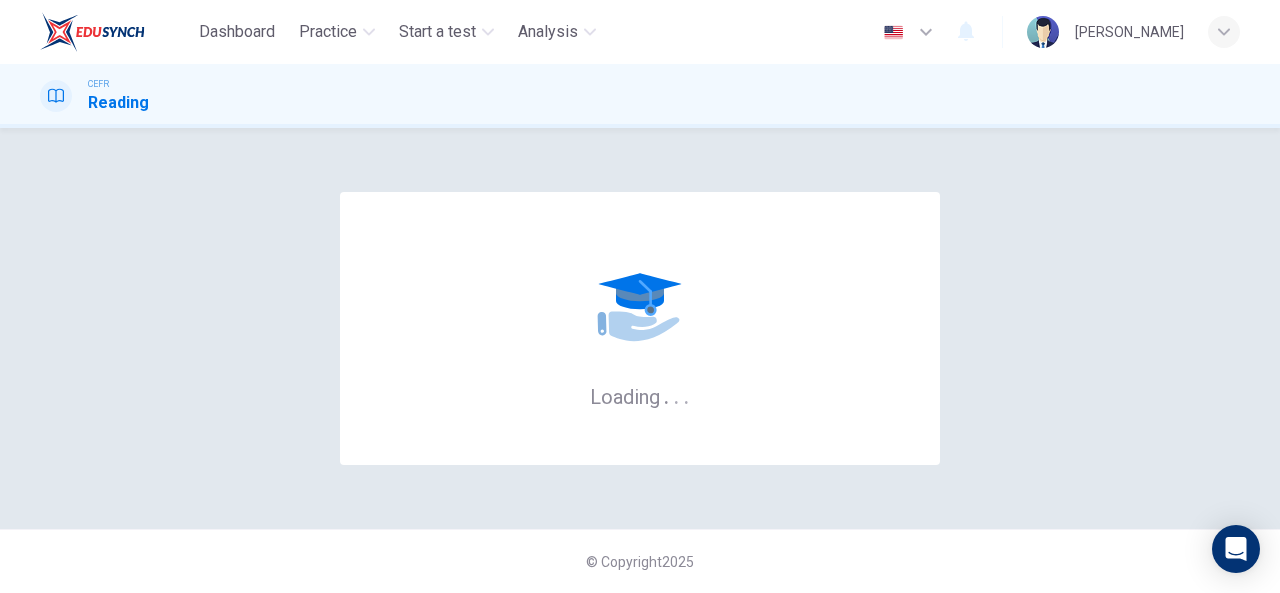scroll, scrollTop: 0, scrollLeft: 0, axis: both 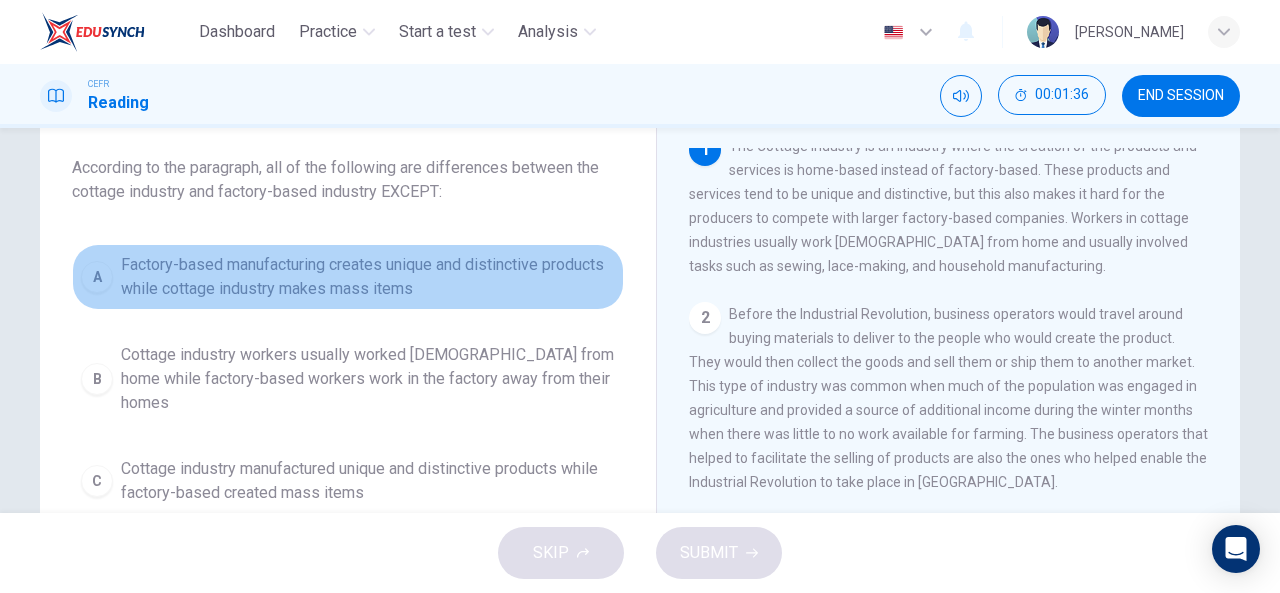 click on "Factory-based manufacturing creates unique and distinctive products while cottage industry makes mass items" at bounding box center (368, 277) 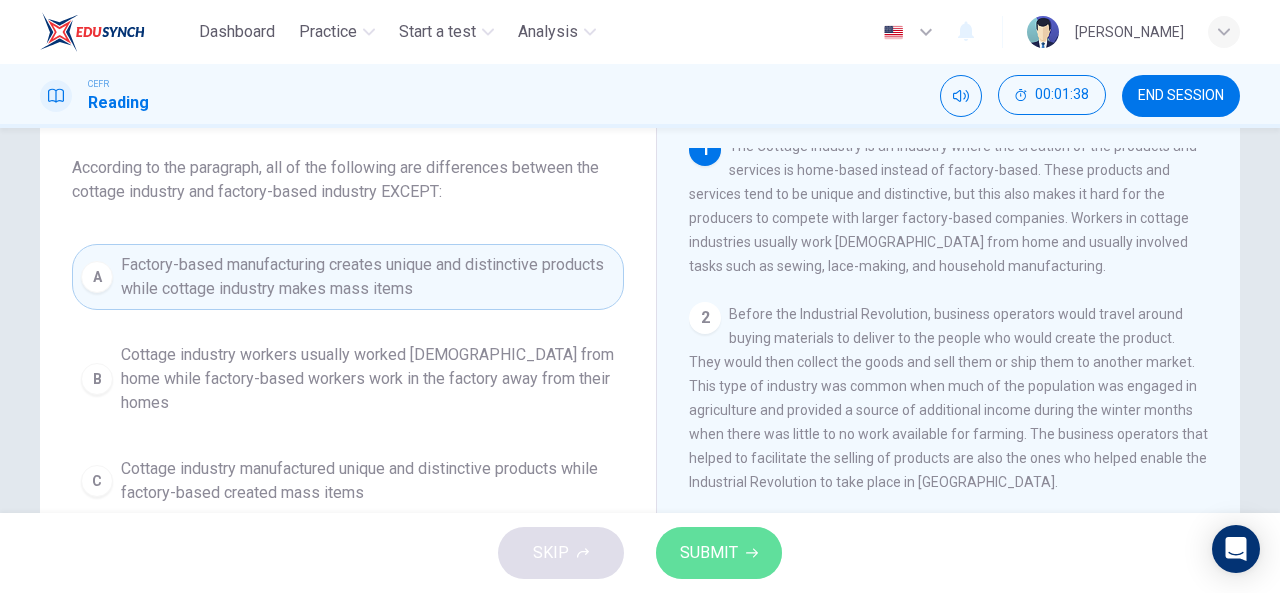 click on "SUBMIT" at bounding box center (709, 553) 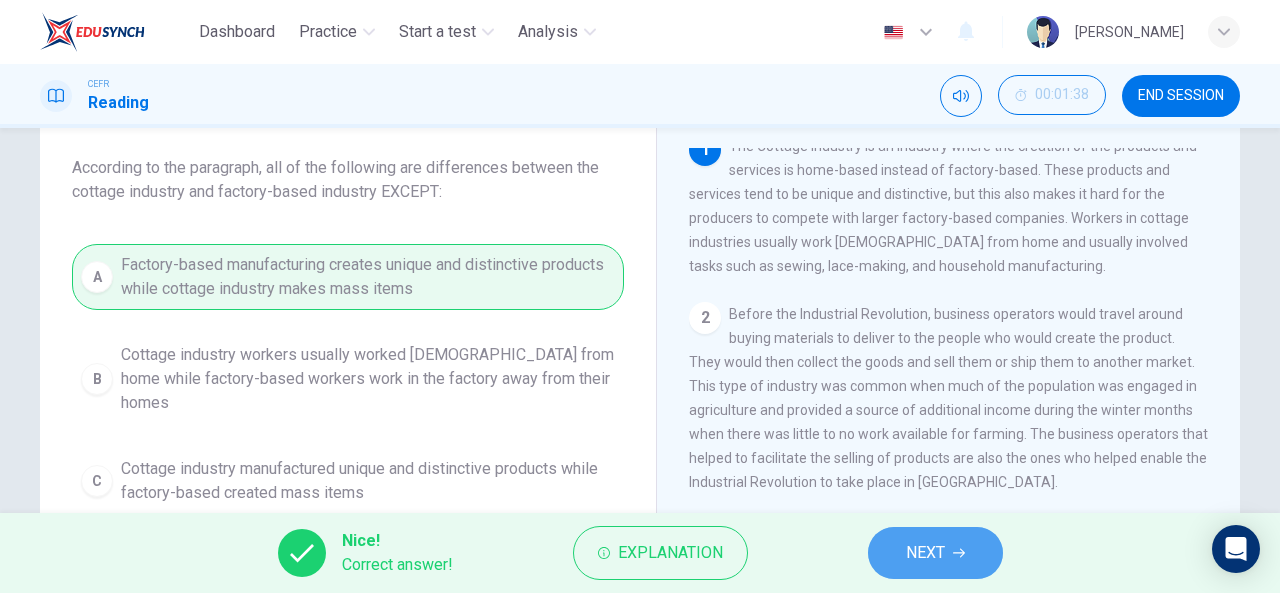 click on "NEXT" at bounding box center (925, 553) 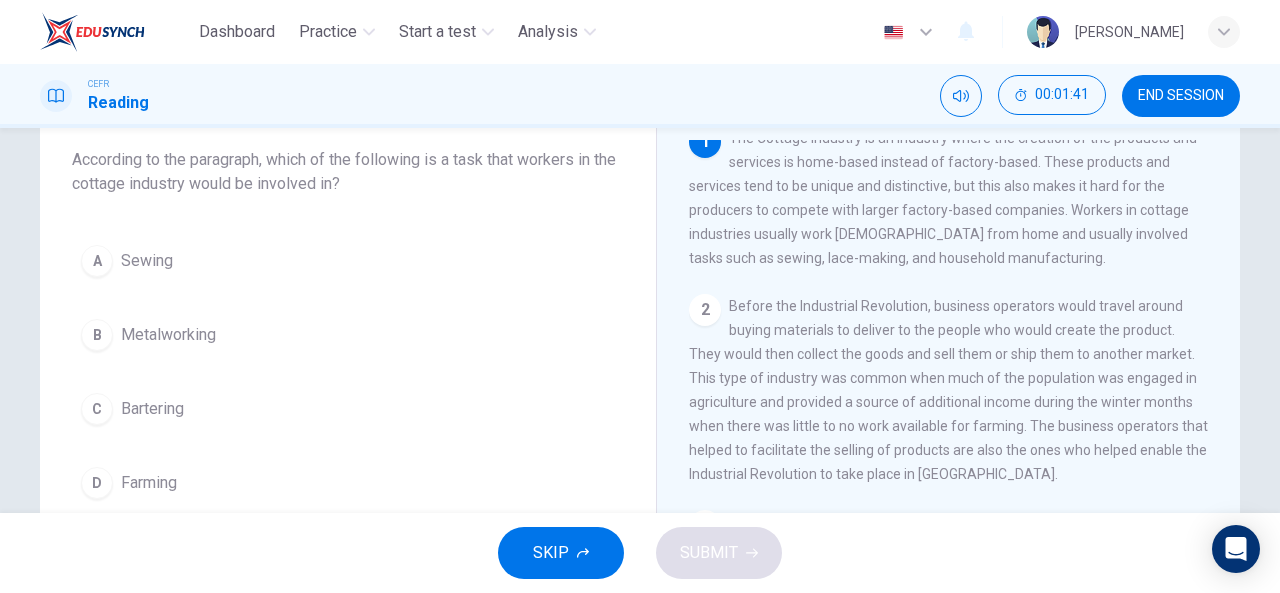 scroll, scrollTop: 118, scrollLeft: 0, axis: vertical 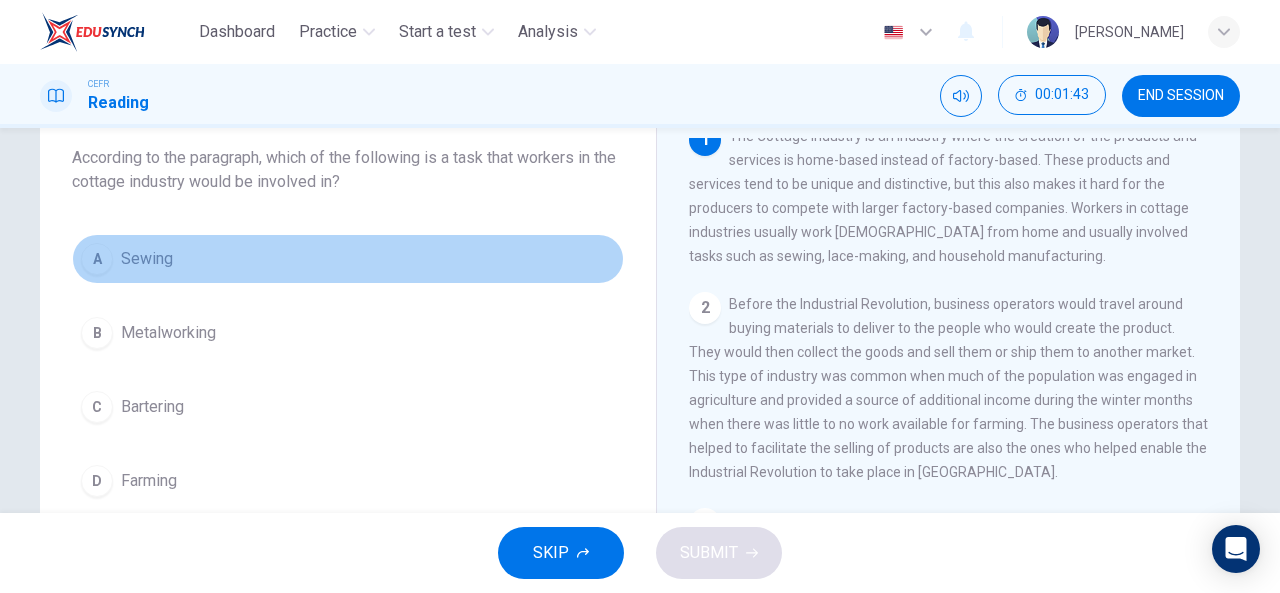 click on "Sewing" at bounding box center [147, 259] 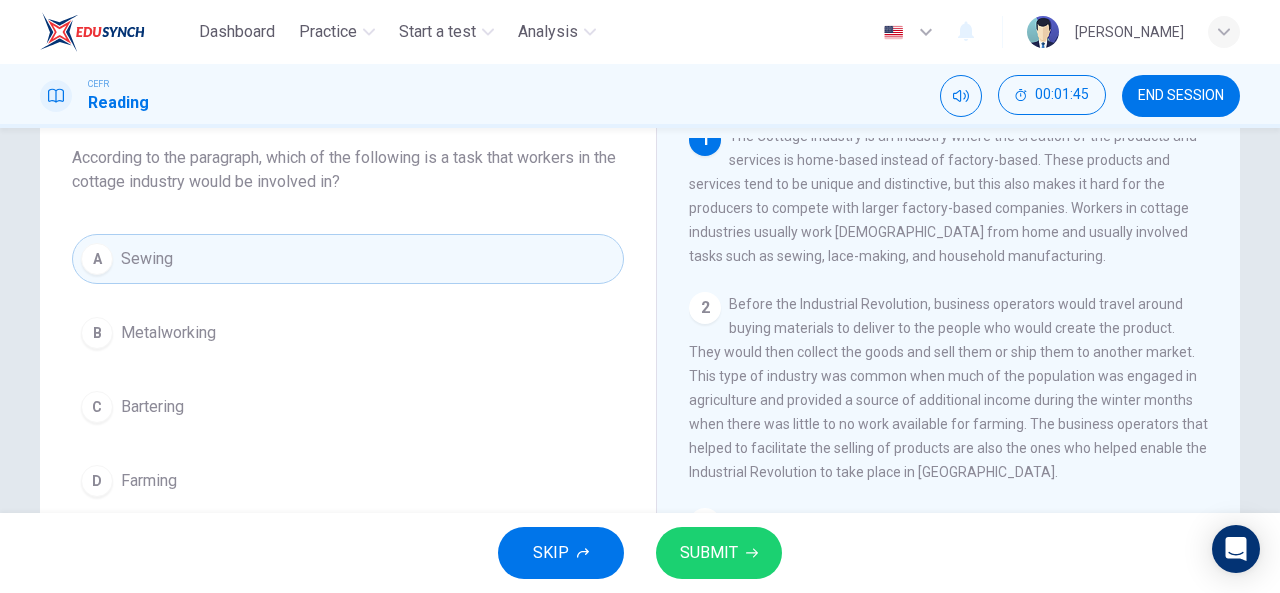 click on "SUBMIT" at bounding box center [719, 553] 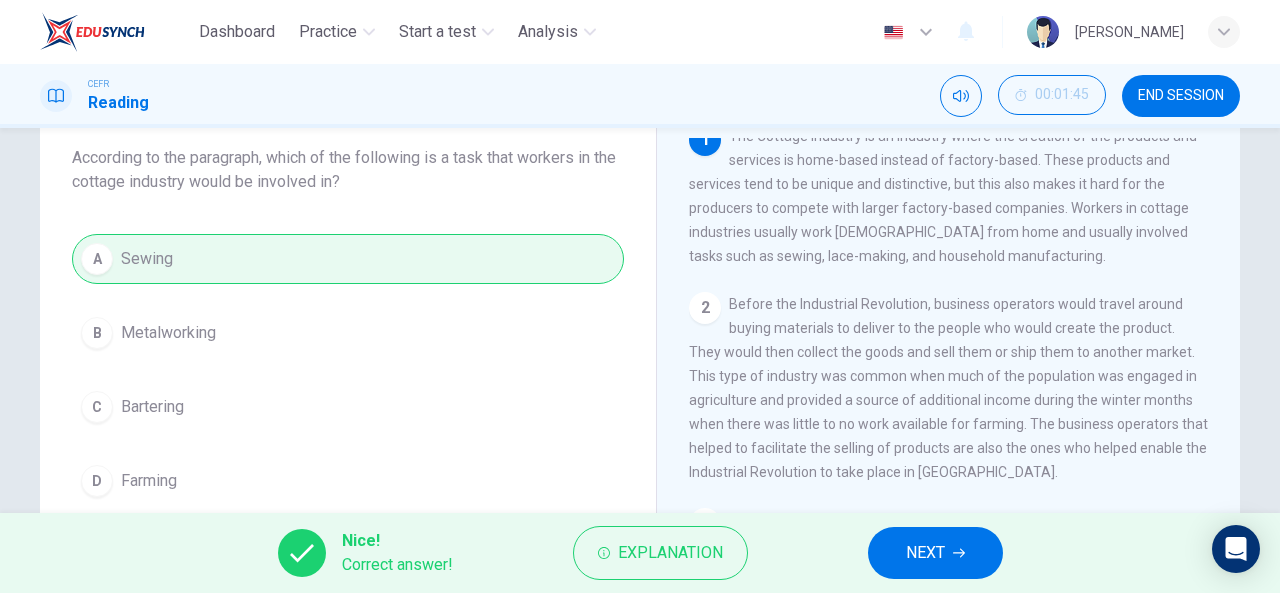 click on "NEXT" at bounding box center (935, 553) 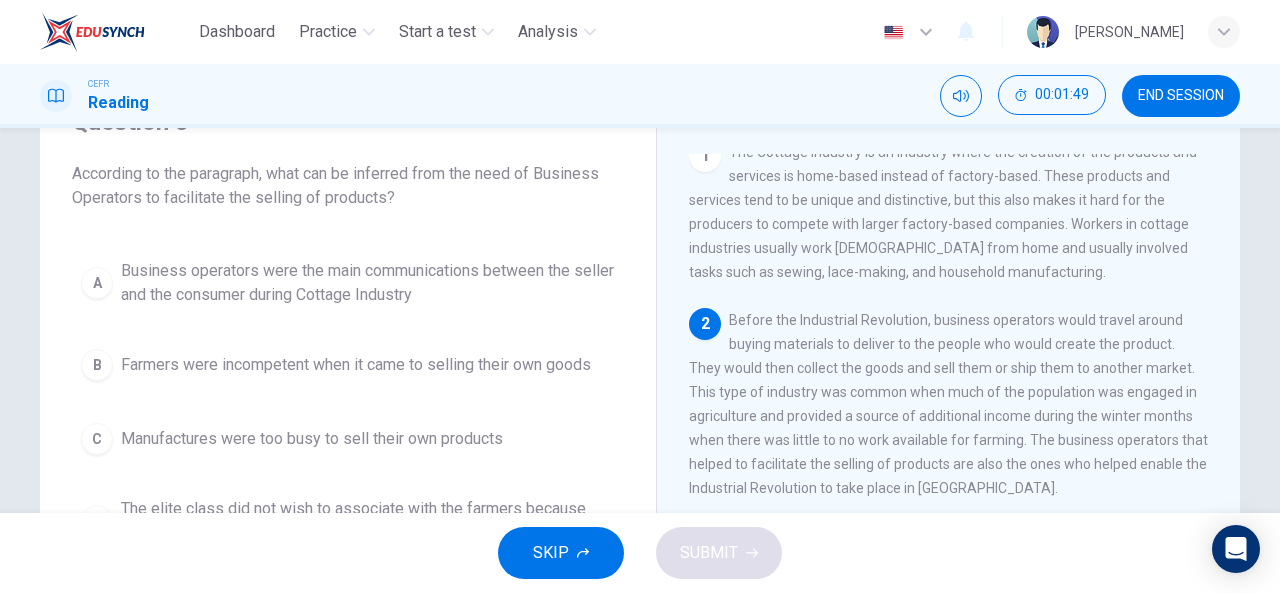 scroll, scrollTop: 101, scrollLeft: 0, axis: vertical 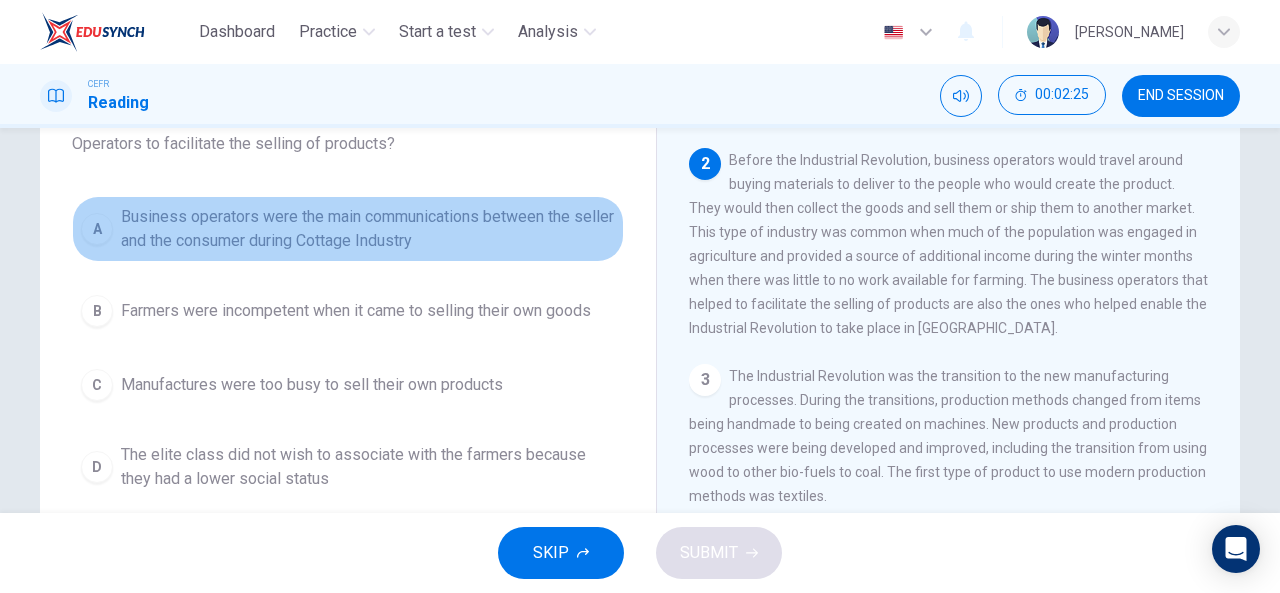 click on "Business operators were the main communications between the seller and the consumer during Cottage Industry" at bounding box center [368, 229] 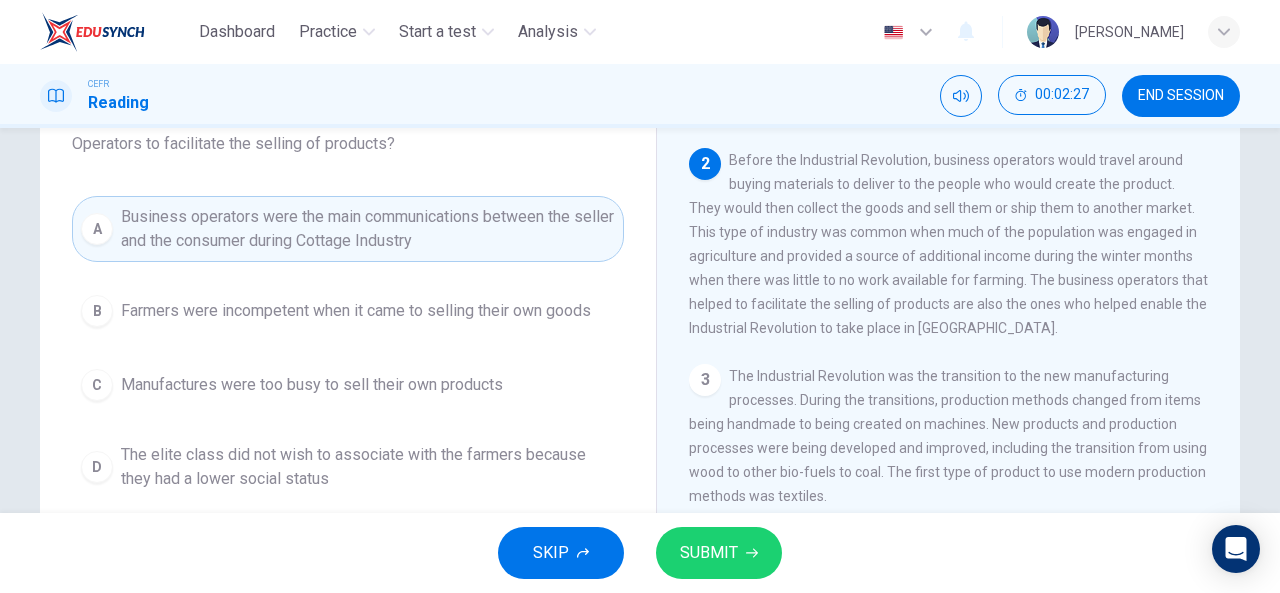 click on "SUBMIT" at bounding box center (709, 553) 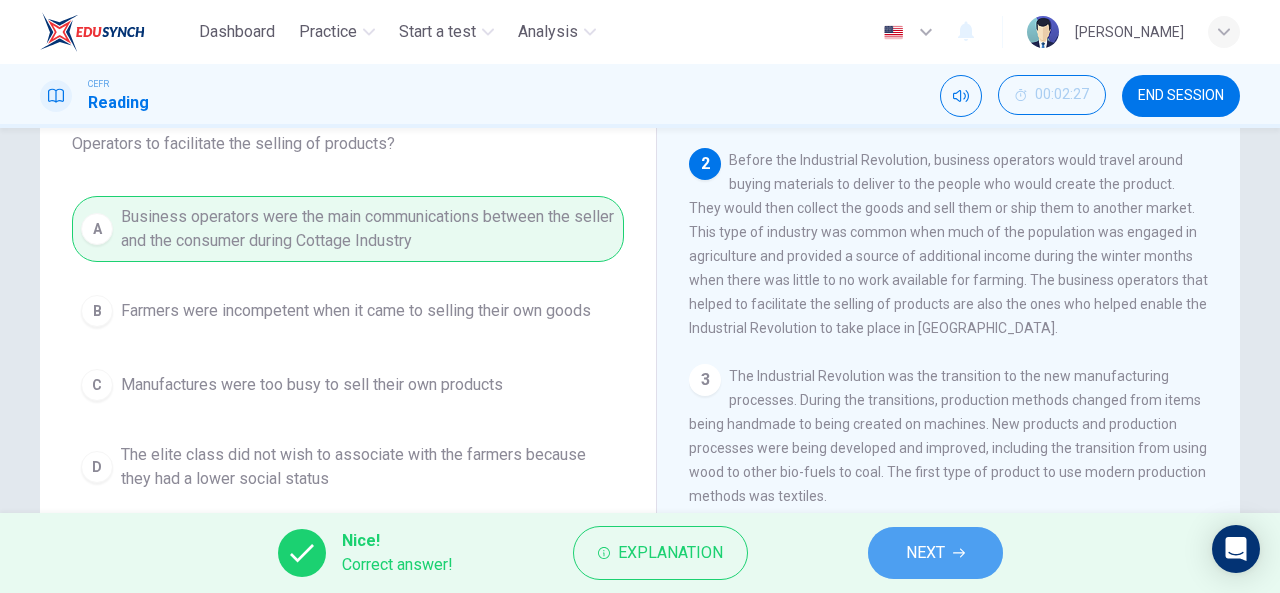 click on "NEXT" at bounding box center (925, 553) 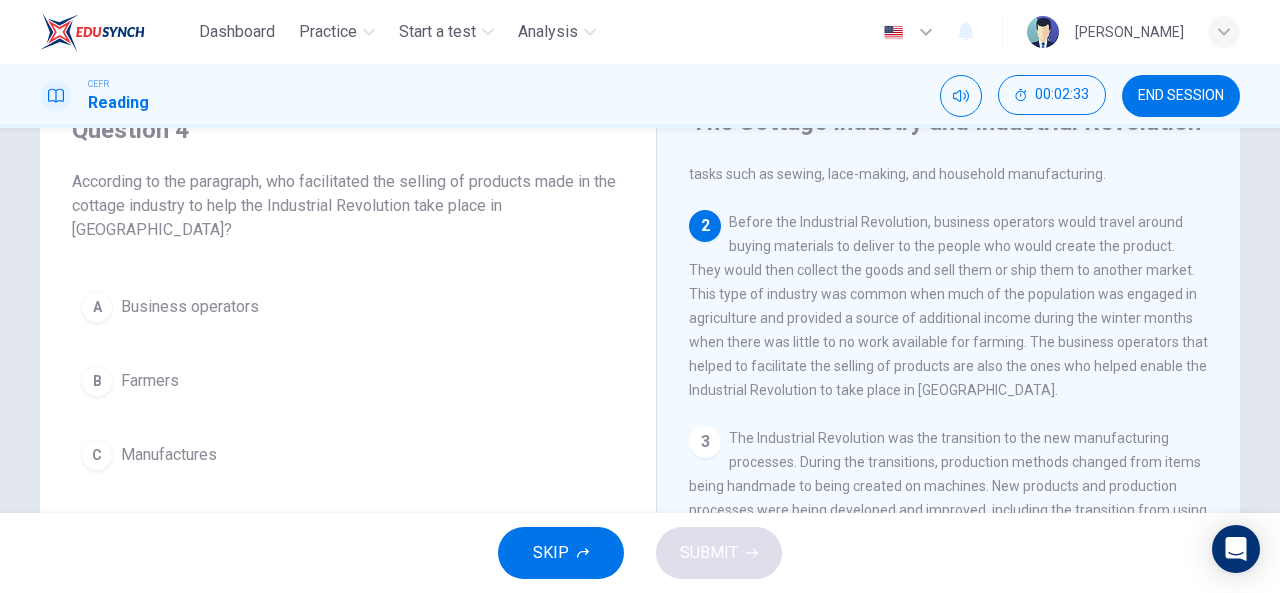 scroll, scrollTop: 96, scrollLeft: 0, axis: vertical 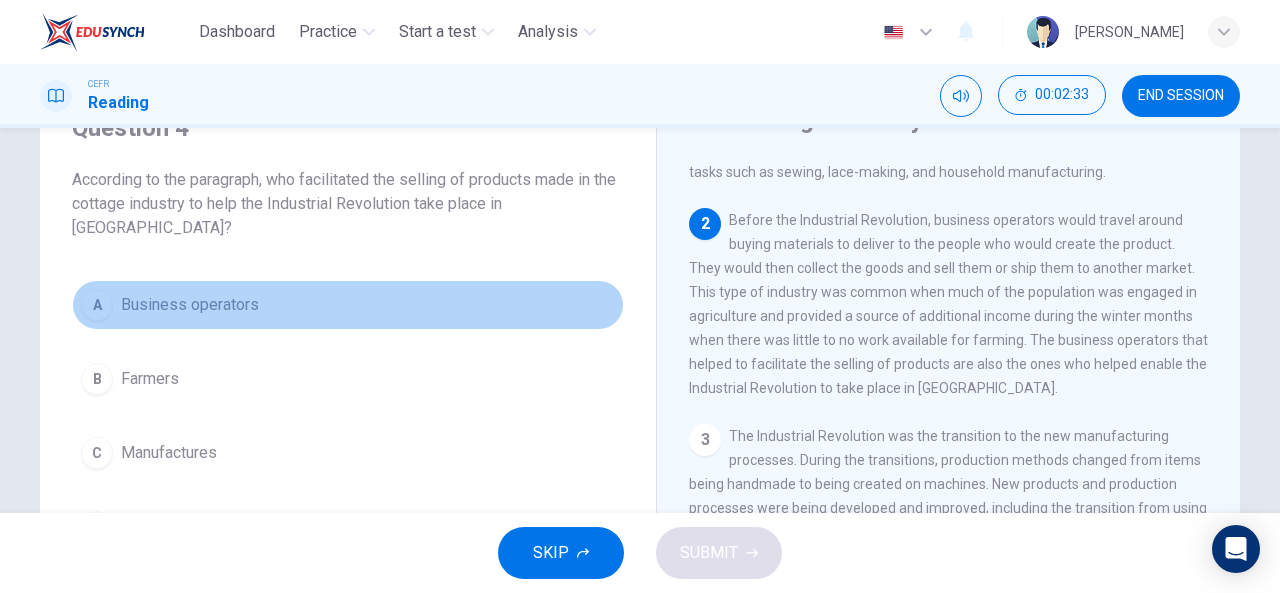 click on "A Business operators" at bounding box center [348, 305] 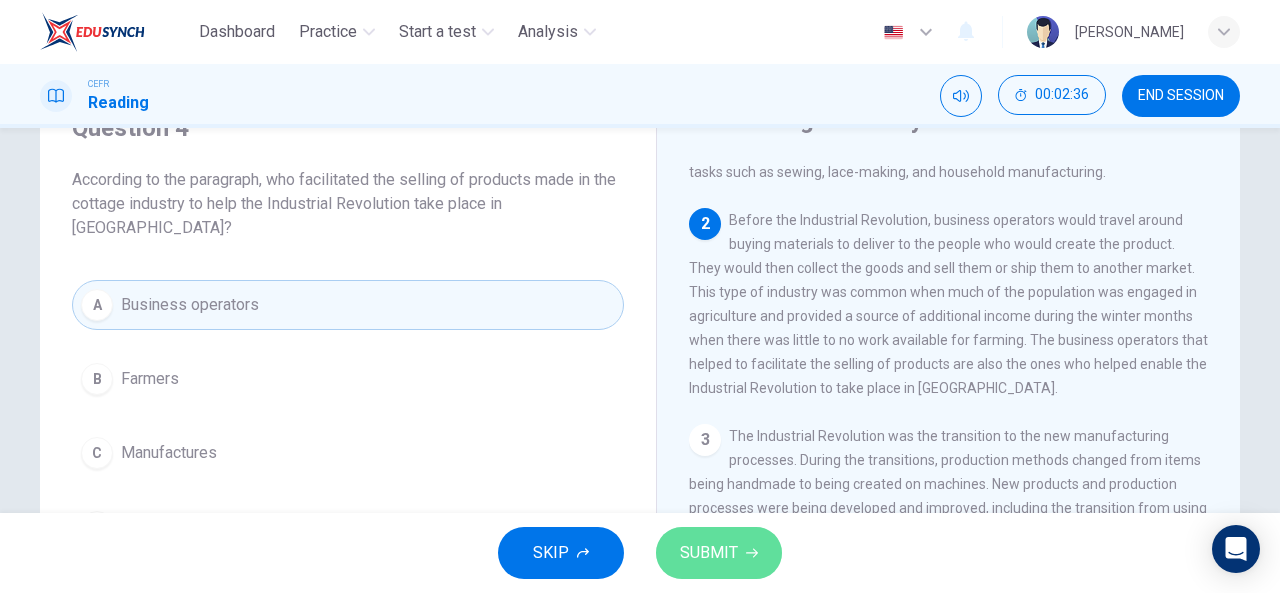 click on "SUBMIT" at bounding box center [709, 553] 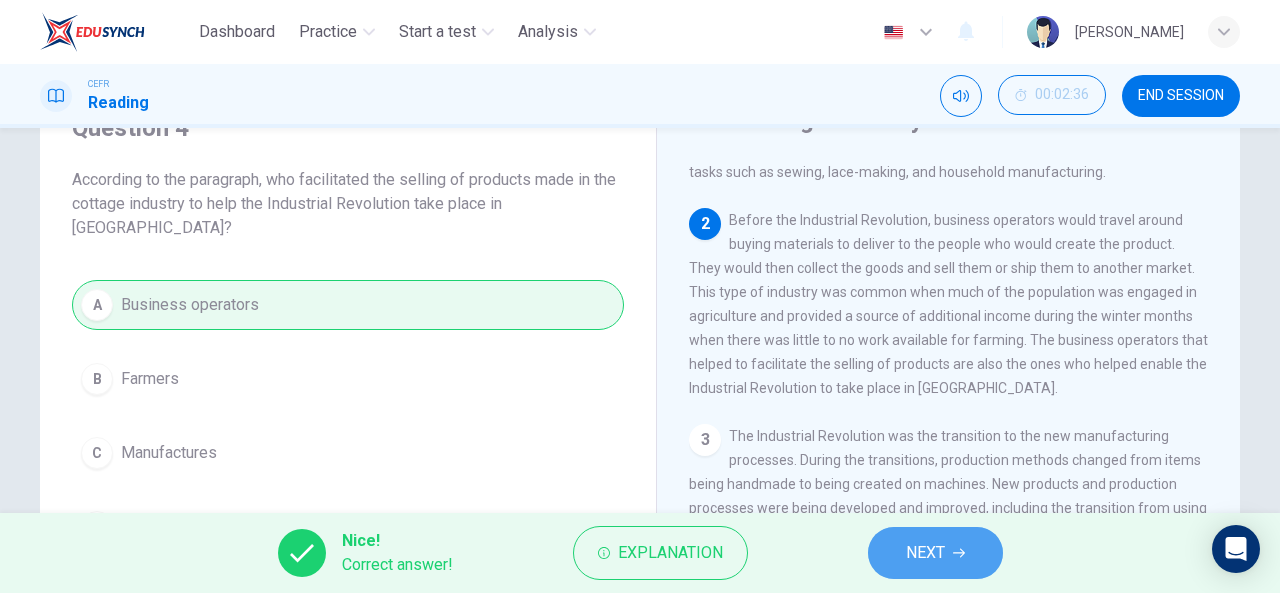 click on "NEXT" at bounding box center [935, 553] 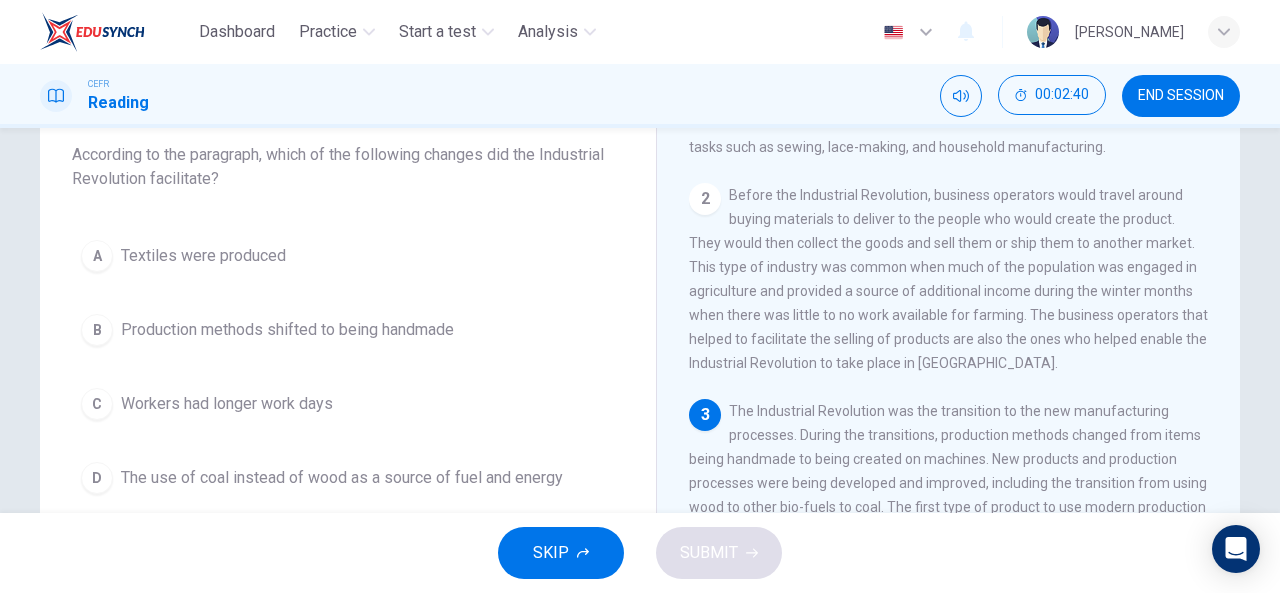 scroll, scrollTop: 122, scrollLeft: 0, axis: vertical 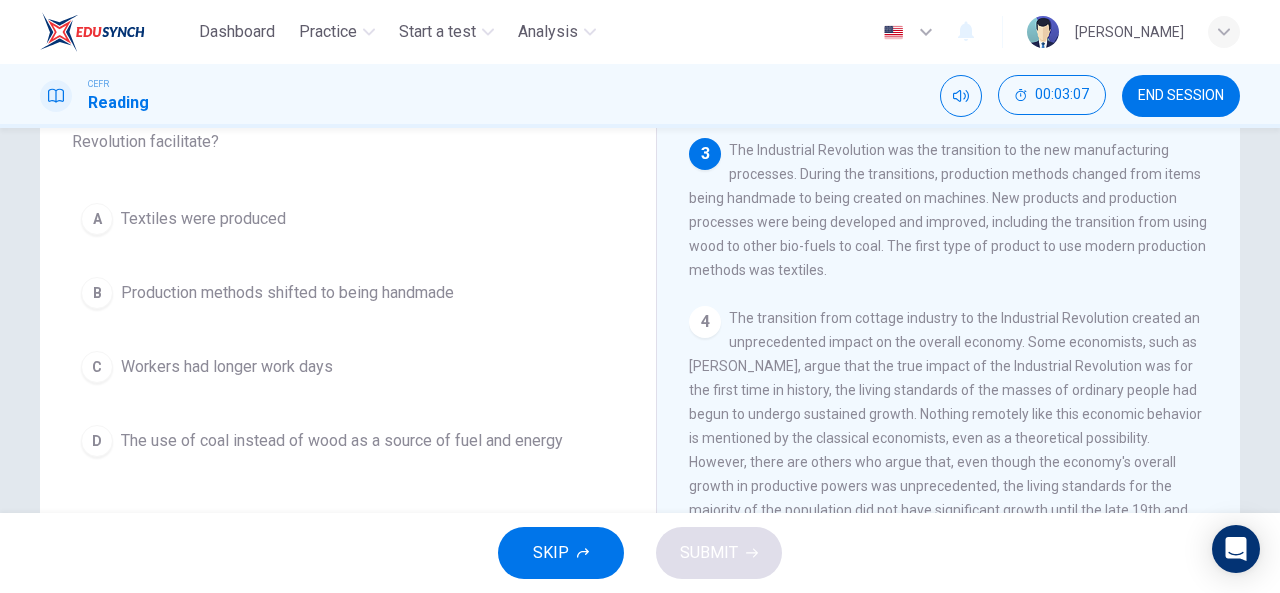 click on "The use of coal instead of wood as a source of fuel and energy" at bounding box center (342, 441) 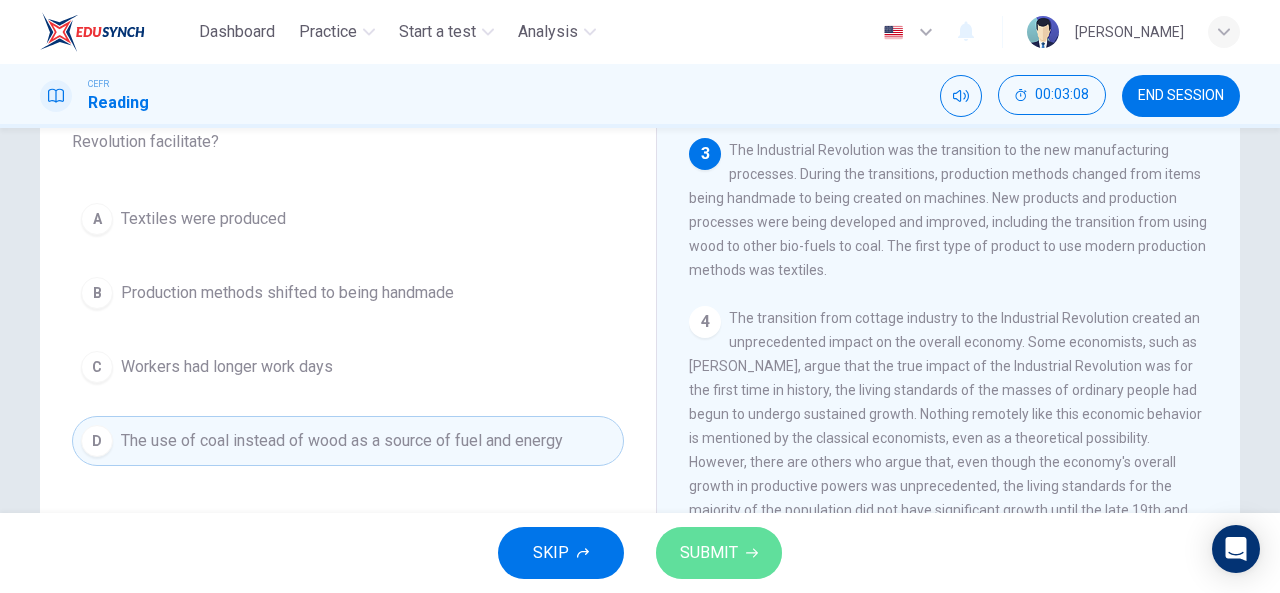 click on "SUBMIT" at bounding box center [709, 553] 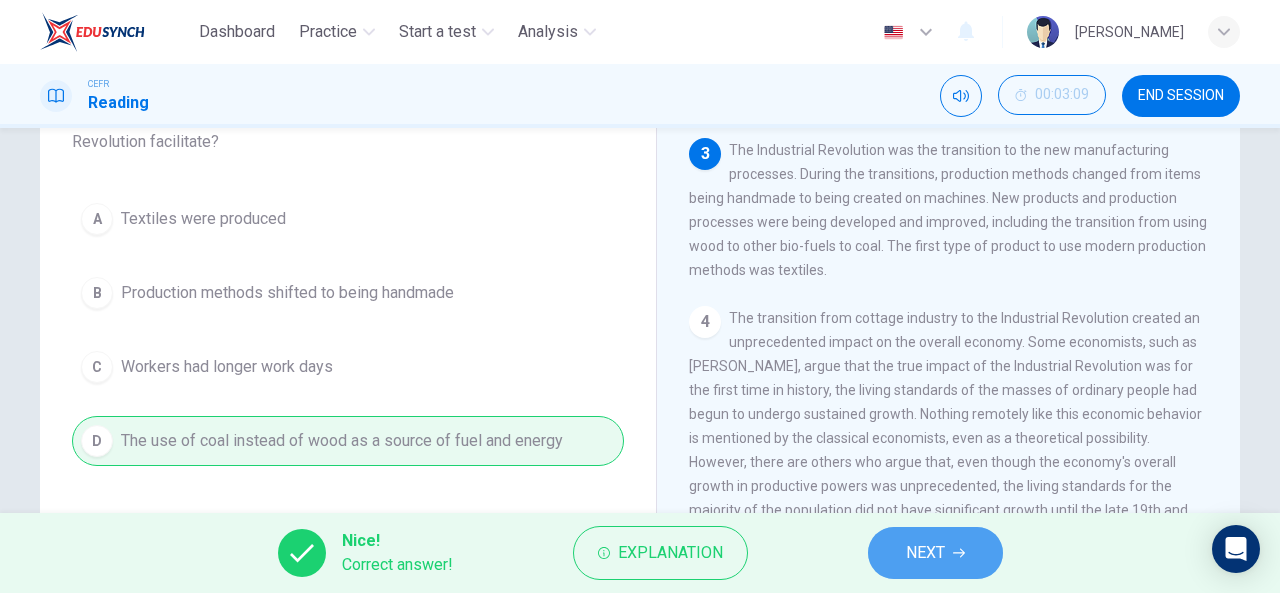 click on "NEXT" at bounding box center [925, 553] 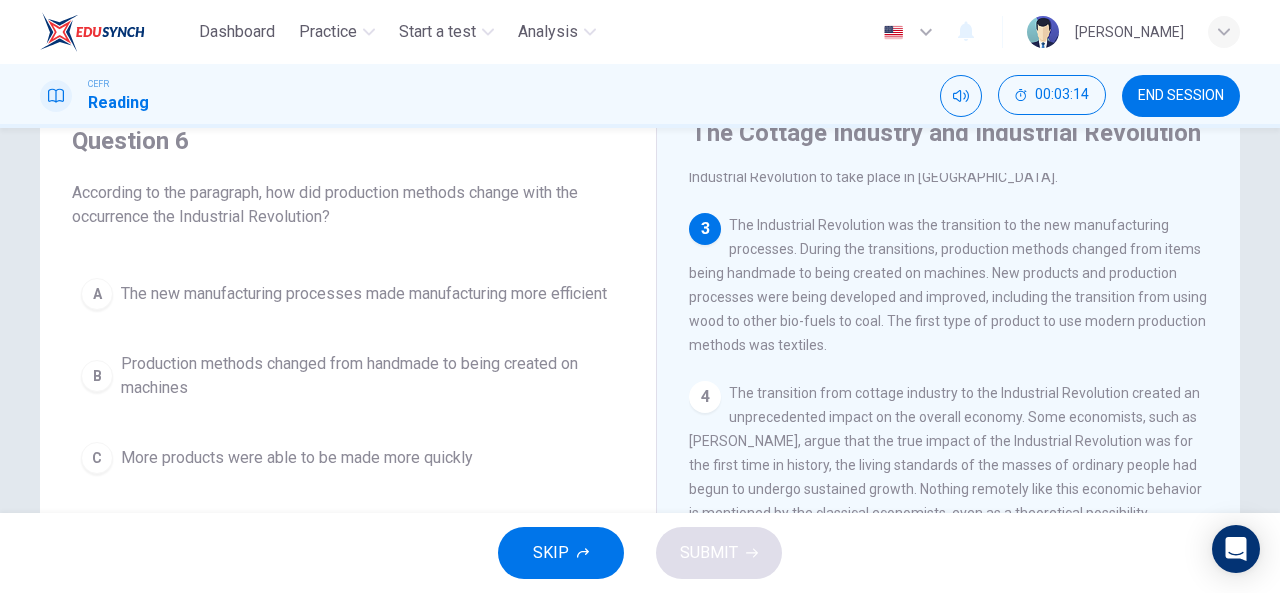 scroll, scrollTop: 82, scrollLeft: 0, axis: vertical 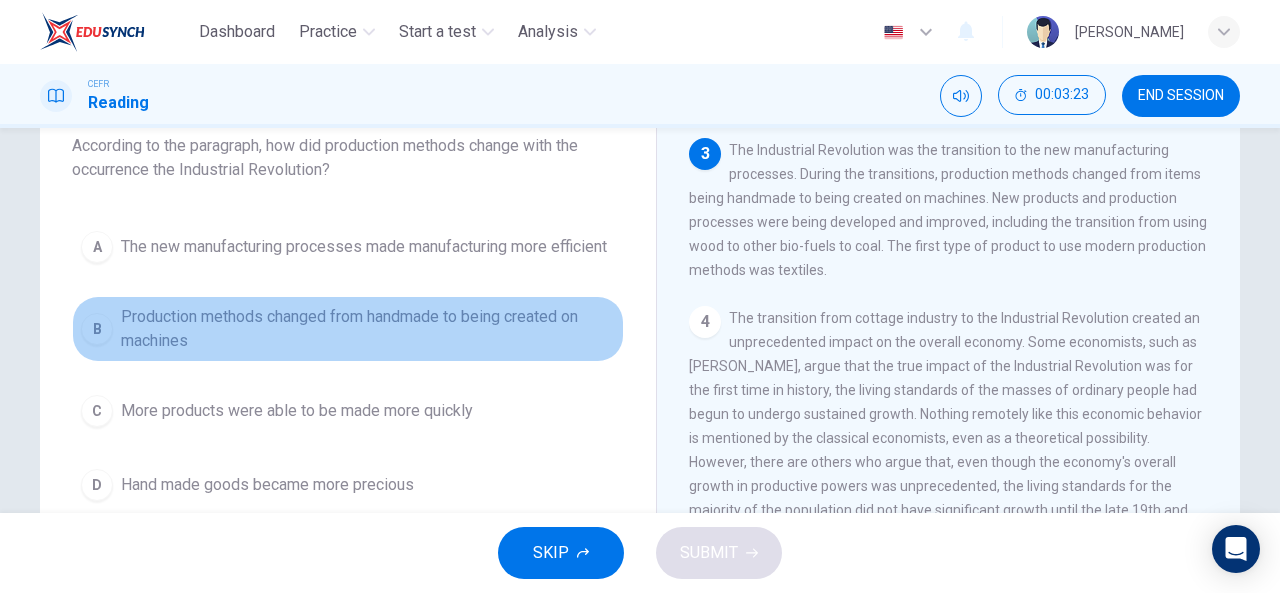 click on "Production methods changed from handmade to being created on machines" at bounding box center [368, 329] 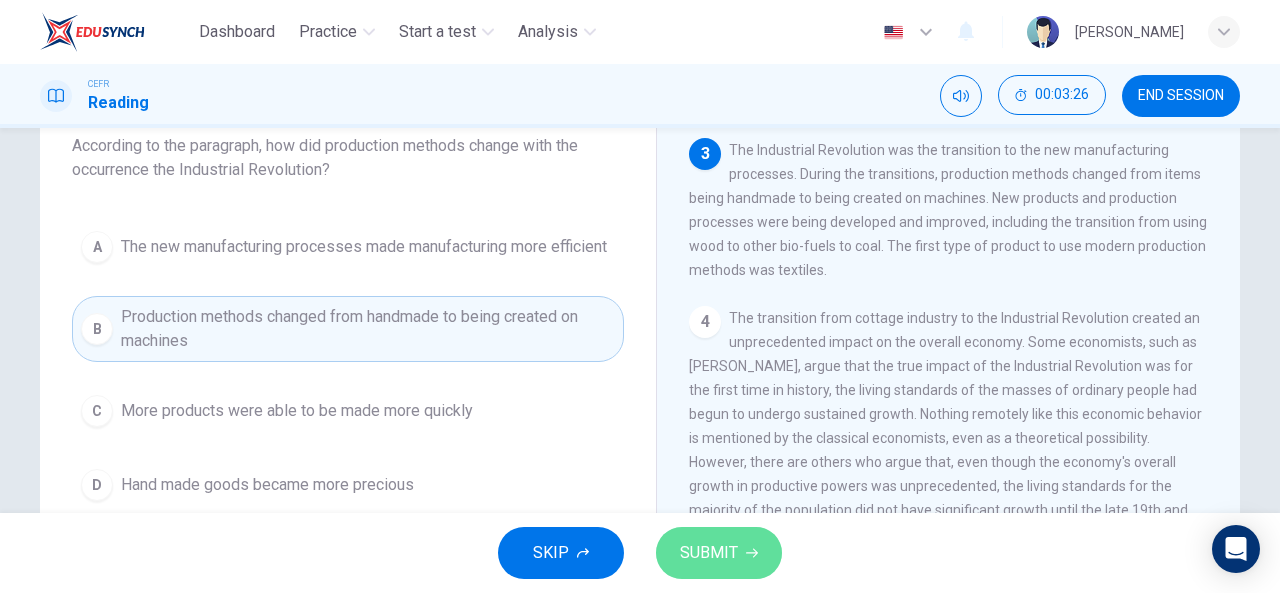 click on "SUBMIT" at bounding box center [709, 553] 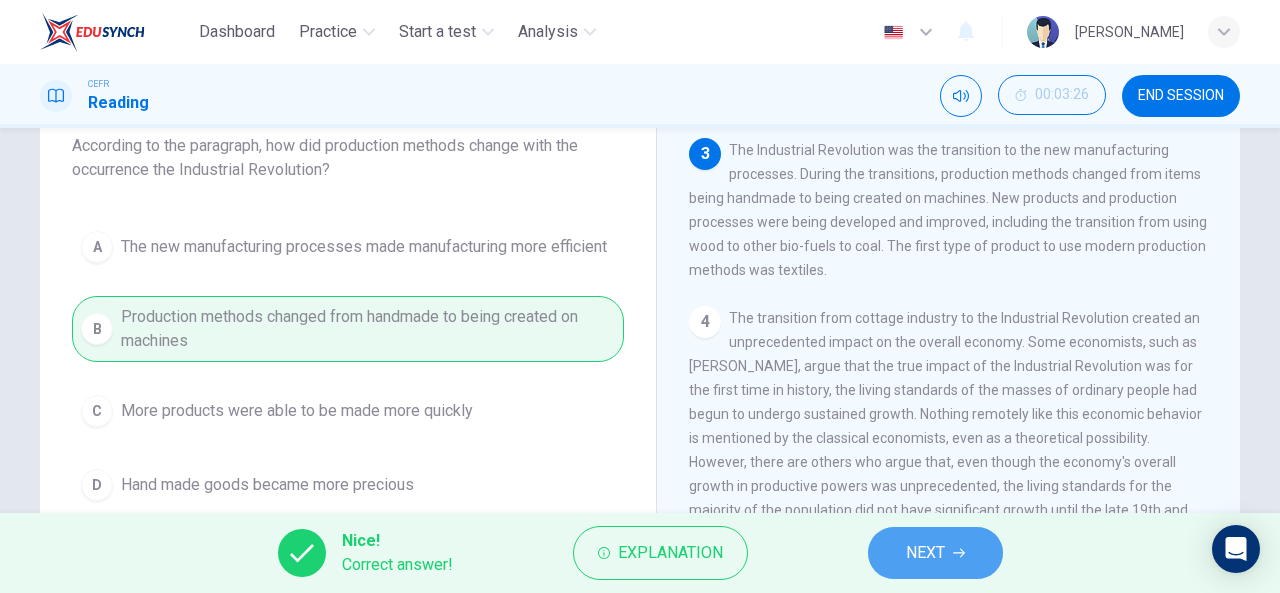click on "NEXT" at bounding box center (925, 553) 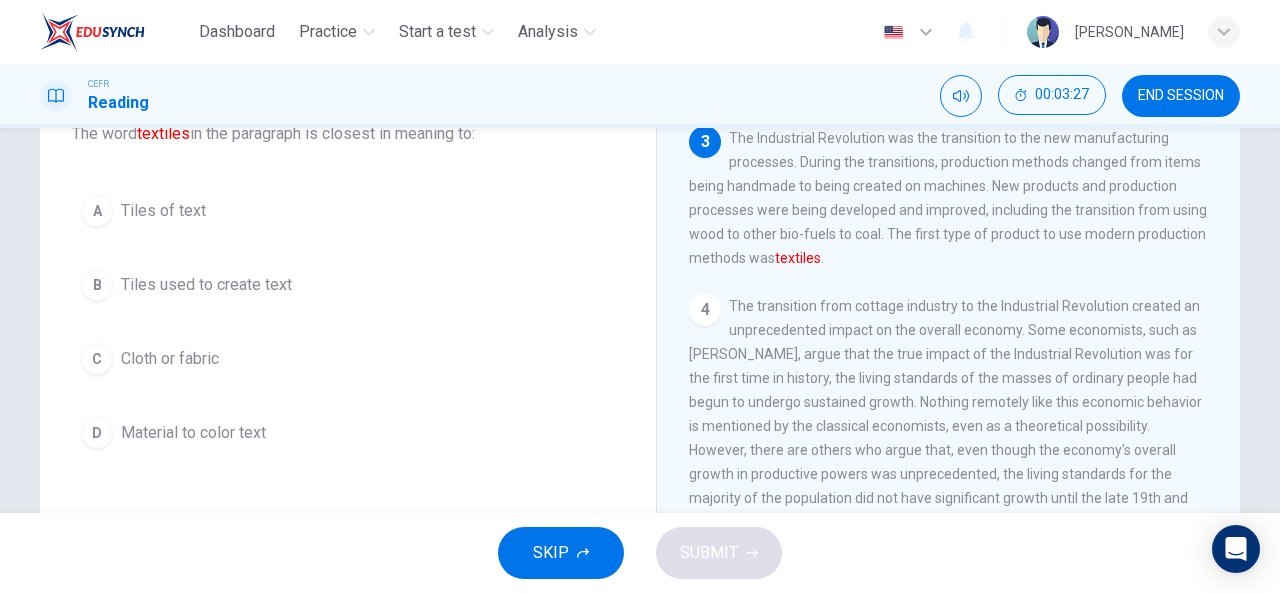 scroll, scrollTop: 144, scrollLeft: 0, axis: vertical 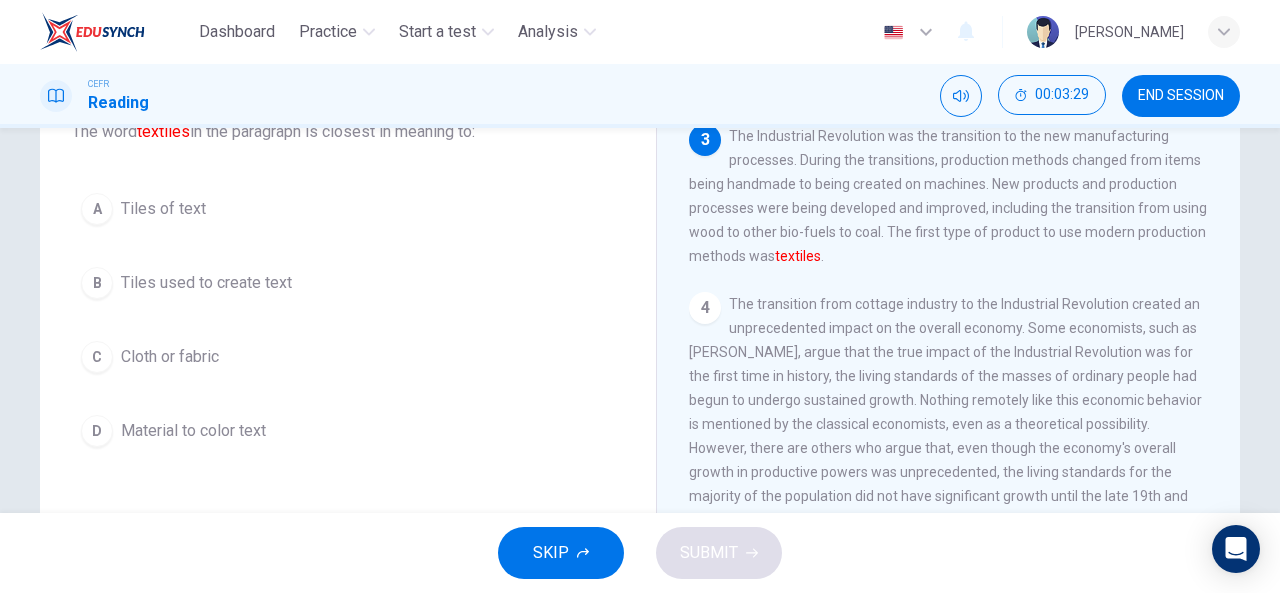 click on "Cloth or fabric" at bounding box center [170, 357] 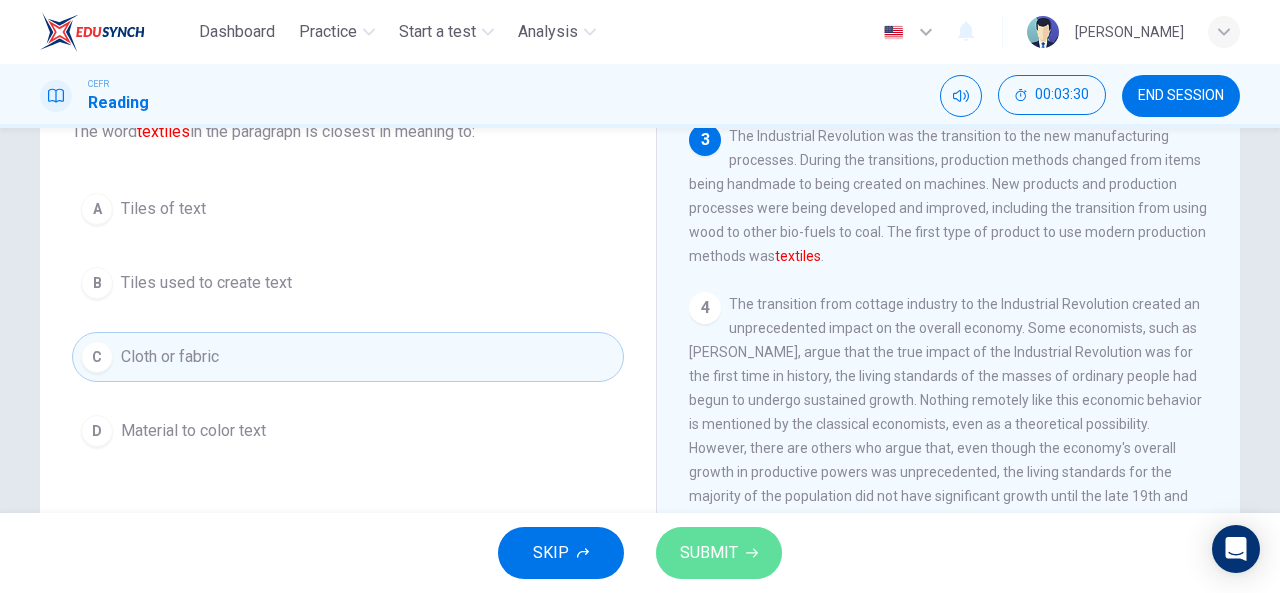 click on "SUBMIT" at bounding box center (709, 553) 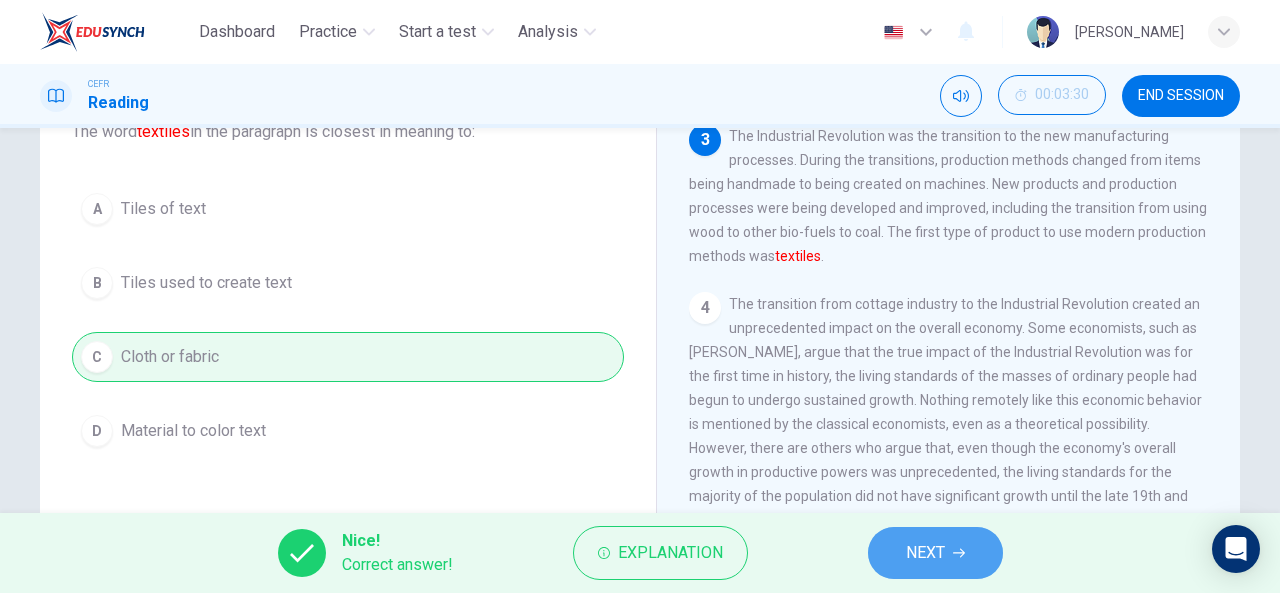 click on "NEXT" at bounding box center (935, 553) 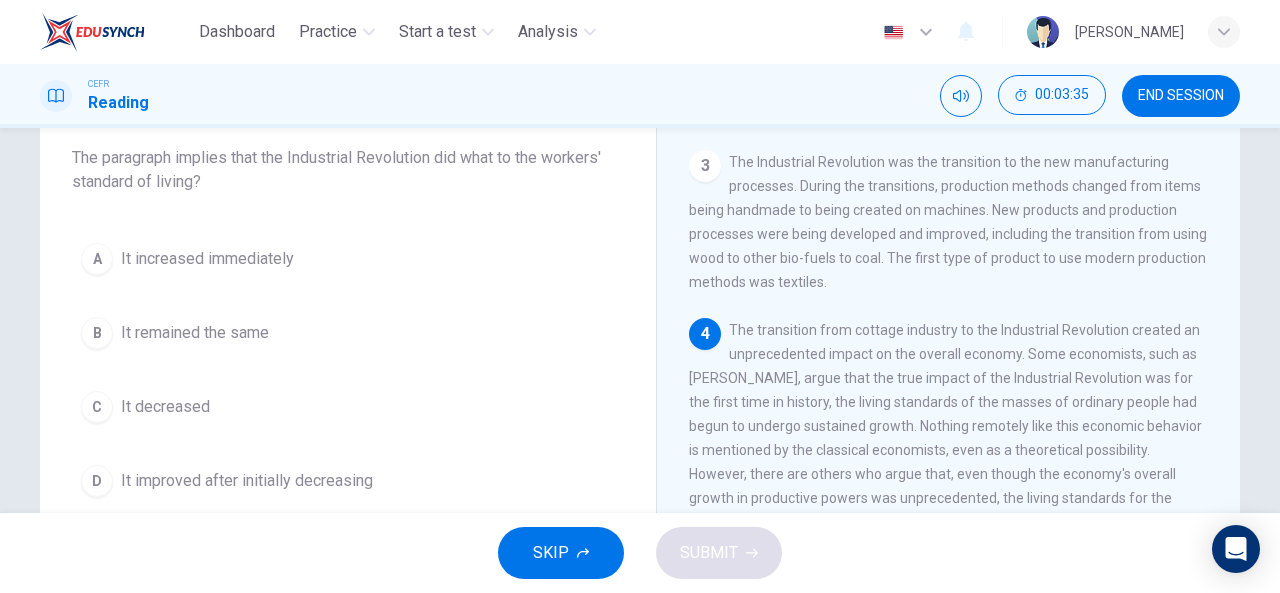 scroll, scrollTop: 118, scrollLeft: 0, axis: vertical 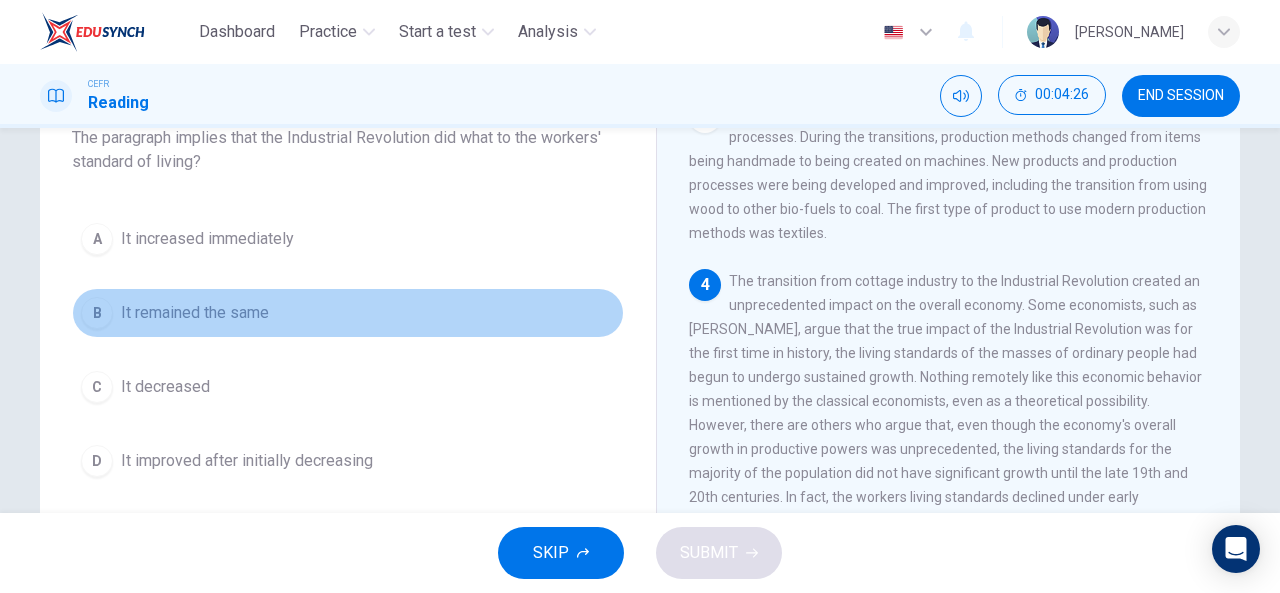 click on "It remained the same" at bounding box center (195, 313) 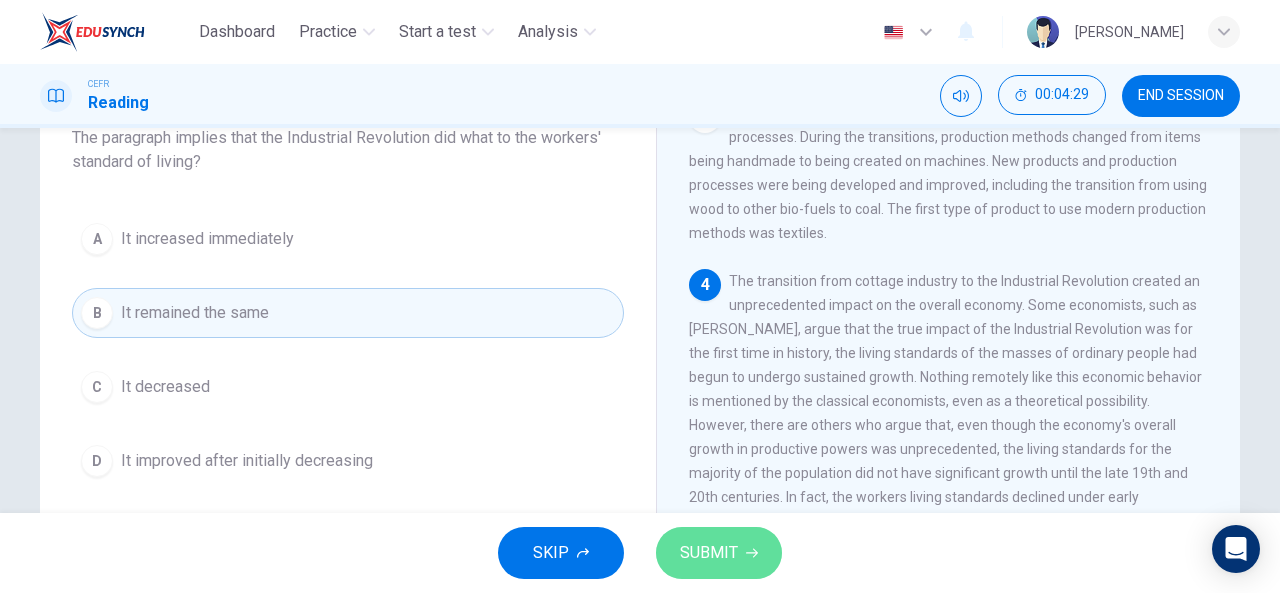 click on "SUBMIT" at bounding box center [709, 553] 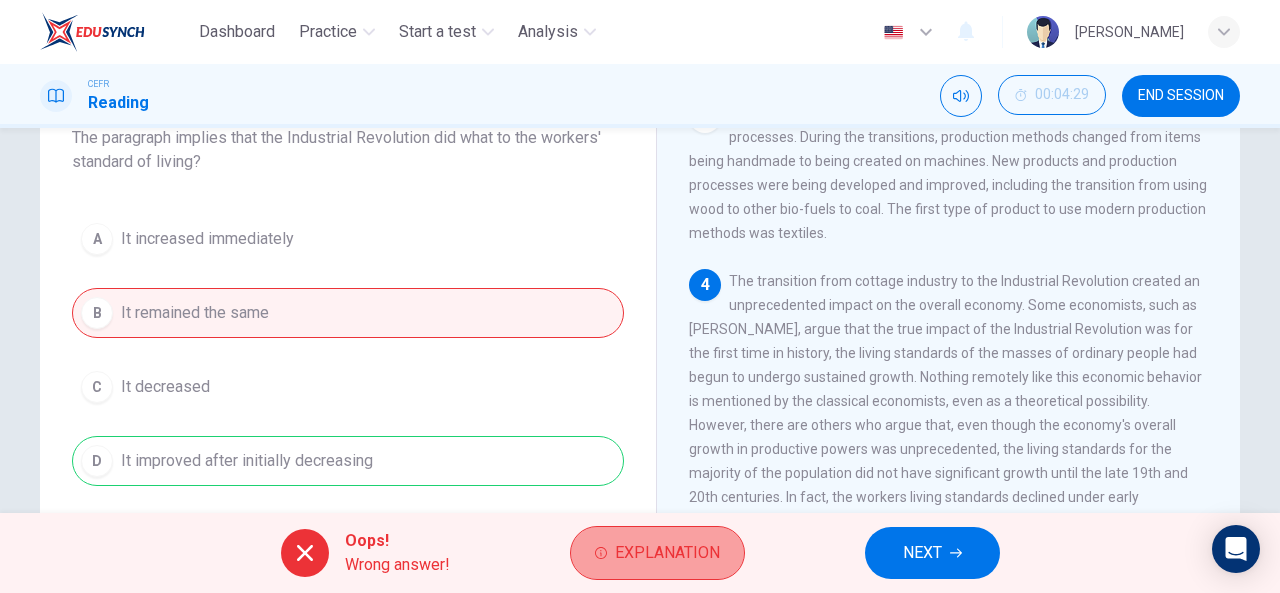 click on "Explanation" at bounding box center [657, 553] 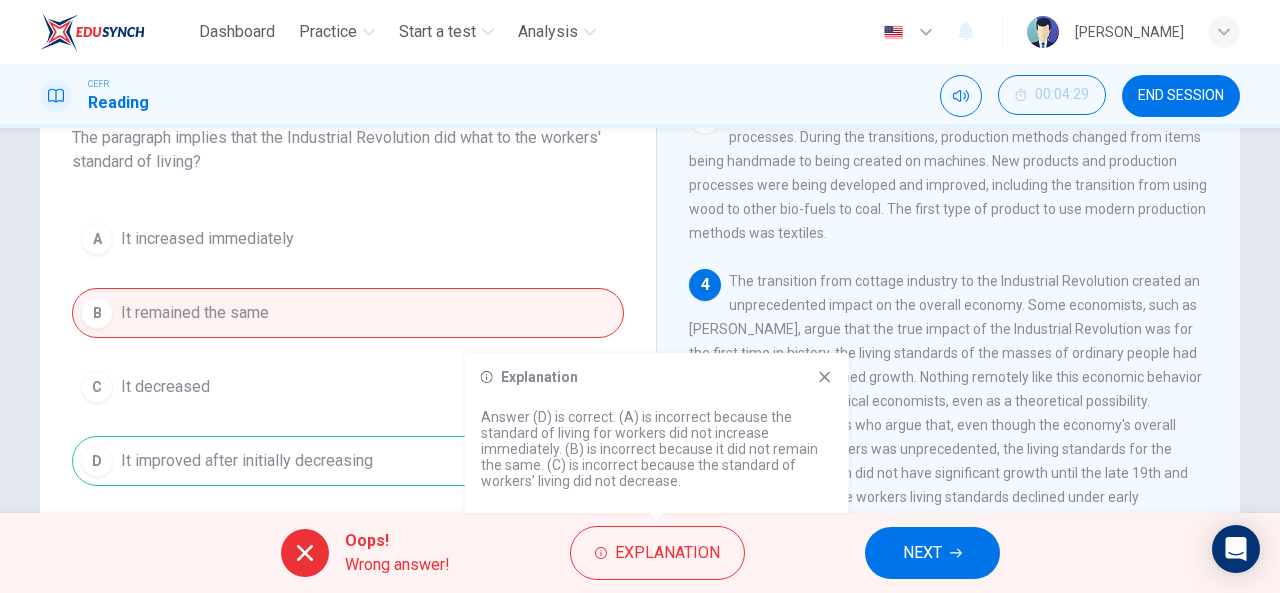 click 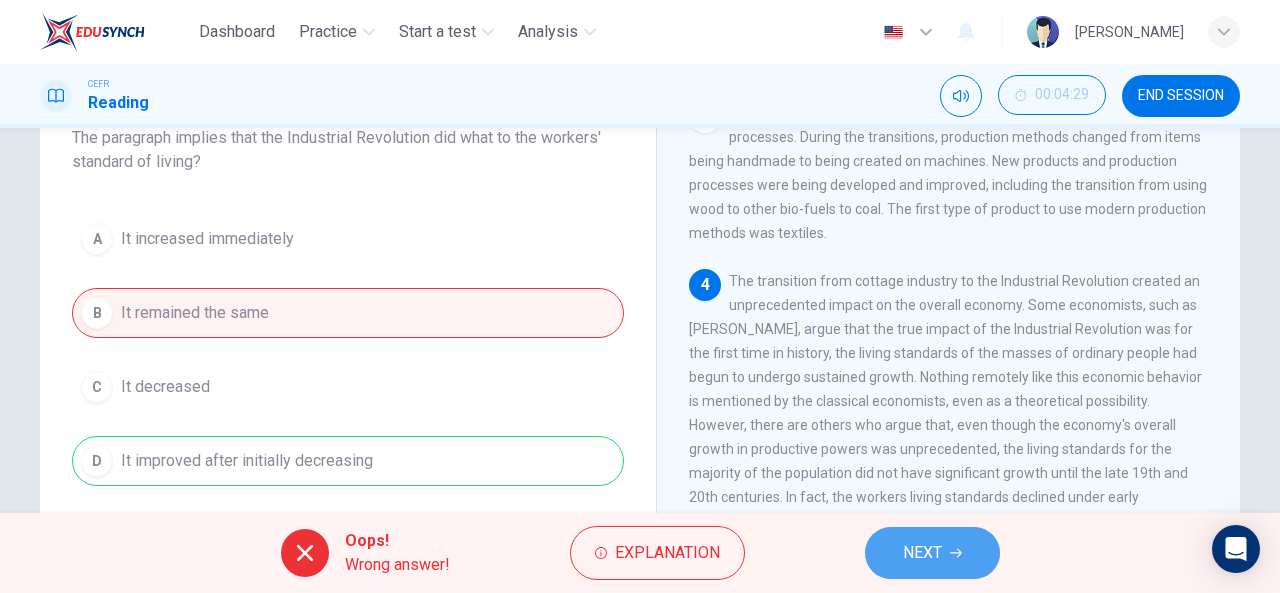 click on "NEXT" at bounding box center (922, 553) 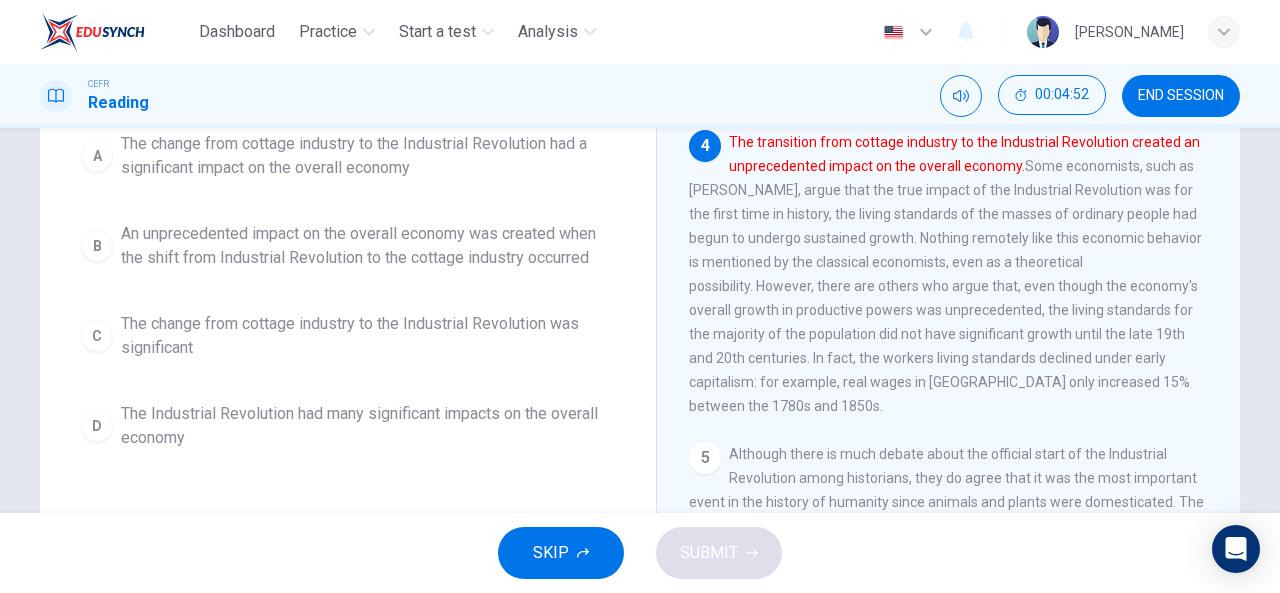 scroll, scrollTop: 202, scrollLeft: 0, axis: vertical 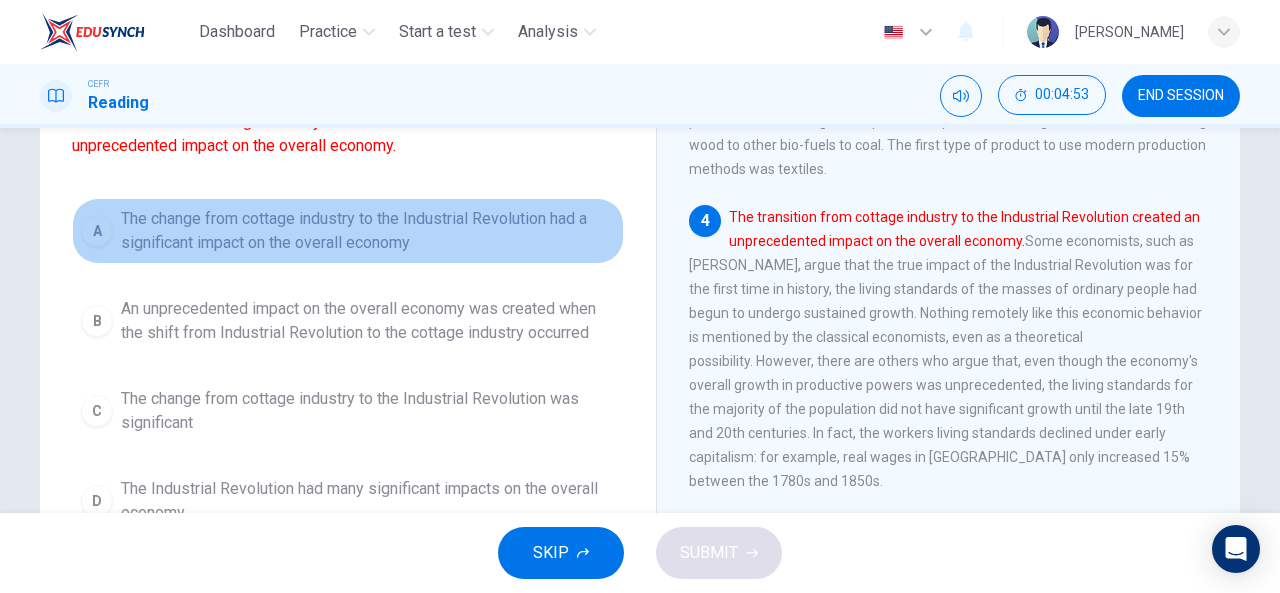 click on "The change from cottage industry to the Industrial Revolution had a significant impact on the overall economy" at bounding box center [368, 231] 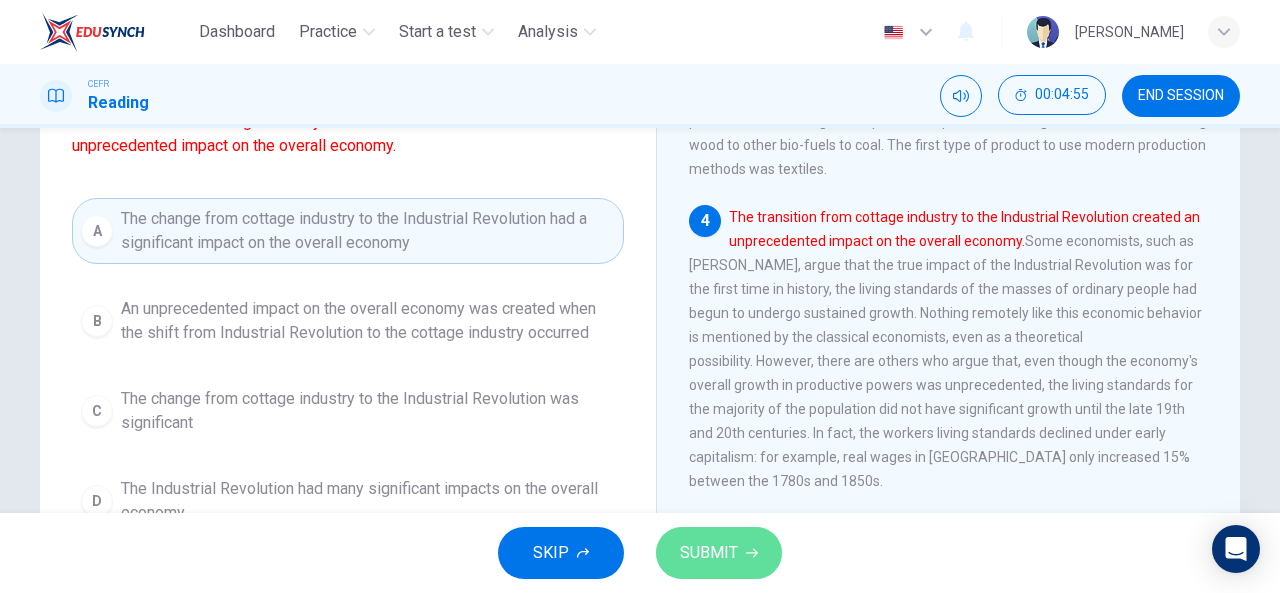click on "SUBMIT" at bounding box center [709, 553] 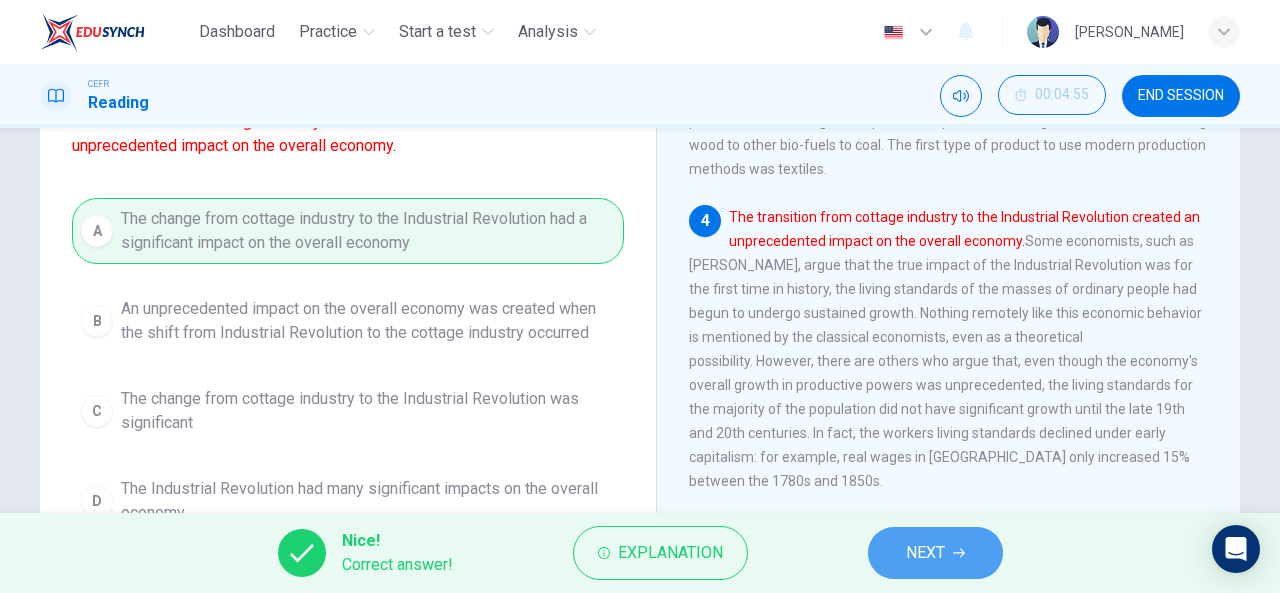 click on "NEXT" at bounding box center [925, 553] 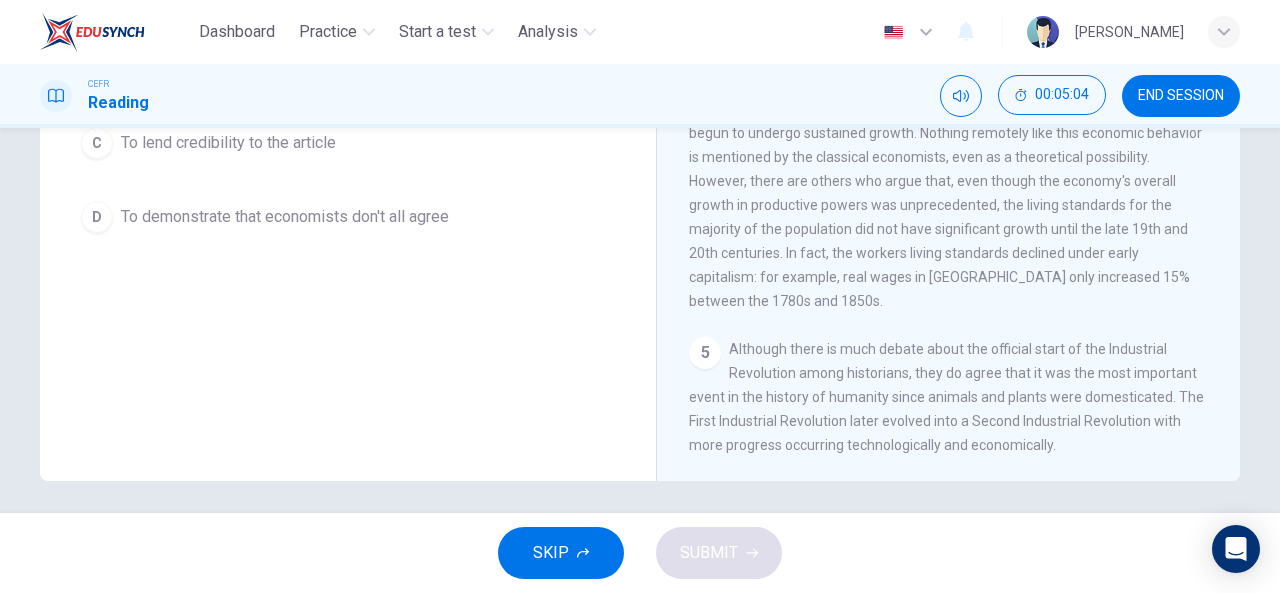 scroll, scrollTop: 390, scrollLeft: 0, axis: vertical 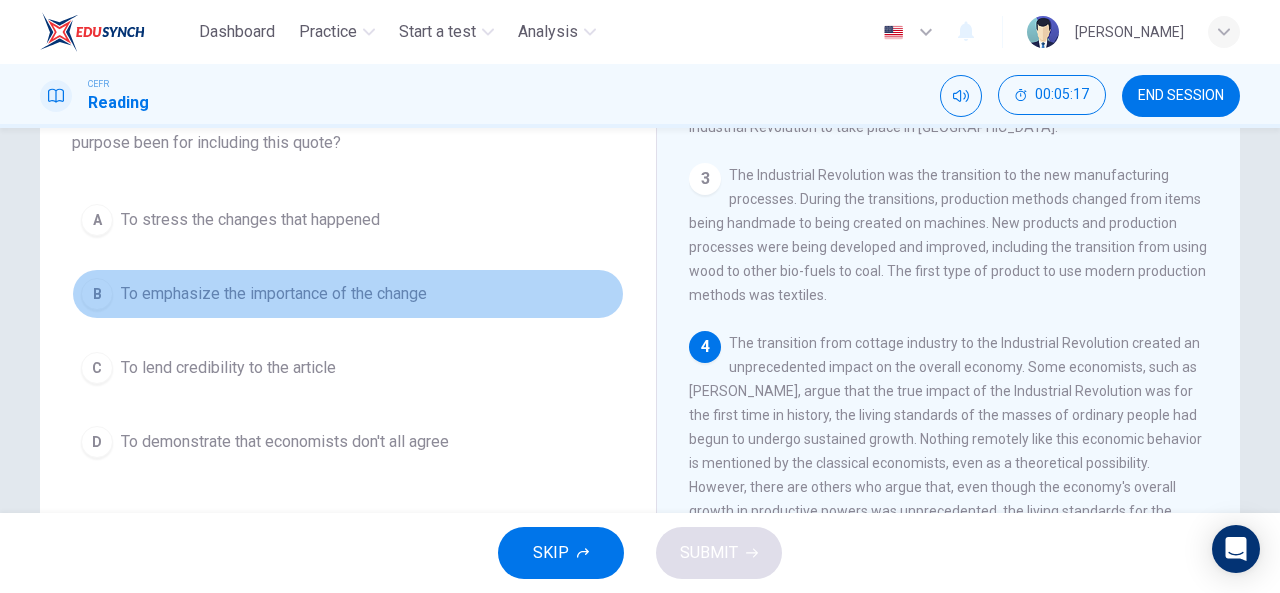 click on "B To emphasize the importance of the change" at bounding box center (348, 294) 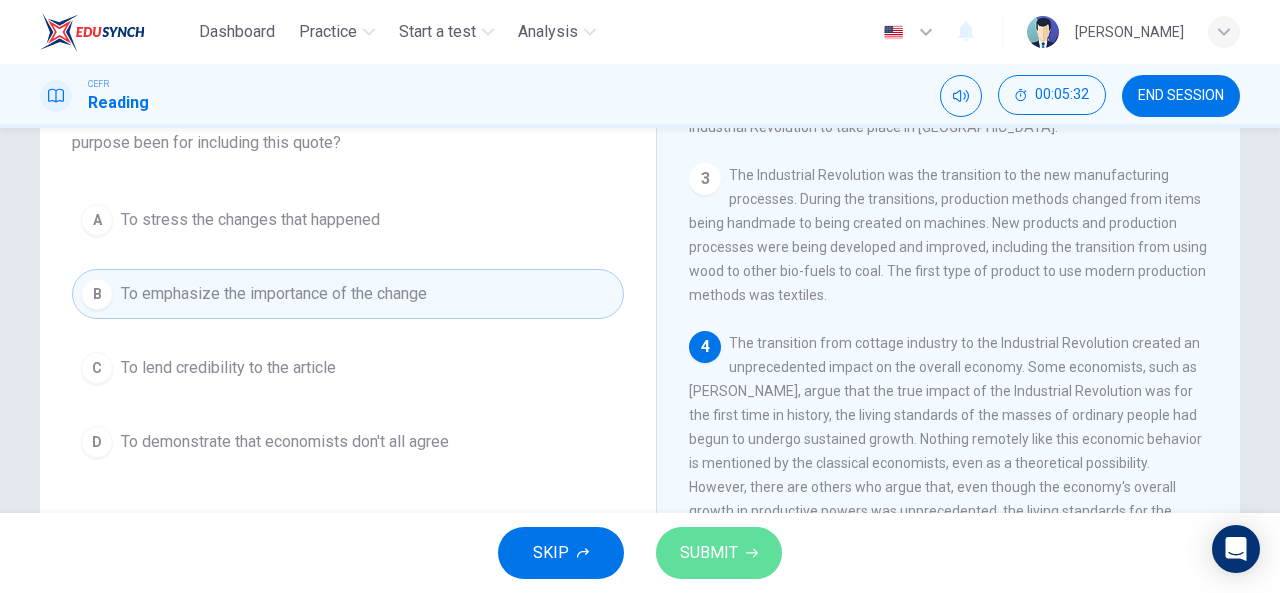 click on "SUBMIT" at bounding box center [719, 553] 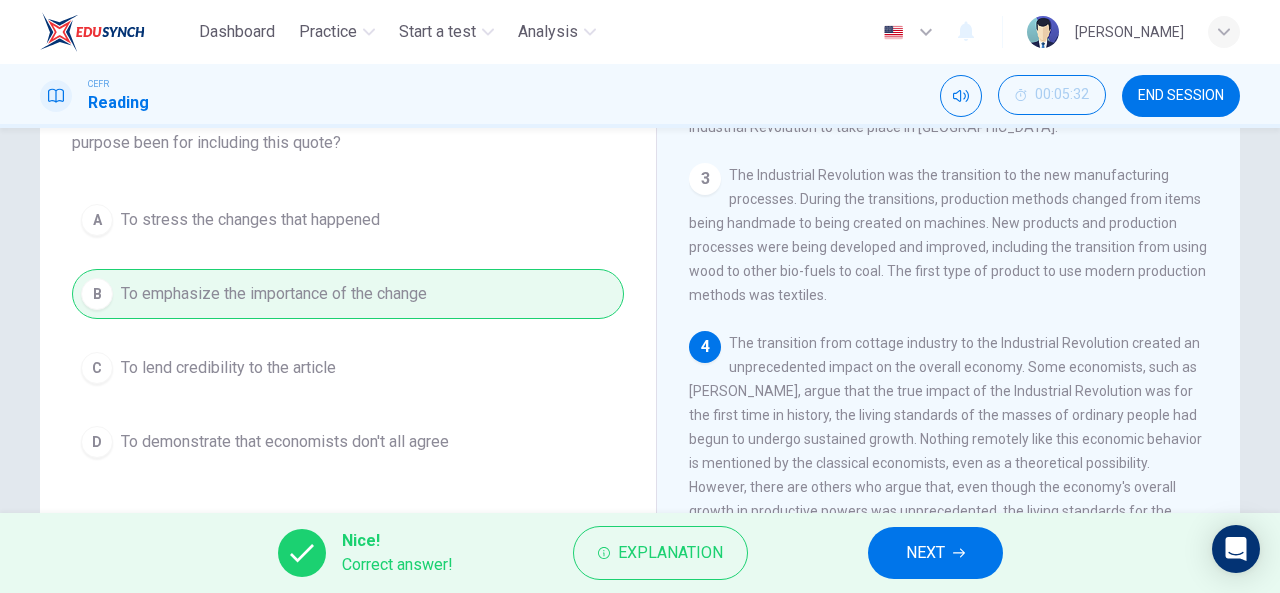 click on "NEXT" at bounding box center (925, 553) 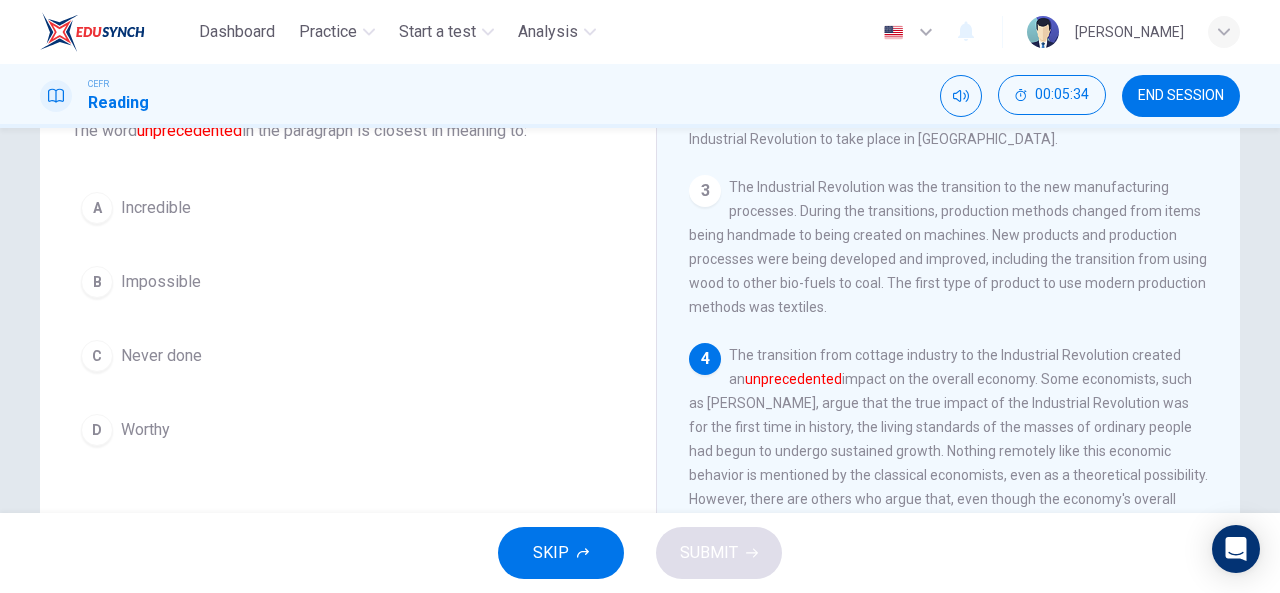 scroll, scrollTop: 147, scrollLeft: 0, axis: vertical 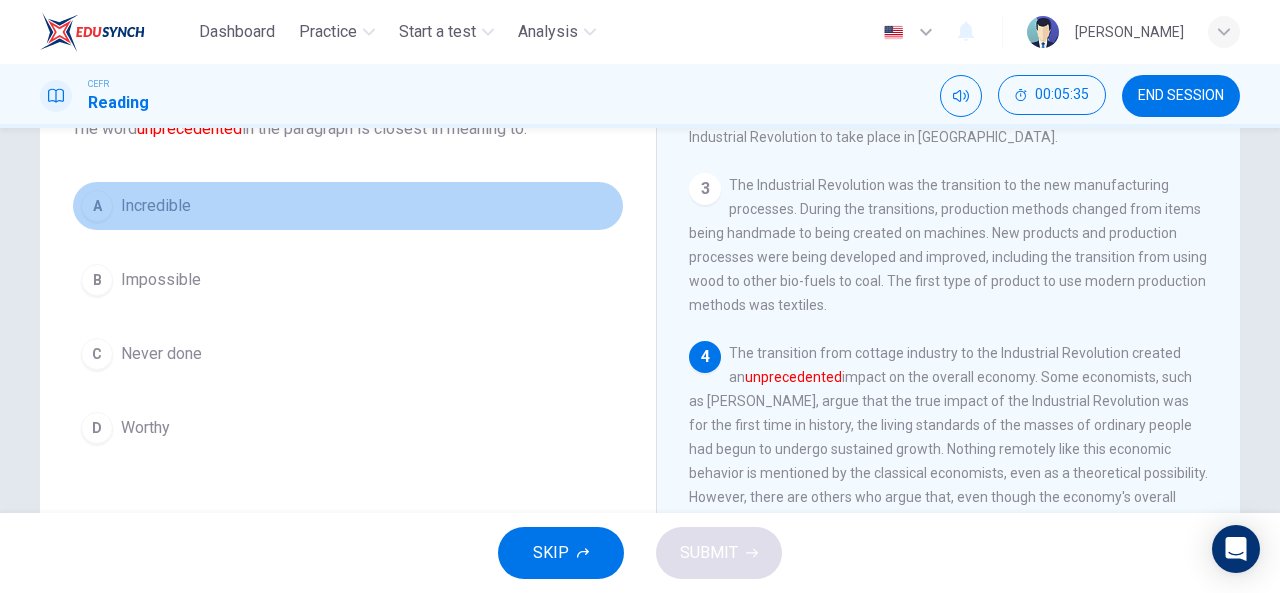 click on "Incredible" at bounding box center [156, 206] 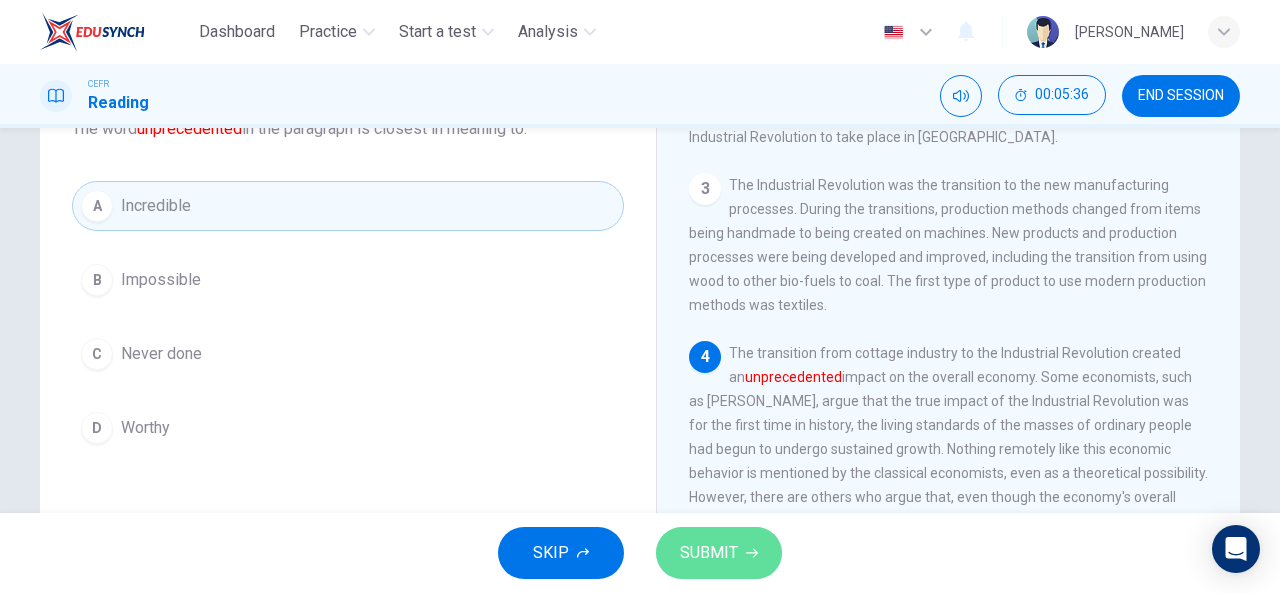 click on "SUBMIT" at bounding box center [709, 553] 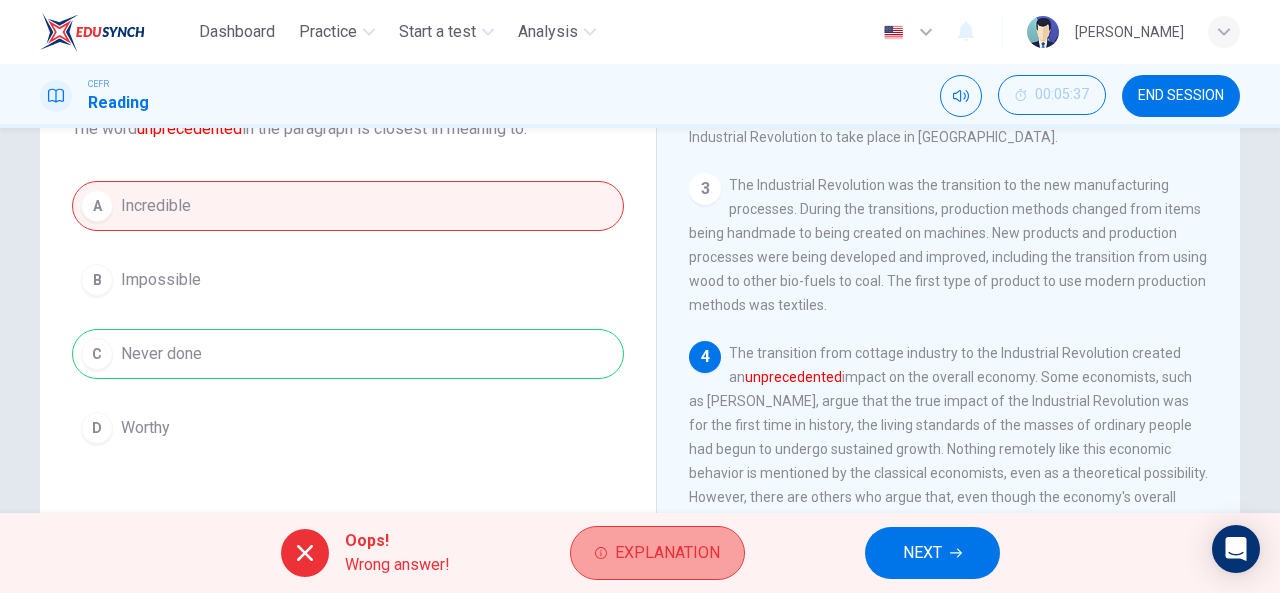click on "Explanation" at bounding box center [667, 553] 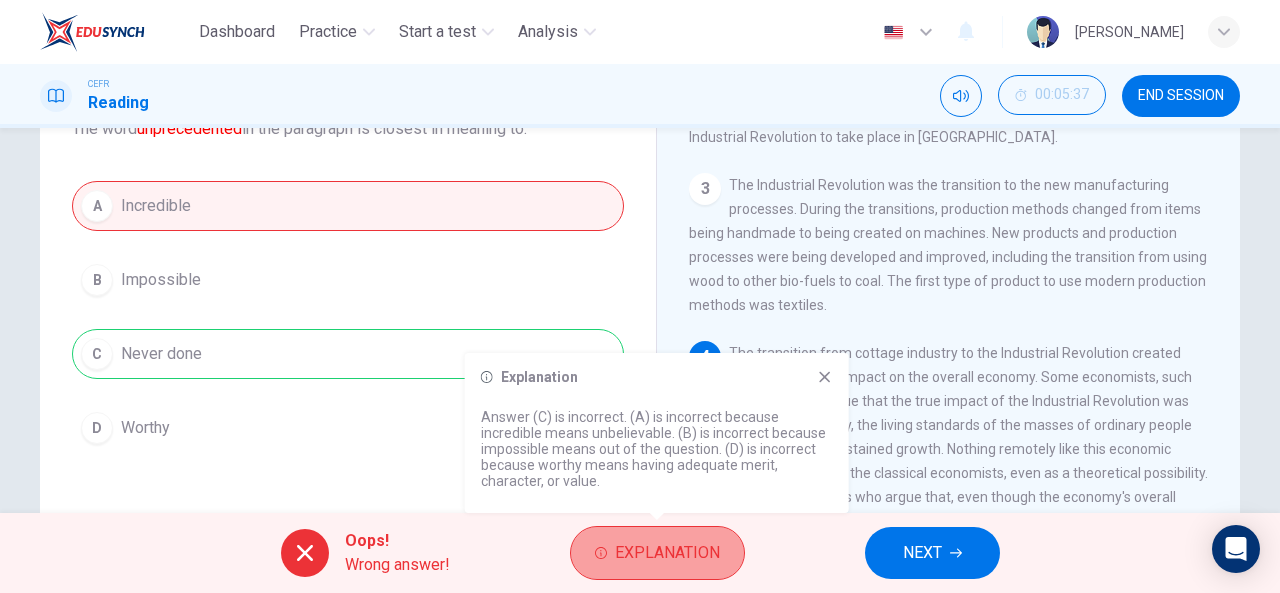 click on "Explanation" at bounding box center (667, 553) 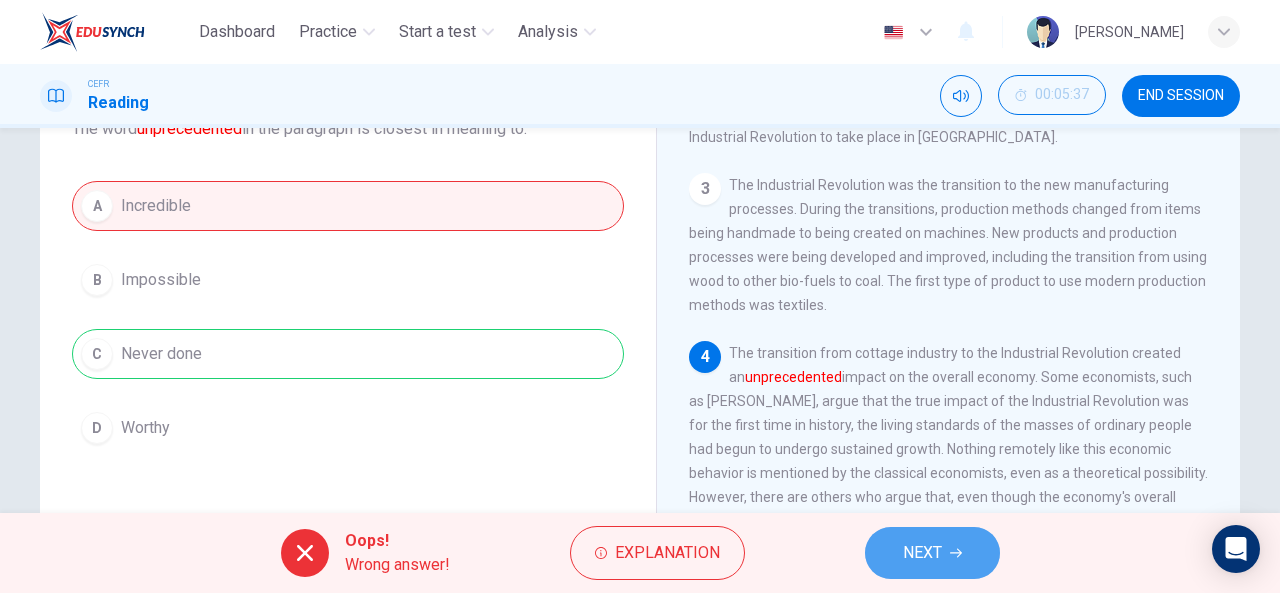click on "NEXT" at bounding box center (922, 553) 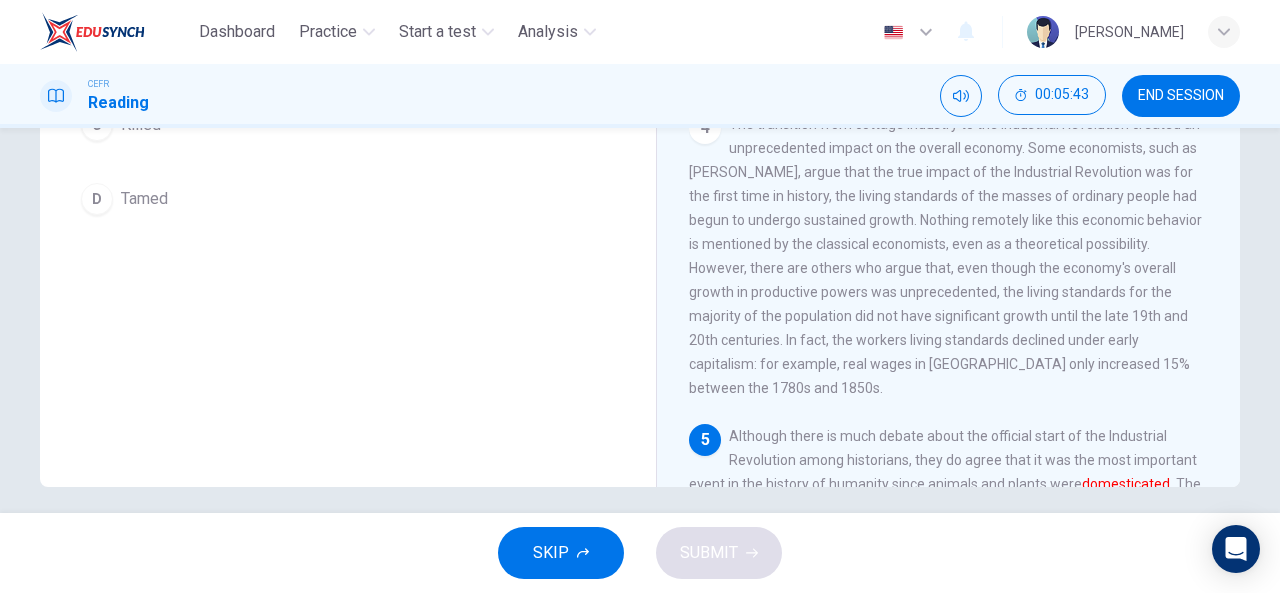 scroll, scrollTop: 390, scrollLeft: 0, axis: vertical 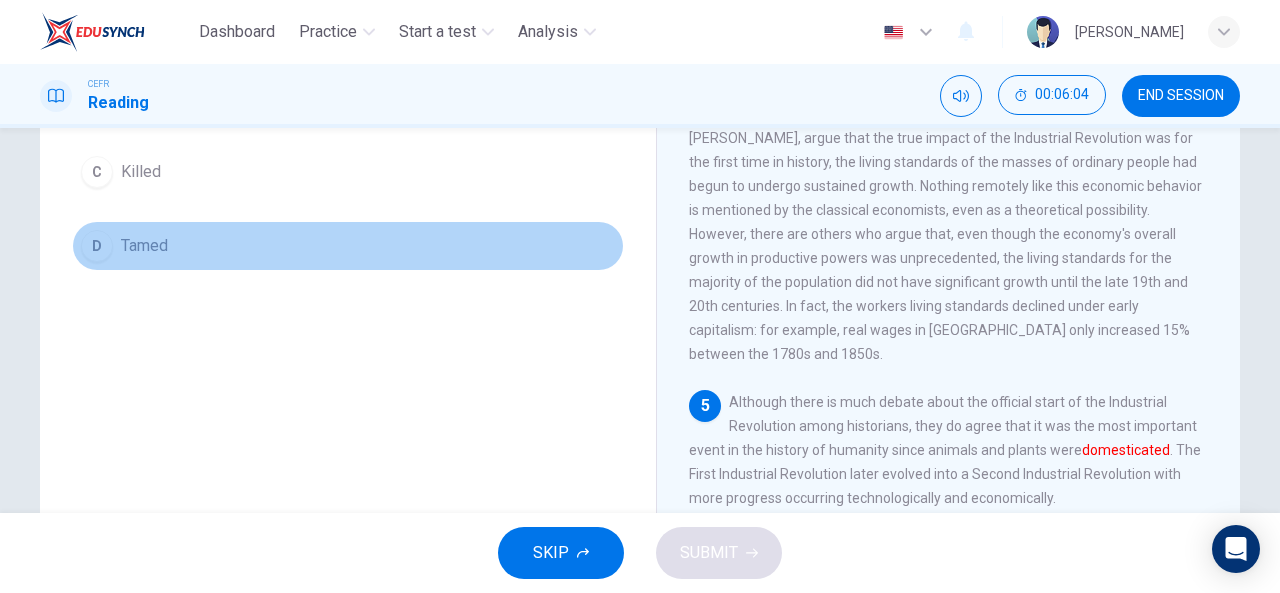 click on "D Tamed" at bounding box center (348, 246) 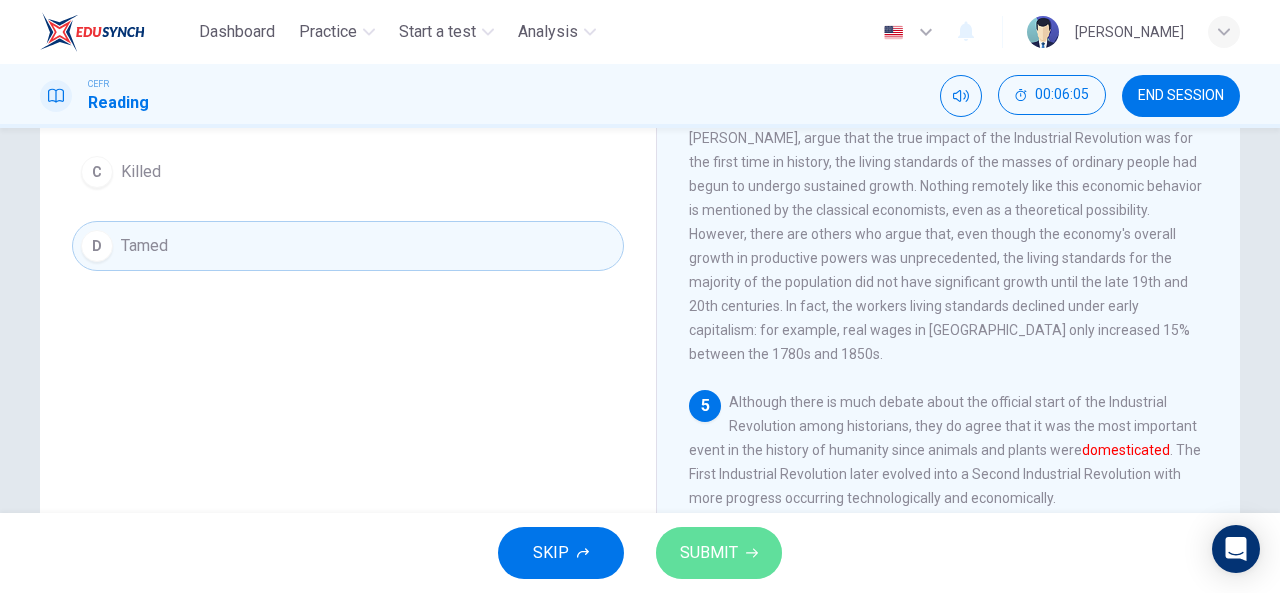 click 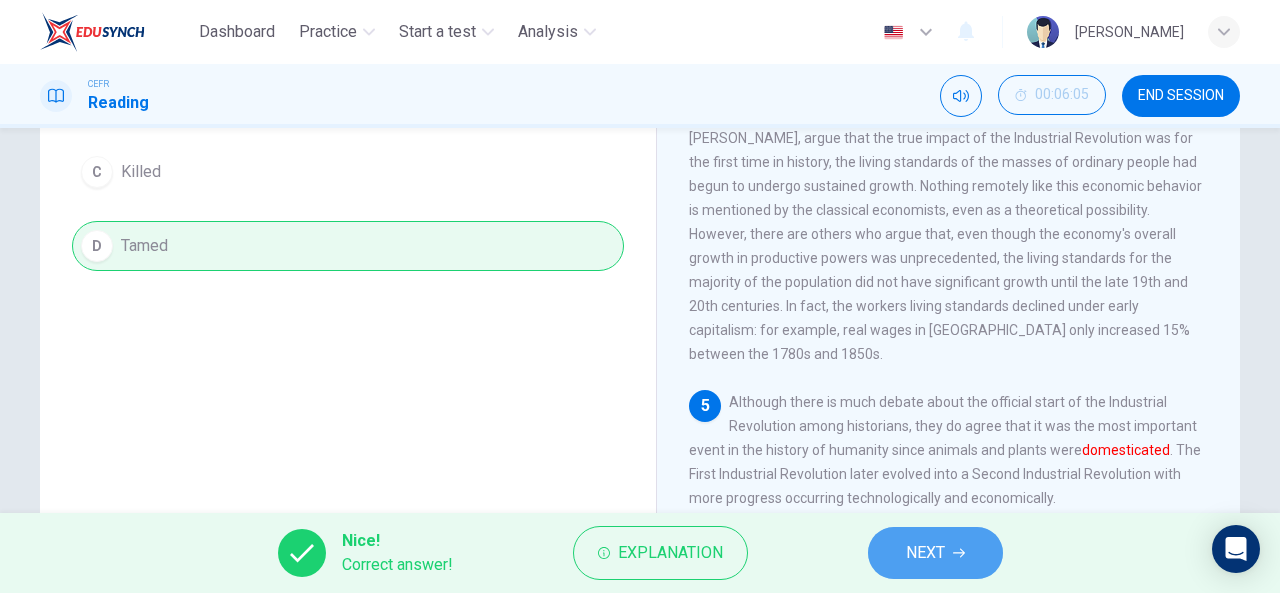 click on "NEXT" at bounding box center (925, 553) 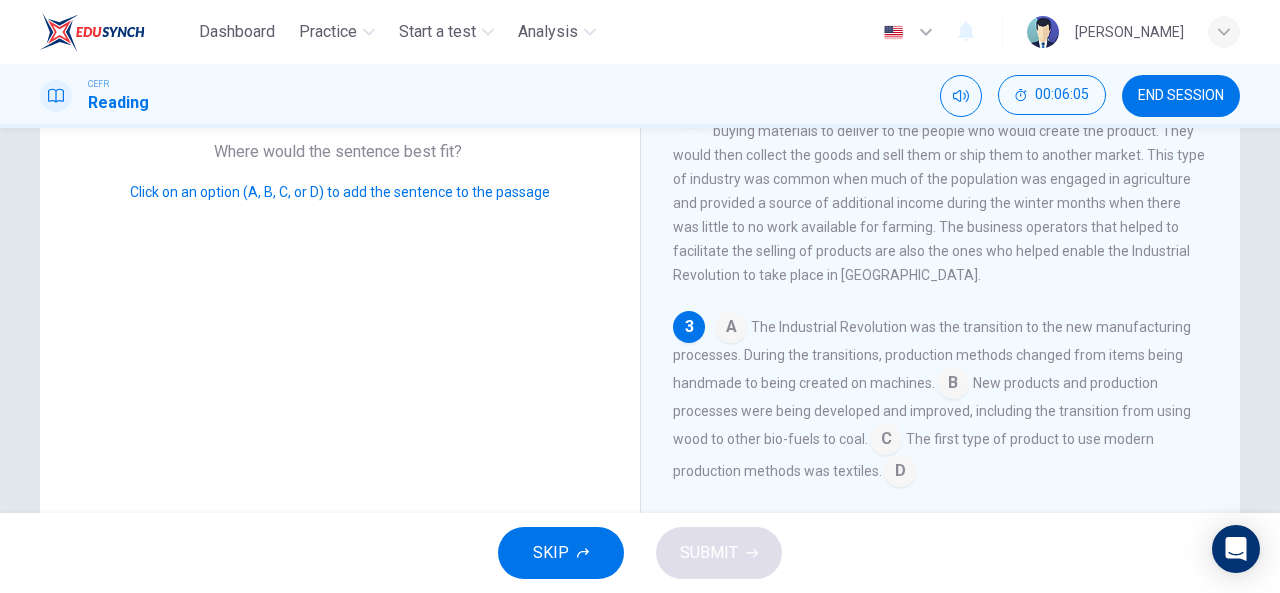 scroll, scrollTop: 194, scrollLeft: 0, axis: vertical 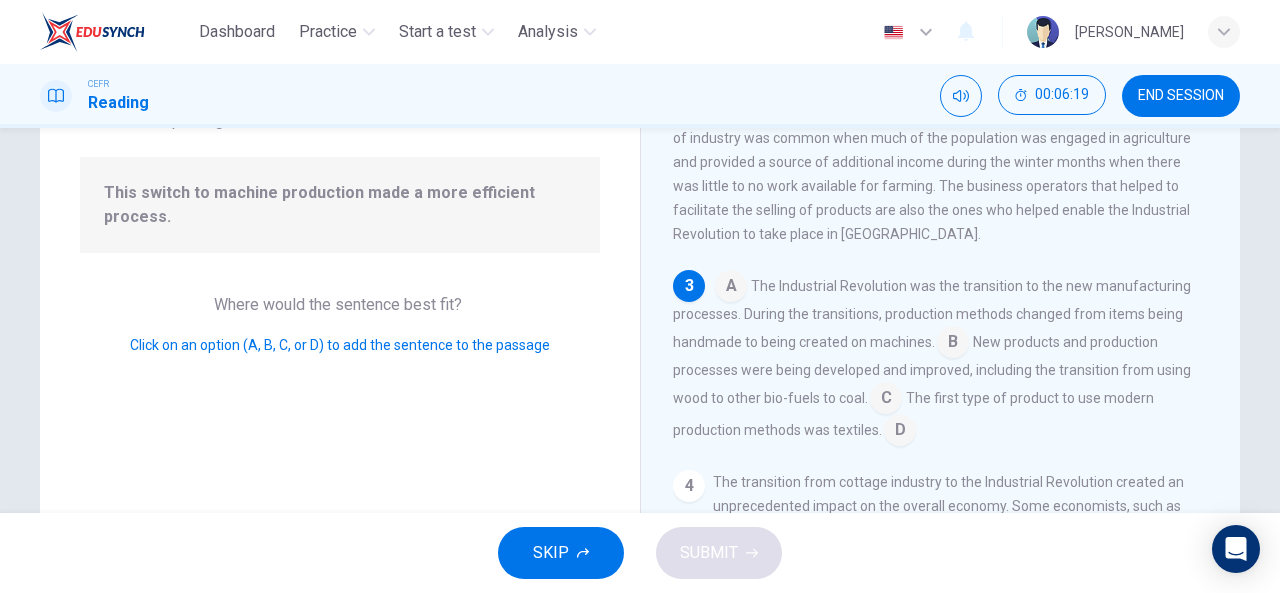 click on "The Industrial Revolution was the transition to the new manufacturing processes. During the transitions, production methods changed from items being handmade to being created on machines." at bounding box center [932, 314] 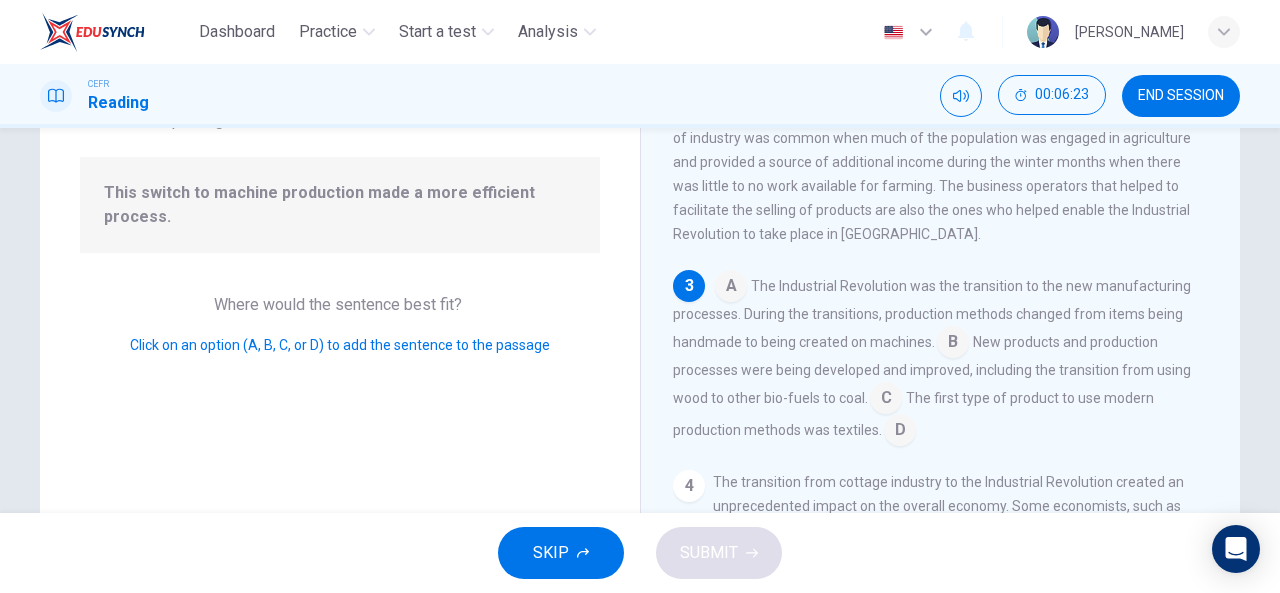 click at bounding box center [953, 344] 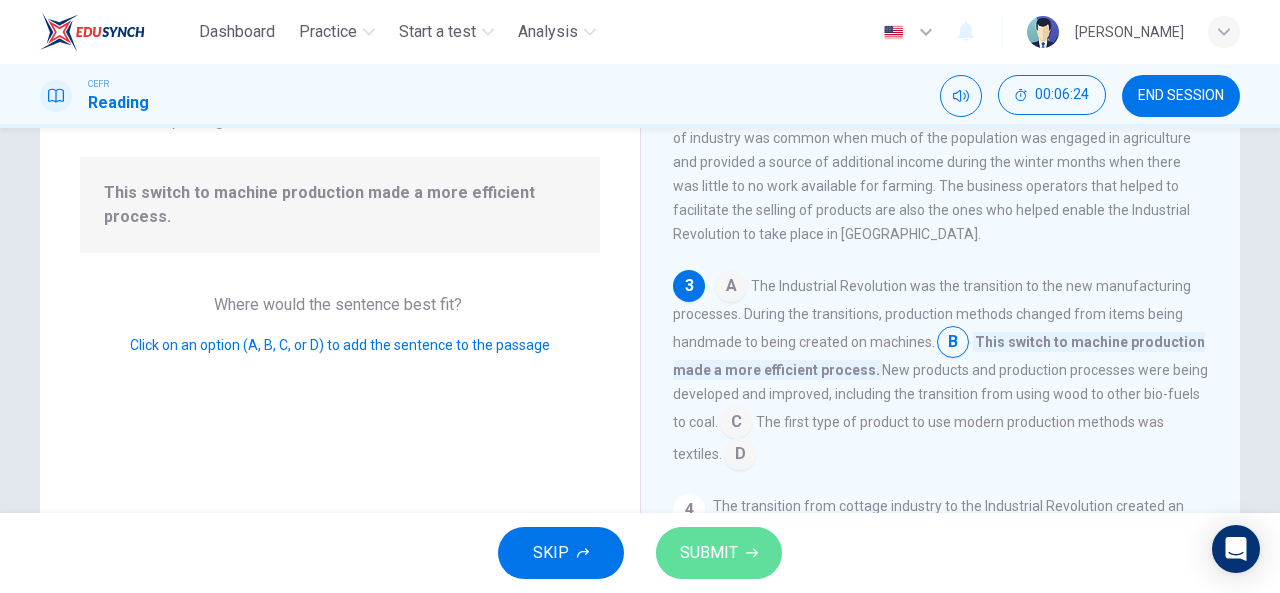 click on "SUBMIT" at bounding box center [719, 553] 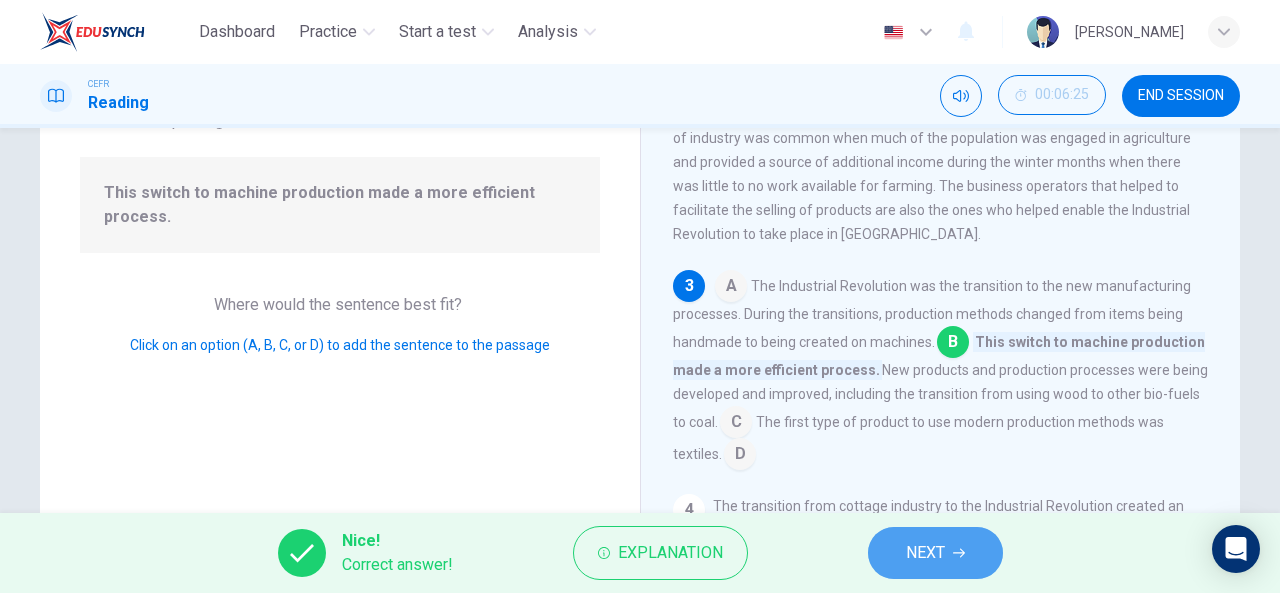 click on "NEXT" at bounding box center [935, 553] 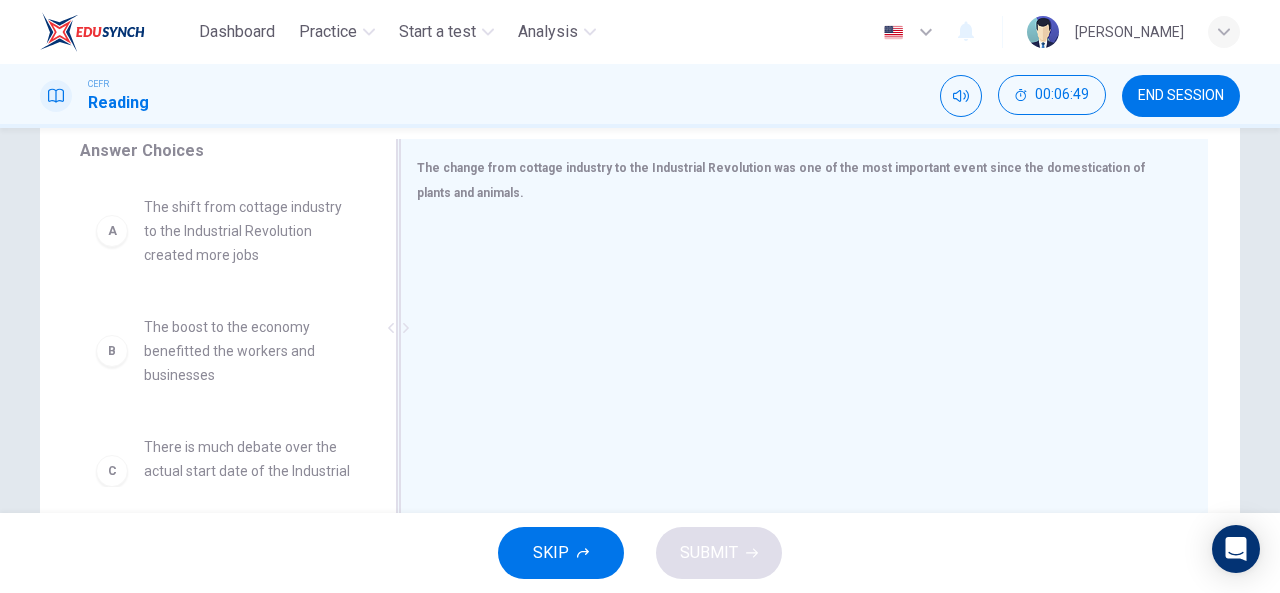 scroll, scrollTop: 359, scrollLeft: 0, axis: vertical 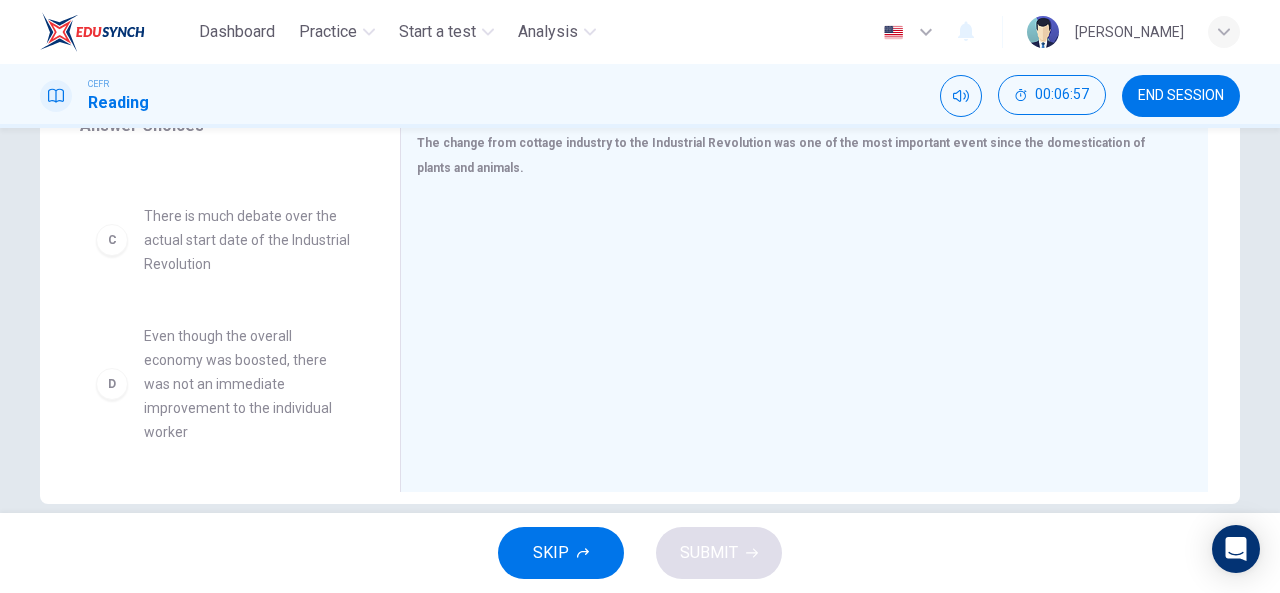 click on "Even though the overall economy was boosted, there was not an immediate improvement to the individual worker" at bounding box center [248, 384] 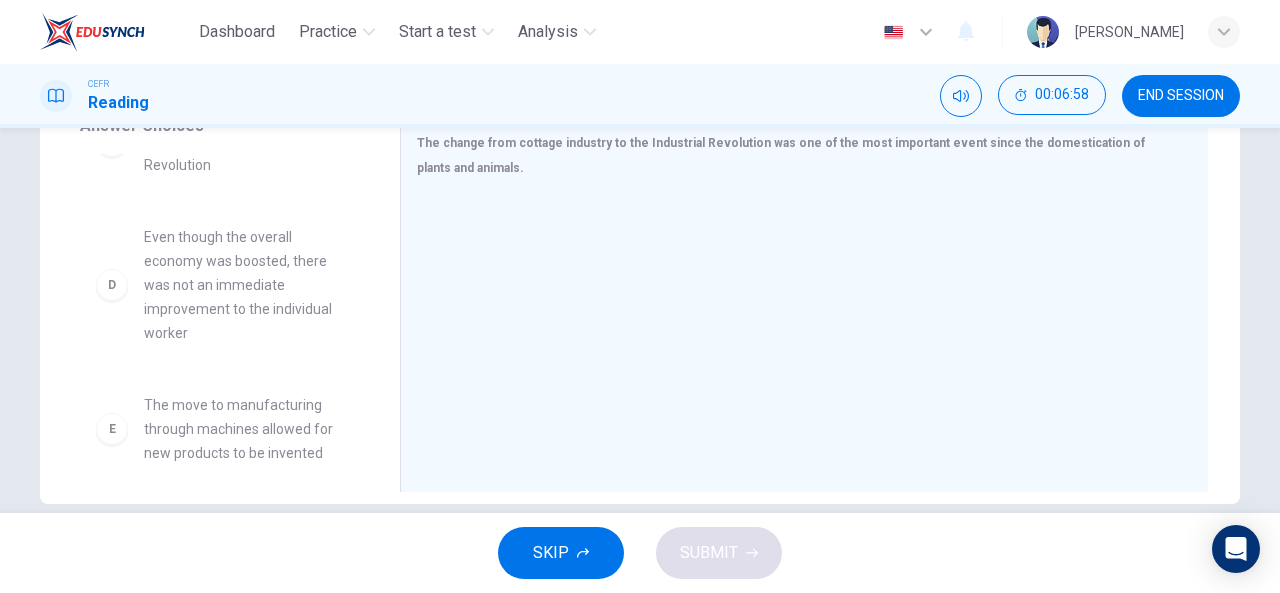 scroll, scrollTop: 306, scrollLeft: 0, axis: vertical 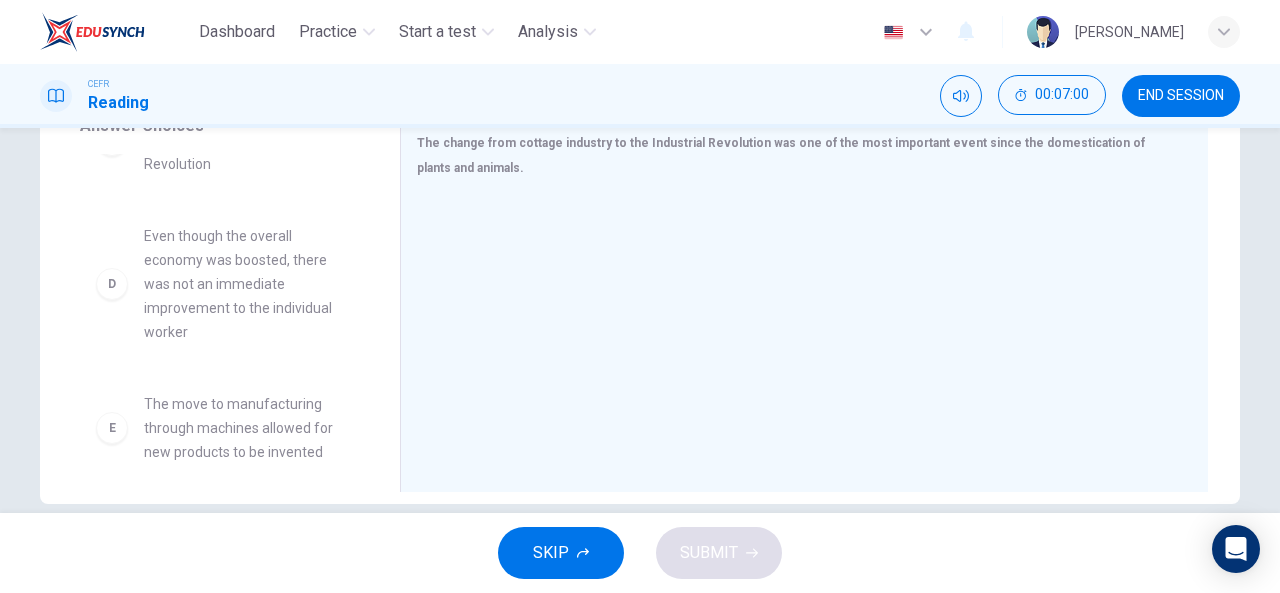 click on "D" at bounding box center (112, 284) 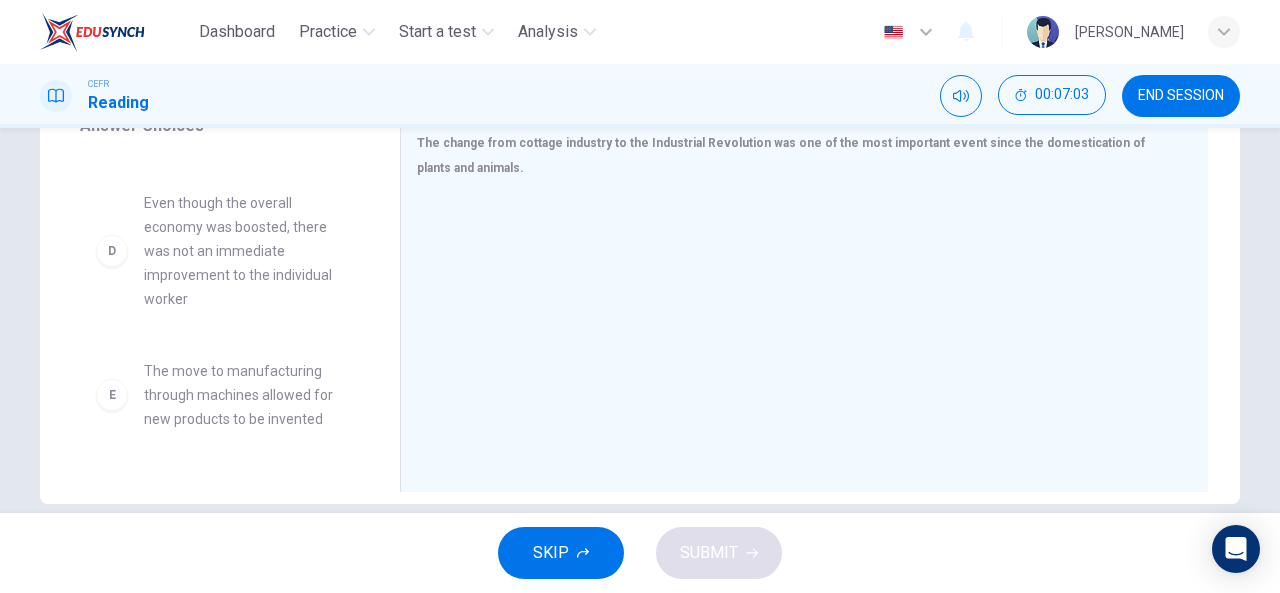 scroll, scrollTop: 334, scrollLeft: 0, axis: vertical 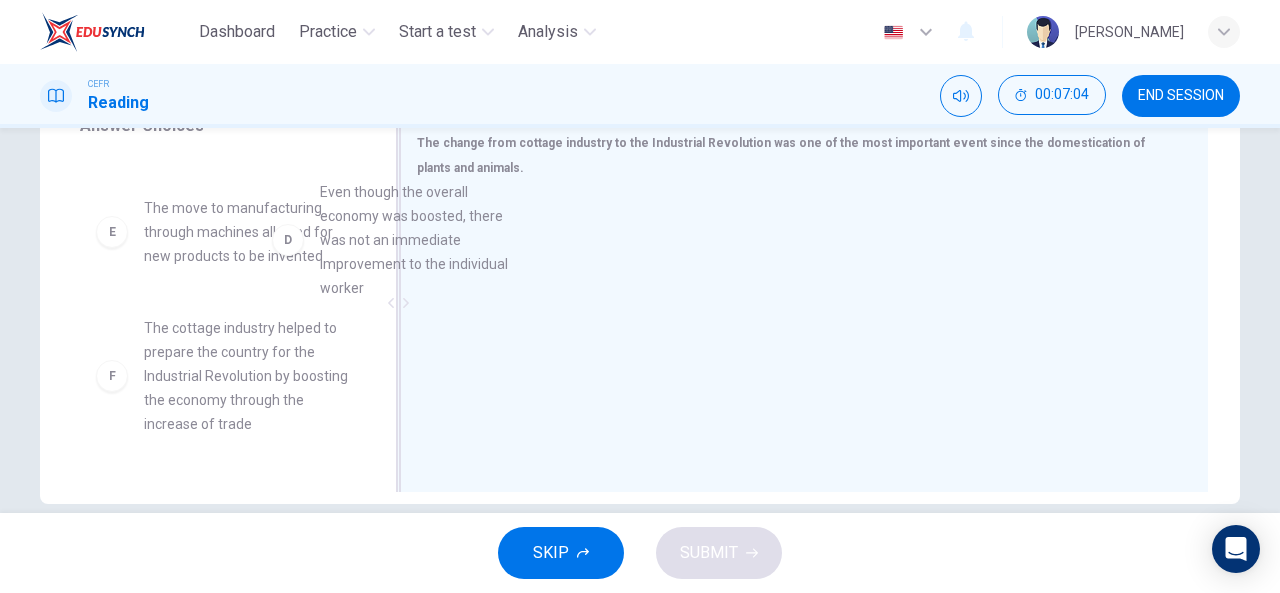 drag, startPoint x: 176, startPoint y: 292, endPoint x: 584, endPoint y: 255, distance: 409.67426 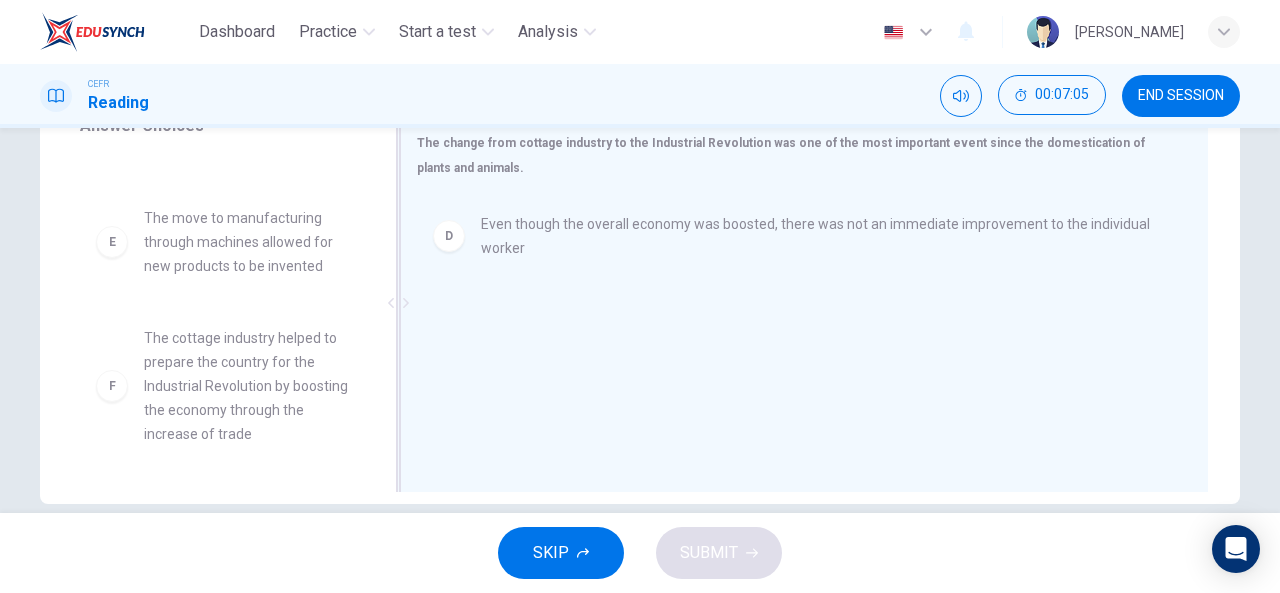 scroll, scrollTop: 324, scrollLeft: 0, axis: vertical 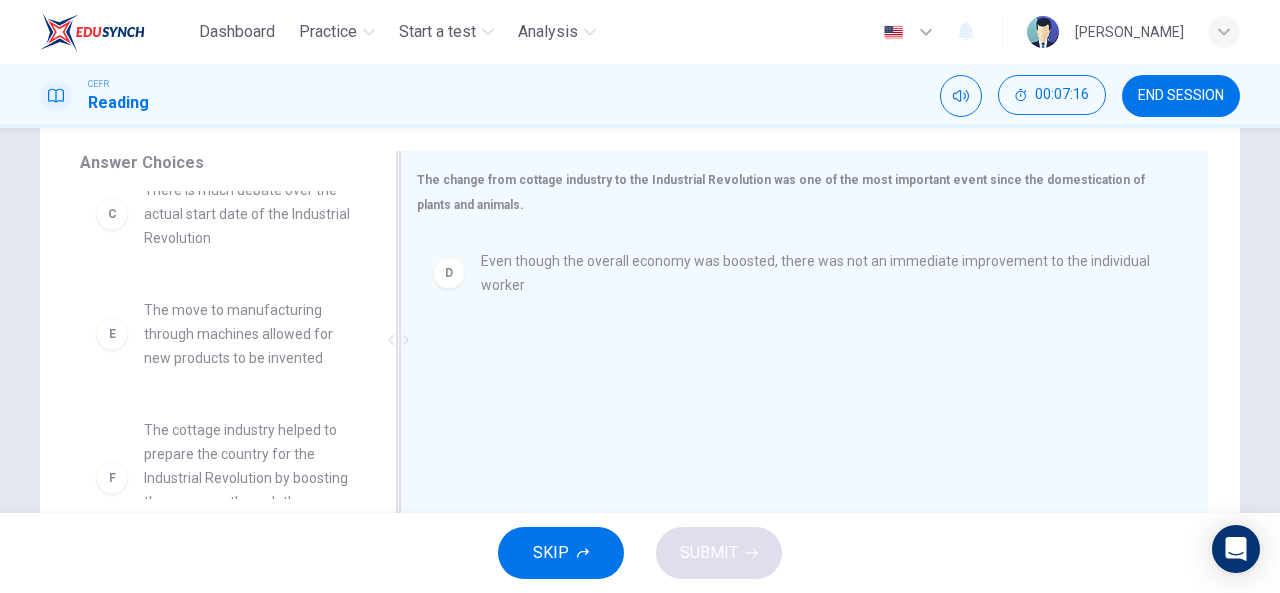 drag, startPoint x: 280, startPoint y: 345, endPoint x: 616, endPoint y: 426, distance: 345.62552 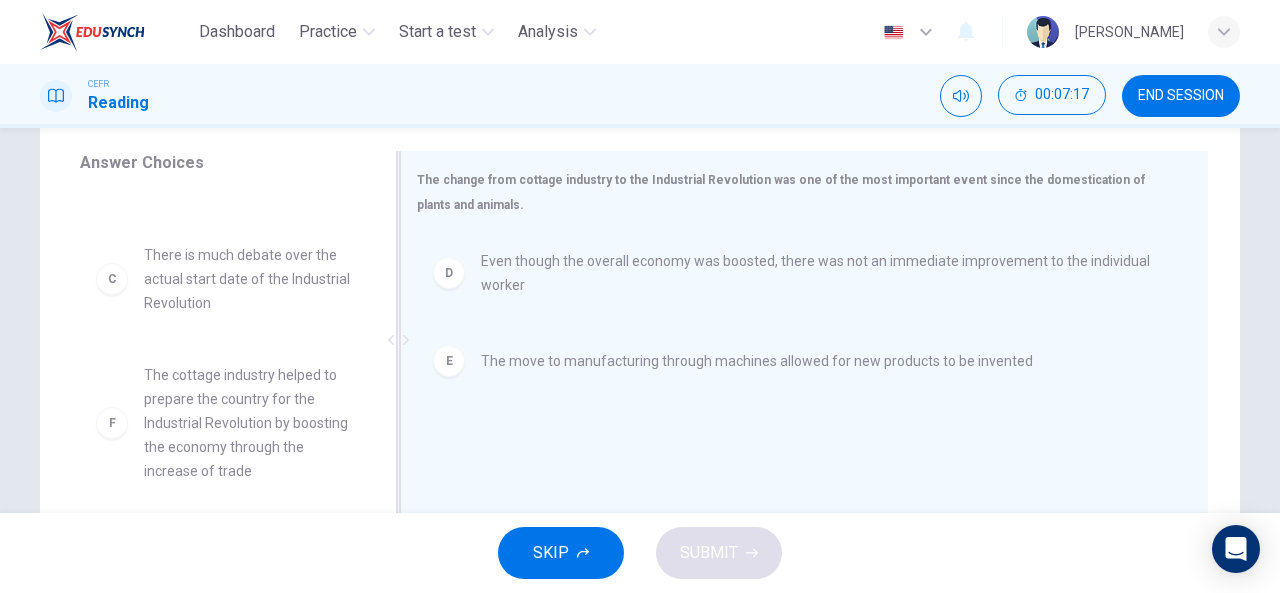 scroll, scrollTop: 204, scrollLeft: 0, axis: vertical 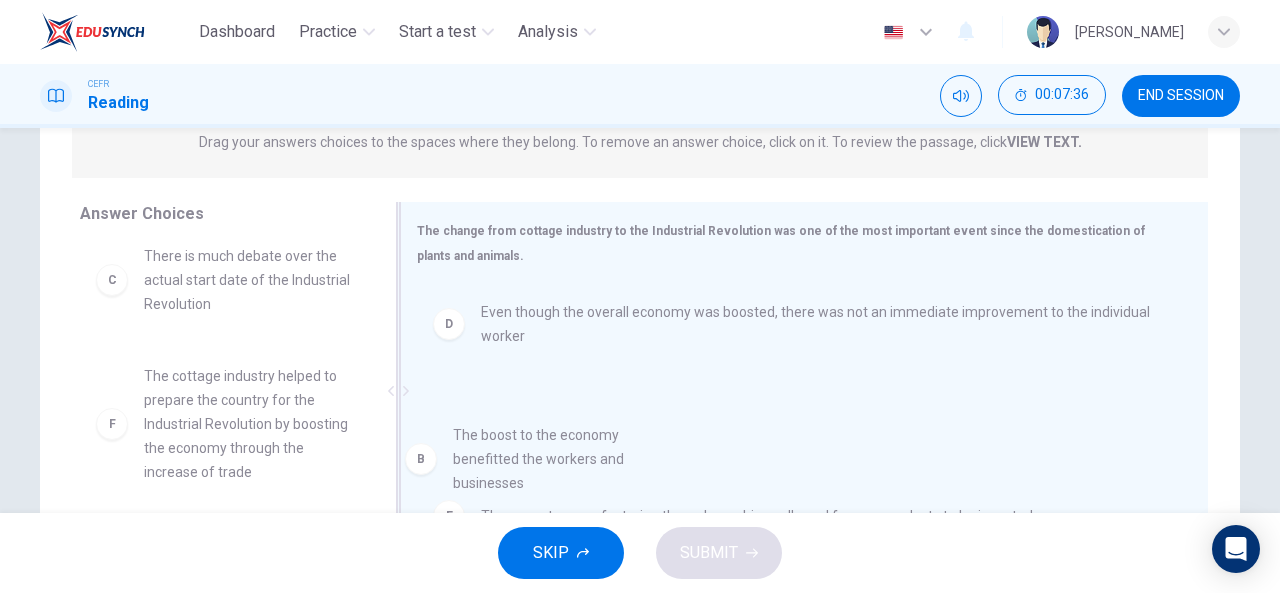drag, startPoint x: 292, startPoint y: 296, endPoint x: 621, endPoint y: 490, distance: 381.93848 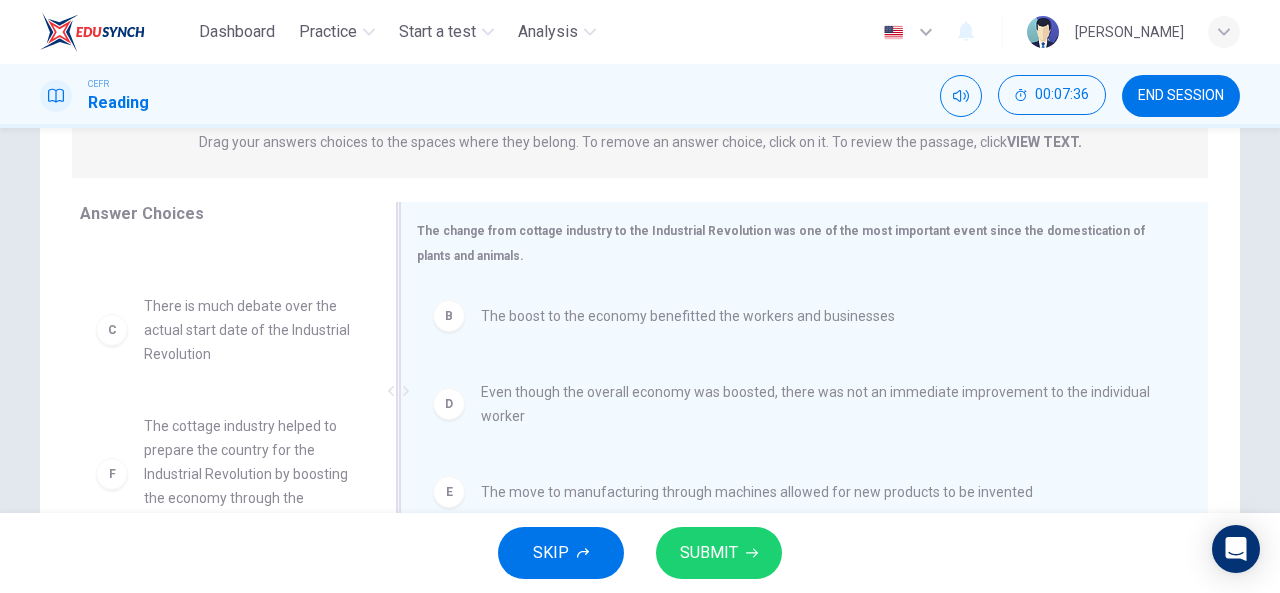 scroll, scrollTop: 84, scrollLeft: 0, axis: vertical 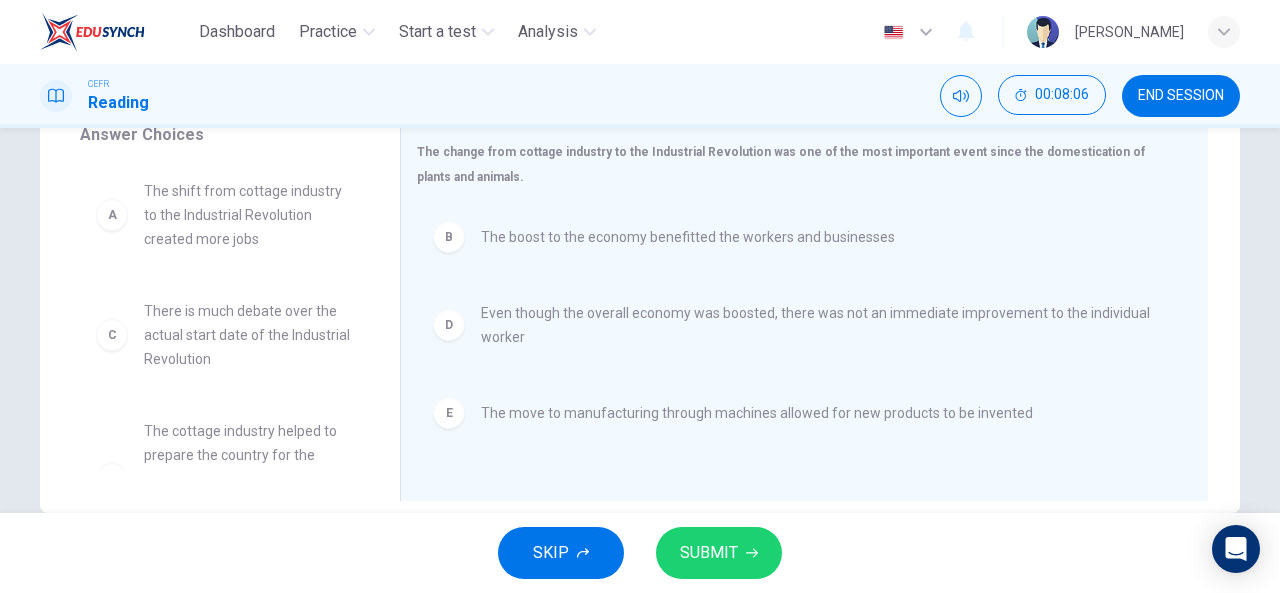 click on "SUBMIT" at bounding box center (709, 553) 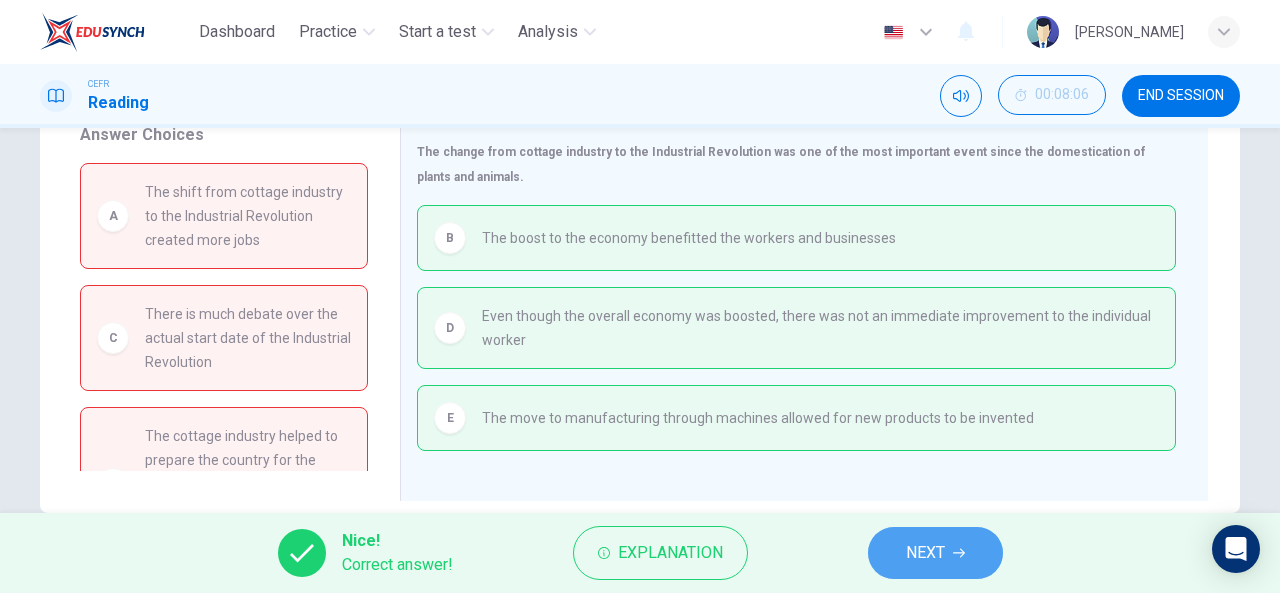 click on "NEXT" at bounding box center (925, 553) 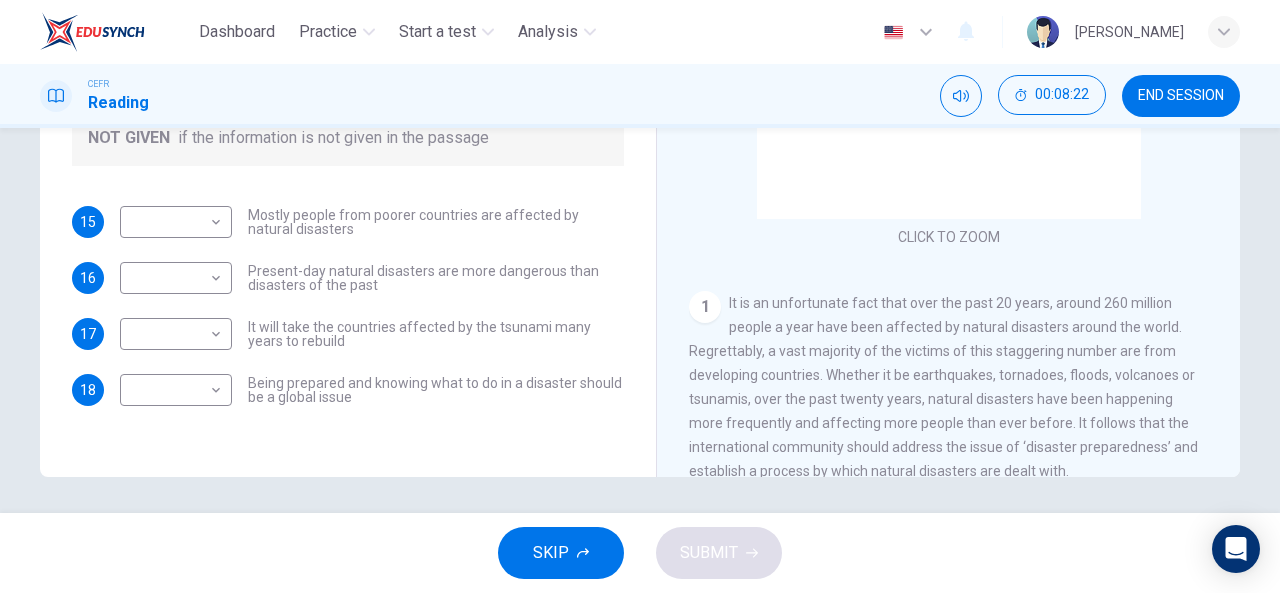 scroll, scrollTop: 390, scrollLeft: 0, axis: vertical 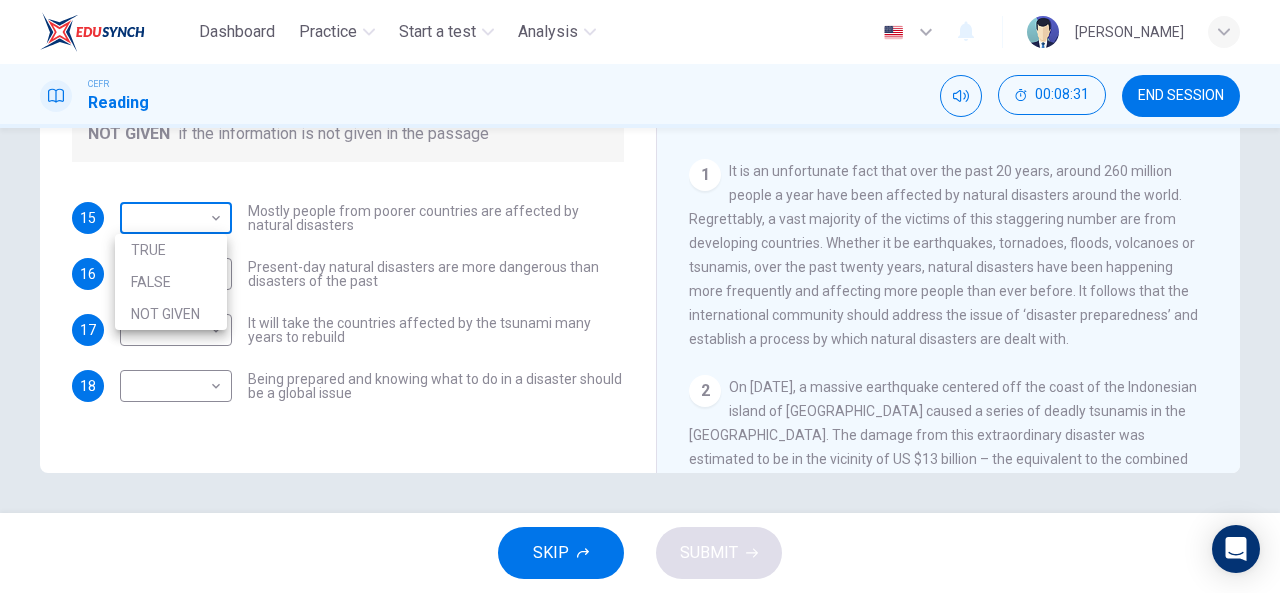 click on "Dashboard Practice Start a test Analysis English en ​ [PERSON_NAME] BINTI MAT ZIN CEFR Reading 00:08:31 END SESSION Questions 15 - 18 Do the following statements agree with the information given in the Reading Passage?
In the boxes below, write TRUE if the statement is true FALSE if the statement is false NOT GIVEN if the information is not given in the passage 15 ​ ​ Mostly people from poorer countries are affected by natural disasters 16 ​ ​ Present-day natural disasters are more dangerous than disasters of the past 17 ​ ​ It will take the countries affected by the tsunami many years to rebuild 18 ​ ​ Being prepared and knowing what to do in a disaster should be a global issue Preparing for the Threat CLICK TO ZOOM Click to Zoom 1 2 3 4 5 6 SKIP SUBMIT EduSynch - Online Language Proficiency Testing
Dashboard Practice Start a test Analysis Notifications © Copyright  2025 TRUE FALSE NOT GIVEN" at bounding box center [640, 296] 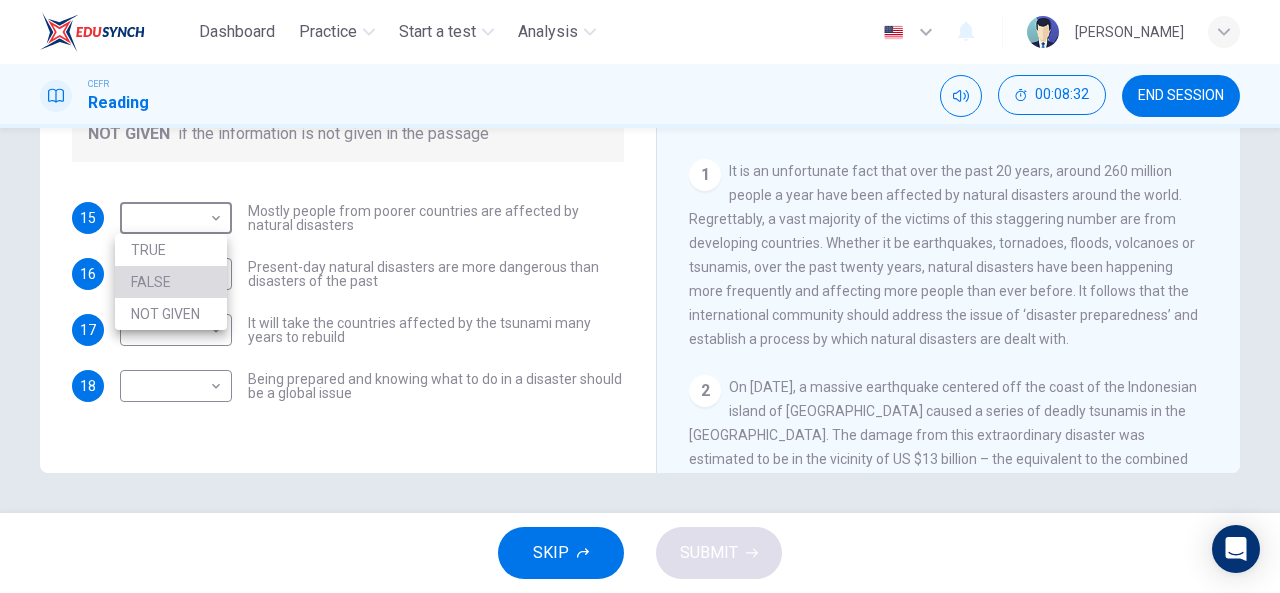 click on "FALSE" at bounding box center (171, 282) 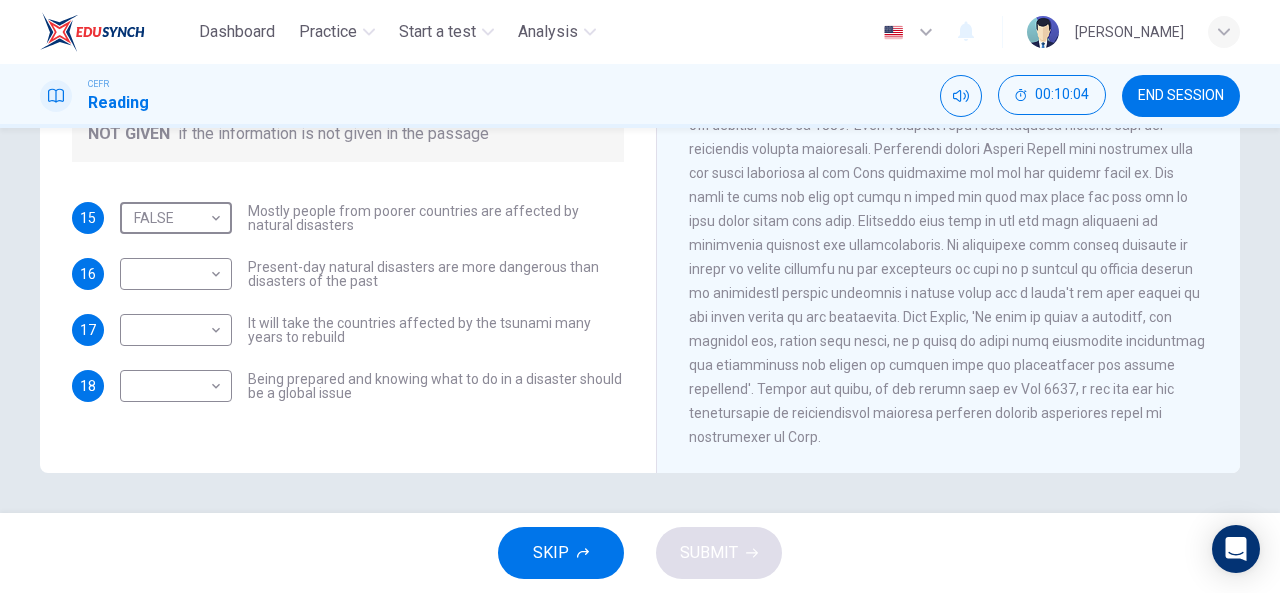 scroll, scrollTop: 1709, scrollLeft: 0, axis: vertical 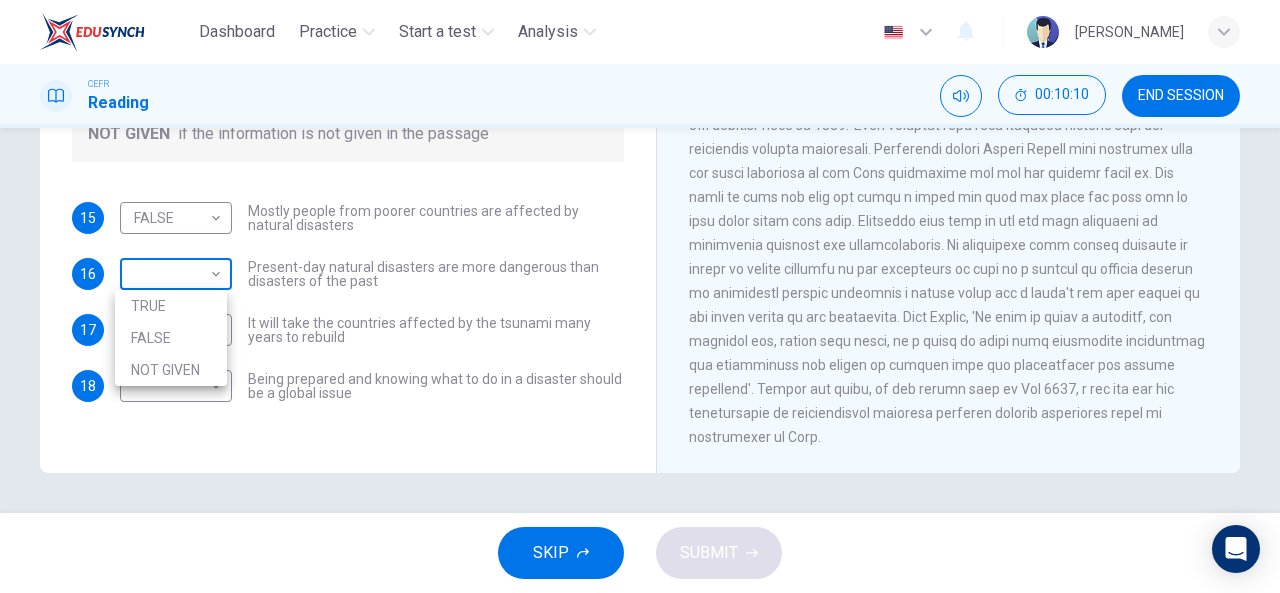 click on "Dashboard Practice Start a test Analysis English en ​ [PERSON_NAME] BINTI MAT ZIN CEFR Reading 00:10:10 END SESSION Questions 15 - 18 Do the following statements agree with the information given in the Reading Passage?
In the boxes below, write TRUE if the statement is true FALSE if the statement is false NOT GIVEN if the information is not given in the passage 15 FALSE FALSE ​ Mostly people from poorer countries are affected by natural disasters 16 ​ ​ Present-day natural disasters are more dangerous than disasters of the past 17 ​ ​ It will take the countries affected by the tsunami many years to rebuild 18 ​ ​ Being prepared and knowing what to do in a disaster should be a global issue Preparing for the Threat CLICK TO ZOOM Click to Zoom 1 2 3 4 5 6 SKIP SUBMIT EduSynch - Online Language Proficiency Testing
Dashboard Practice Start a test Analysis Notifications © Copyright  2025 TRUE FALSE NOT GIVEN" at bounding box center (640, 296) 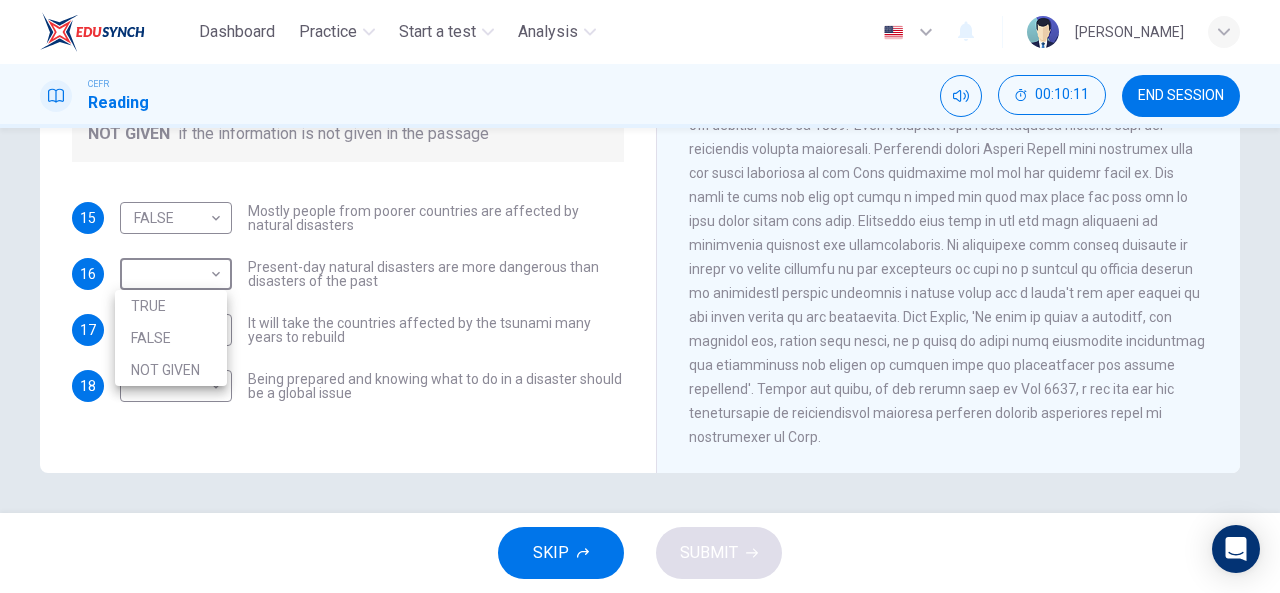 click on "FALSE" at bounding box center [171, 338] 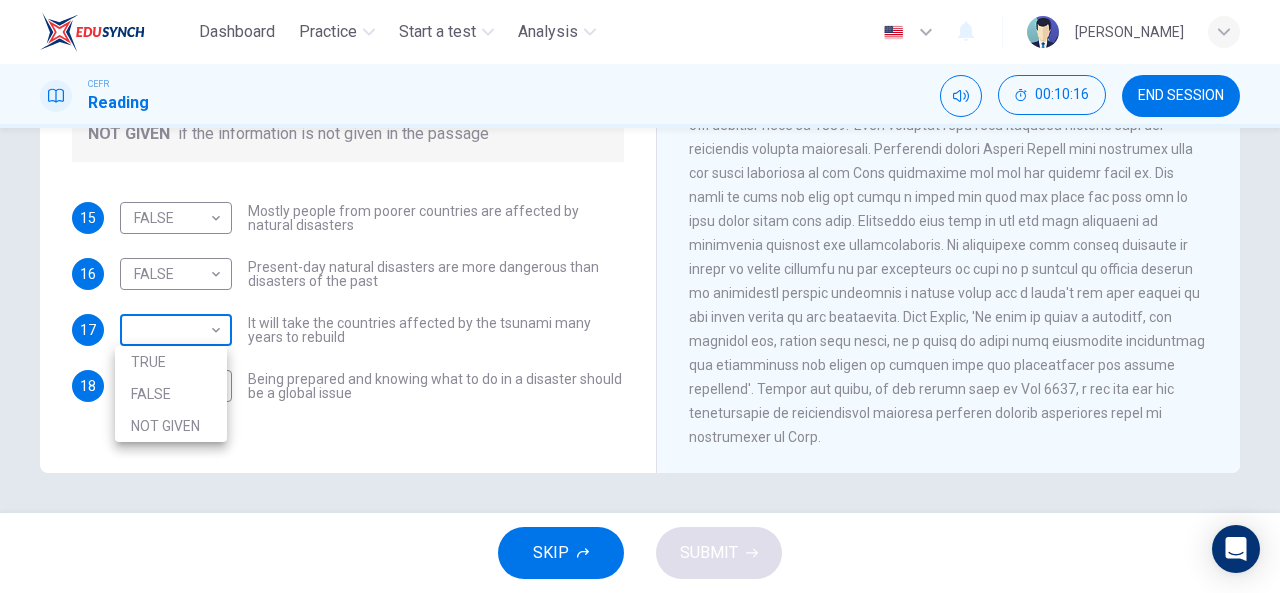 click on "Dashboard Practice Start a test Analysis English en ​ [PERSON_NAME] BINTI MAT ZIN CEFR Reading 00:10:16 END SESSION Questions 15 - 18 Do the following statements agree with the information given in the Reading Passage?
In the boxes below, write TRUE if the statement is true FALSE if the statement is false NOT GIVEN if the information is not given in the passage 15 FALSE FALSE ​ Mostly people from poorer countries are affected by natural disasters 16 FALSE FALSE ​ Present-day natural disasters are more dangerous than disasters of the past 17 ​ ​ It will take the countries affected by the tsunami many years to rebuild 18 ​ ​ Being prepared and knowing what to do in a disaster should be a global issue Preparing for the Threat CLICK TO ZOOM Click to Zoom 1 2 3 4 5 6 SKIP SUBMIT EduSynch - Online Language Proficiency Testing
Dashboard Practice Start a test Analysis Notifications © Copyright  2025 TRUE FALSE NOT GIVEN" at bounding box center (640, 296) 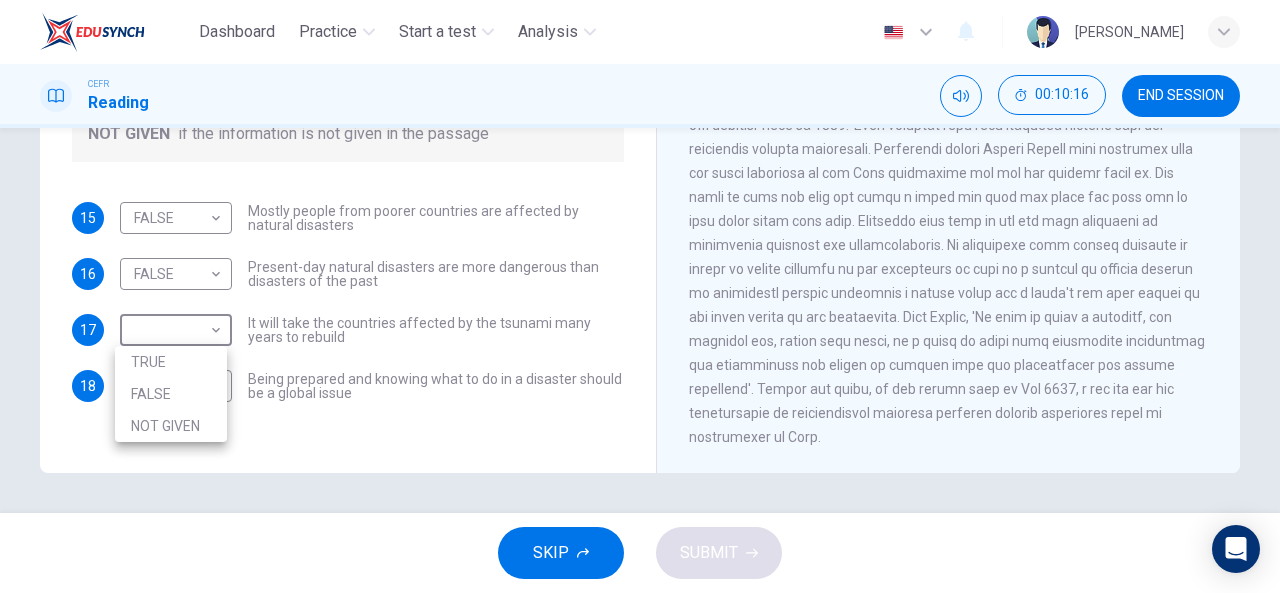 click on "TRUE" at bounding box center [171, 362] 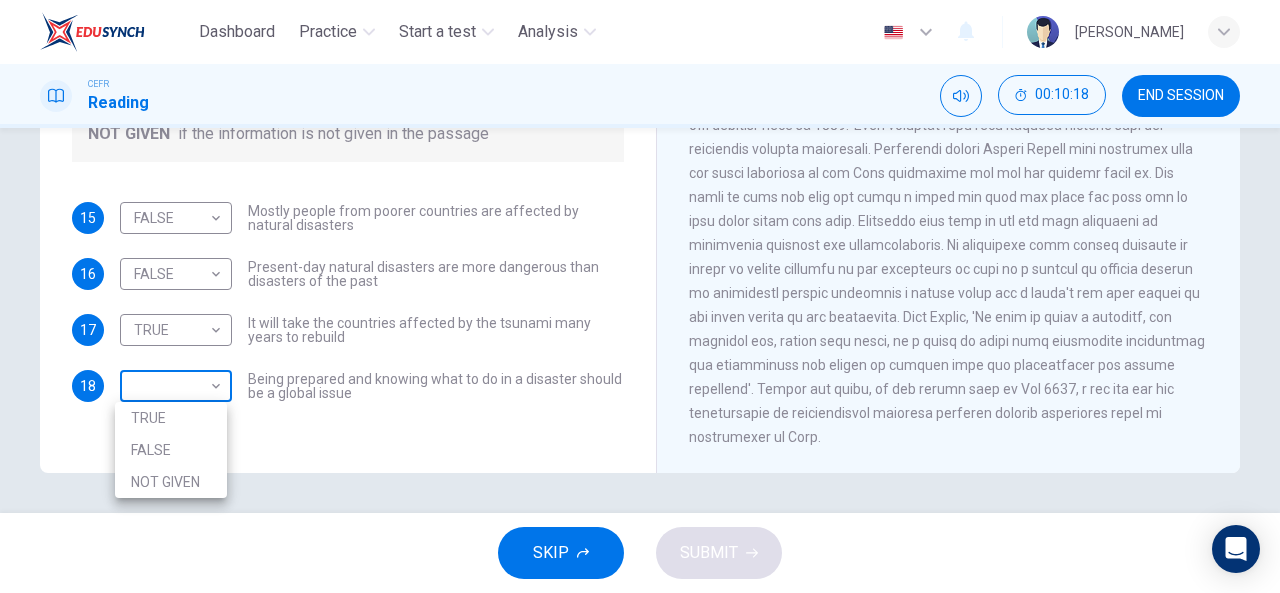 click on "Dashboard Practice Start a test Analysis English en ​ [PERSON_NAME] BINTI MAT ZIN CEFR Reading 00:10:18 END SESSION Questions 15 - 18 Do the following statements agree with the information given in the Reading Passage?
In the boxes below, write TRUE if the statement is true FALSE if the statement is false NOT GIVEN if the information is not given in the passage 15 FALSE FALSE ​ Mostly people from poorer countries are affected by natural disasters 16 FALSE FALSE ​ Present-day natural disasters are more dangerous than disasters of the past 17 TRUE TRUE ​ It will take the countries affected by the tsunami many years to rebuild 18 ​ ​ Being prepared and knowing what to do in a disaster should be a global issue Preparing for the Threat CLICK TO ZOOM Click to Zoom 1 2 3 4 5 6 SKIP SUBMIT EduSynch - Online Language Proficiency Testing
Dashboard Practice Start a test Analysis Notifications © Copyright  2025 TRUE FALSE NOT GIVEN" at bounding box center [640, 296] 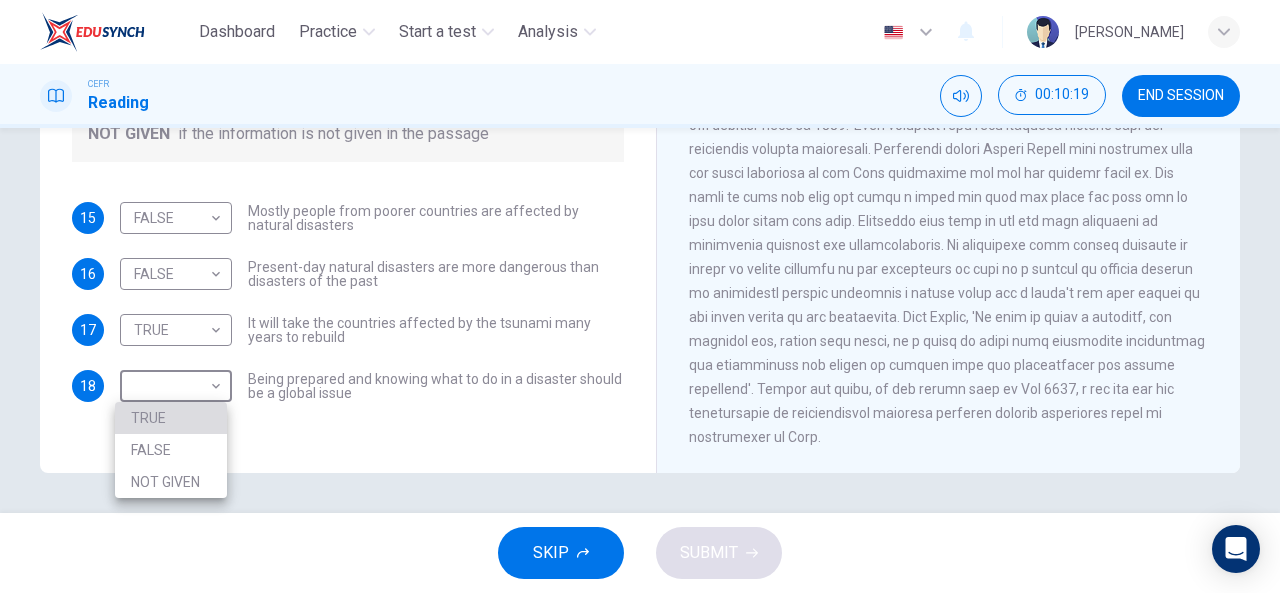 click on "TRUE" at bounding box center [171, 418] 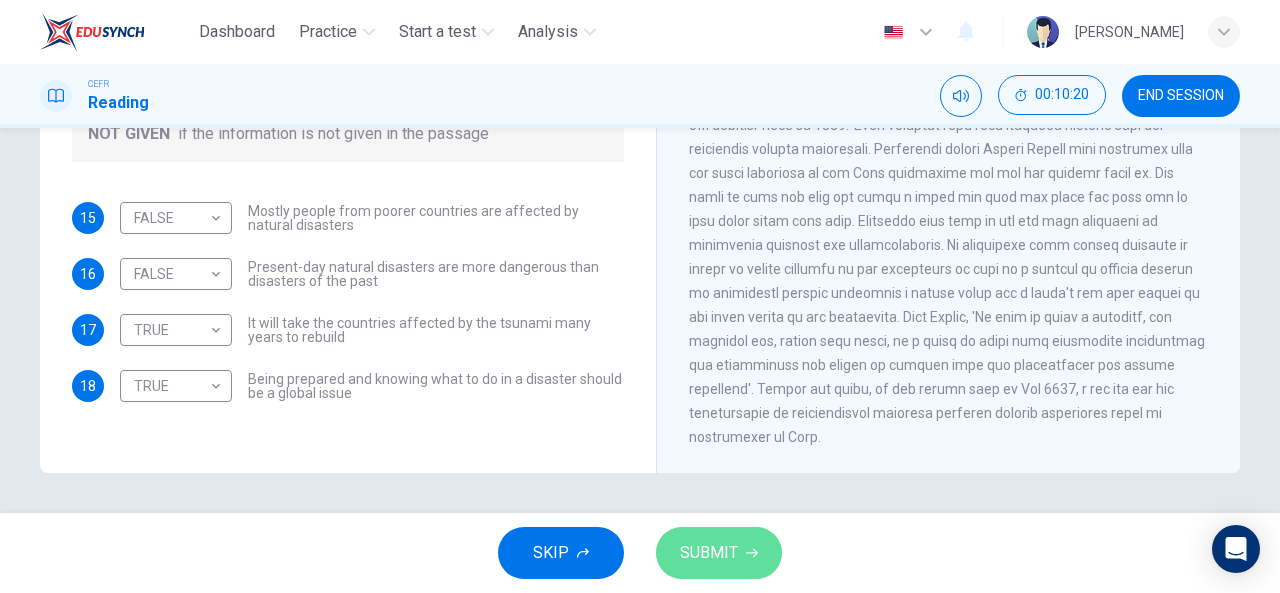 click on "SUBMIT" at bounding box center [709, 553] 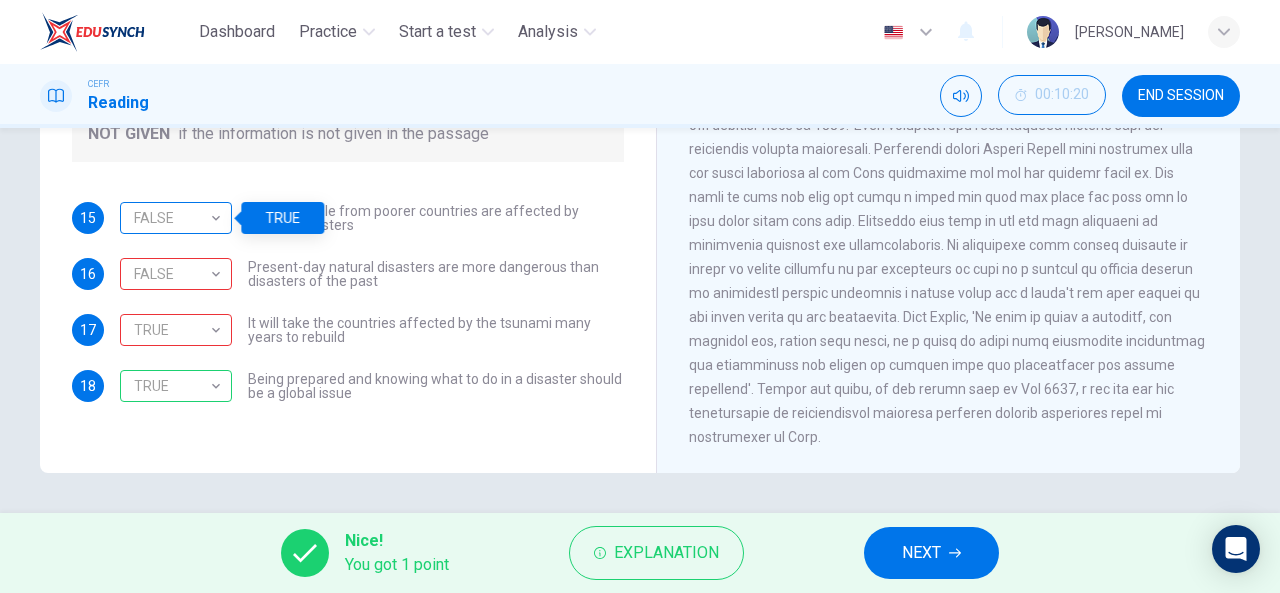 click on "FALSE" at bounding box center (172, 218) 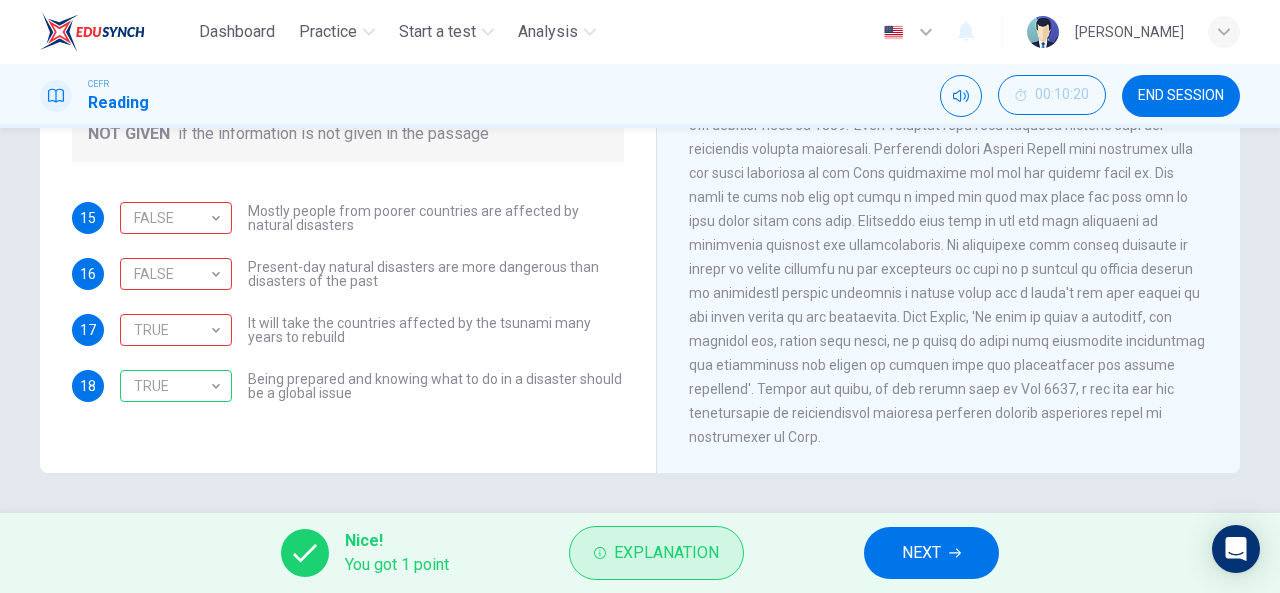click on "Explanation" at bounding box center (656, 553) 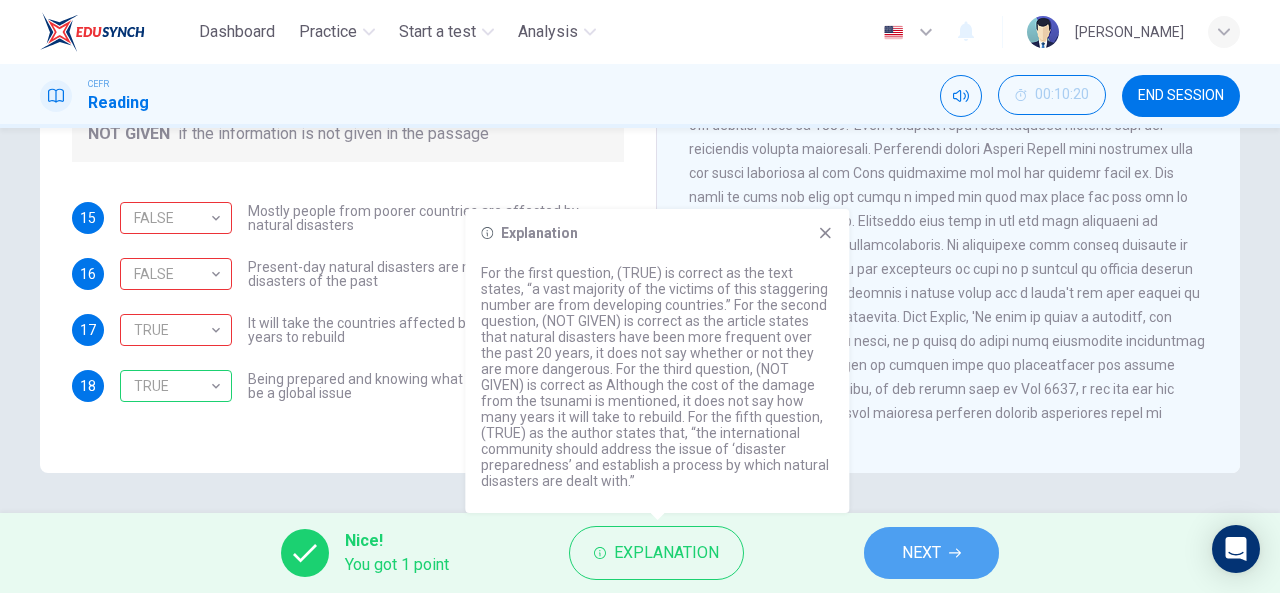 click on "NEXT" at bounding box center [931, 553] 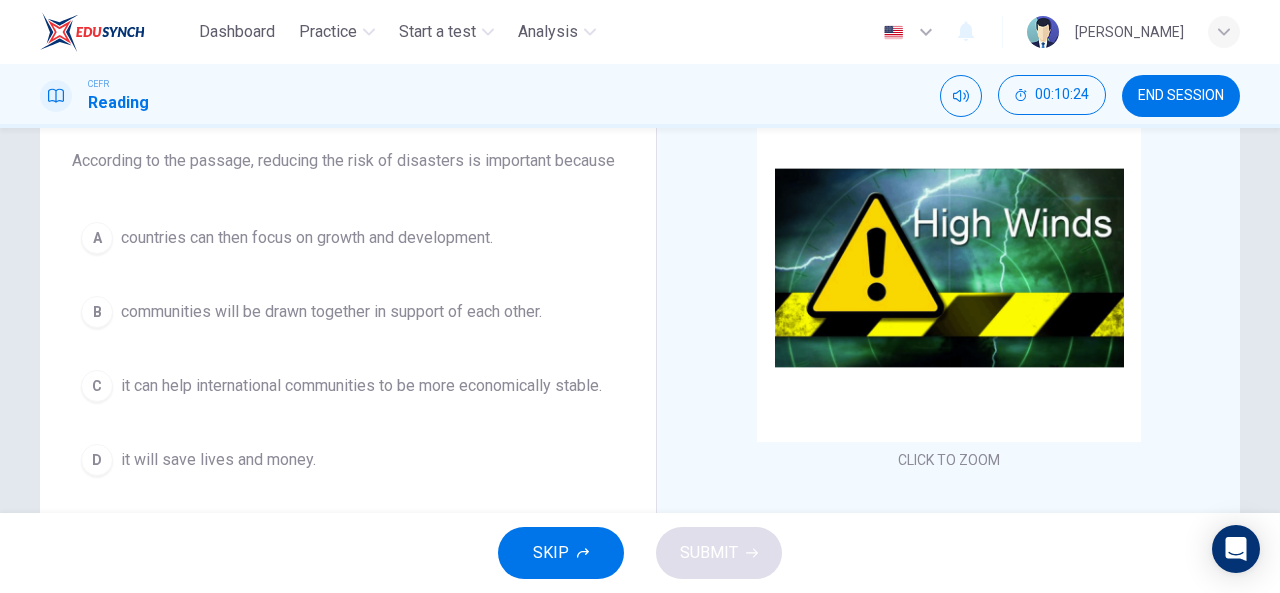 scroll, scrollTop: 166, scrollLeft: 0, axis: vertical 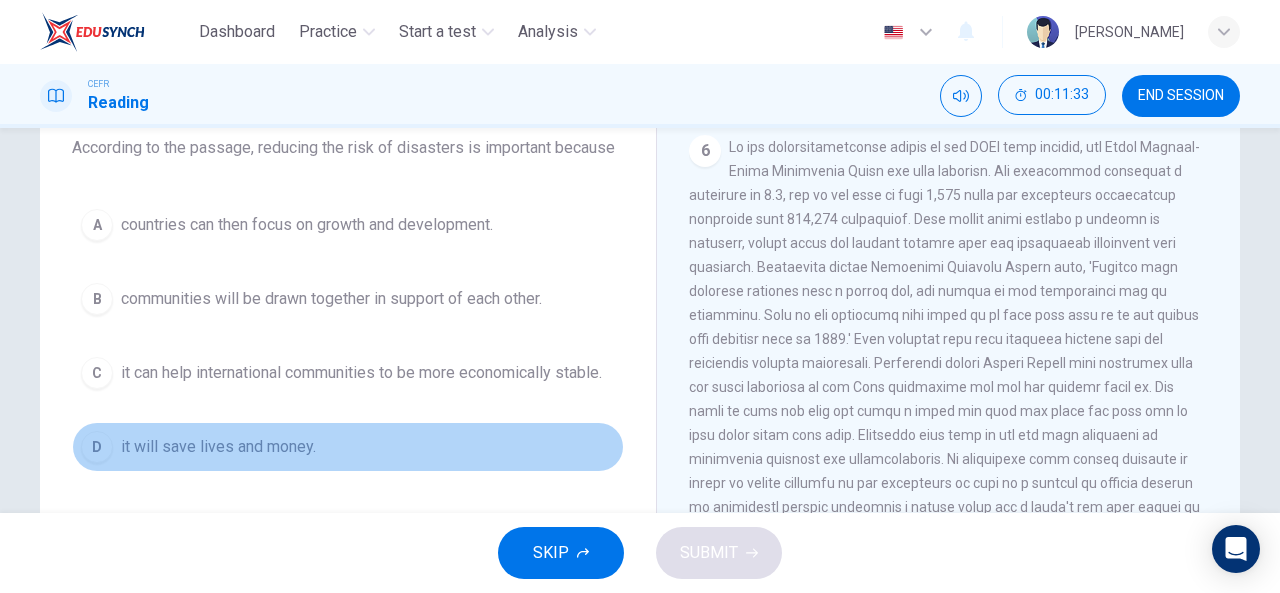 click on "it will save lives and money." at bounding box center (218, 447) 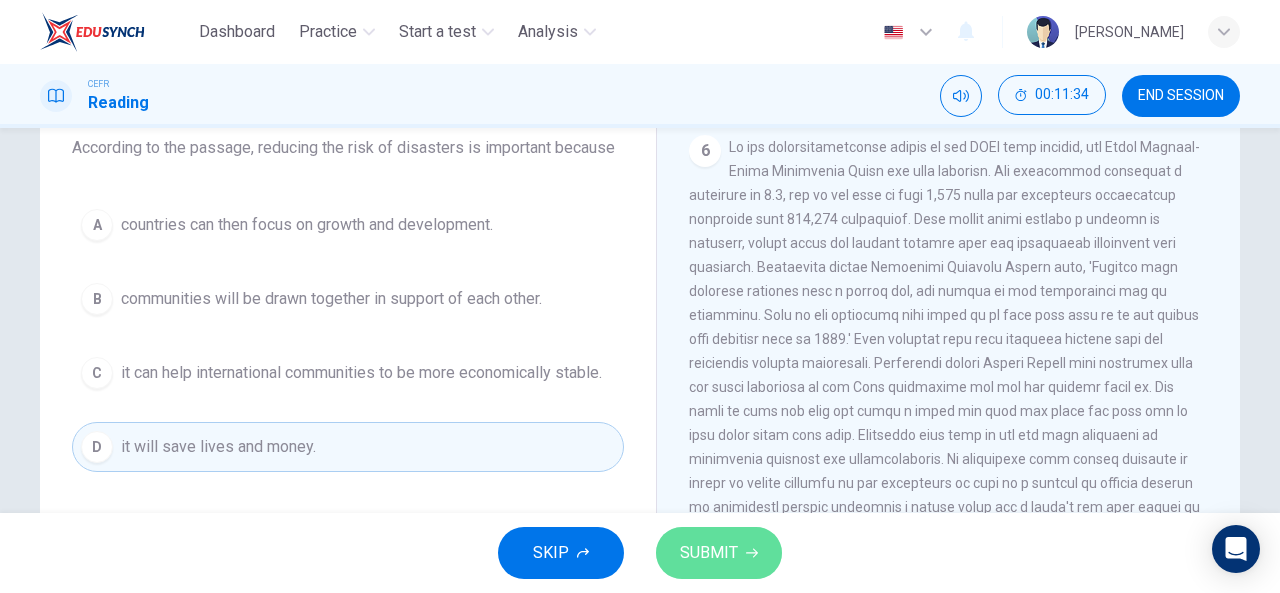click on "SUBMIT" at bounding box center [709, 553] 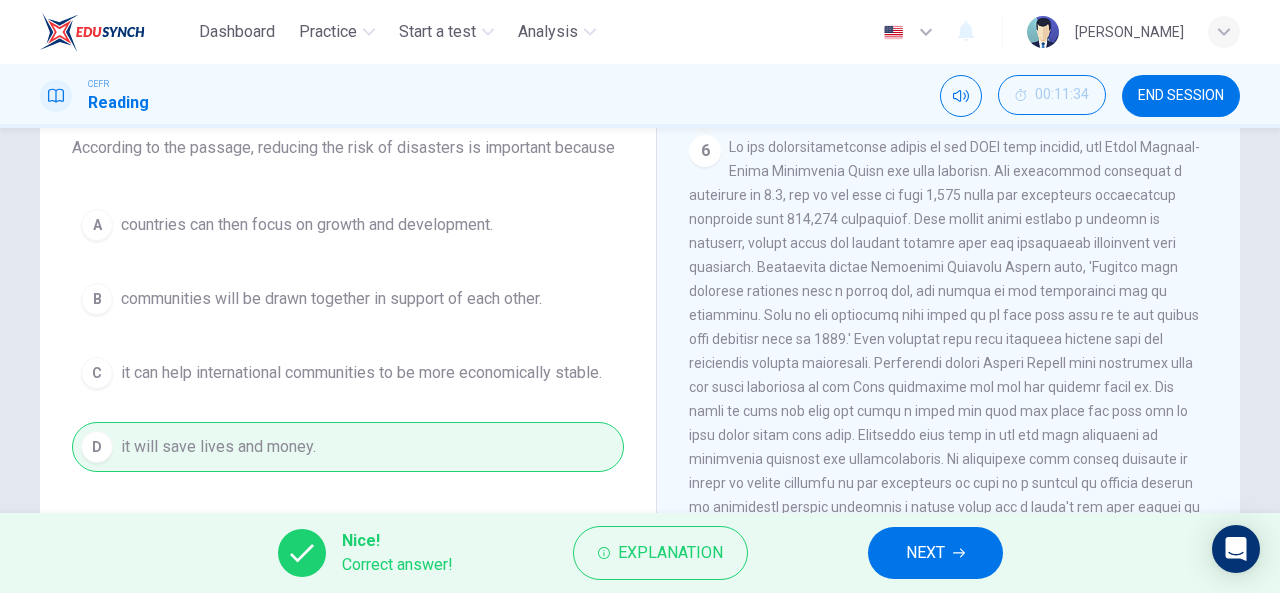 click on "NEXT" at bounding box center (925, 553) 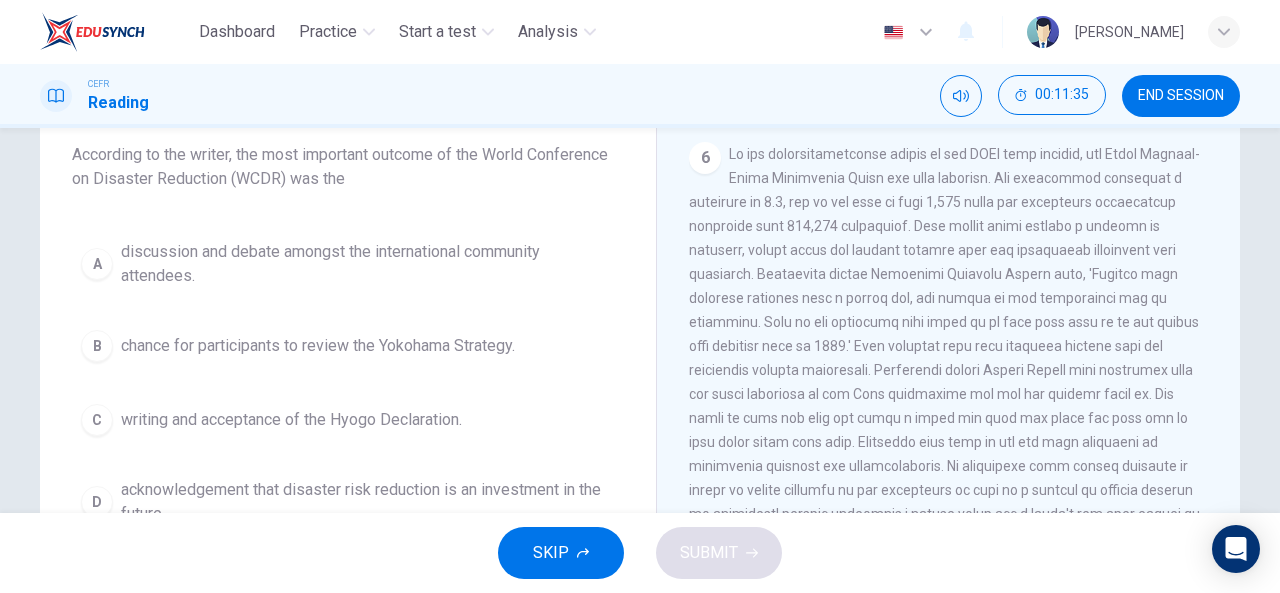 scroll, scrollTop: 170, scrollLeft: 0, axis: vertical 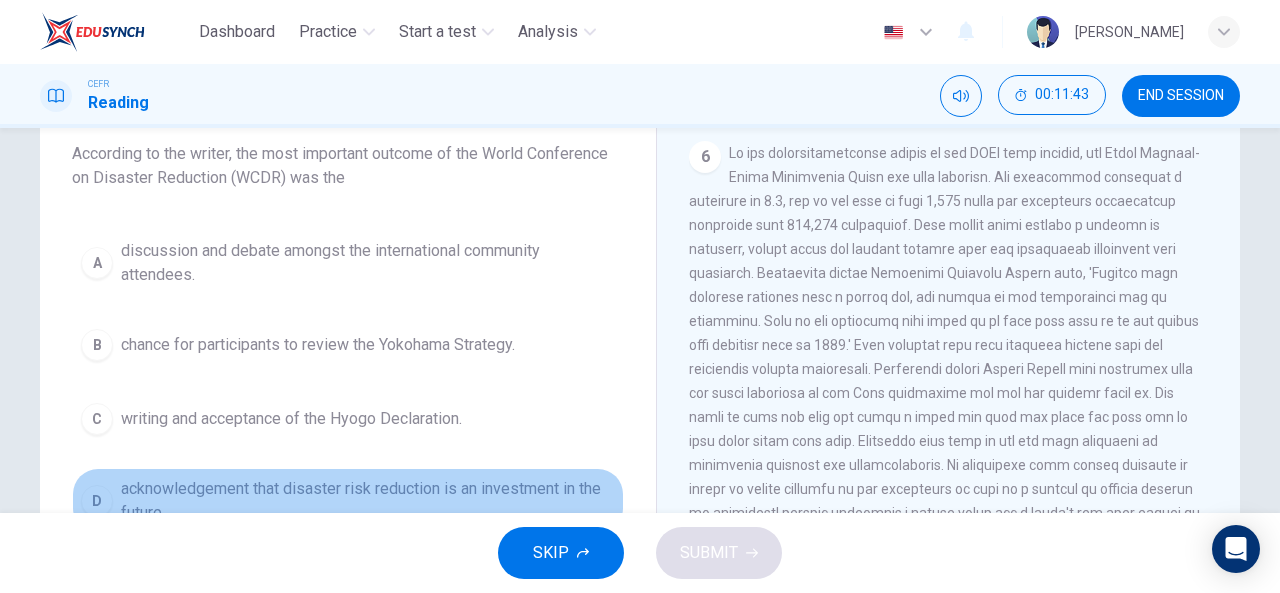 click on "acknowledgement that disaster risk reduction is an investment in the future." at bounding box center (368, 501) 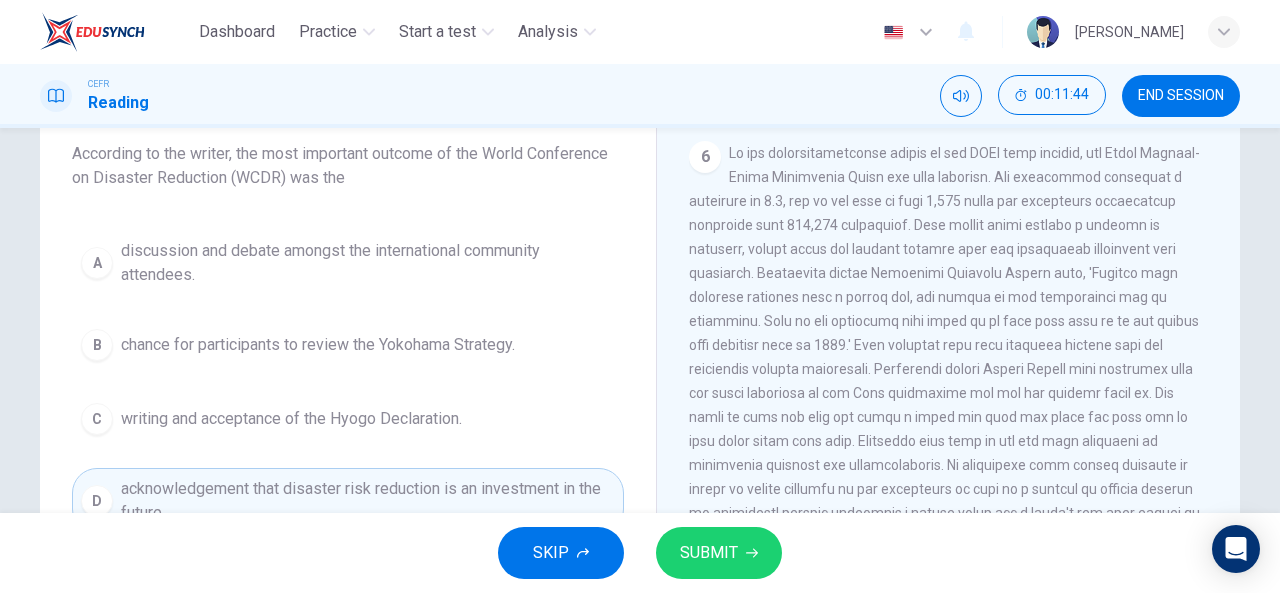 click on "SUBMIT" at bounding box center (719, 553) 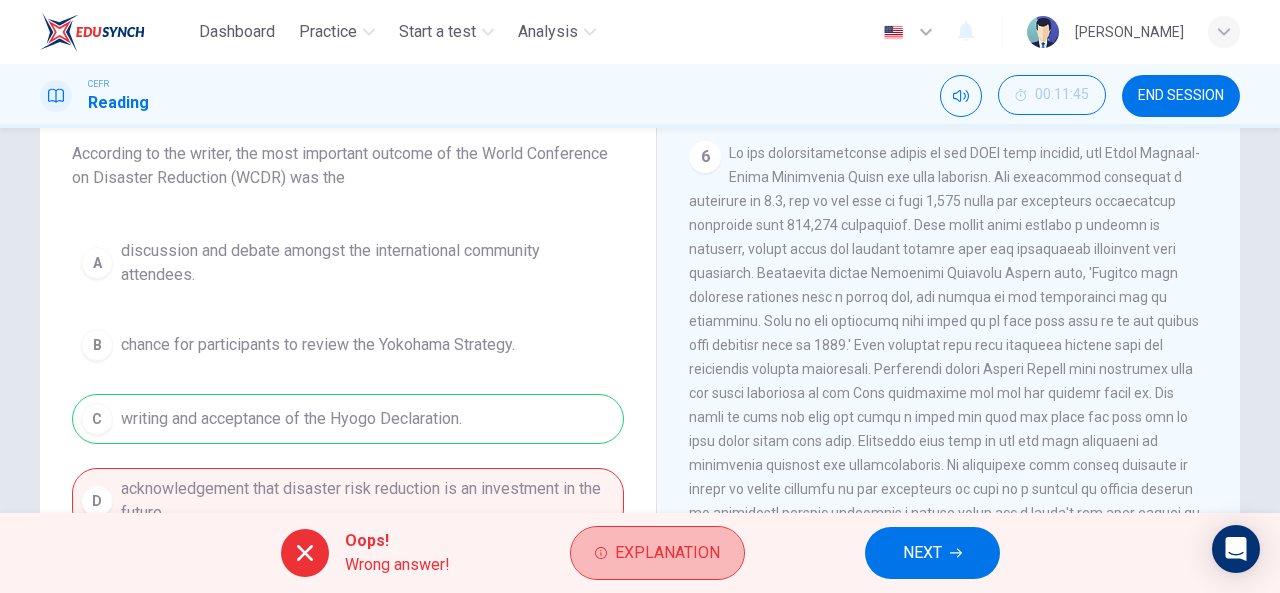 click on "Explanation" at bounding box center (657, 553) 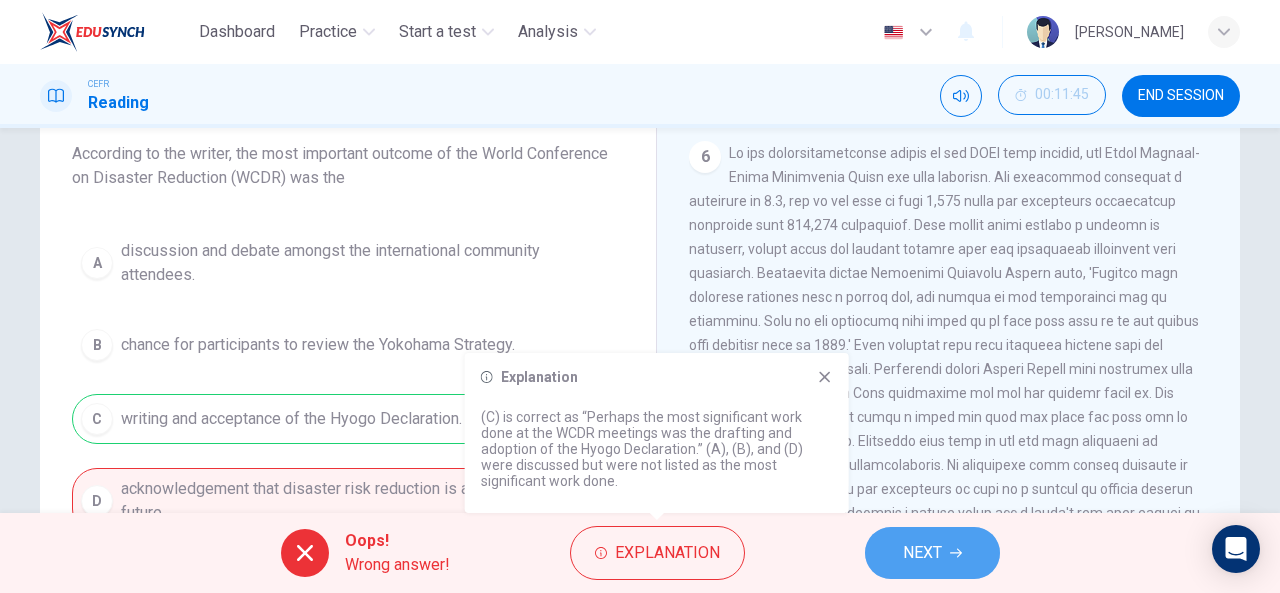 click on "NEXT" at bounding box center [932, 553] 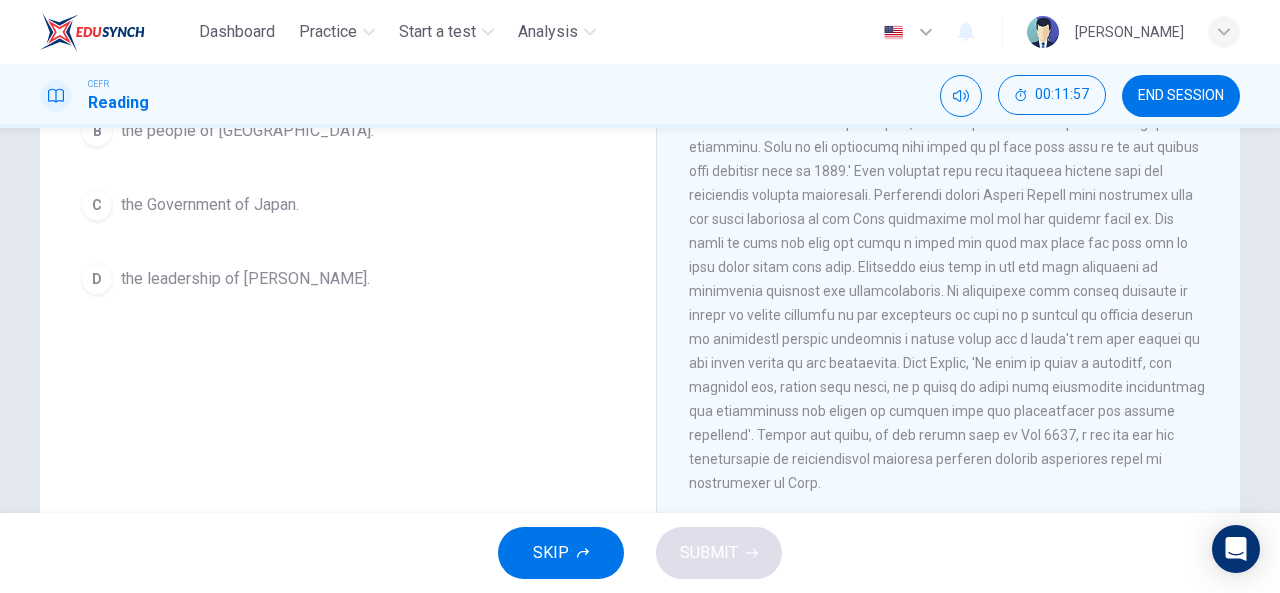 scroll, scrollTop: 390, scrollLeft: 0, axis: vertical 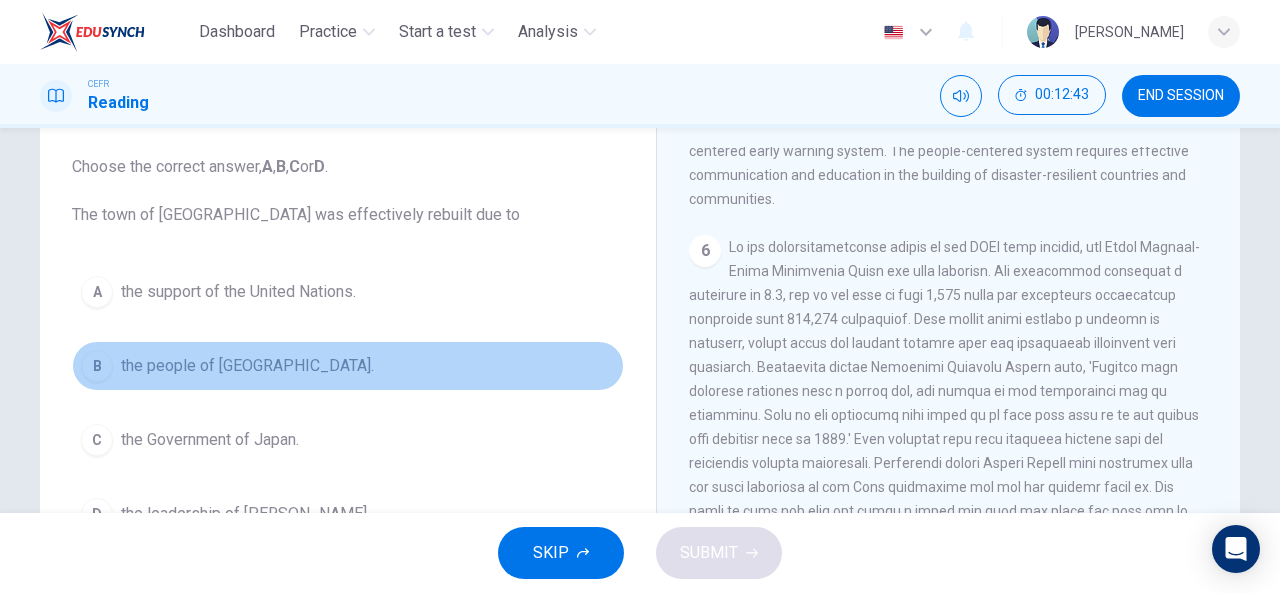 click on "the people of [GEOGRAPHIC_DATA]." at bounding box center (247, 366) 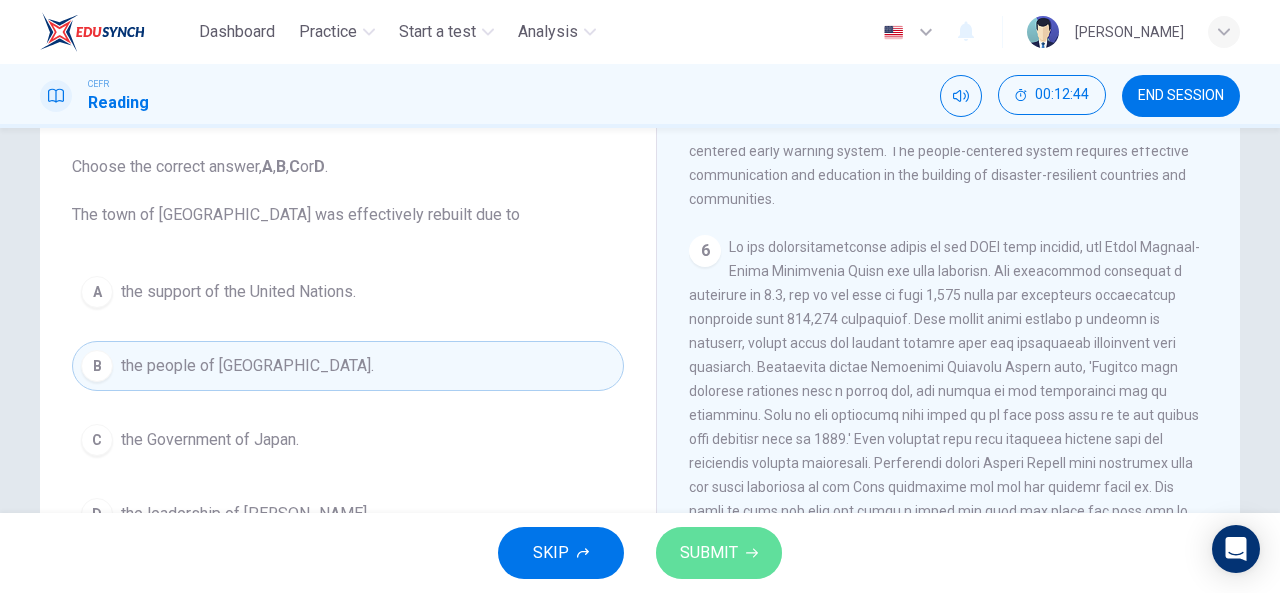 click on "SUBMIT" at bounding box center (719, 553) 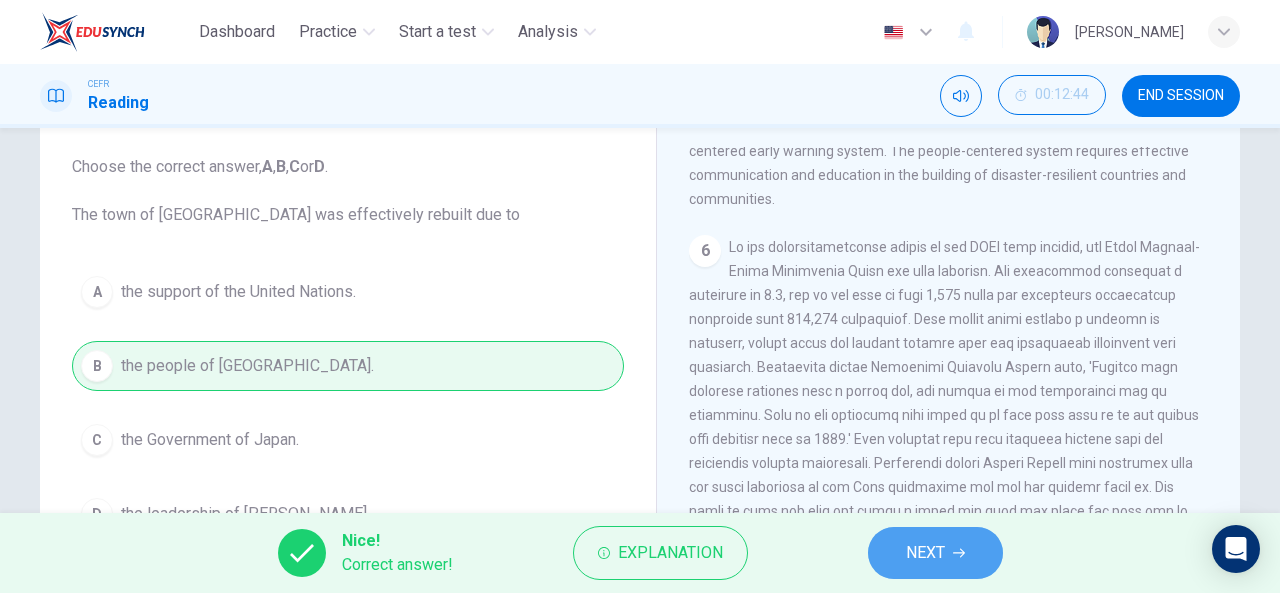 click 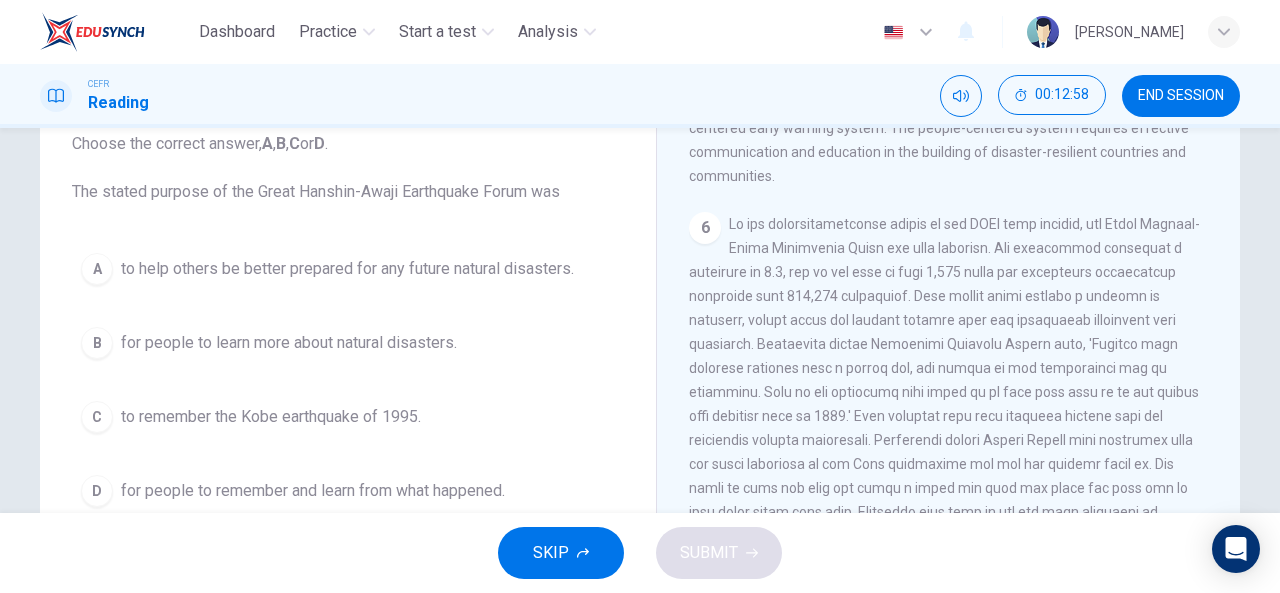 scroll, scrollTop: 129, scrollLeft: 0, axis: vertical 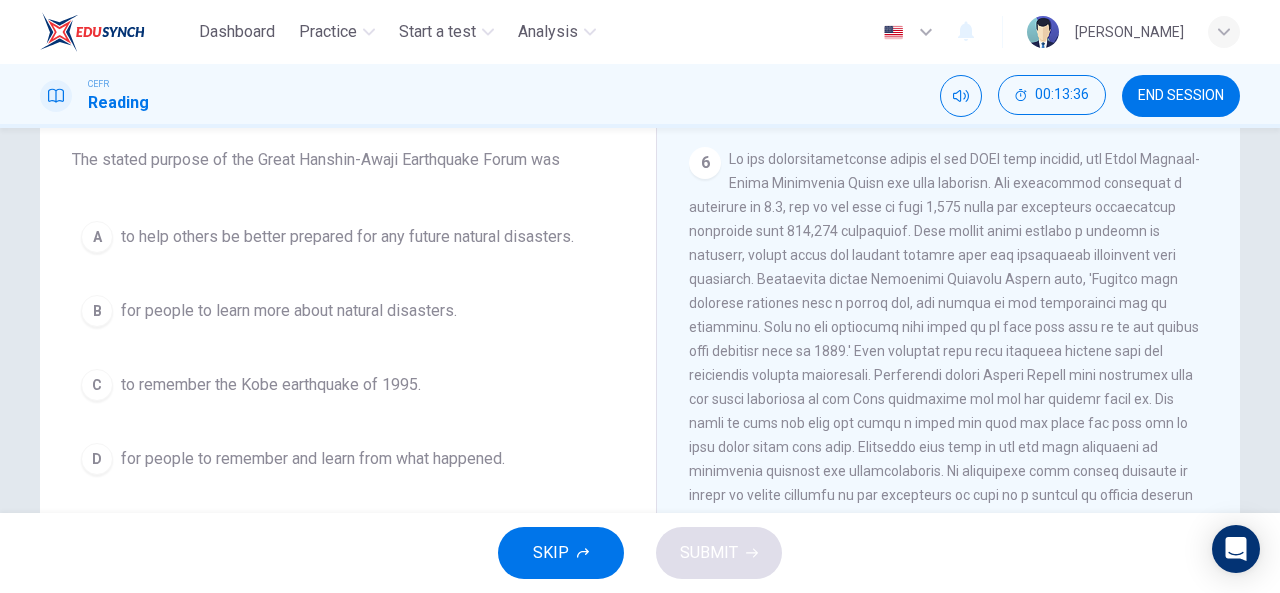 click on "to remember the Kobe earthquake of 1995." at bounding box center [271, 385] 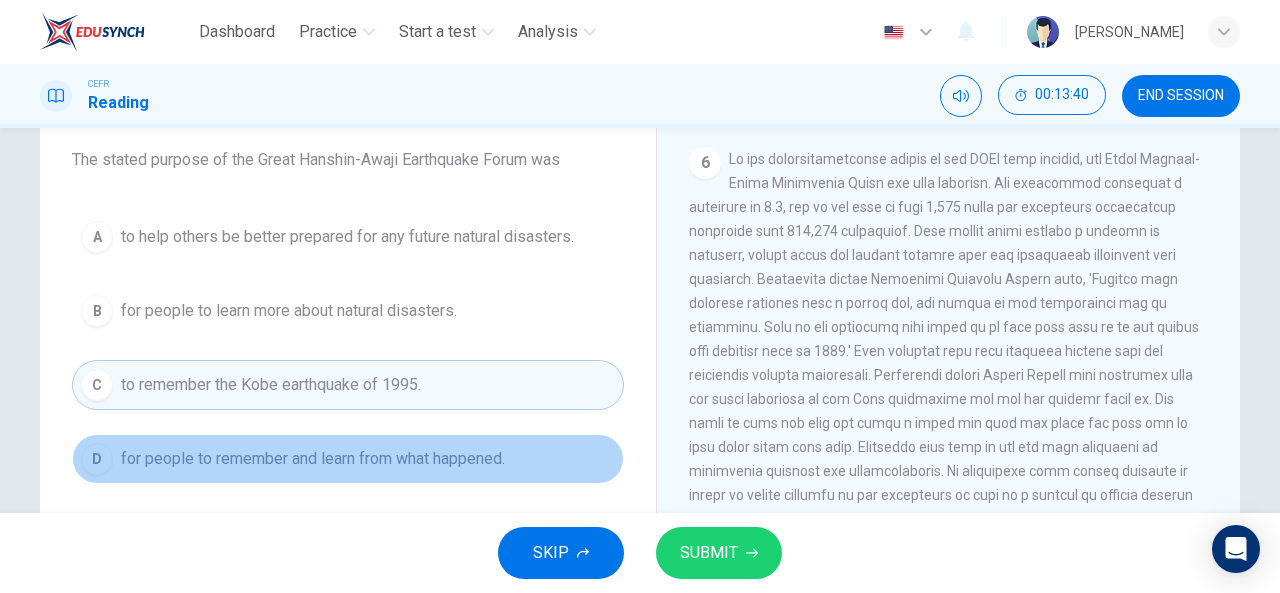click on "for people to remember and learn from what happened." at bounding box center [313, 459] 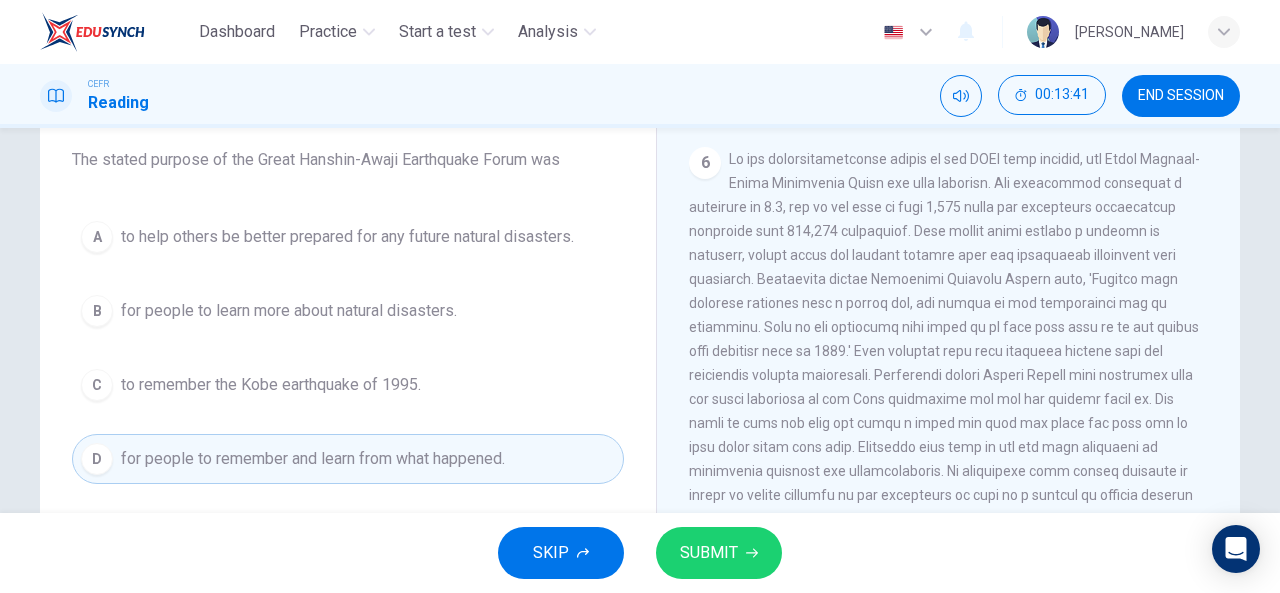 click on "SUBMIT" at bounding box center (719, 553) 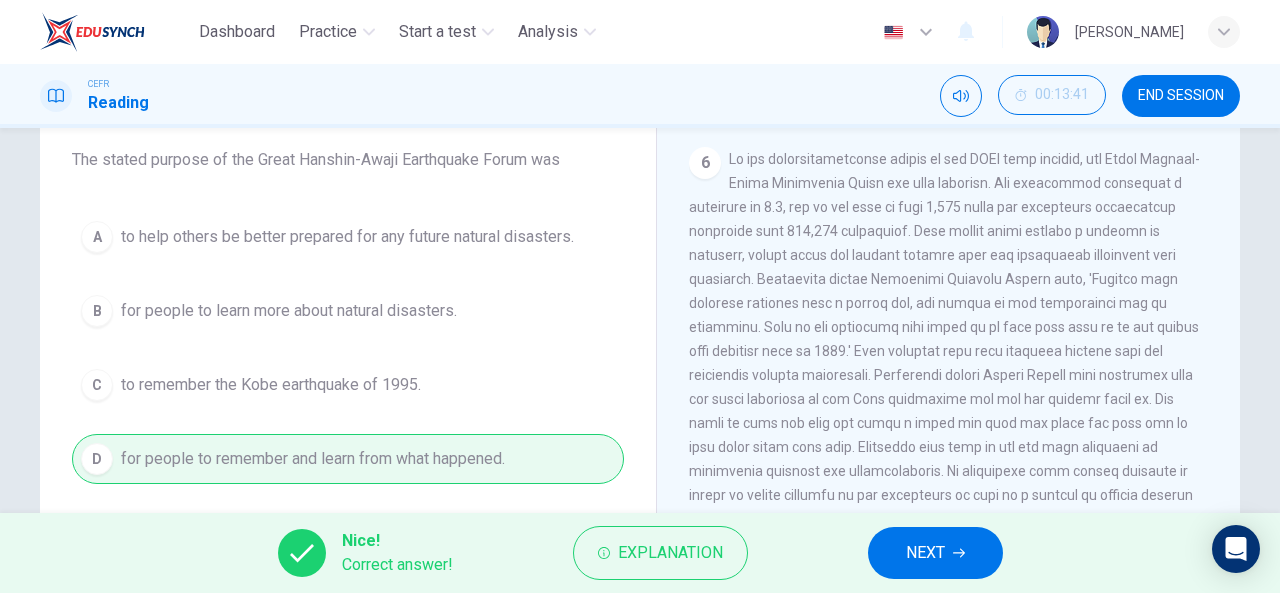 click on "NEXT" at bounding box center (935, 553) 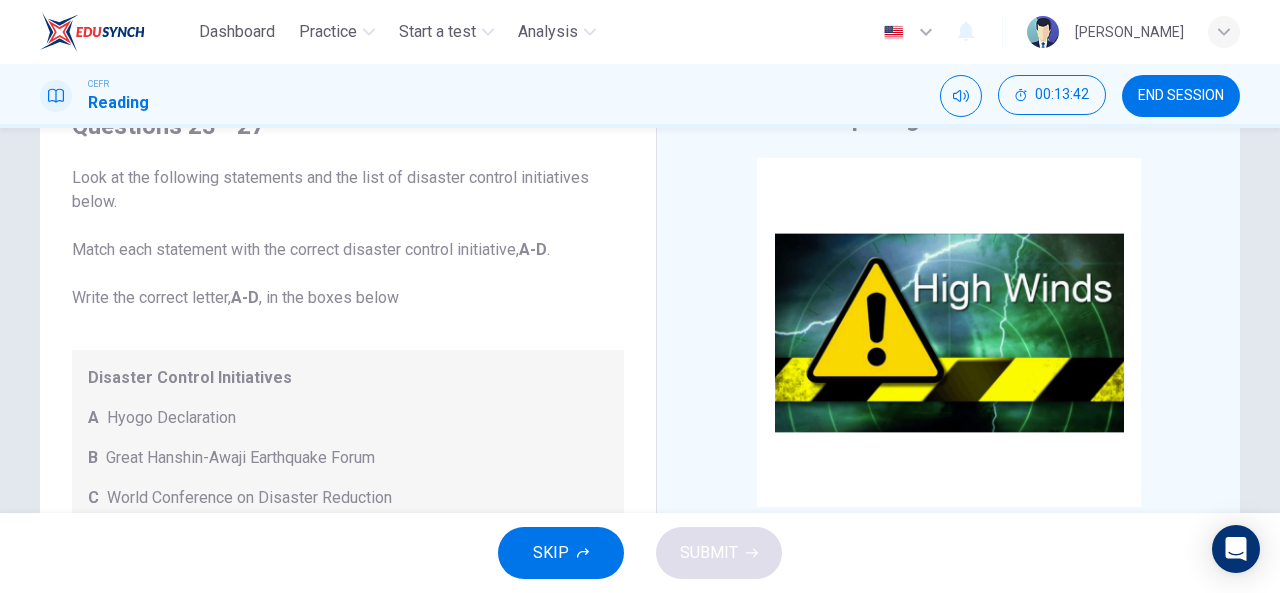 scroll, scrollTop: 126, scrollLeft: 0, axis: vertical 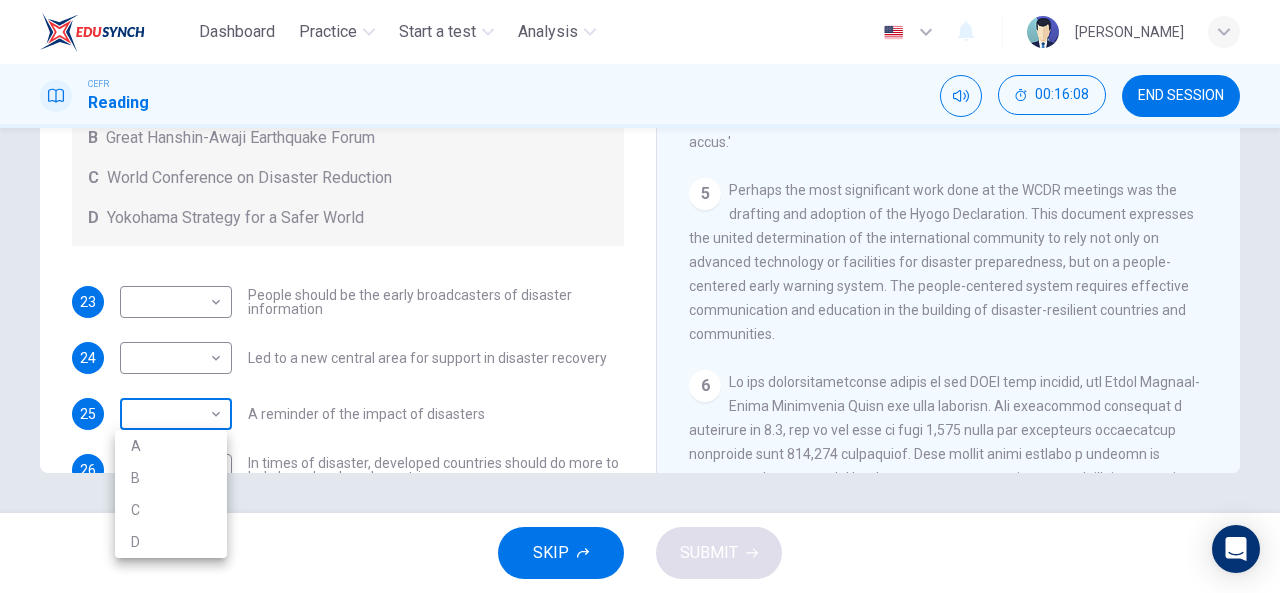 click on "Dashboard Practice Start a test Analysis English en ​ [PERSON_NAME] BINTI MAT ZIN CEFR Reading 00:16:08 END SESSION Questions 23 - 27 Look at the following statements and the list of disaster control initiatives below.
Match each statement with the correct disaster control initiative,  A-D .
Write the correct letter,  A-D , in the boxes below Disaster Control Initiatives A Hyogo Declaration B Great Hanshin-Awaji Earthquake Forum C World Conference on Disaster Reduction D Yokohama Strategy for a Safer World 23 ​ ​ People should be the early broadcasters of disaster information 24 ​ ​ Led to a new central area for support in disaster recovery 25 ​ ​ A reminder of the impact of disasters 26 ​ ​ In times of disaster, developed countries should do more to help less-developed countries 27 ​ ​ National development and disaster prevention should be considered at the same time Preparing for the Threat CLICK TO ZOOM Click to Zoom 1 2 3 4 5 6 SKIP SUBMIT
Dashboard Practice Start a test A" at bounding box center [640, 296] 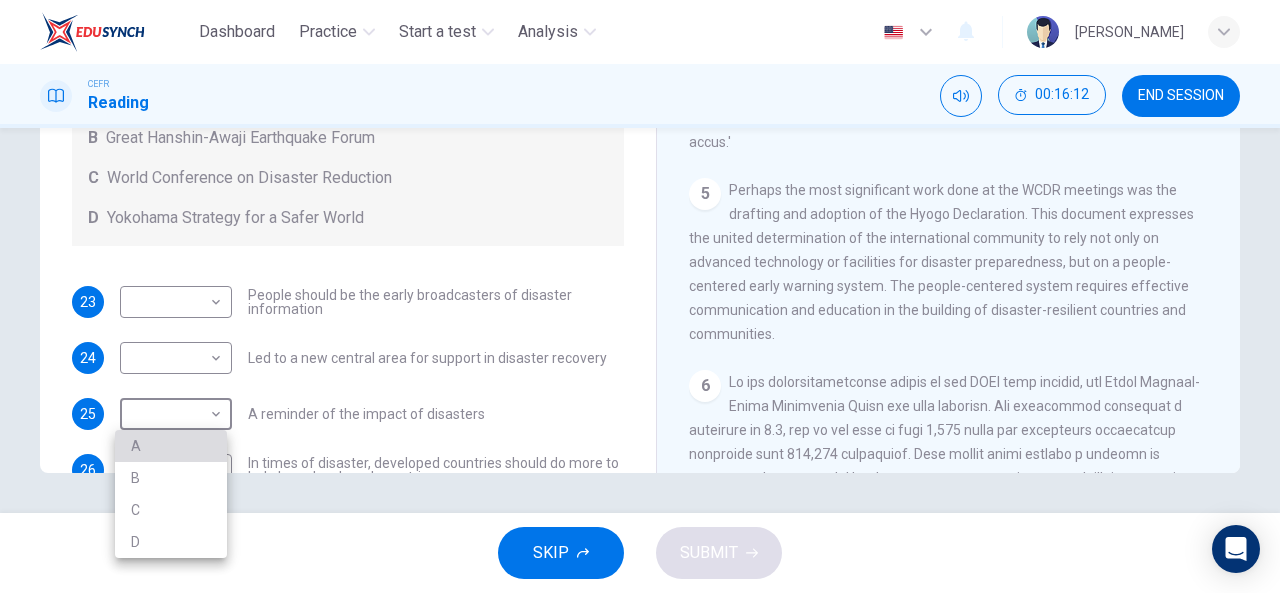 click on "A" at bounding box center [171, 446] 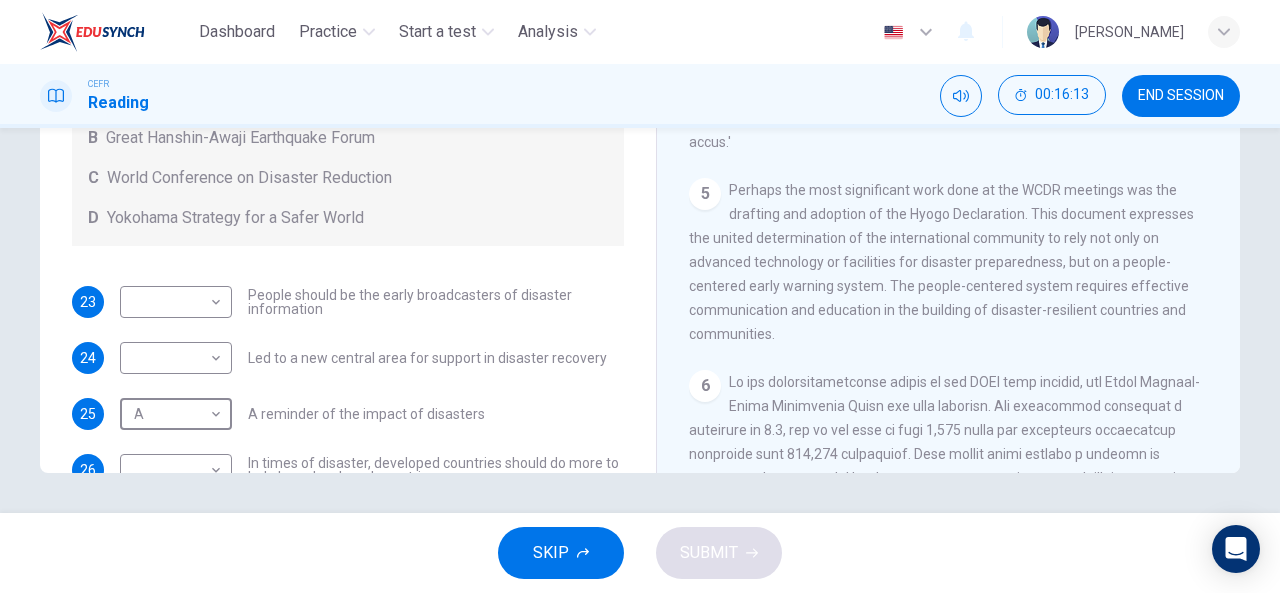 scroll, scrollTop: 0, scrollLeft: 0, axis: both 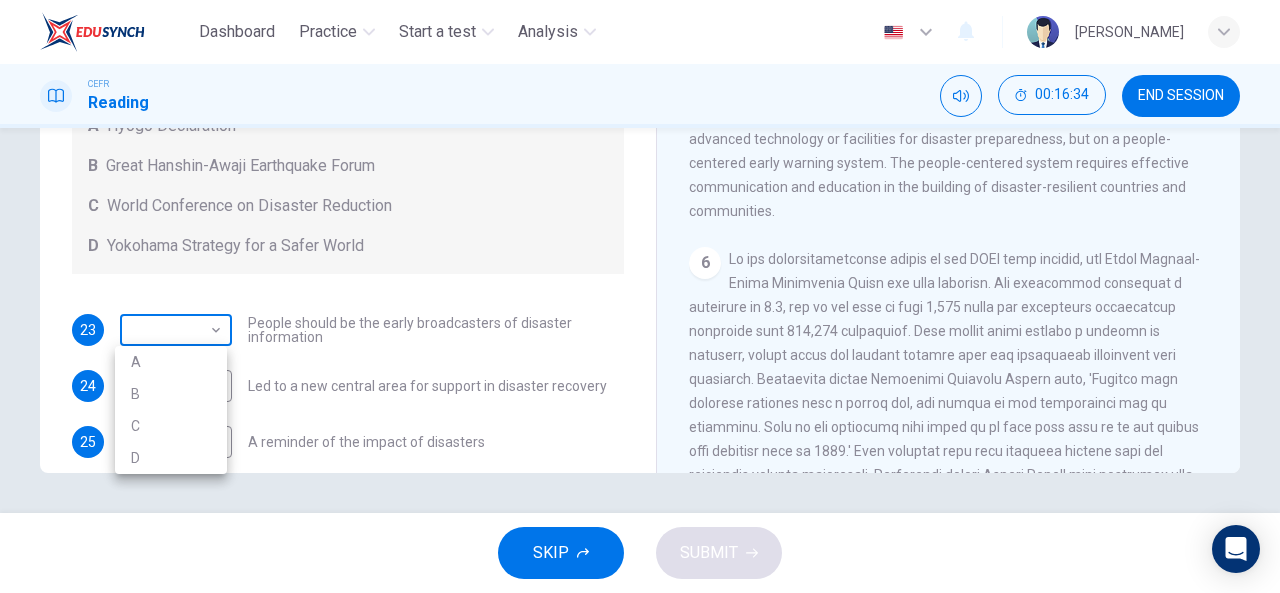 click on "Dashboard Practice Start a test Analysis English en ​ [PERSON_NAME] BINTI MAT ZIN CEFR Reading 00:16:34 END SESSION Questions 23 - 27 Look at the following statements and the list of disaster control initiatives below.
Match each statement with the correct disaster control initiative,  A-D .
Write the correct letter,  A-D , in the boxes below Disaster Control Initiatives A Hyogo Declaration B Great Hanshin-Awaji Earthquake Forum C World Conference on Disaster Reduction D Yokohama Strategy for a Safer World 23 ​ ​ People should be the early broadcasters of disaster information 24 ​ ​ Led to a new central area for support in disaster recovery 25 A A ​ A reminder of the impact of disasters 26 ​ ​ In times of disaster, developed countries should do more to help less-developed countries 27 ​ ​ National development and disaster prevention should be considered at the same time Preparing for the Threat CLICK TO ZOOM Click to Zoom 1 2 3 4 5 6 SKIP SUBMIT
Dashboard Practice Start a test A" at bounding box center [640, 296] 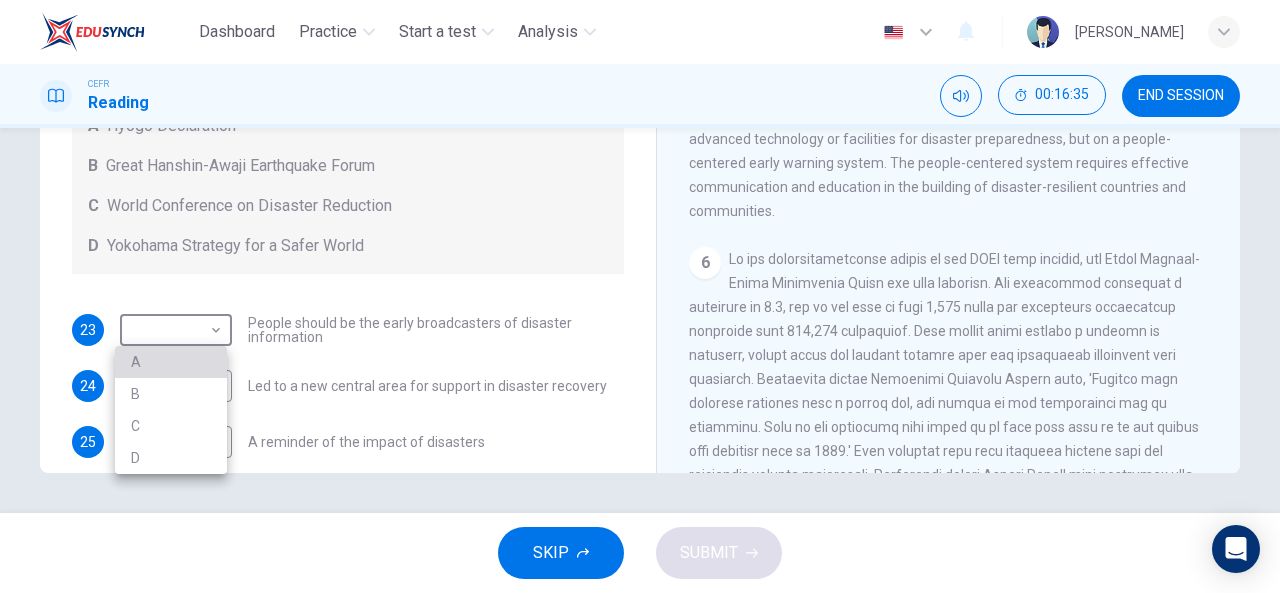 click on "A" at bounding box center (171, 362) 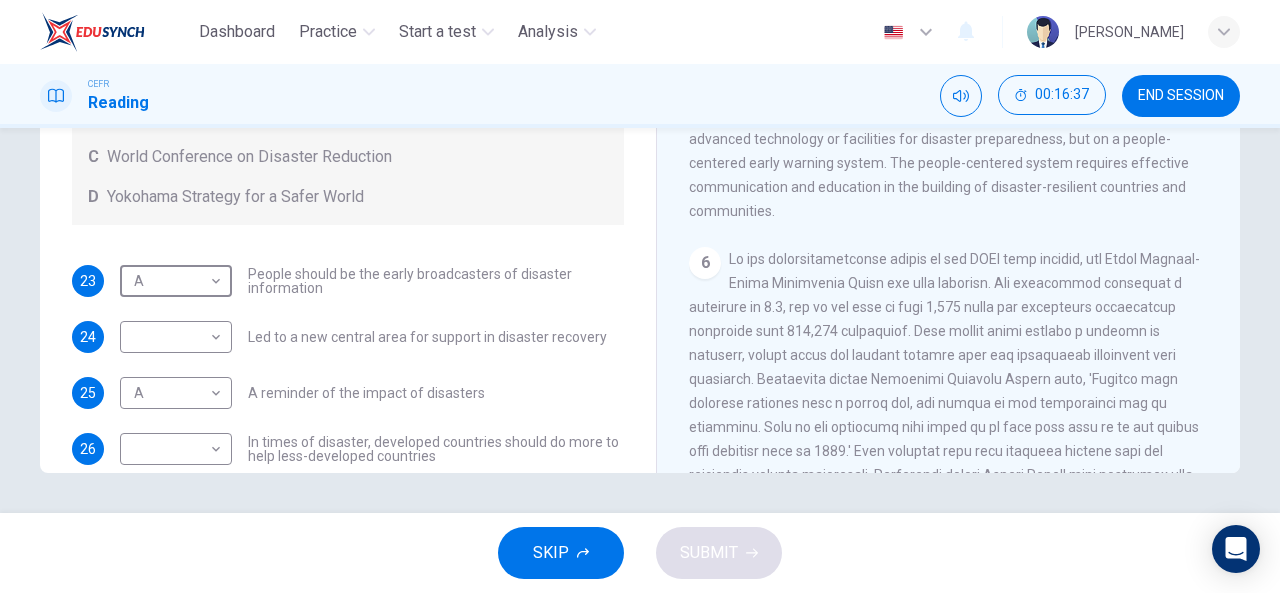 scroll, scrollTop: 50, scrollLeft: 0, axis: vertical 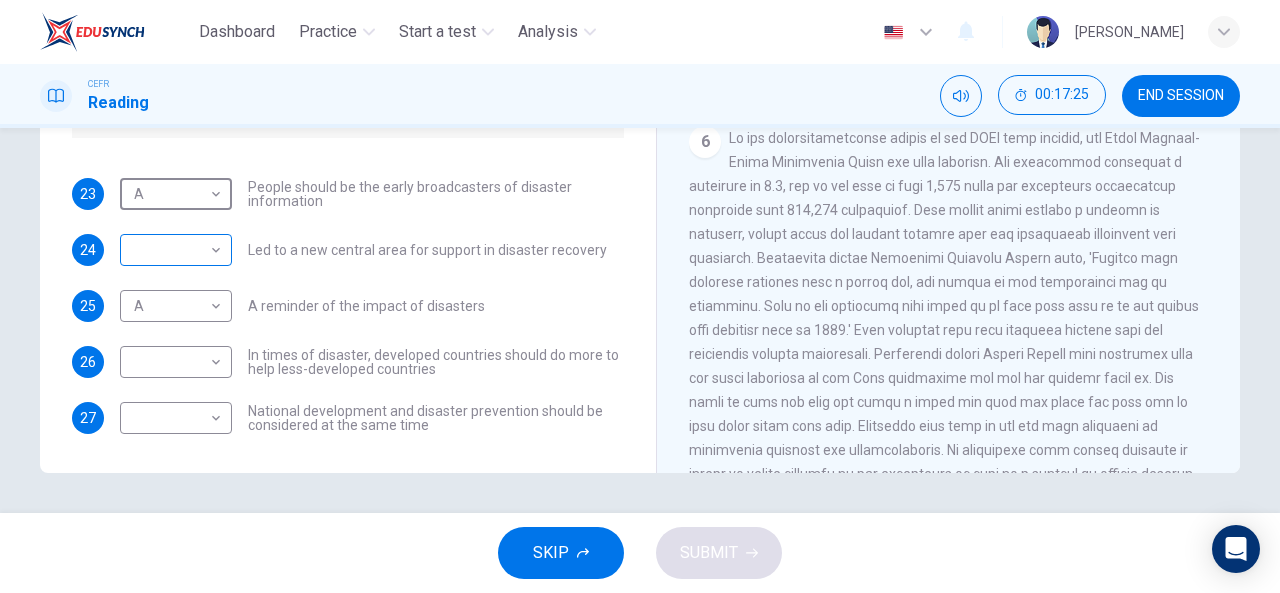 click on "Dashboard Practice Start a test Analysis English en ​ [PERSON_NAME] BINTI MAT ZIN CEFR Reading 00:17:25 END SESSION Questions 23 - 27 Look at the following statements and the list of disaster control initiatives below.
Match each statement with the correct disaster control initiative,  A-D .
Write the correct letter,  A-D , in the boxes below Disaster Control Initiatives A Hyogo Declaration B Great Hanshin-Awaji Earthquake Forum C World Conference on Disaster Reduction D Yokohama Strategy for a Safer World 23 A A ​ People should be the early broadcasters of disaster information 24 ​ ​ Led to a new central area for support in disaster recovery 25 A A ​ A reminder of the impact of disasters 26 ​ ​ In times of disaster, developed countries should do more to help less-developed countries 27 ​ ​ National development and disaster prevention should be considered at the same time Preparing for the Threat CLICK TO ZOOM Click to Zoom 1 2 3 4 5 6 SKIP SUBMIT
Dashboard Practice Start a test" at bounding box center (640, 296) 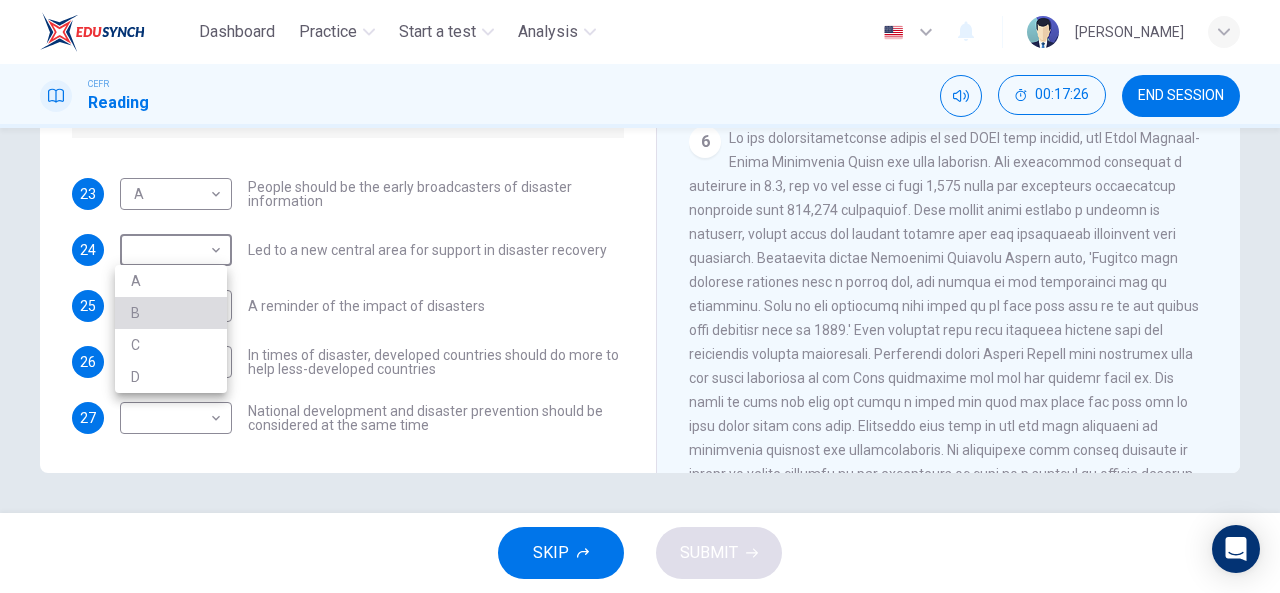 click on "B" at bounding box center (171, 313) 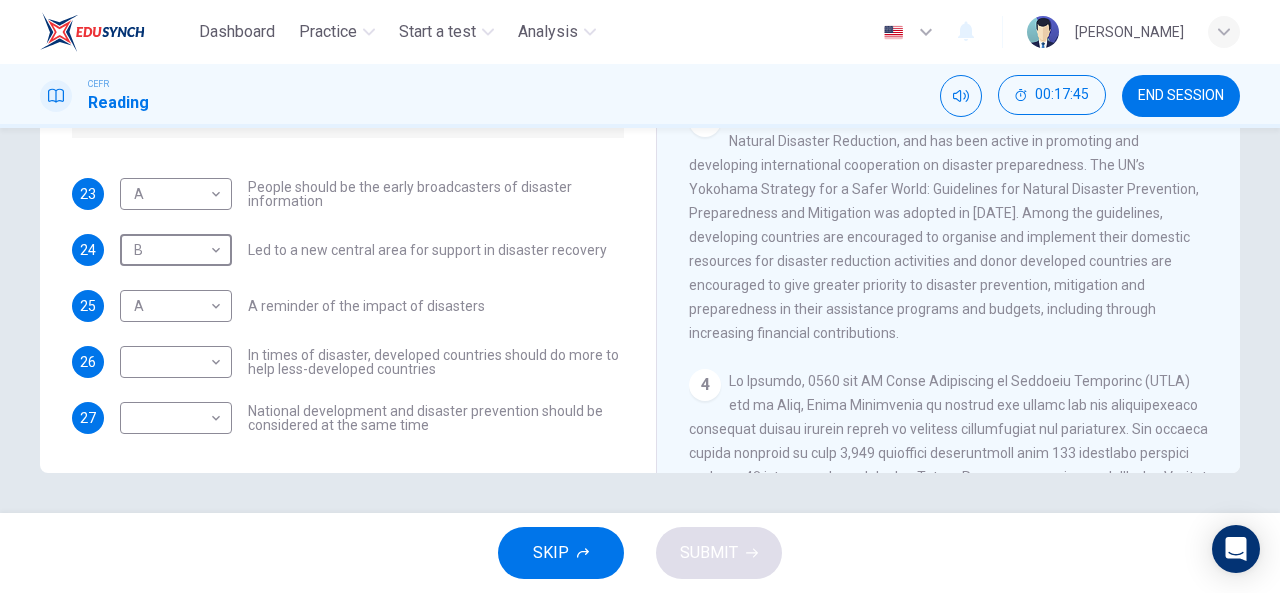 scroll, scrollTop: 615, scrollLeft: 0, axis: vertical 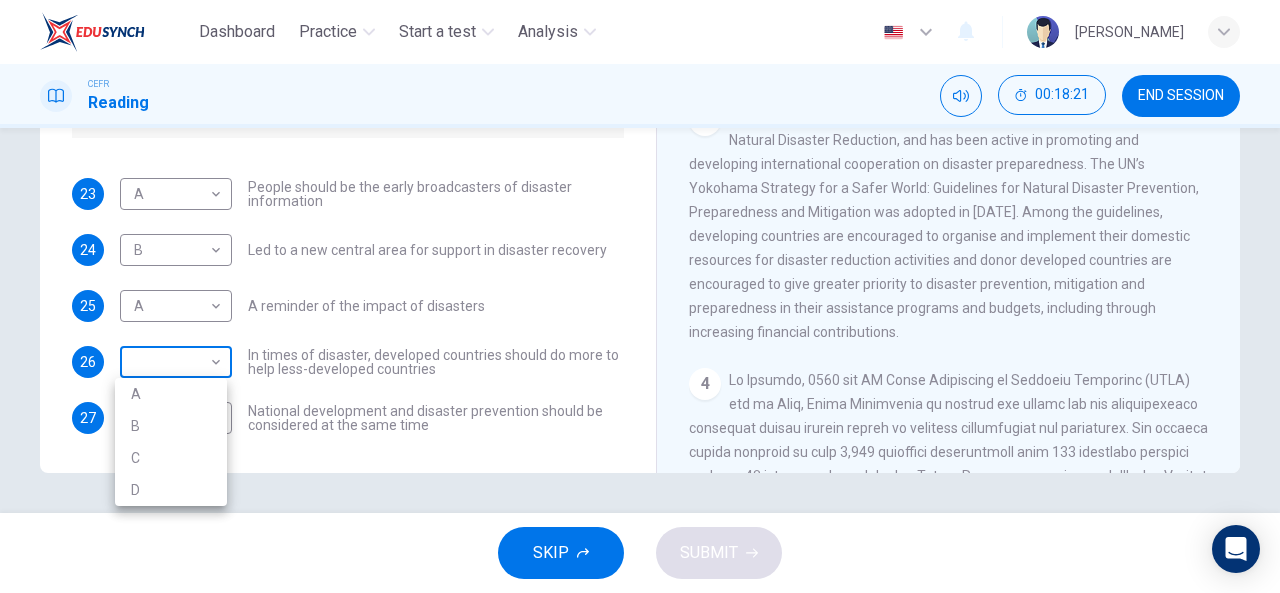 click on "Dashboard Practice Start a test Analysis English en ​ [PERSON_NAME] BINTI MAT ZIN CEFR Reading 00:18:21 END SESSION Questions 23 - 27 Look at the following statements and the list of disaster control initiatives below.
Match each statement with the correct disaster control initiative,  A-D .
Write the correct letter,  A-D , in the boxes below Disaster Control Initiatives A Hyogo Declaration B Great Hanshin-Awaji Earthquake Forum C World Conference on Disaster Reduction D Yokohama Strategy for a Safer World 23 A A ​ People should be the early broadcasters of disaster information 24 B B ​ Led to a new central area for support in disaster recovery 25 A A ​ A reminder of the impact of disasters 26 ​ ​ In times of disaster, developed countries should do more to help less-developed countries 27 ​ ​ National development and disaster prevention should be considered at the same time Preparing for the Threat CLICK TO ZOOM Click to Zoom 1 2 3 4 5 6 SKIP SUBMIT
Dashboard Practice Start a test A" at bounding box center (640, 296) 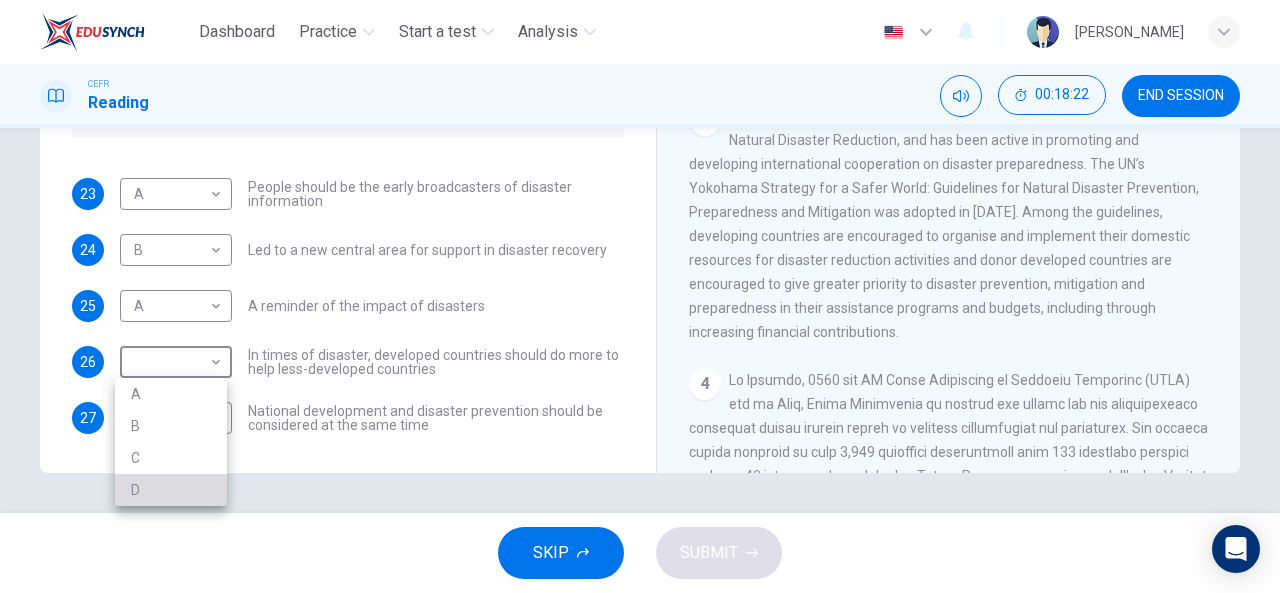 click on "D" at bounding box center (171, 490) 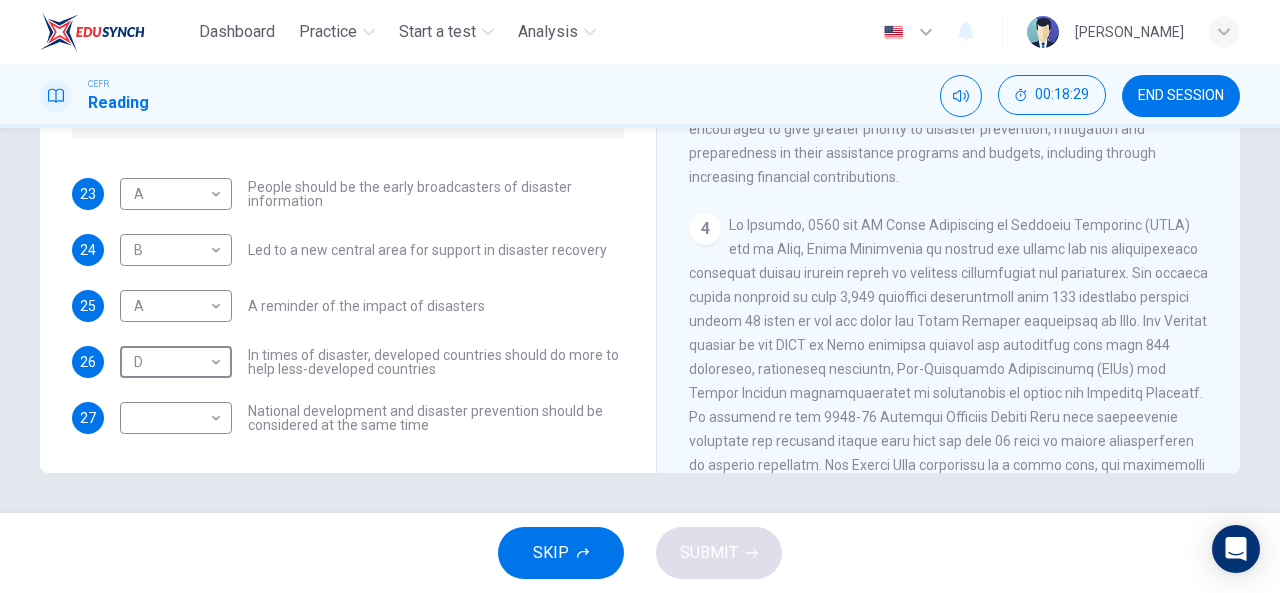 scroll, scrollTop: 772, scrollLeft: 0, axis: vertical 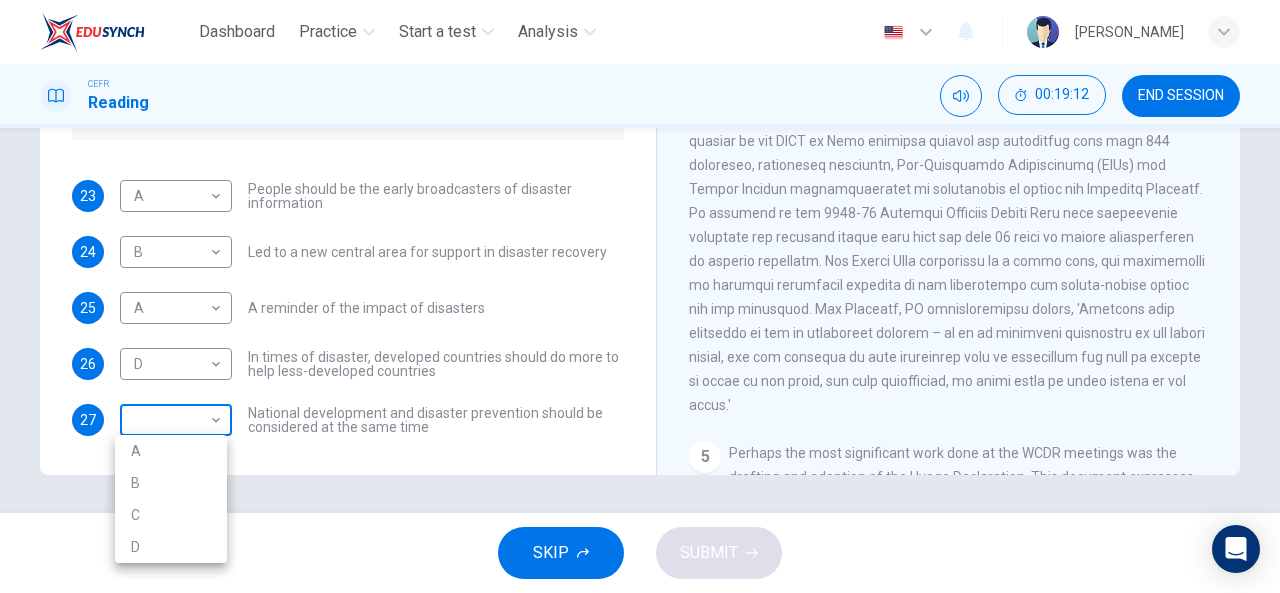 click on "Dashboard Practice Start a test Analysis English en ​ [PERSON_NAME] BINTI MAT ZIN CEFR Reading 00:19:12 END SESSION Questions 23 - 27 Look at the following statements and the list of disaster control initiatives below.
Match each statement with the correct disaster control initiative,  A-D .
Write the correct letter,  A-D , in the boxes below Disaster Control Initiatives A Hyogo Declaration B Great Hanshin-Awaji Earthquake Forum C World Conference on Disaster Reduction D Yokohama Strategy for a Safer World 23 A A ​ People should be the early broadcasters of disaster information 24 B B ​ Led to a new central area for support in disaster recovery 25 A A ​ A reminder of the impact of disasters 26 D D ​ In times of disaster, developed countries should do more to help less-developed countries 27 ​ ​ National development and disaster prevention should be considered at the same time Preparing for the Threat CLICK TO ZOOM Click to Zoom 1 2 3 4 5 6 SKIP SUBMIT
Dashboard Practice Start a test A" at bounding box center [640, 296] 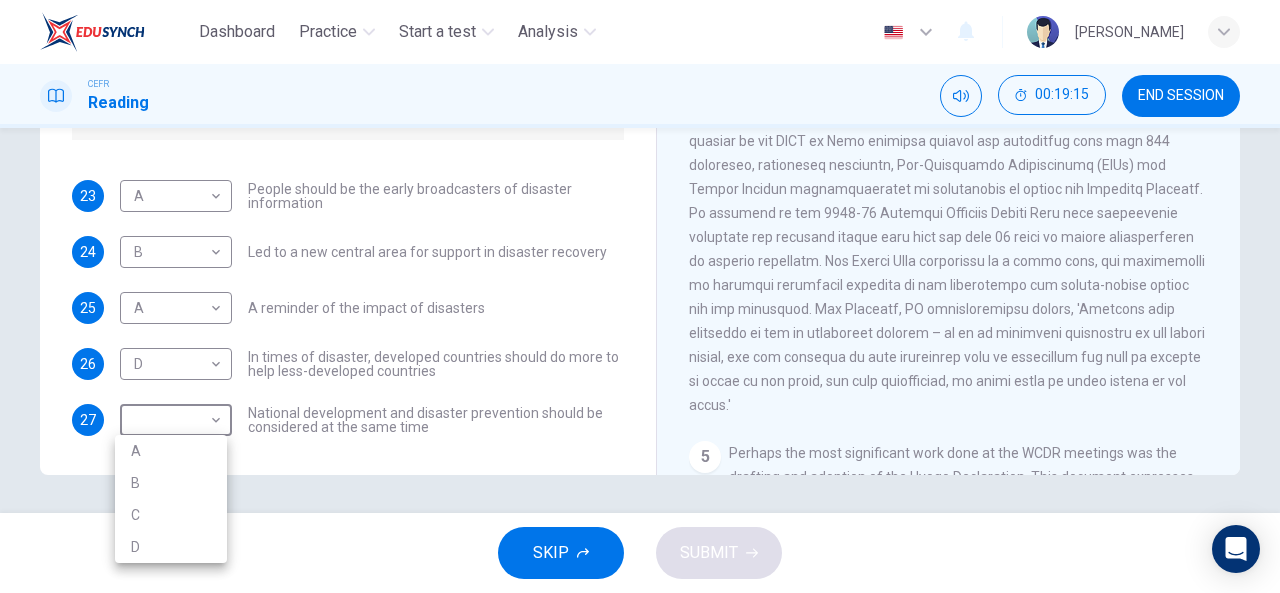 click at bounding box center (640, 296) 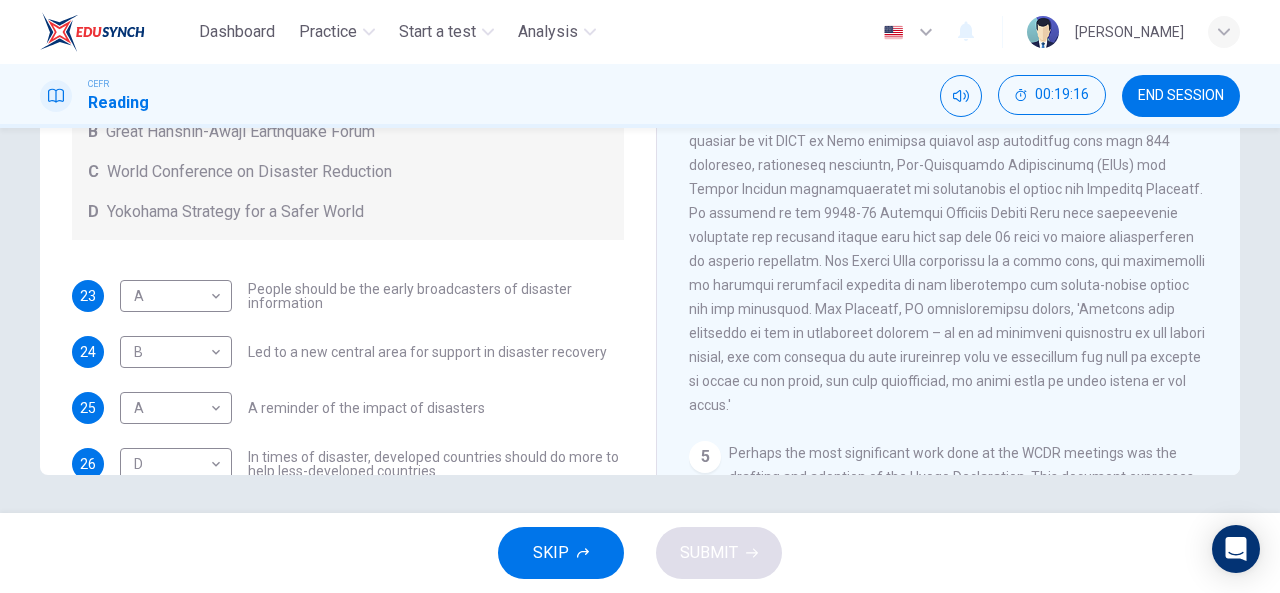 scroll, scrollTop: 0, scrollLeft: 0, axis: both 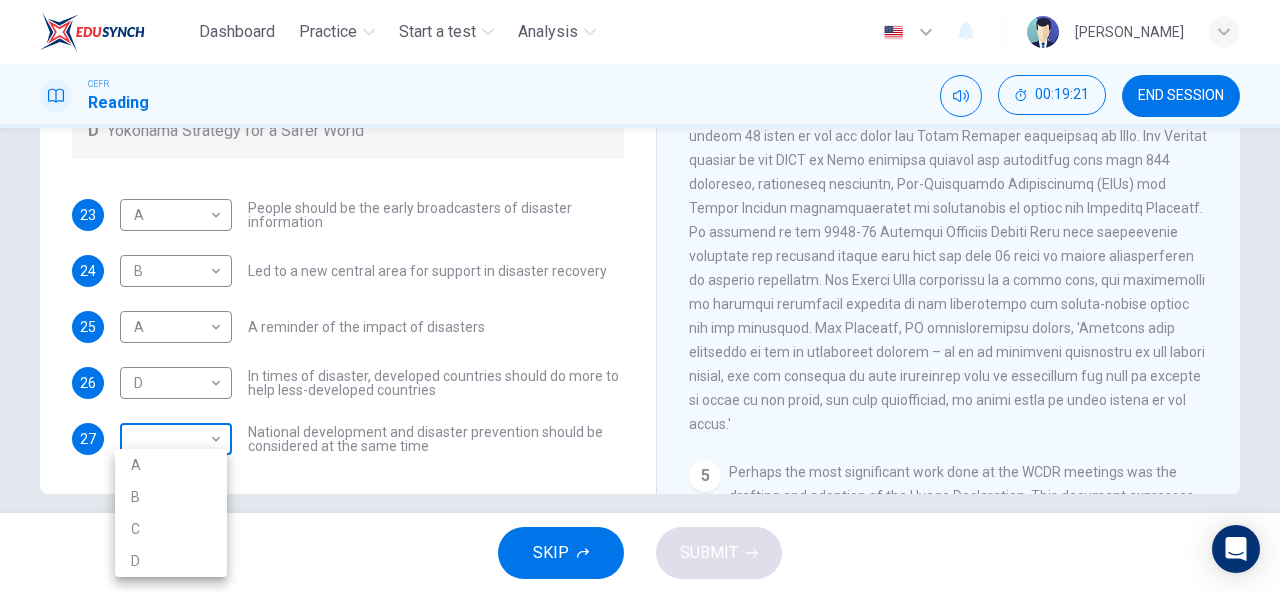 click on "Dashboard Practice Start a test Analysis English en ​ [PERSON_NAME] BINTI MAT ZIN CEFR Reading 00:19:21 END SESSION Questions 23 - 27 Look at the following statements and the list of disaster control initiatives below.
Match each statement with the correct disaster control initiative,  A-D .
Write the correct letter,  A-D , in the boxes below Disaster Control Initiatives A Hyogo Declaration B Great Hanshin-Awaji Earthquake Forum C World Conference on Disaster Reduction D Yokohama Strategy for a Safer World 23 A A ​ People should be the early broadcasters of disaster information 24 B B ​ Led to a new central area for support in disaster recovery 25 A A ​ A reminder of the impact of disasters 26 D D ​ In times of disaster, developed countries should do more to help less-developed countries 27 ​ ​ National development and disaster prevention should be considered at the same time Preparing for the Threat CLICK TO ZOOM Click to Zoom 1 2 3 4 5 6 SKIP SUBMIT
Dashboard Practice Start a test A" at bounding box center [640, 296] 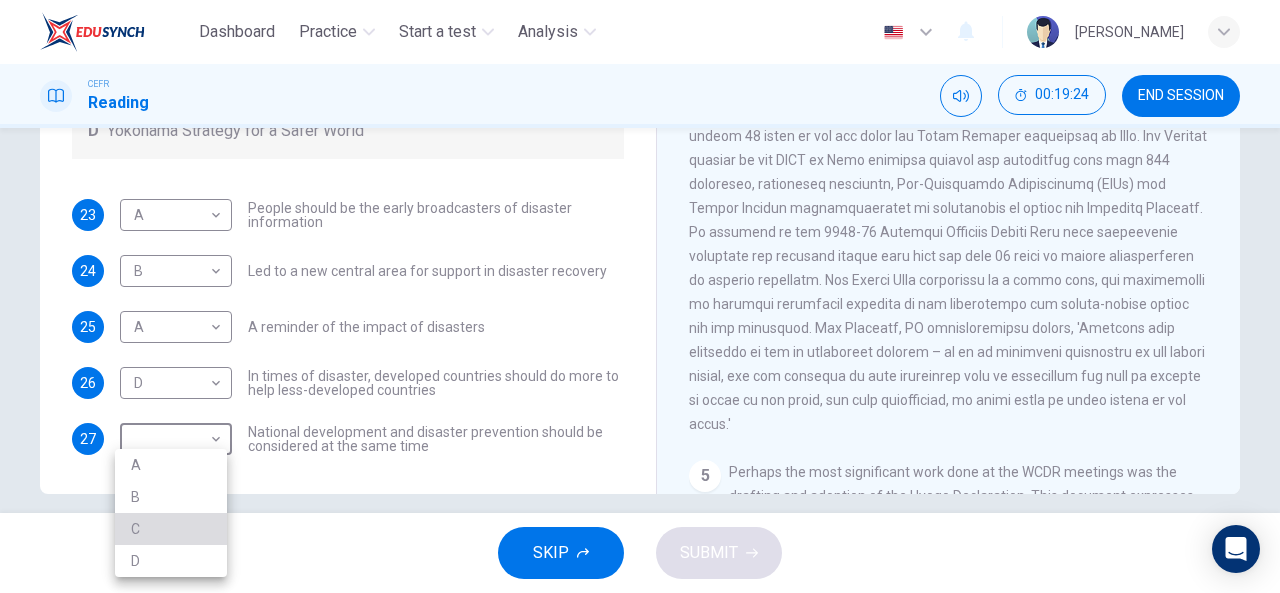 click on "C" at bounding box center (171, 529) 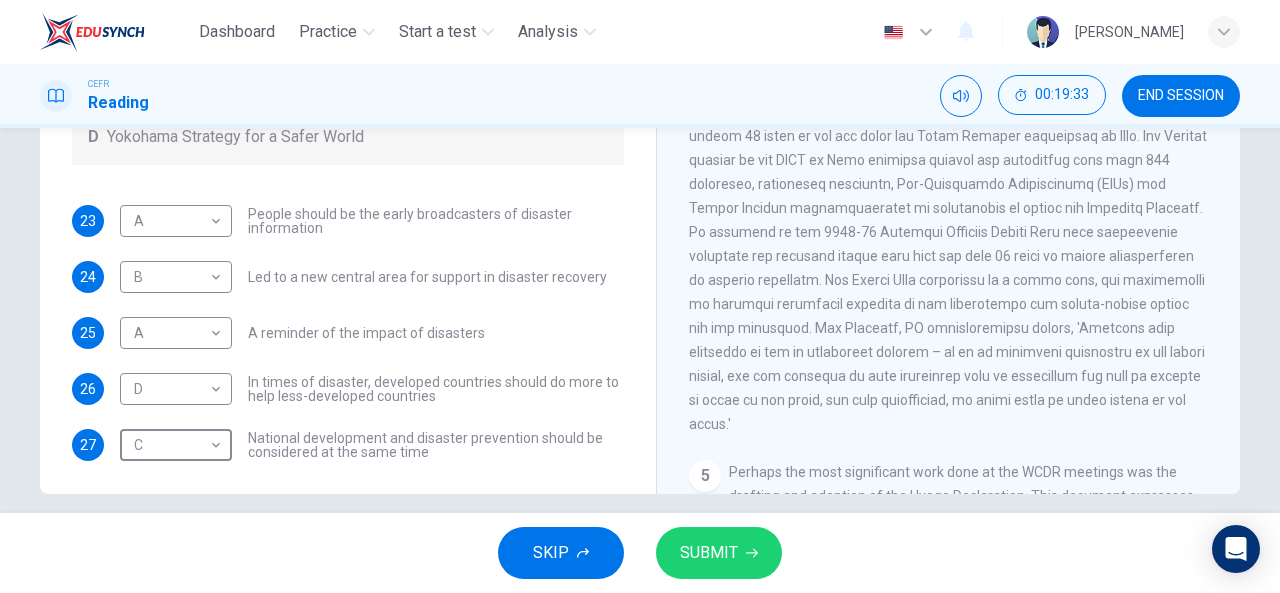 scroll, scrollTop: 132, scrollLeft: 0, axis: vertical 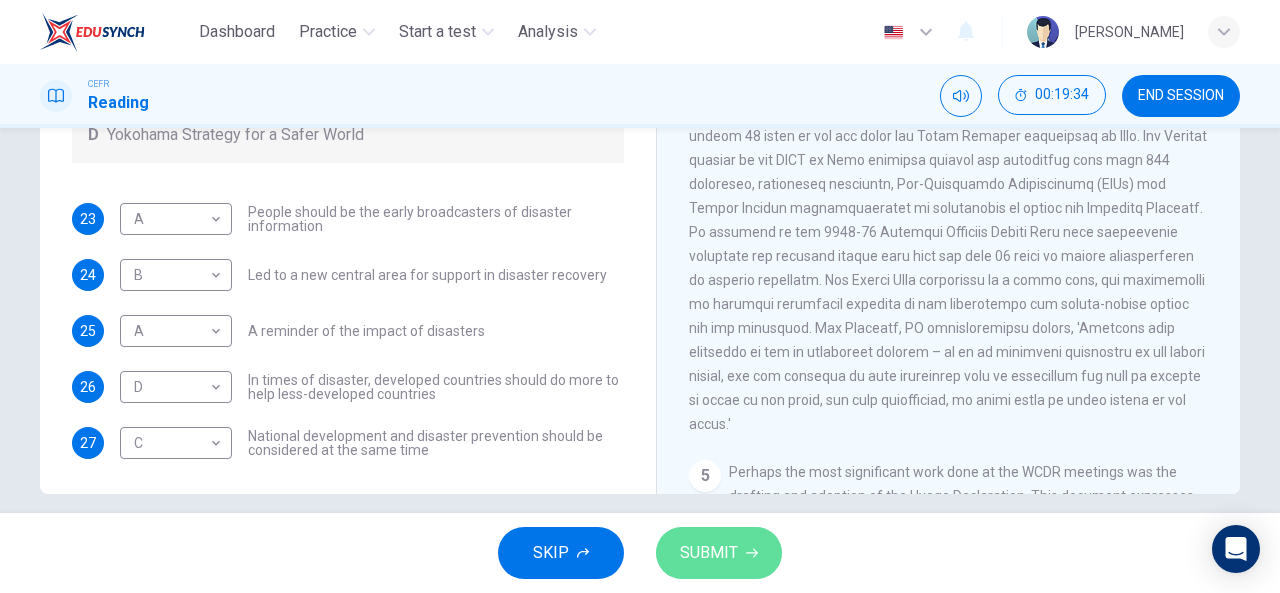 click on "SUBMIT" at bounding box center [709, 553] 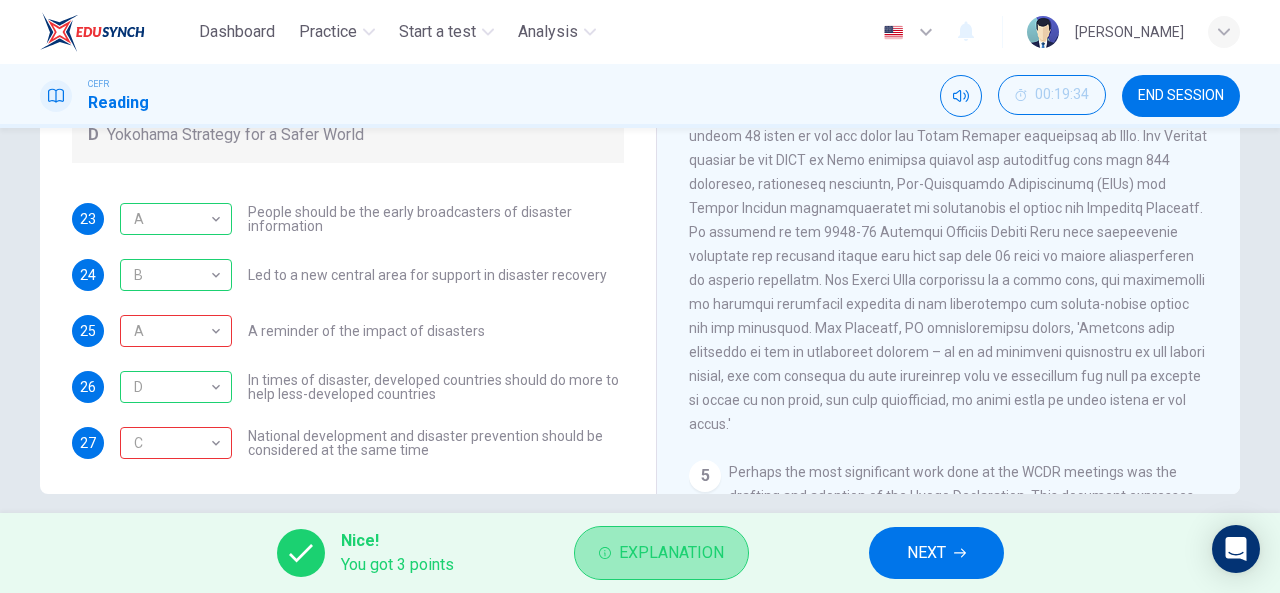 click on "Explanation" at bounding box center (671, 553) 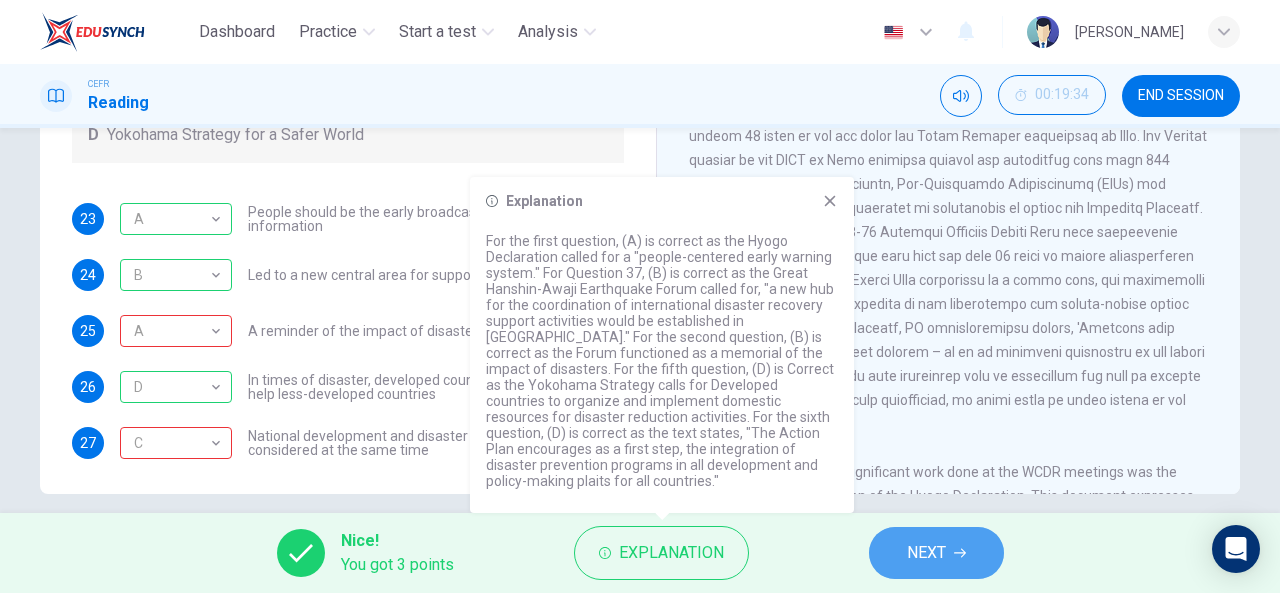 click on "NEXT" at bounding box center (926, 553) 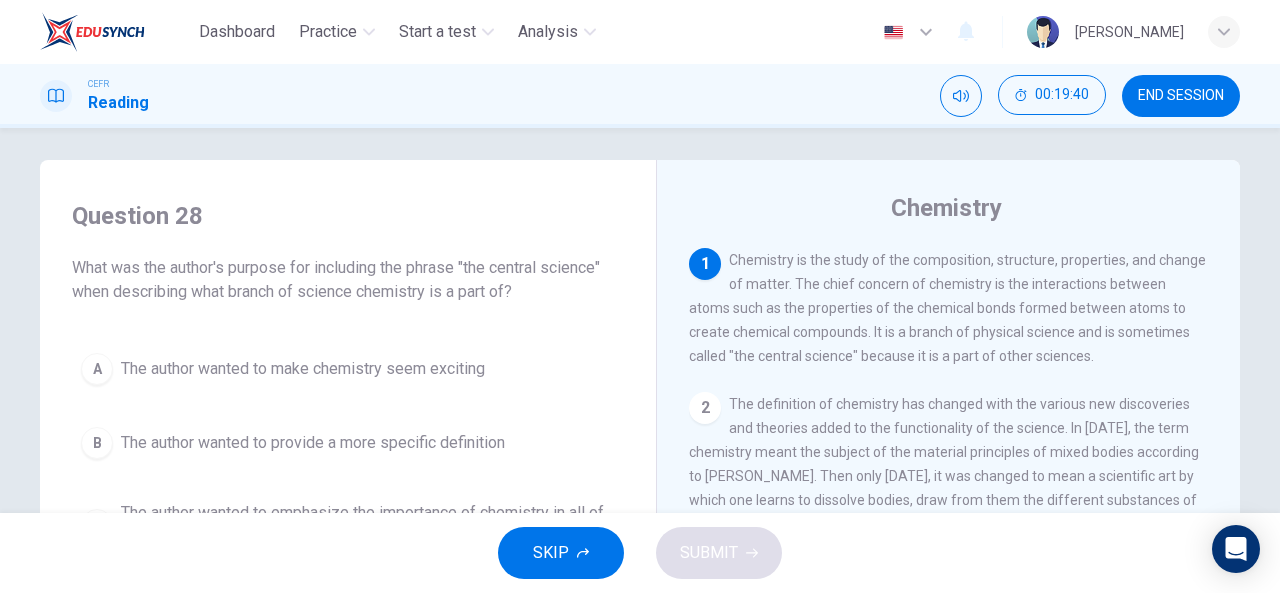 scroll, scrollTop: 9, scrollLeft: 0, axis: vertical 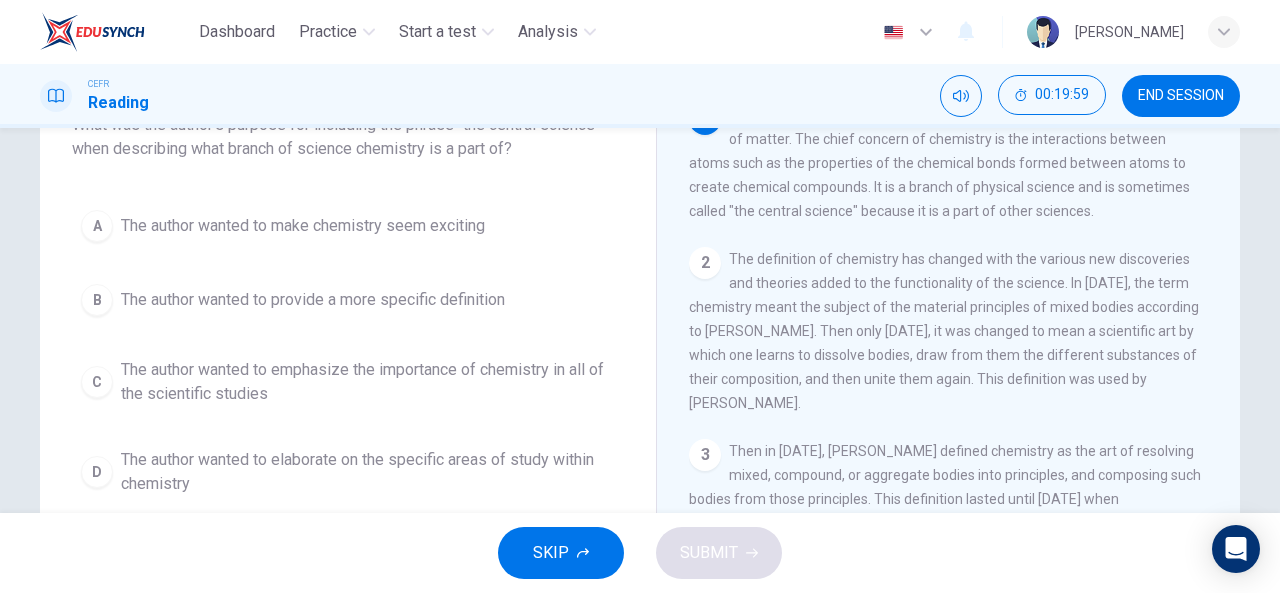 click on "The author wanted to emphasize the importance of chemistry in all of the scientific studies" at bounding box center (368, 382) 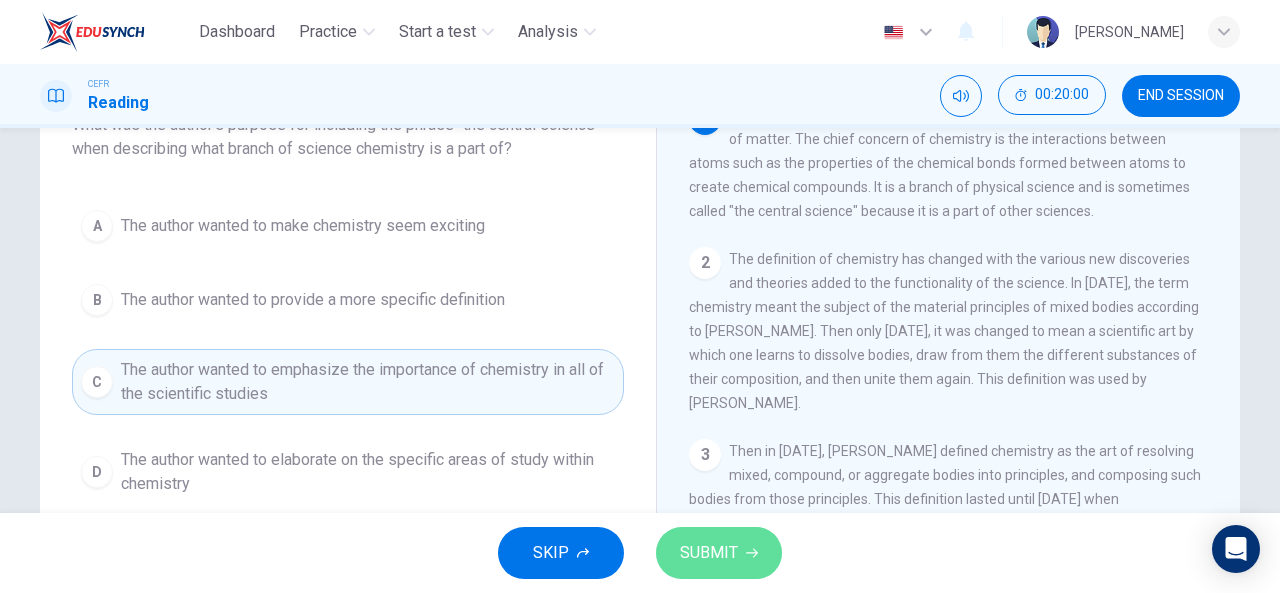 click on "SUBMIT" at bounding box center (709, 553) 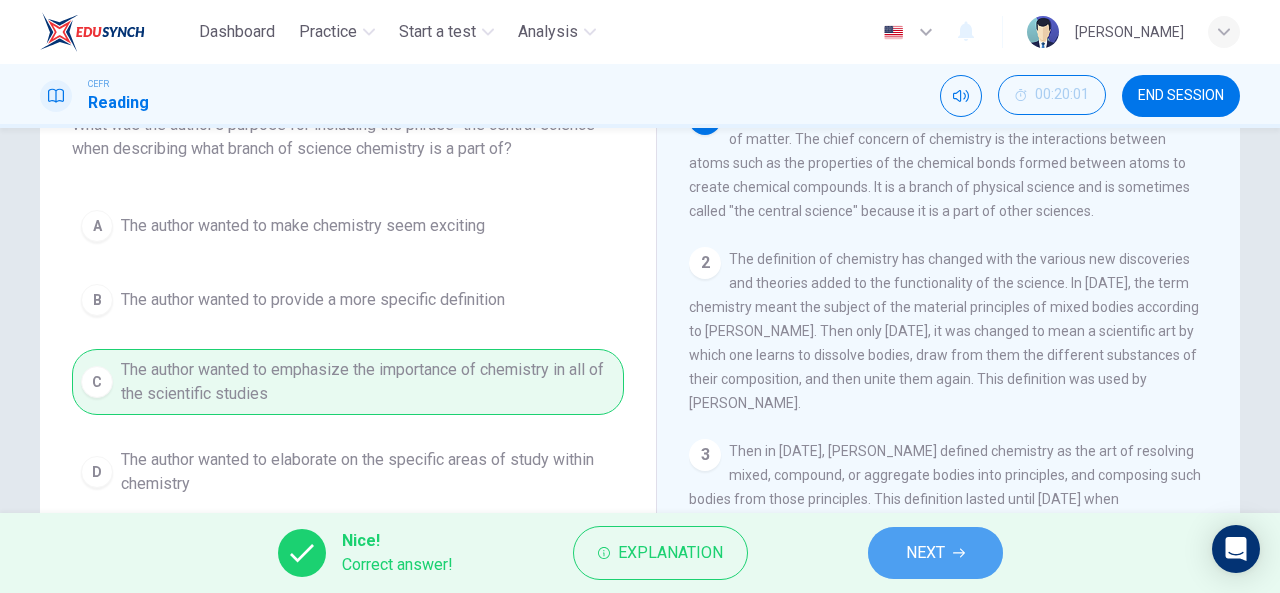 click on "NEXT" at bounding box center [925, 553] 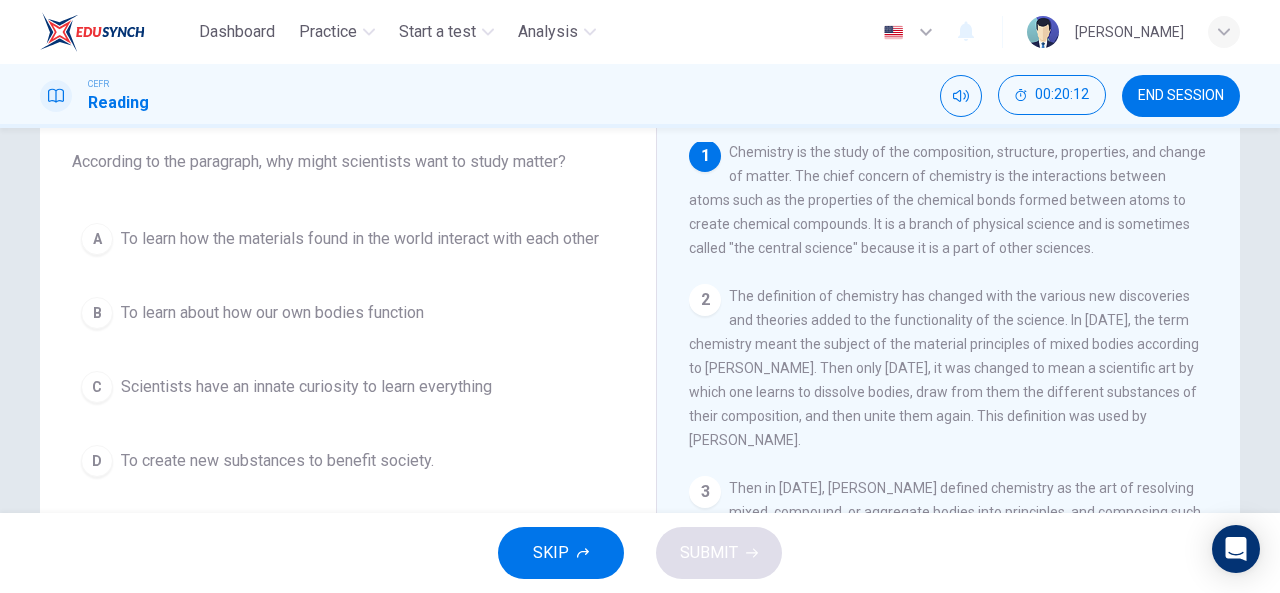 scroll, scrollTop: 115, scrollLeft: 0, axis: vertical 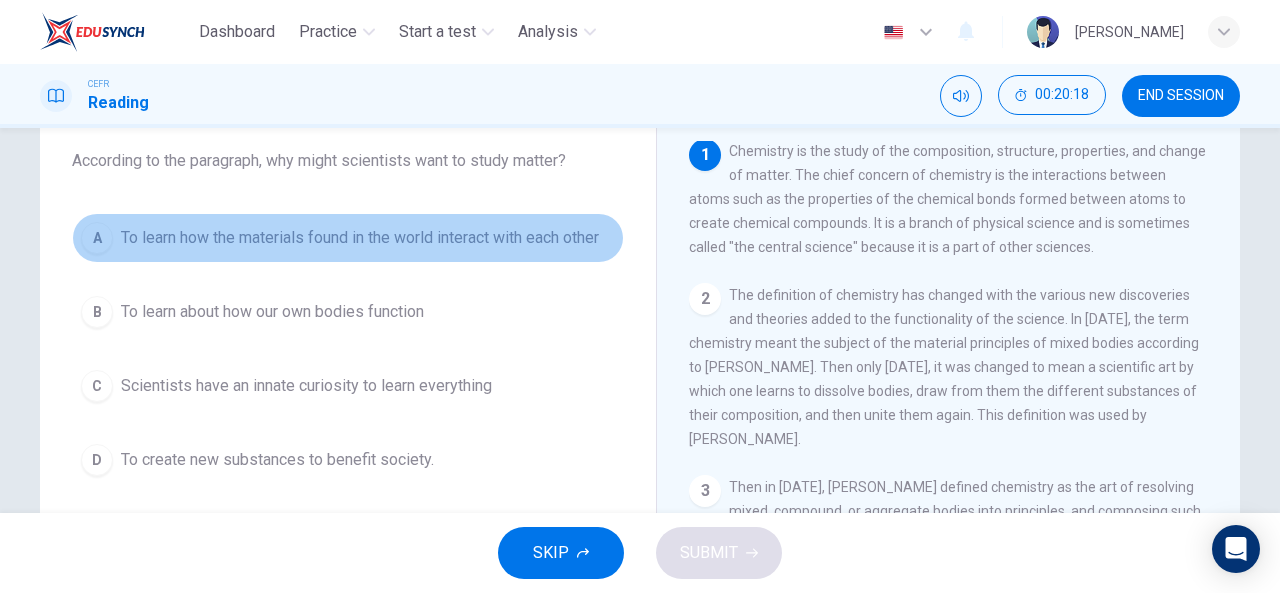 click on "To learn how the materials found in the world interact with each other" at bounding box center (360, 238) 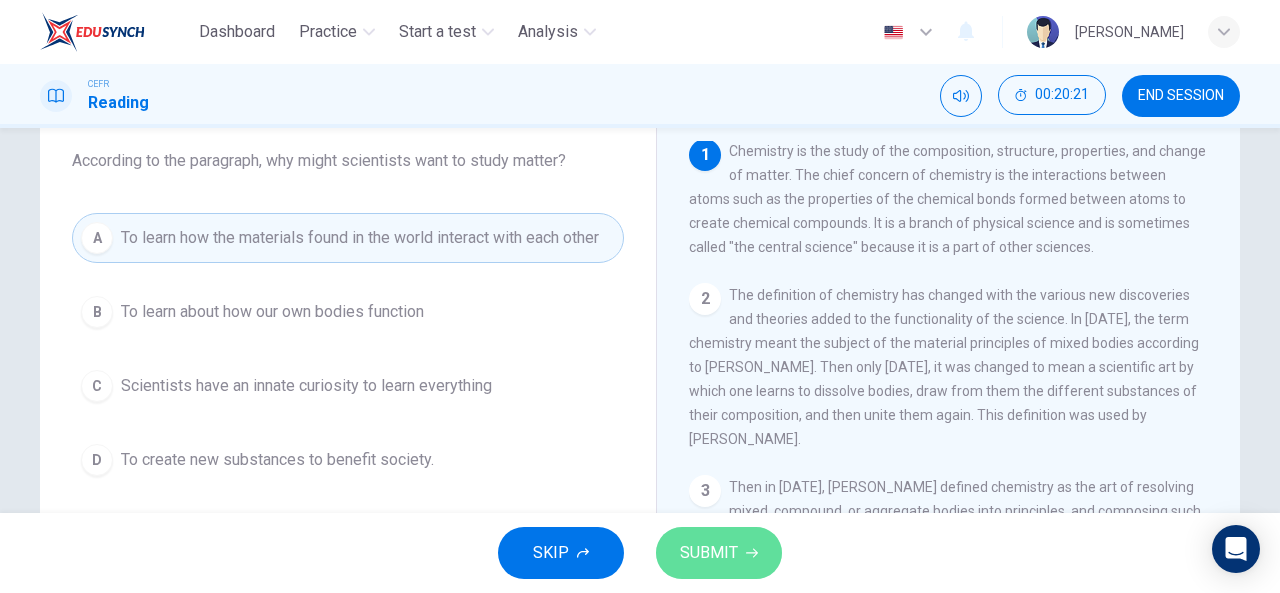 click on "SUBMIT" at bounding box center (709, 553) 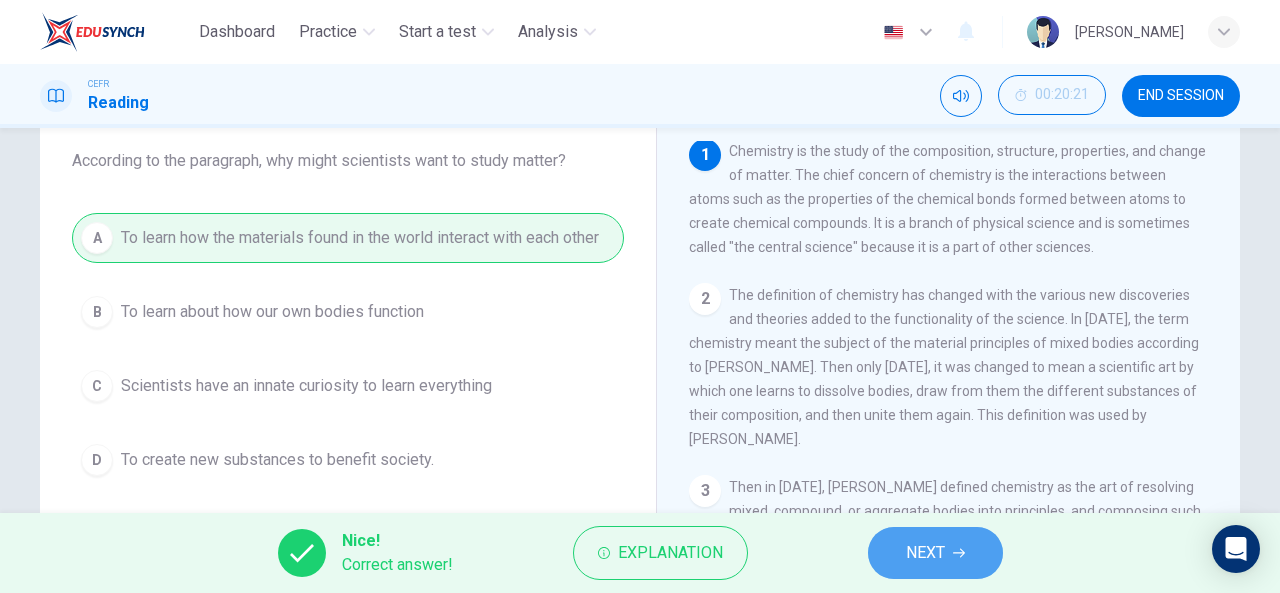 click on "NEXT" at bounding box center [935, 553] 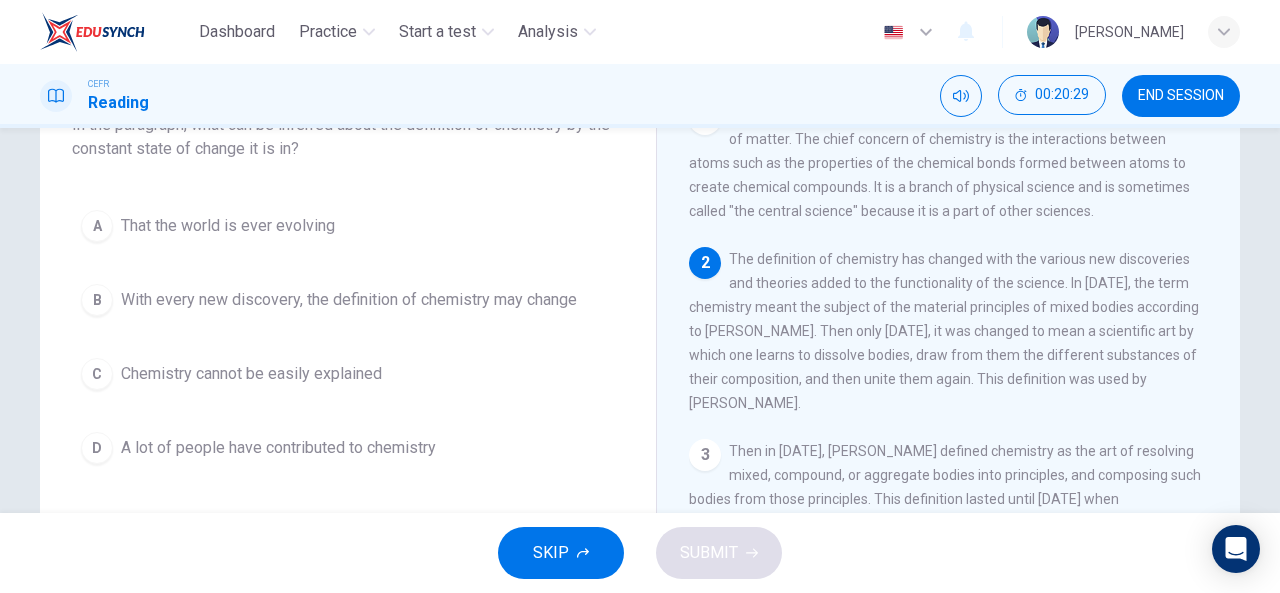 scroll, scrollTop: 152, scrollLeft: 0, axis: vertical 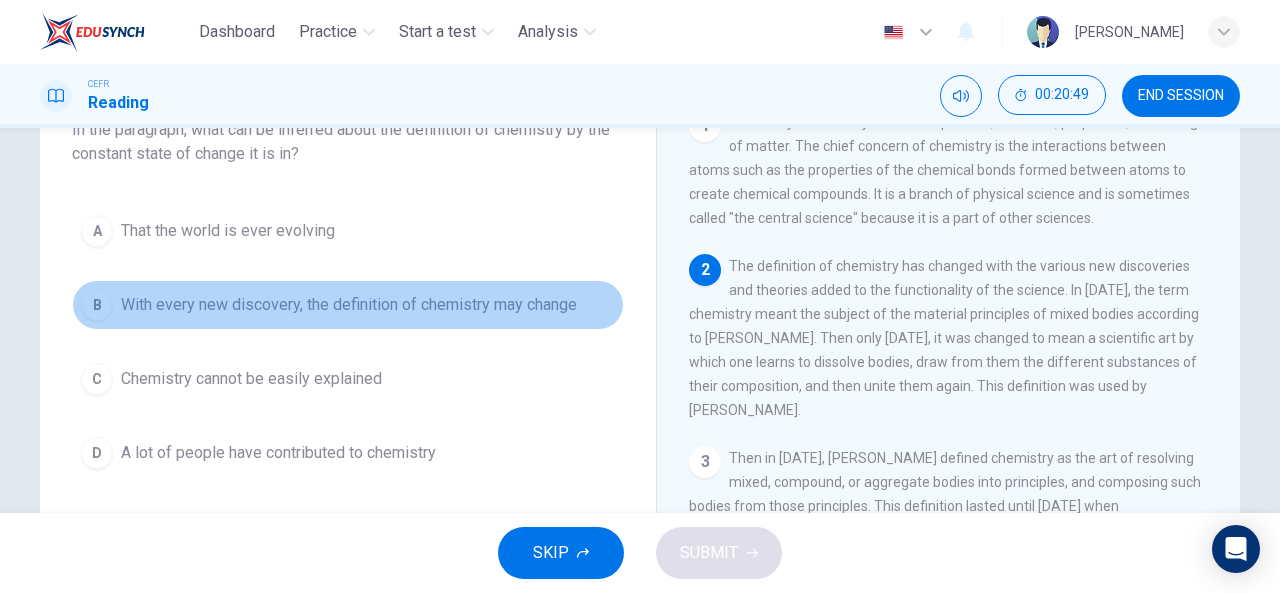 click on "With every new discovery, the definition of chemistry may change" at bounding box center (349, 305) 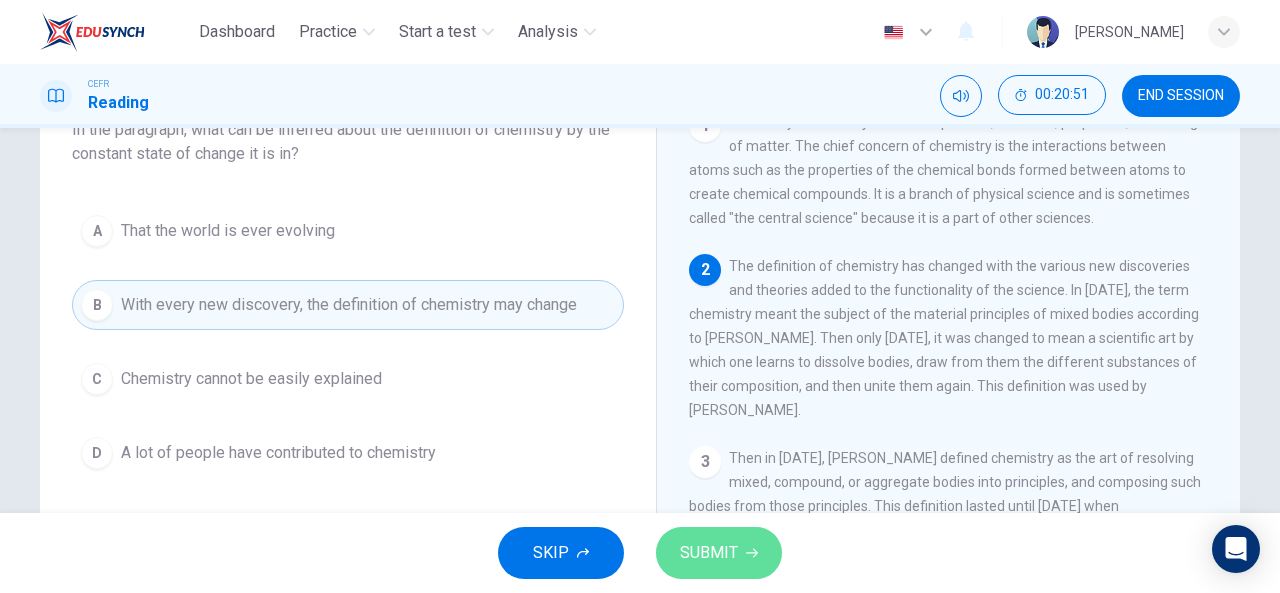 click on "SUBMIT" at bounding box center (709, 553) 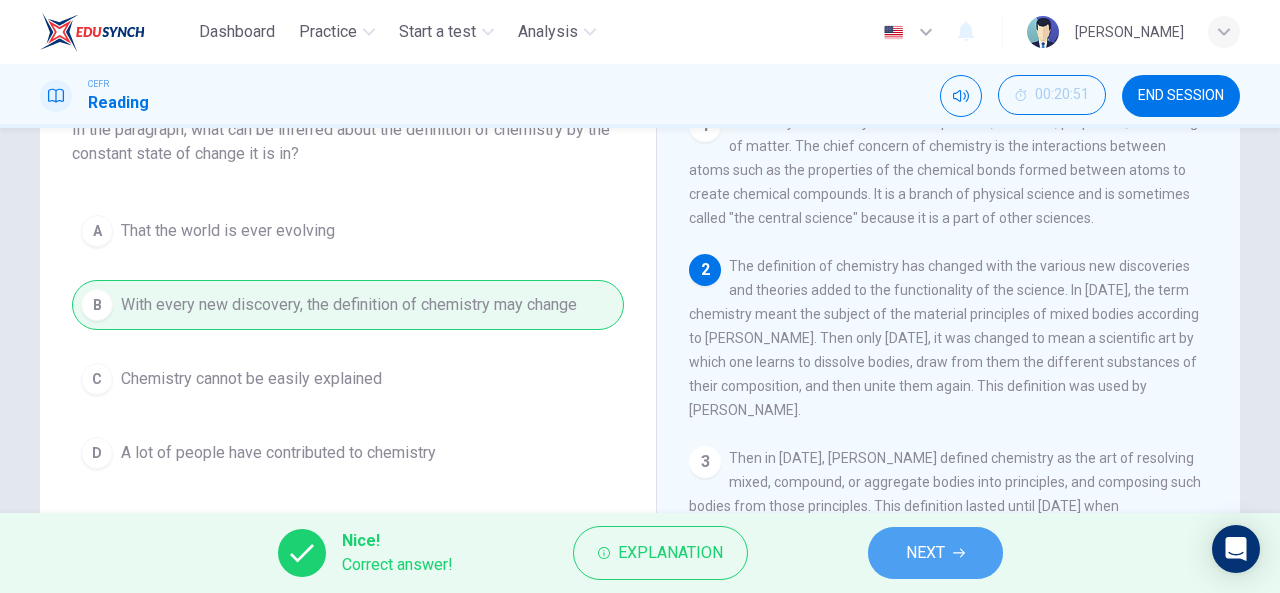 click on "NEXT" at bounding box center [925, 553] 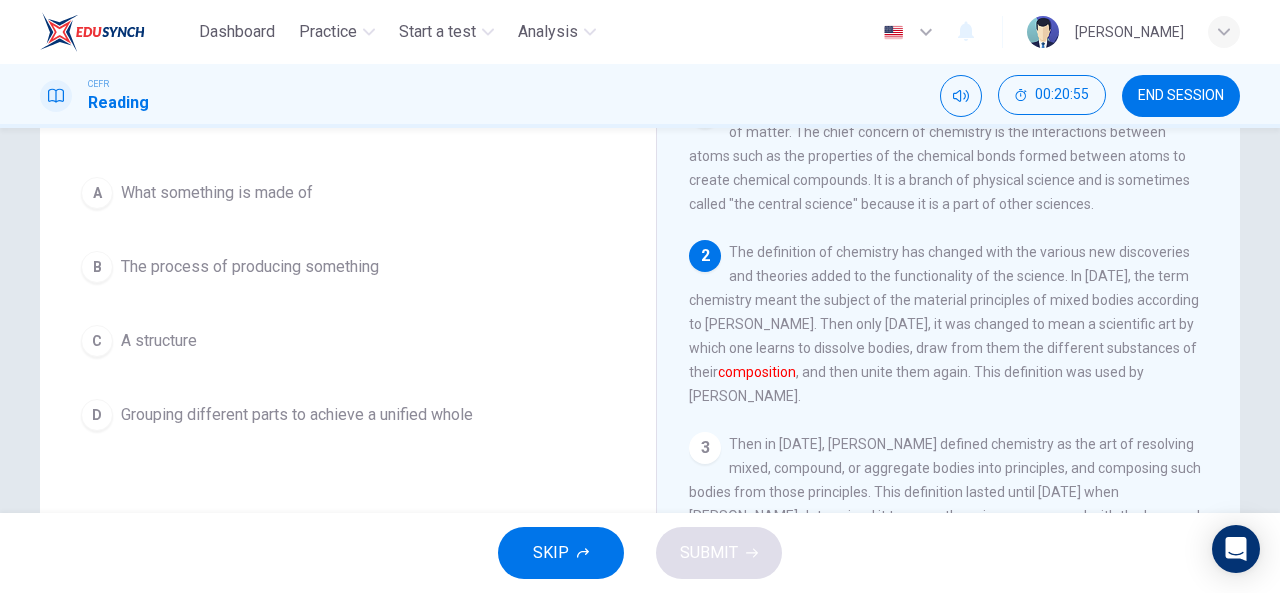scroll, scrollTop: 158, scrollLeft: 0, axis: vertical 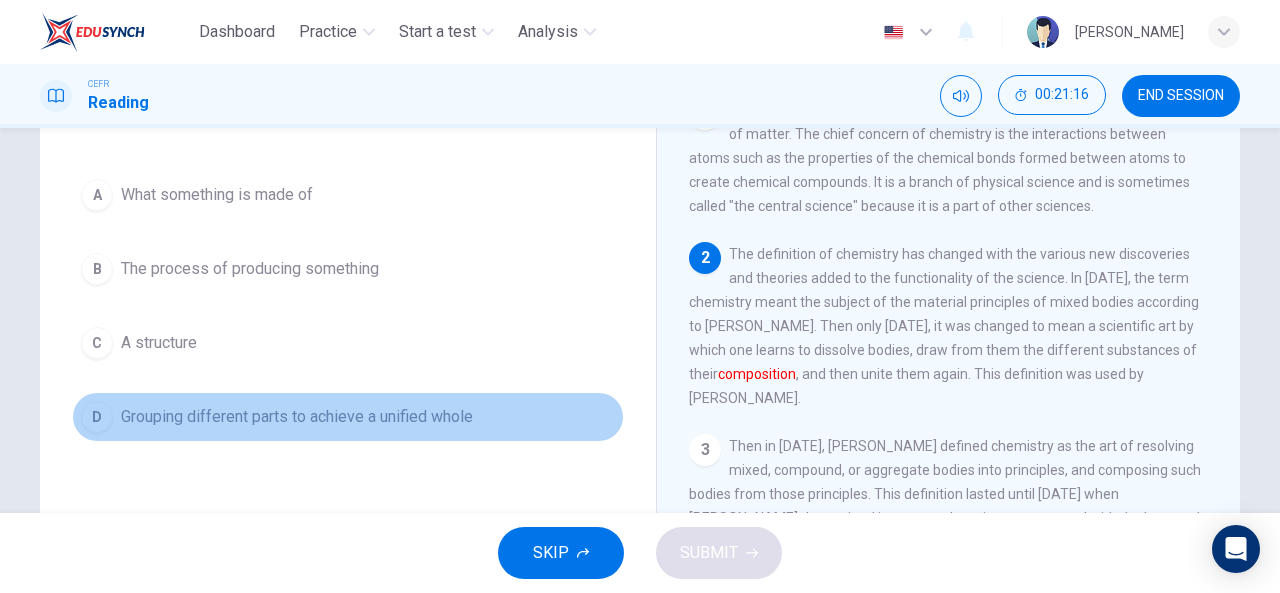 click on "Grouping different parts to achieve a unified whole" at bounding box center (297, 417) 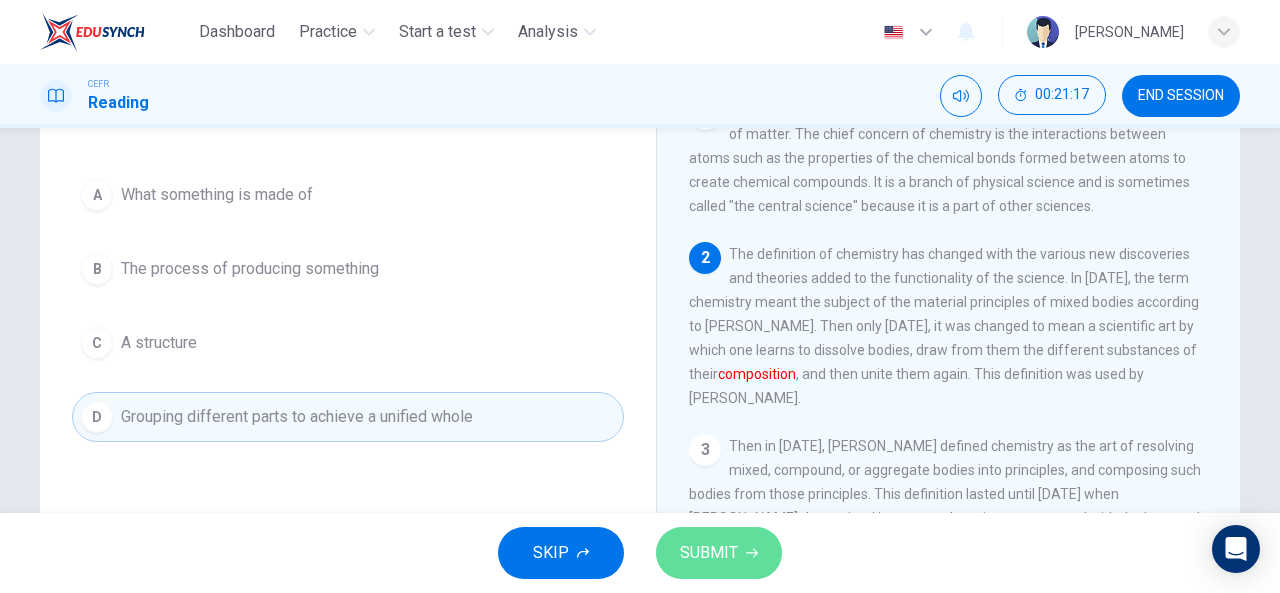 click on "SUBMIT" at bounding box center (709, 553) 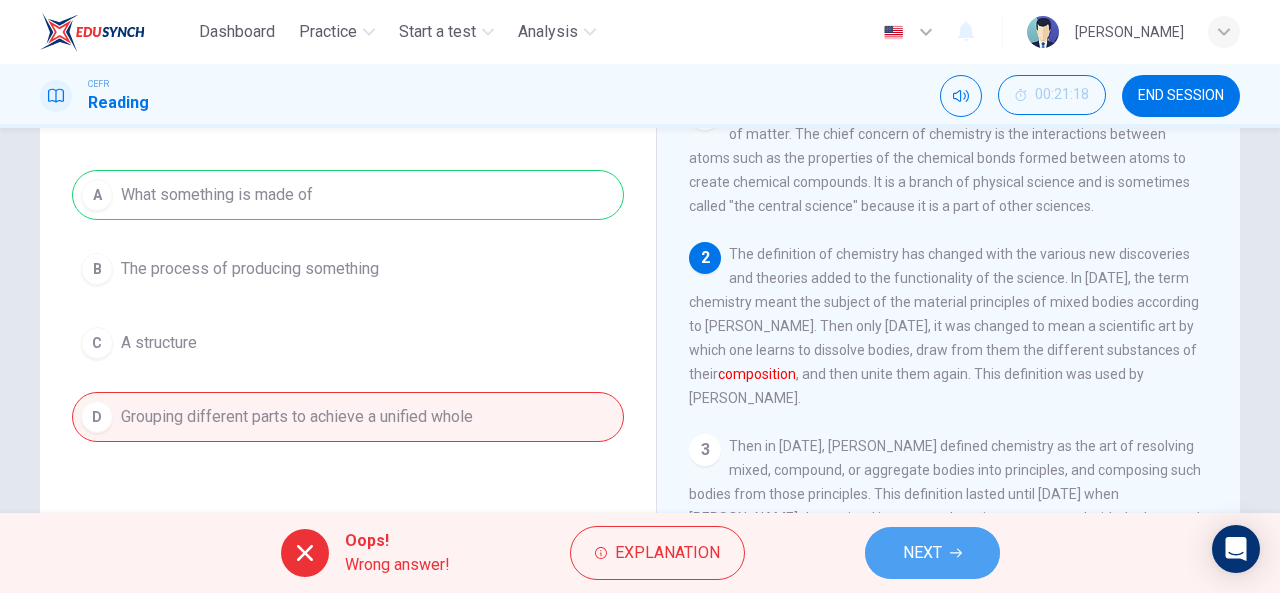 click on "NEXT" at bounding box center (922, 553) 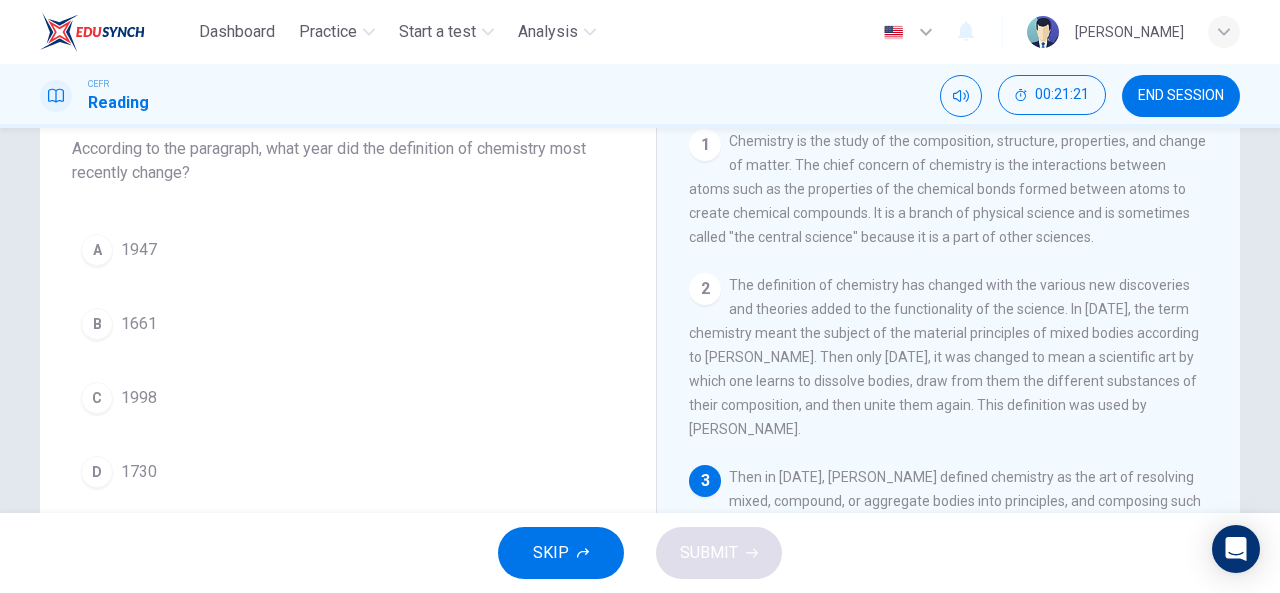 scroll, scrollTop: 130, scrollLeft: 0, axis: vertical 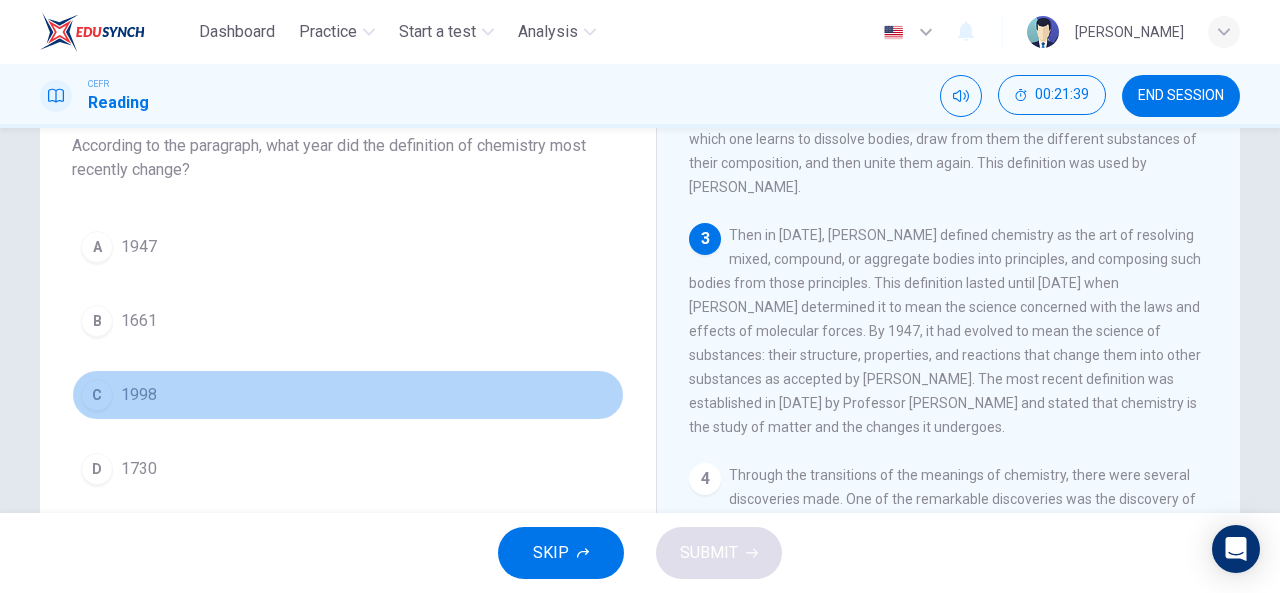 click on "C 1998" at bounding box center (348, 395) 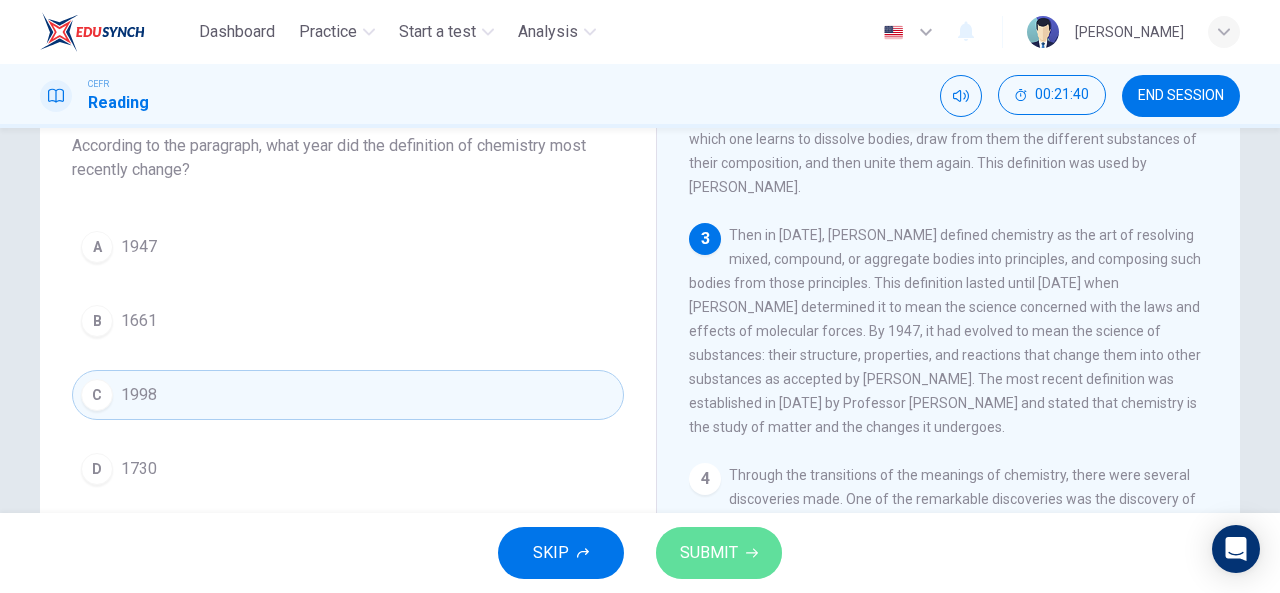 click on "SUBMIT" at bounding box center [709, 553] 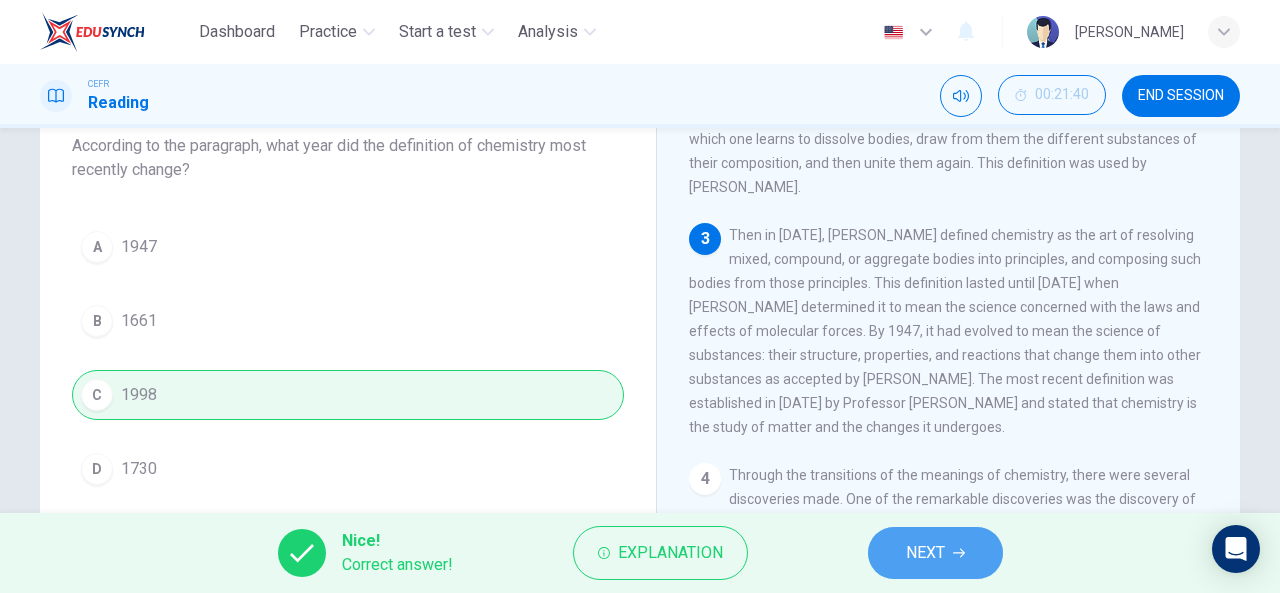 click on "NEXT" at bounding box center (925, 553) 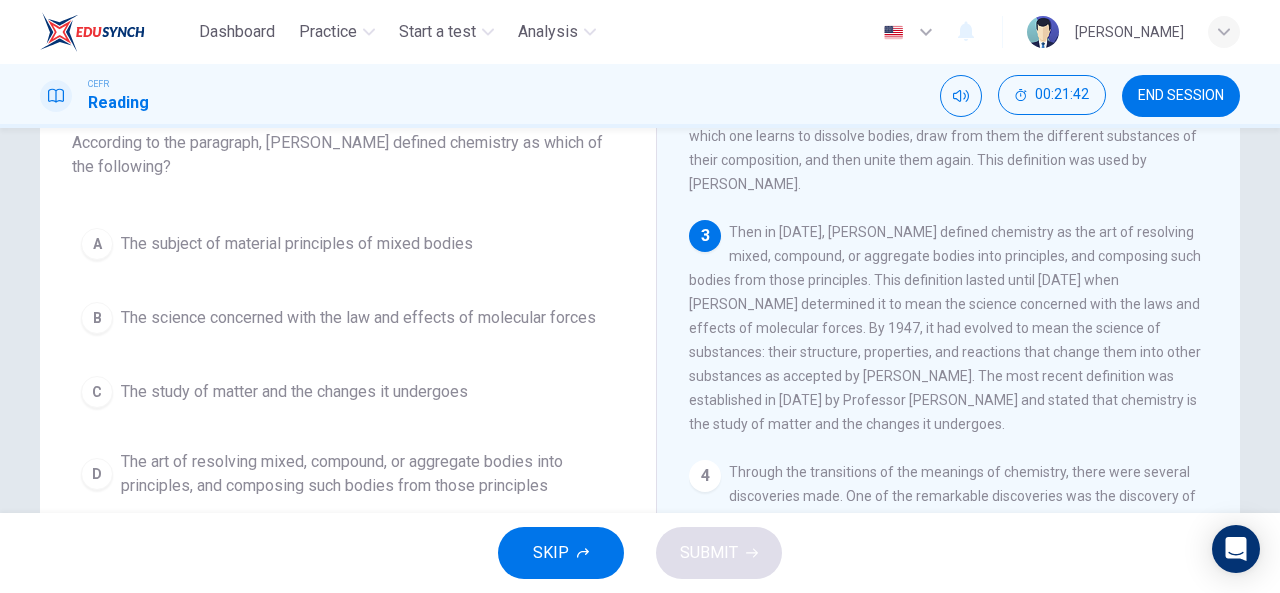 scroll, scrollTop: 134, scrollLeft: 0, axis: vertical 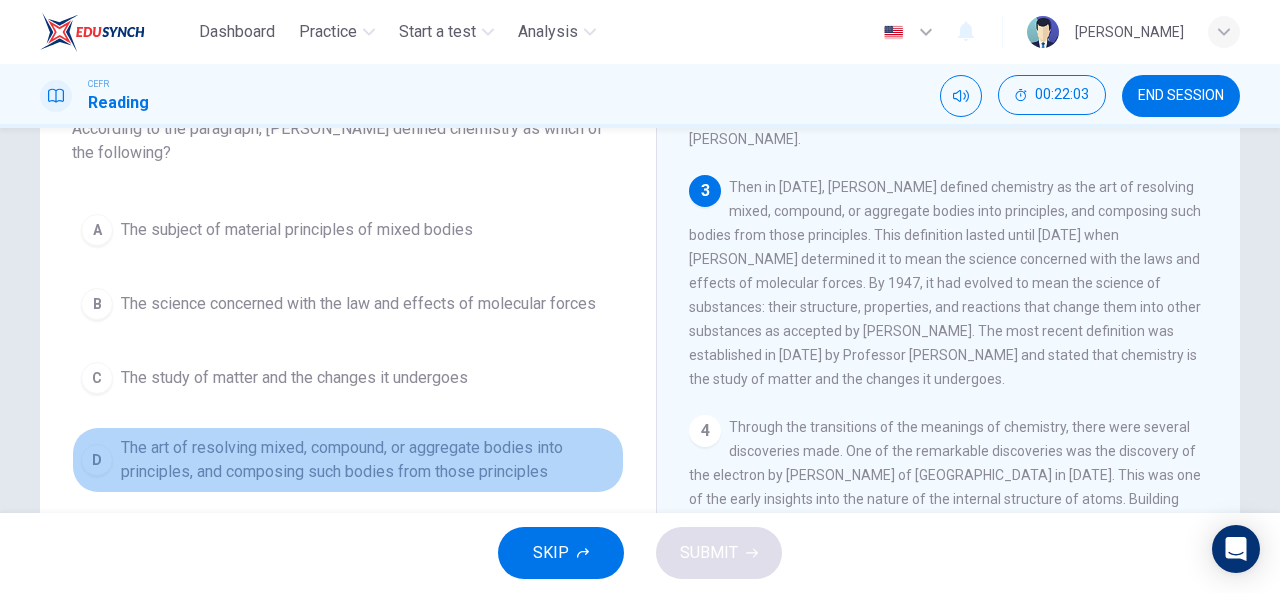 click on "The art of resolving mixed, compound, or aggregate bodies into principles, and composing such bodies from those principles" at bounding box center [368, 460] 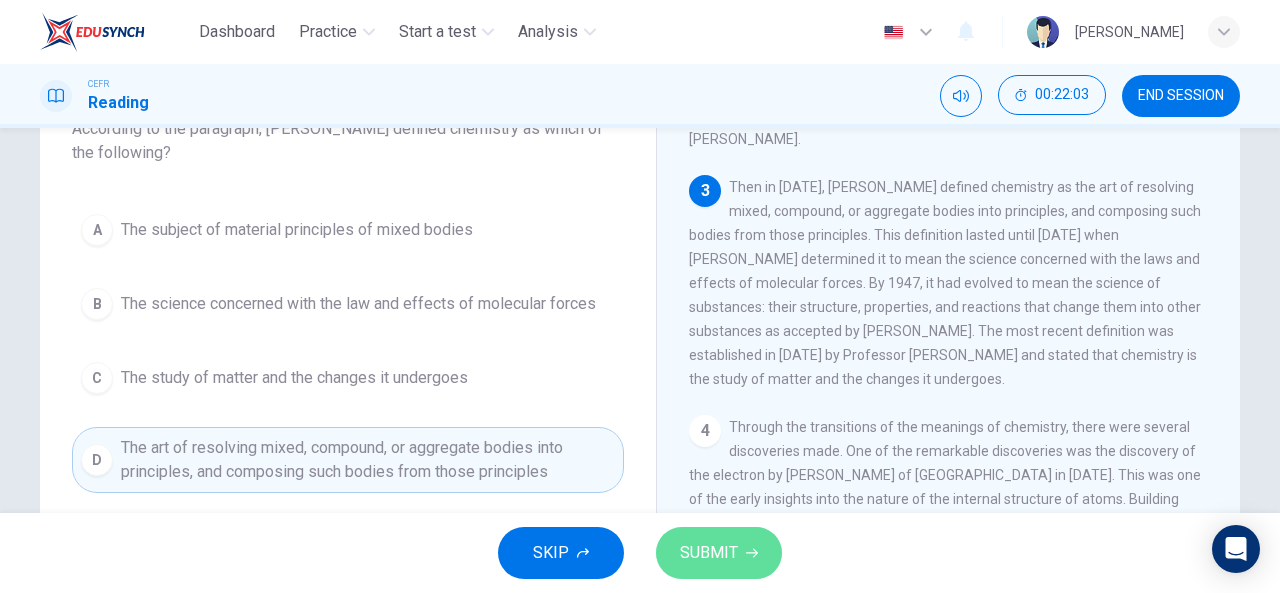 click on "SUBMIT" at bounding box center (719, 553) 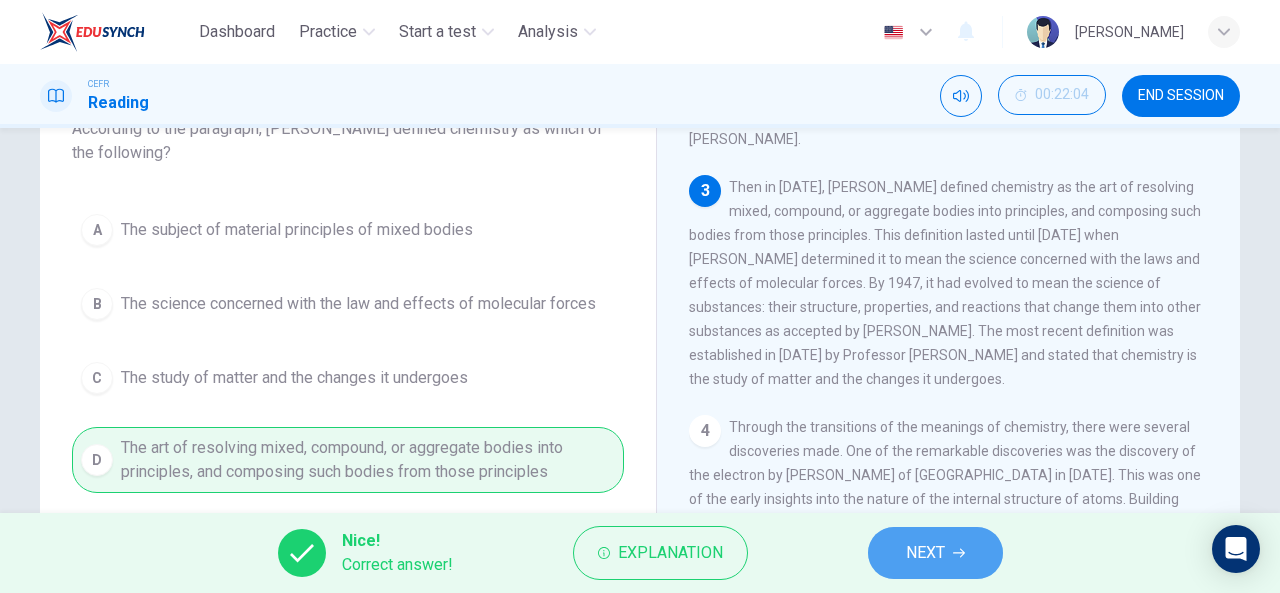 click on "NEXT" at bounding box center [925, 553] 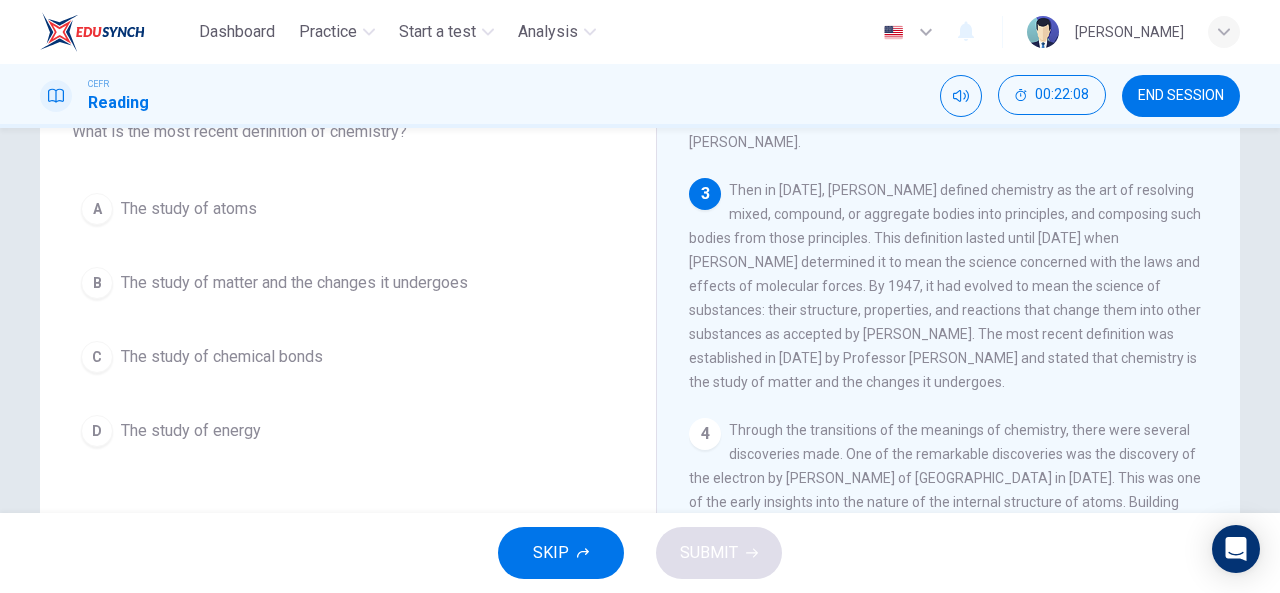 scroll, scrollTop: 138, scrollLeft: 0, axis: vertical 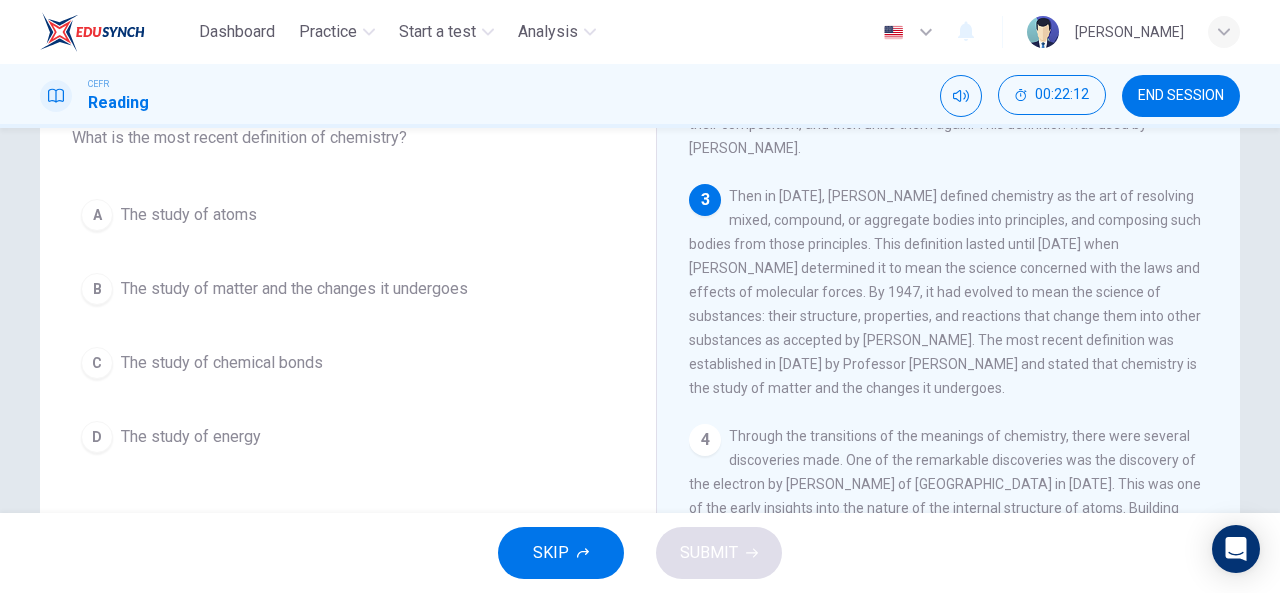 click on "The study of matter and the changes it undergoes" at bounding box center [294, 289] 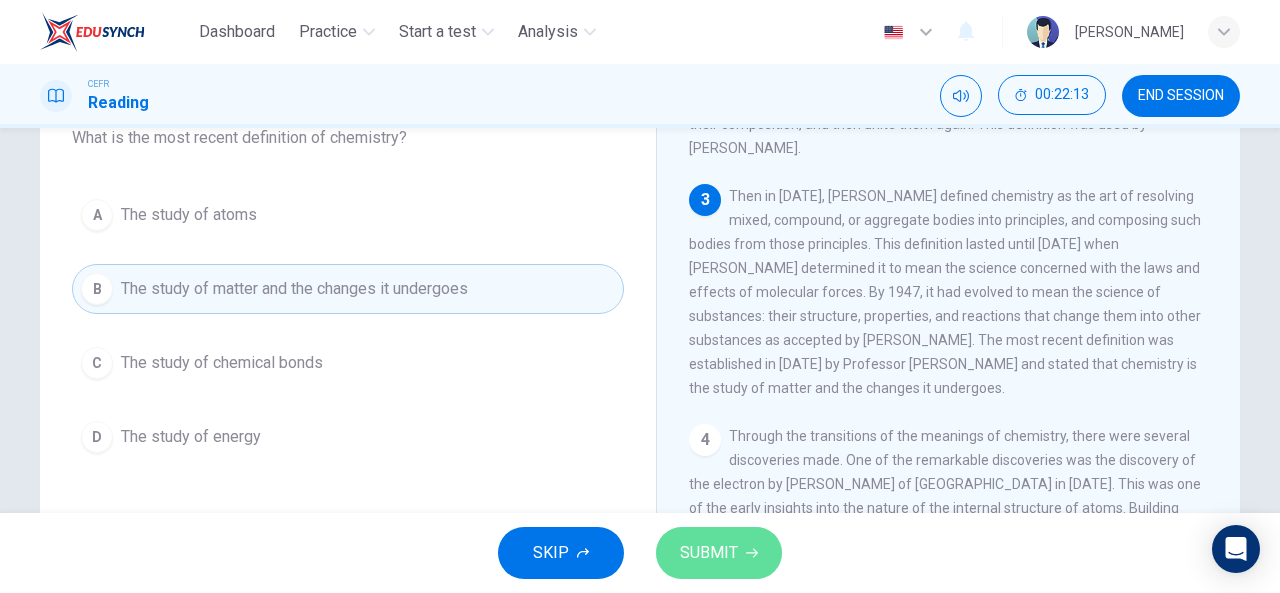 click on "SUBMIT" at bounding box center [719, 553] 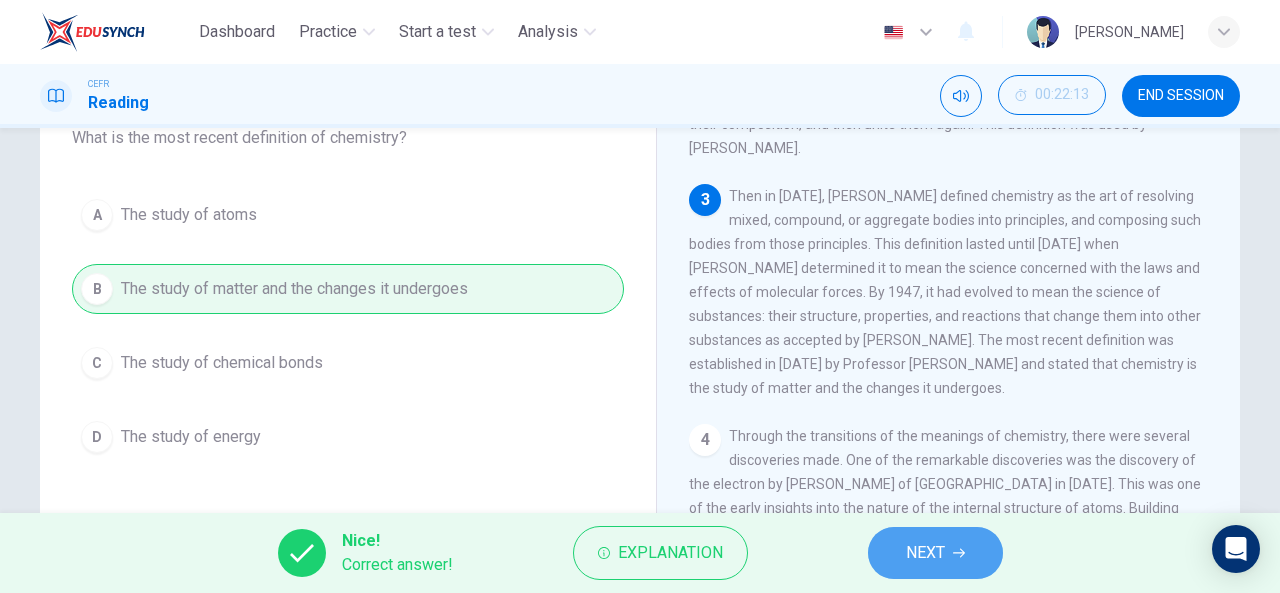 click on "NEXT" at bounding box center [925, 553] 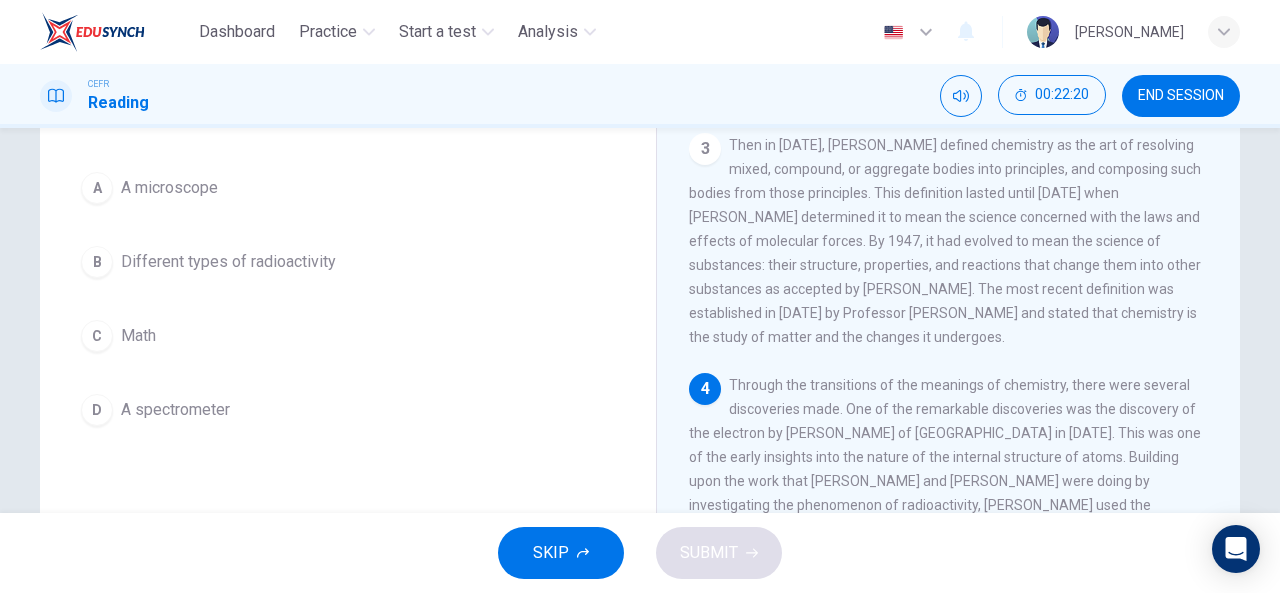 scroll, scrollTop: 190, scrollLeft: 0, axis: vertical 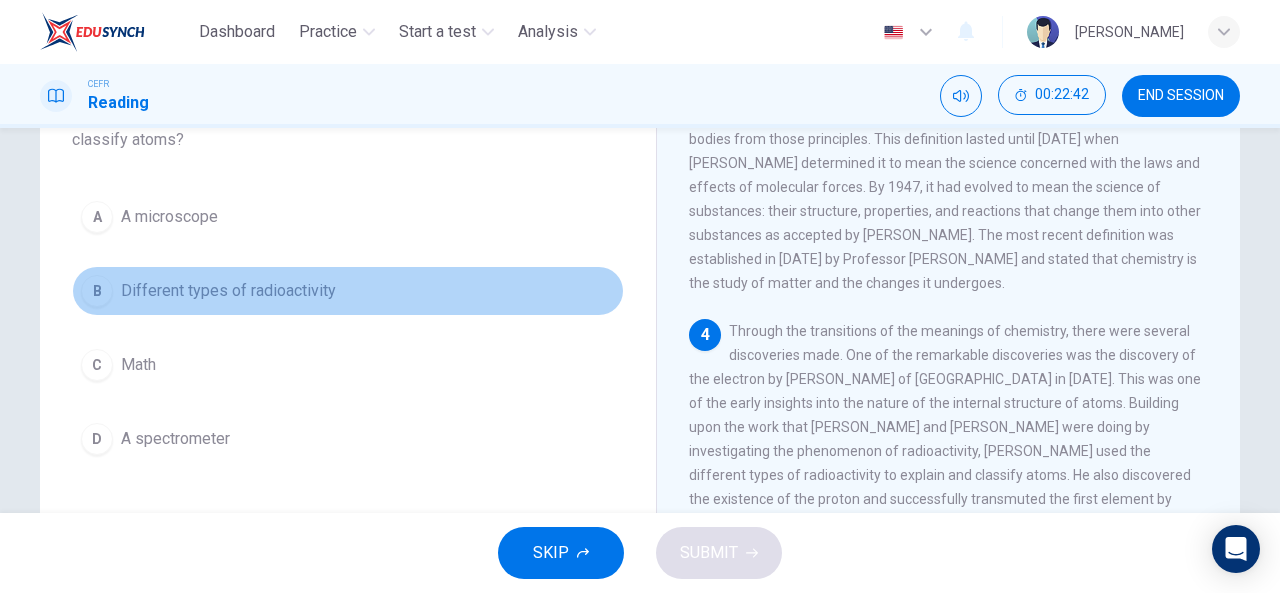 click on "Different types of radioactivity" at bounding box center [228, 291] 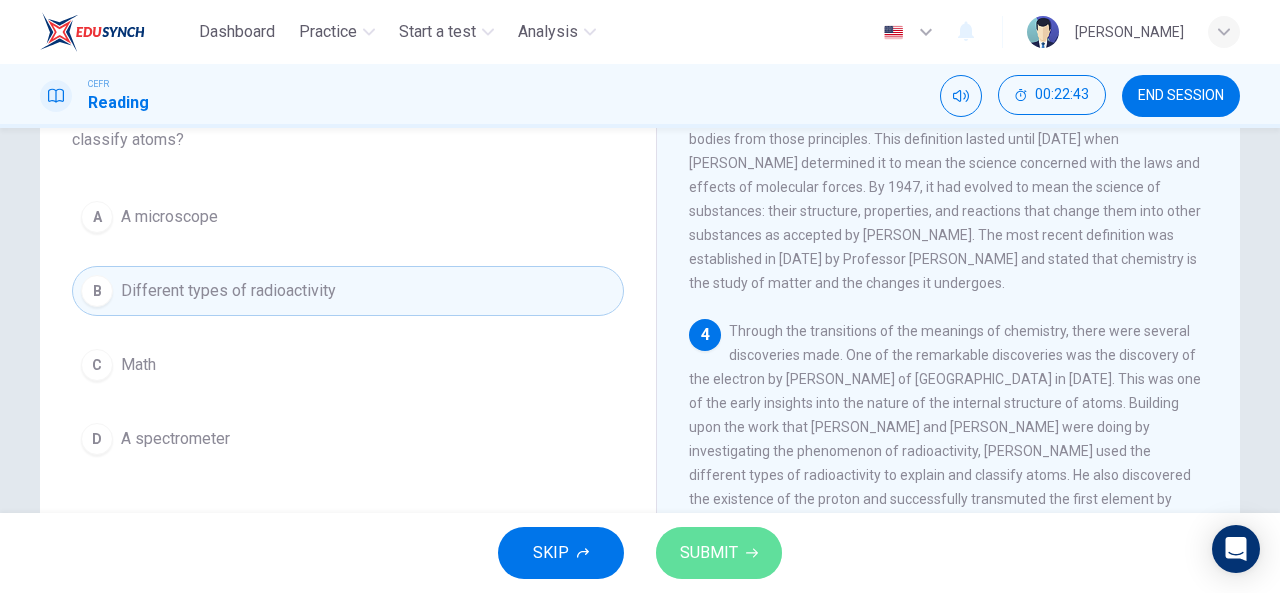 click on "SUBMIT" at bounding box center [719, 553] 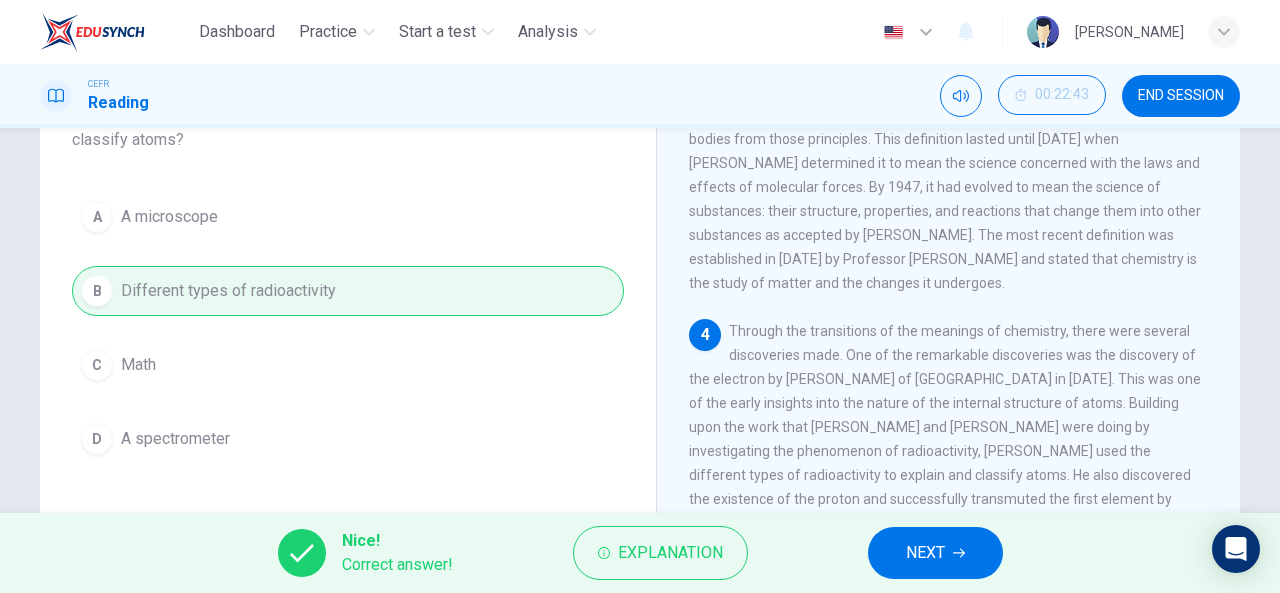click on "NEXT" at bounding box center [935, 553] 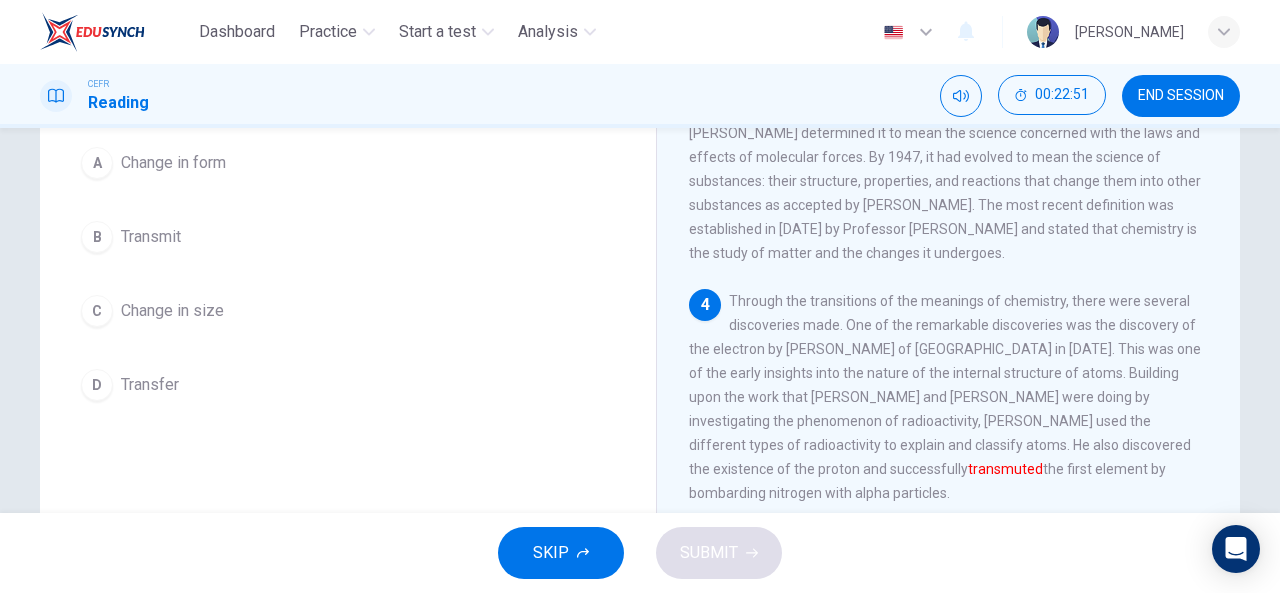 scroll, scrollTop: 189, scrollLeft: 0, axis: vertical 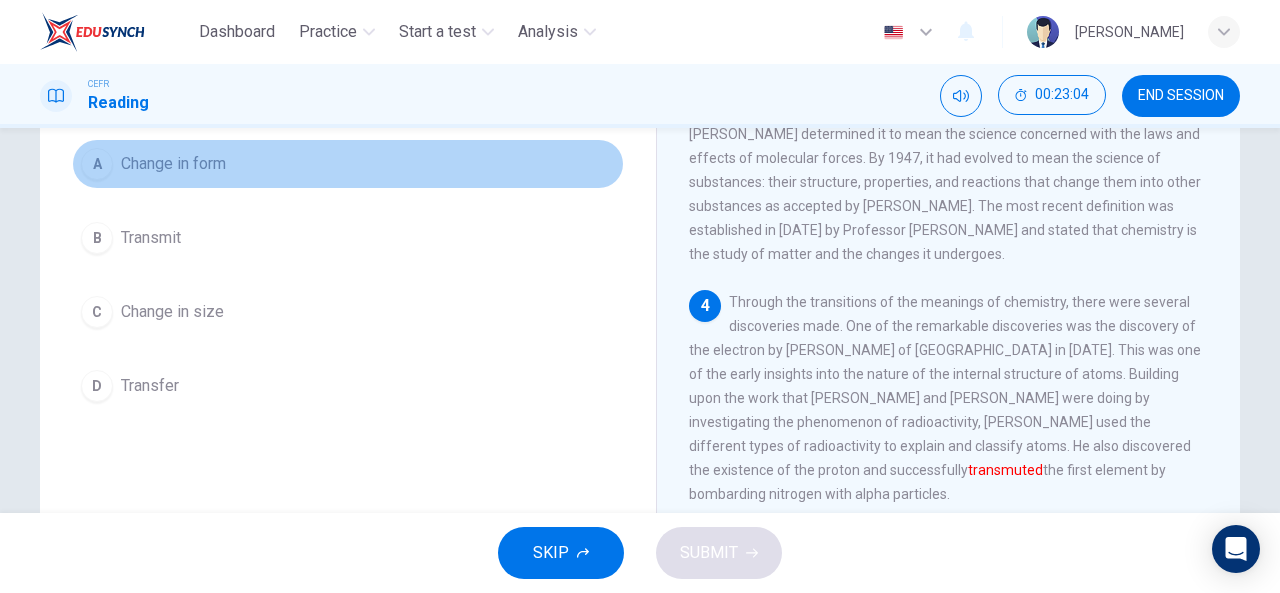 click on "Change in form" at bounding box center [173, 164] 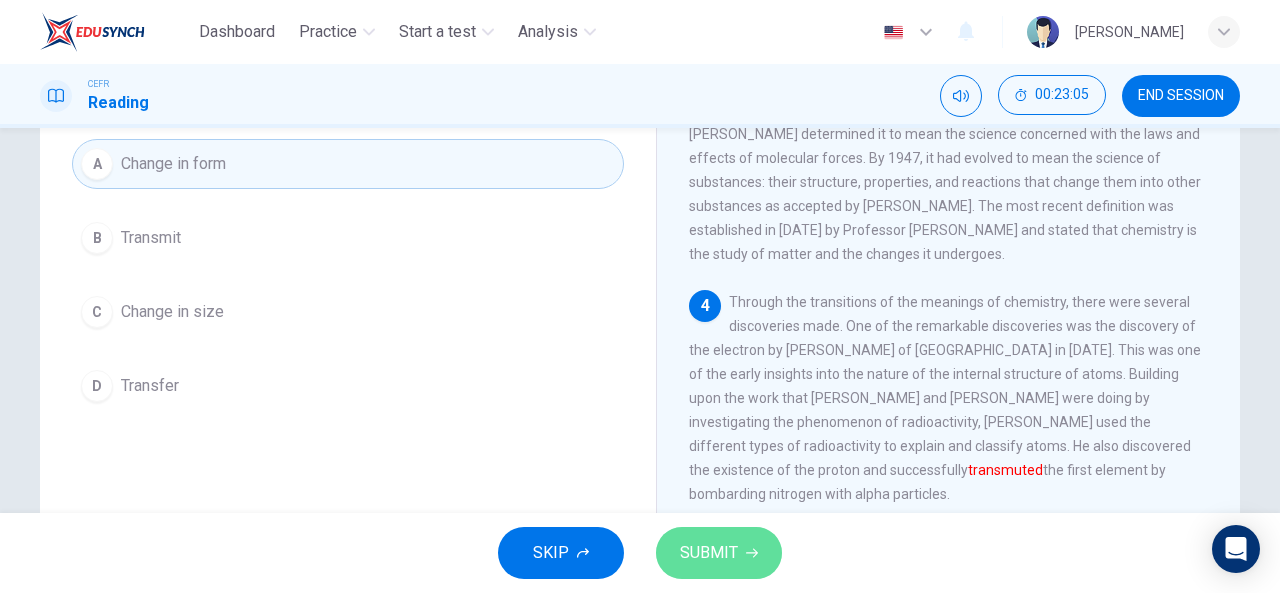 click on "SUBMIT" at bounding box center (719, 553) 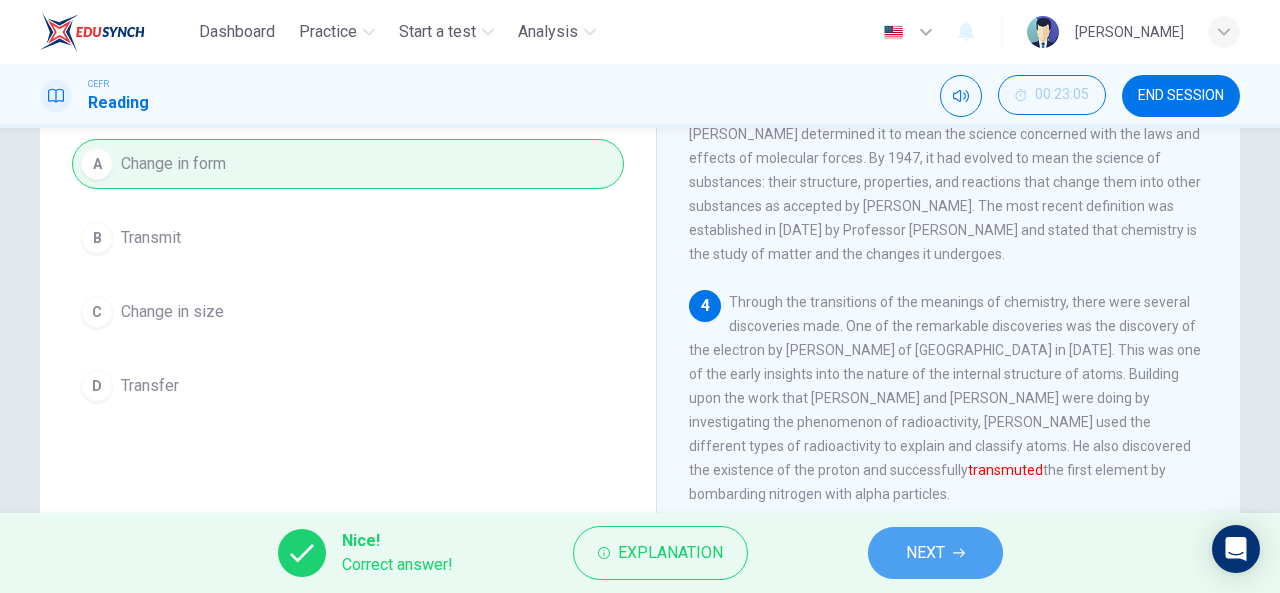 click on "NEXT" at bounding box center [925, 553] 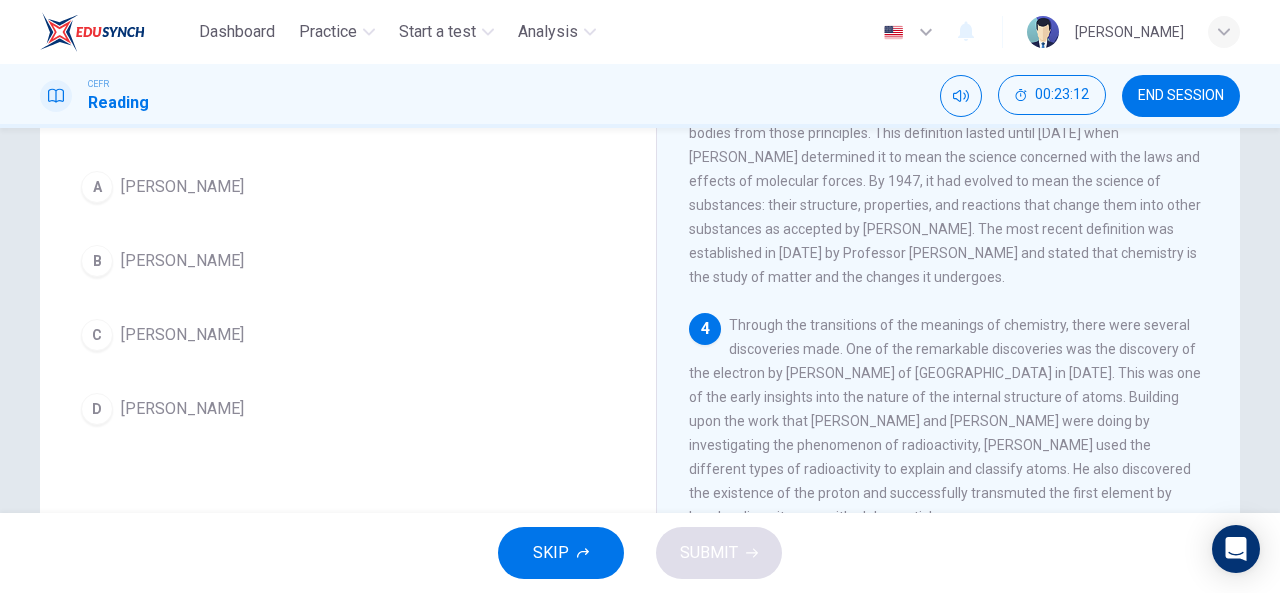 scroll, scrollTop: 165, scrollLeft: 0, axis: vertical 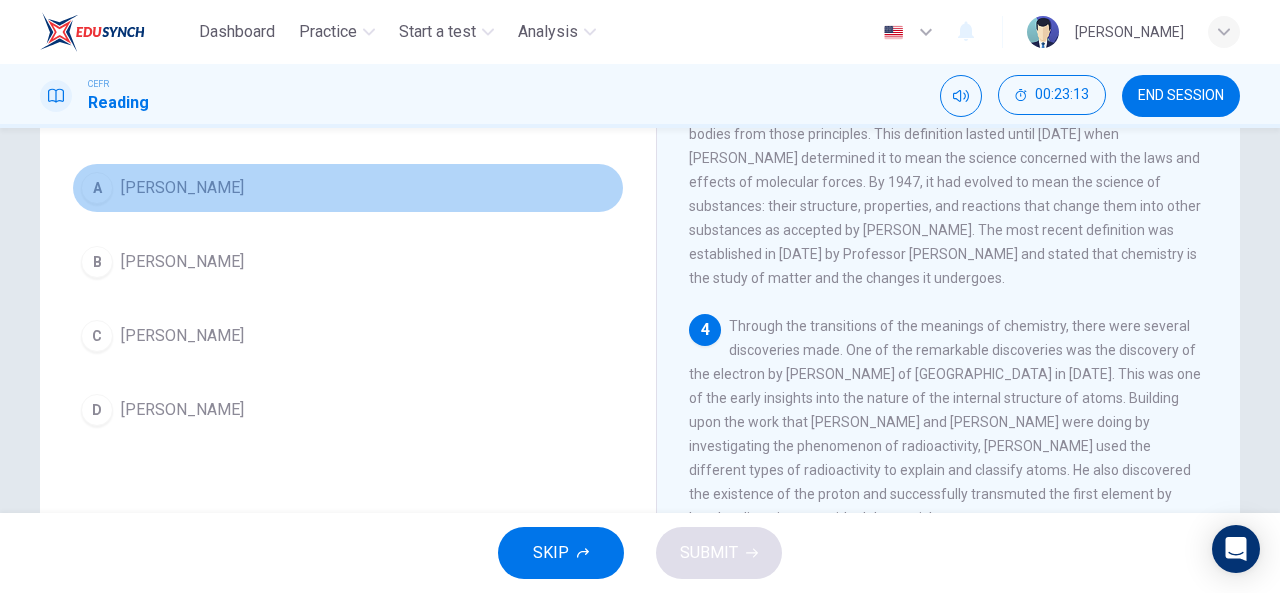 click on "A [PERSON_NAME]" at bounding box center [348, 188] 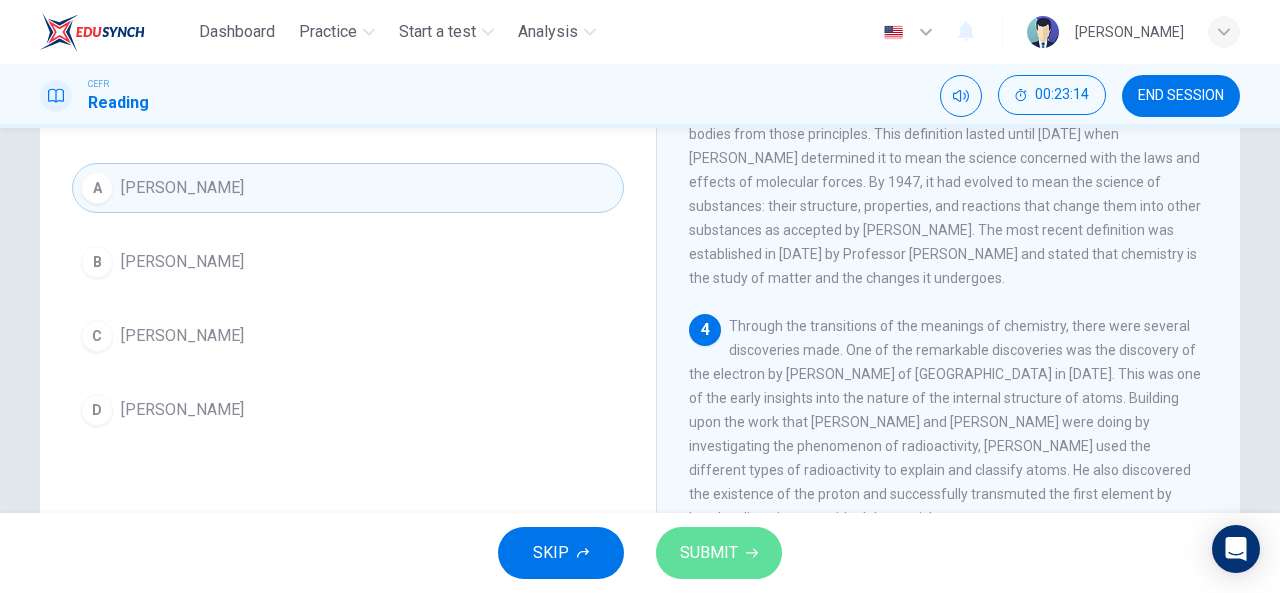 click on "SUBMIT" at bounding box center (709, 553) 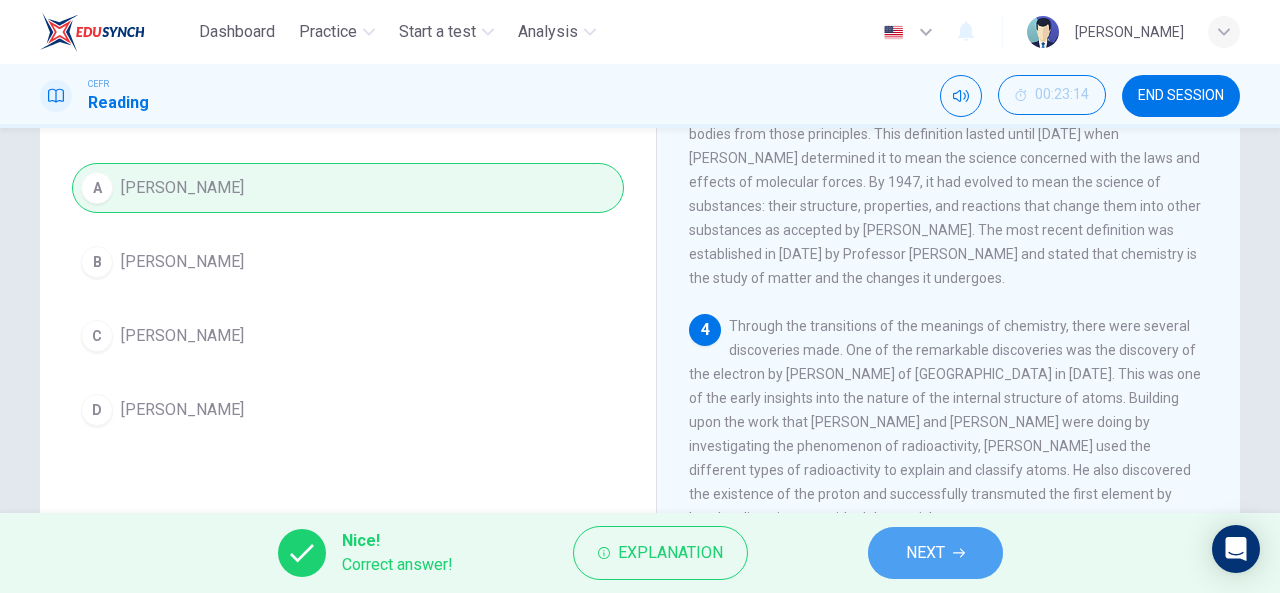 click on "NEXT" at bounding box center (935, 553) 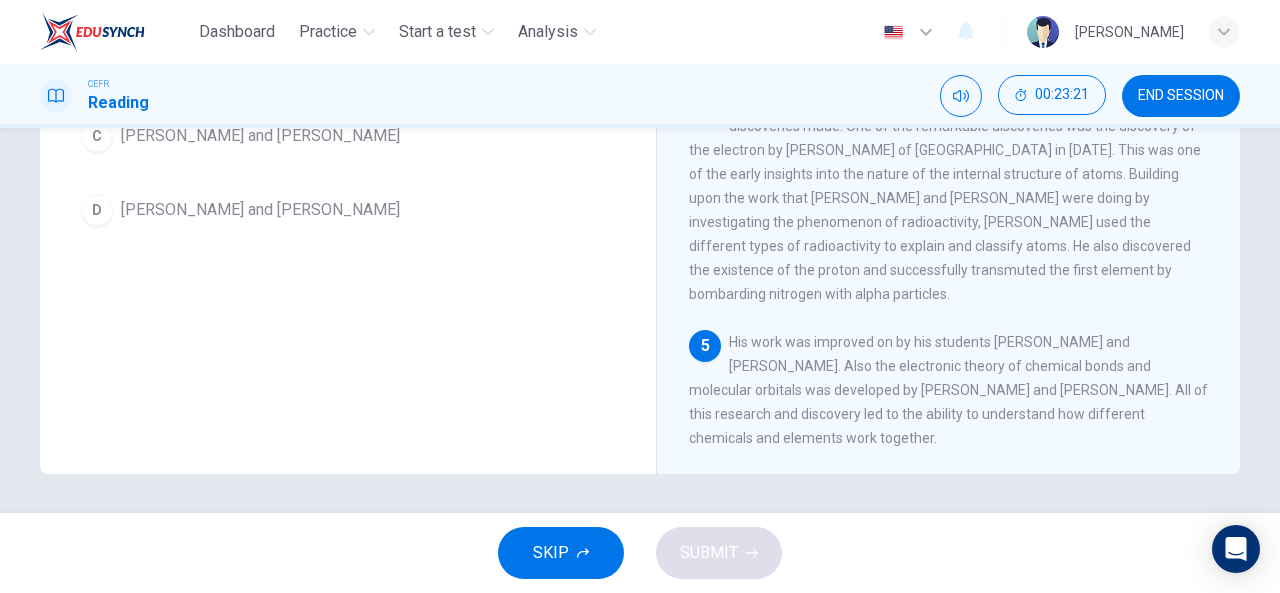 scroll, scrollTop: 388, scrollLeft: 0, axis: vertical 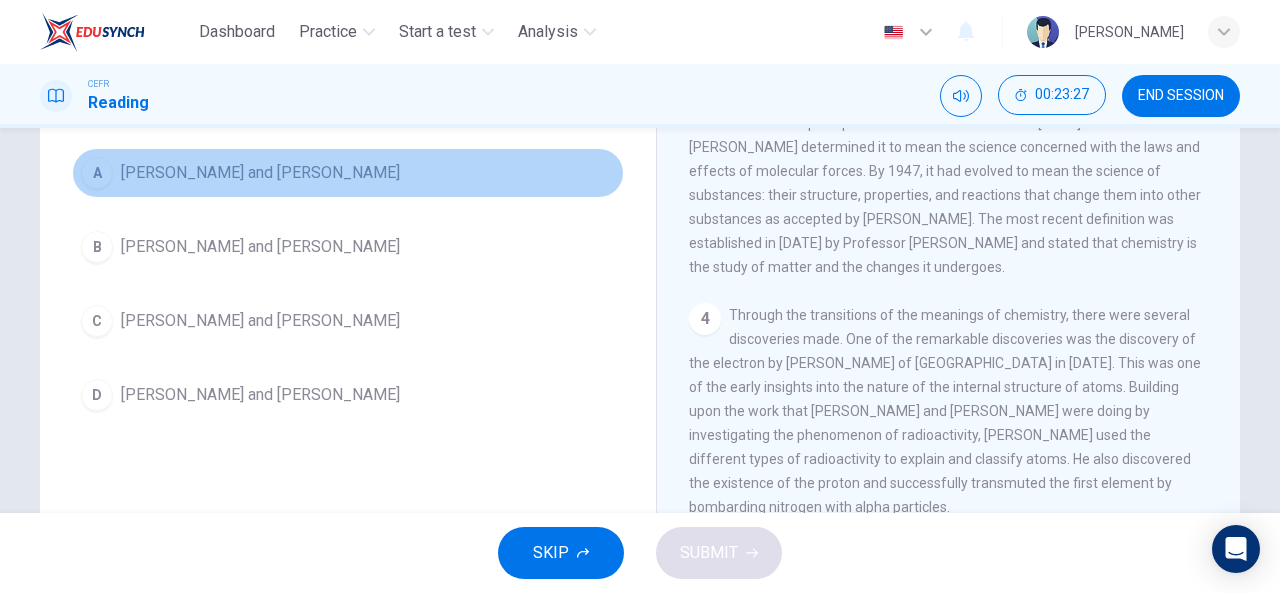 click on "[PERSON_NAME] and [PERSON_NAME]" at bounding box center (260, 173) 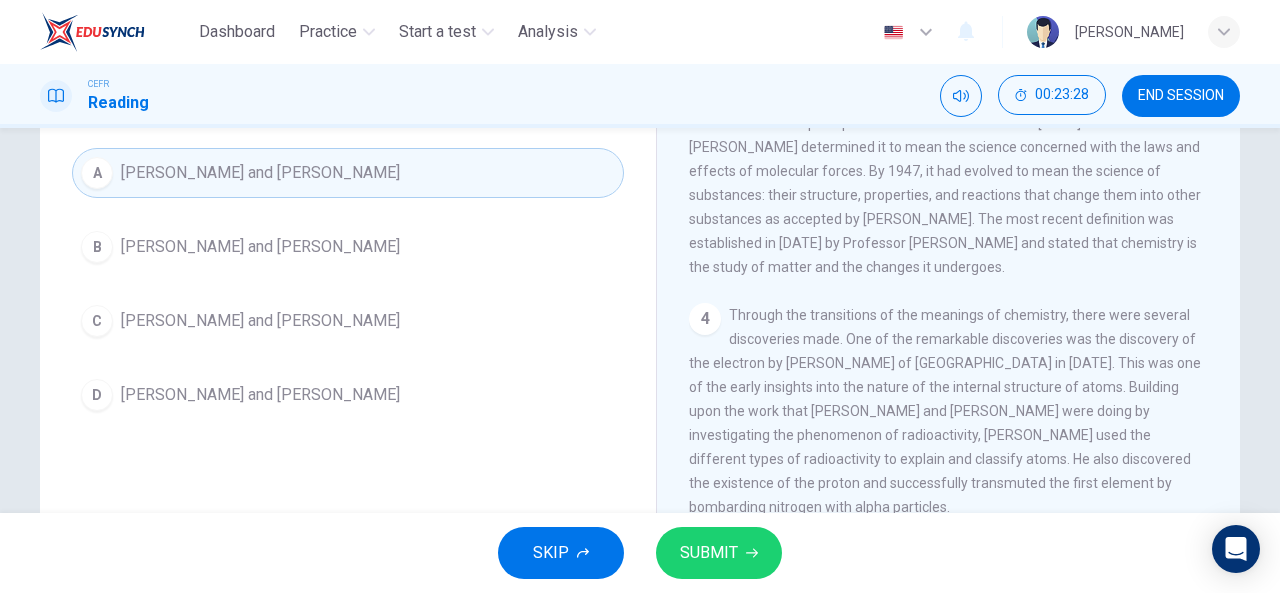 click on "SUBMIT" at bounding box center (709, 553) 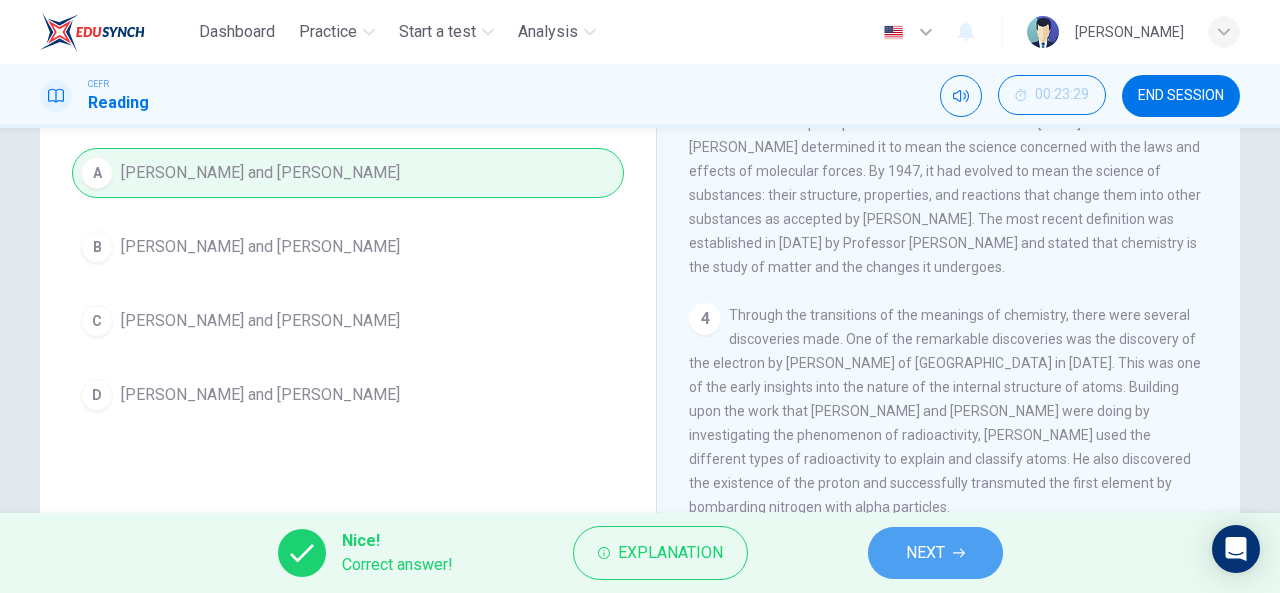click on "NEXT" at bounding box center (935, 553) 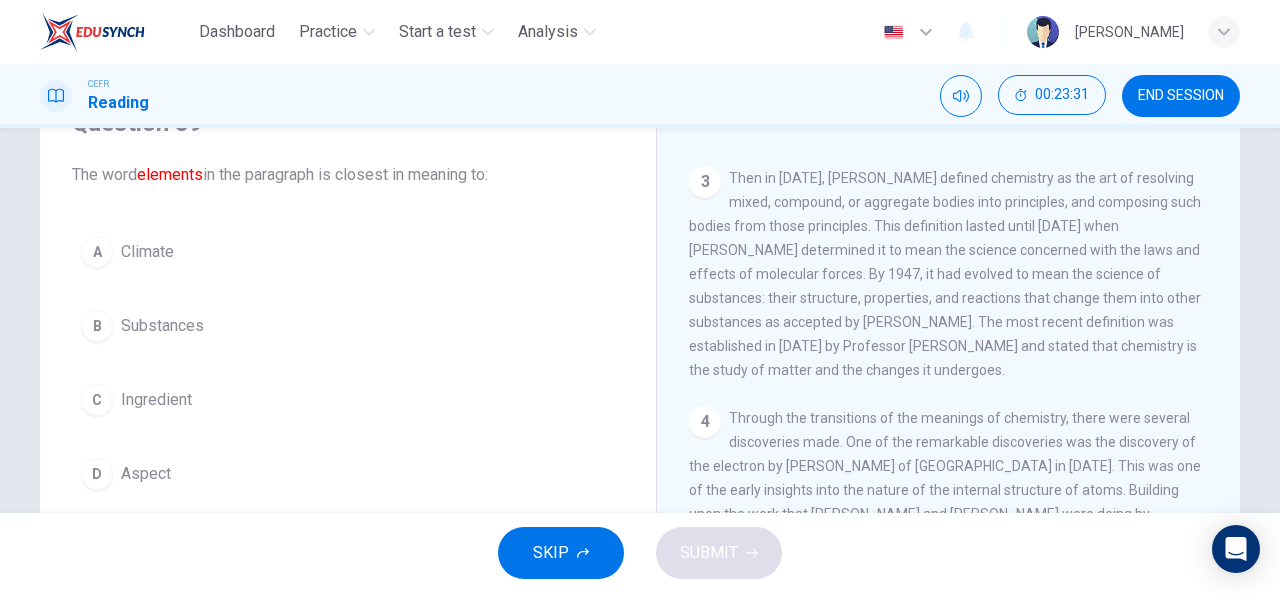 scroll, scrollTop: 102, scrollLeft: 0, axis: vertical 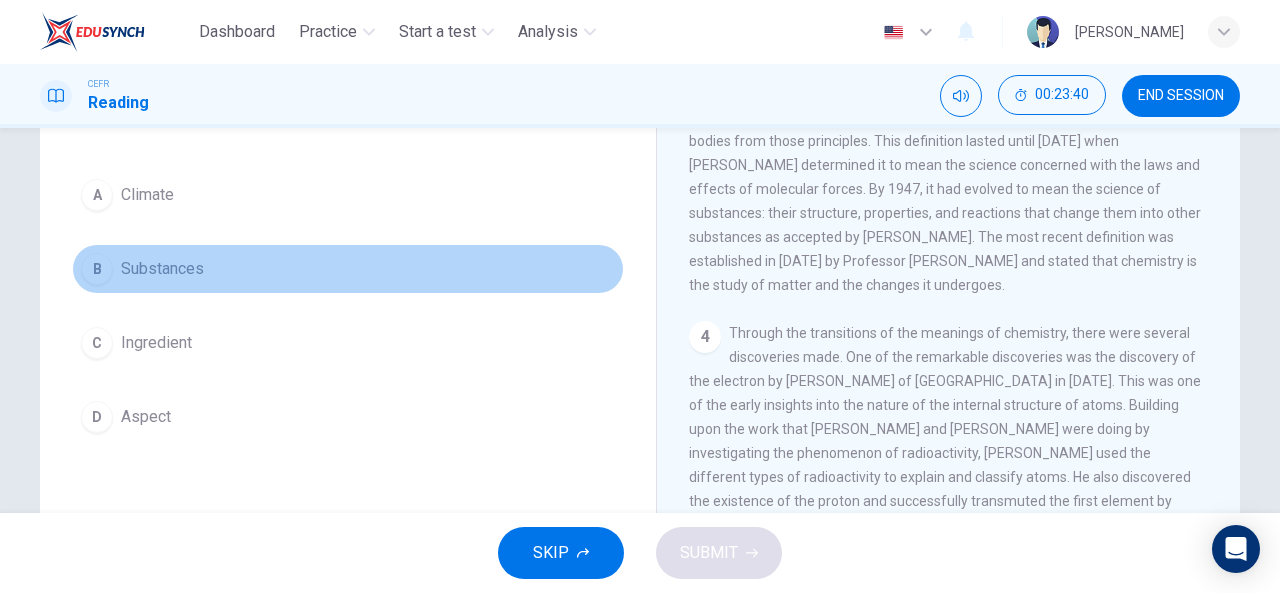 click on "B Substances" at bounding box center [348, 269] 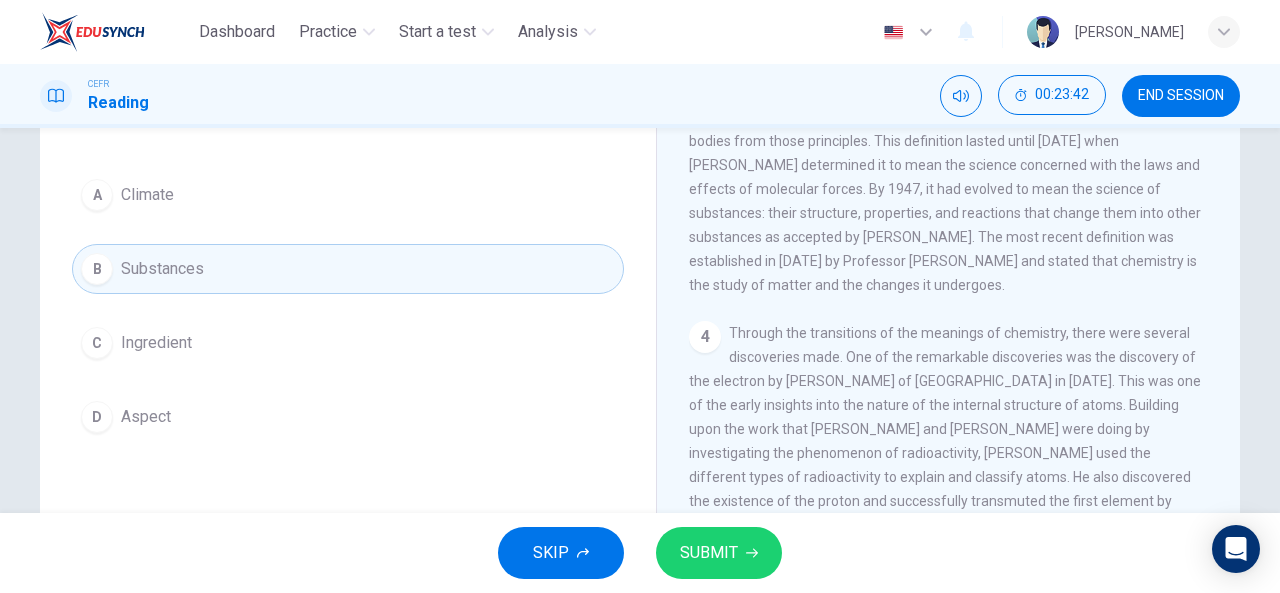 scroll, scrollTop: 376, scrollLeft: 0, axis: vertical 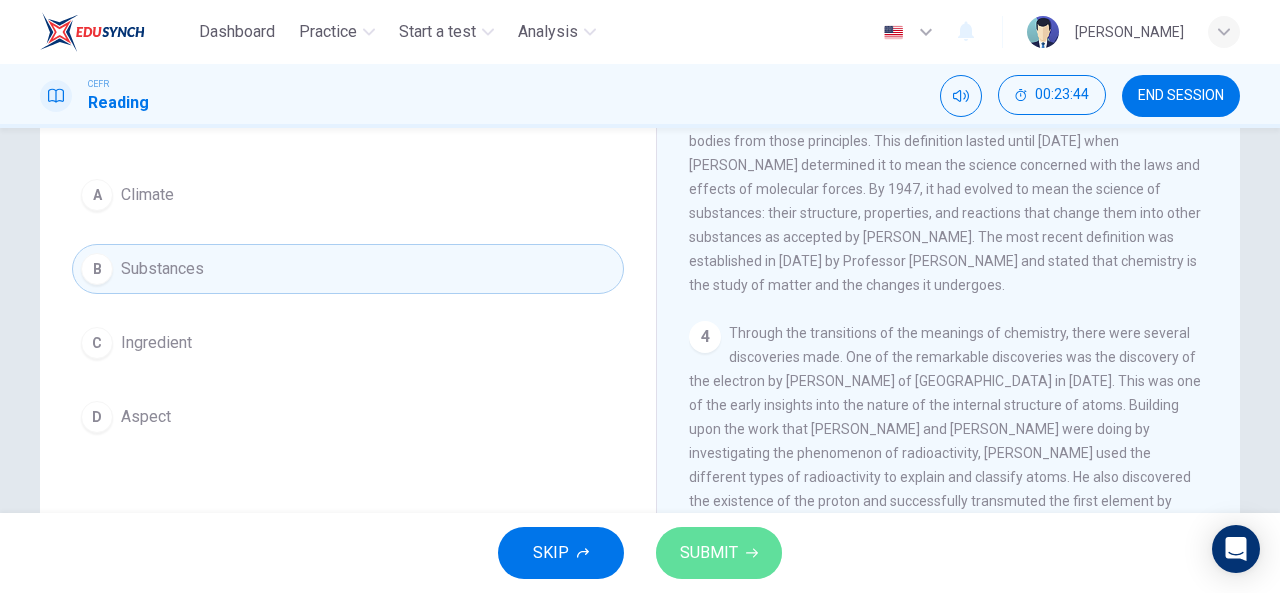 click on "SUBMIT" at bounding box center [719, 553] 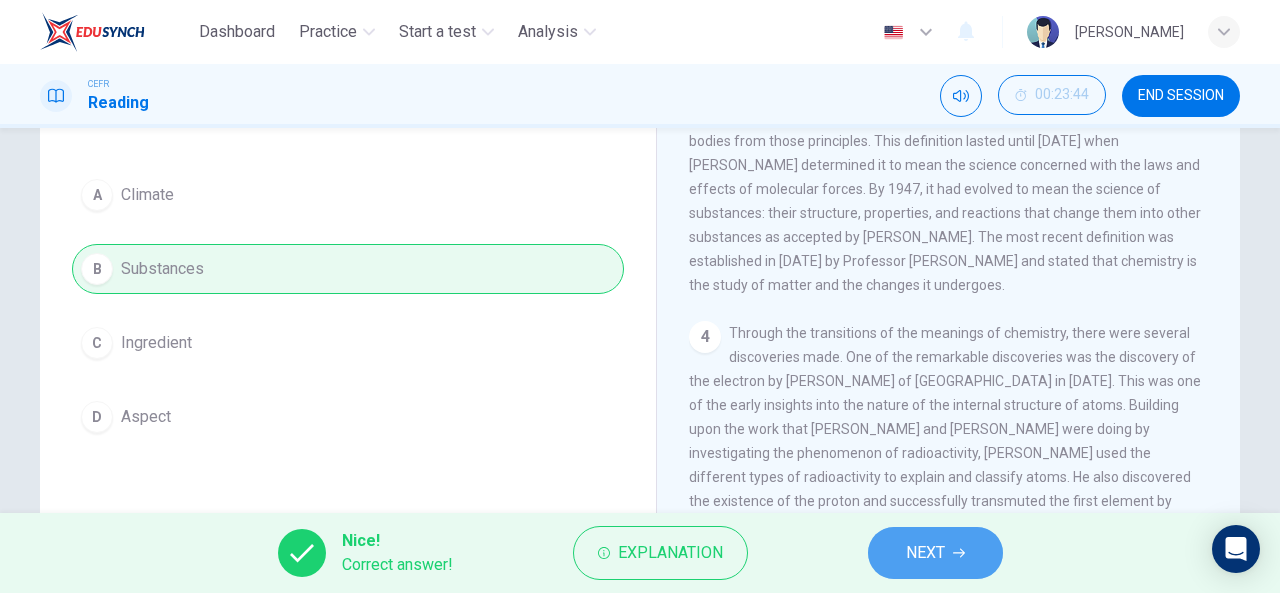 click on "NEXT" at bounding box center [925, 553] 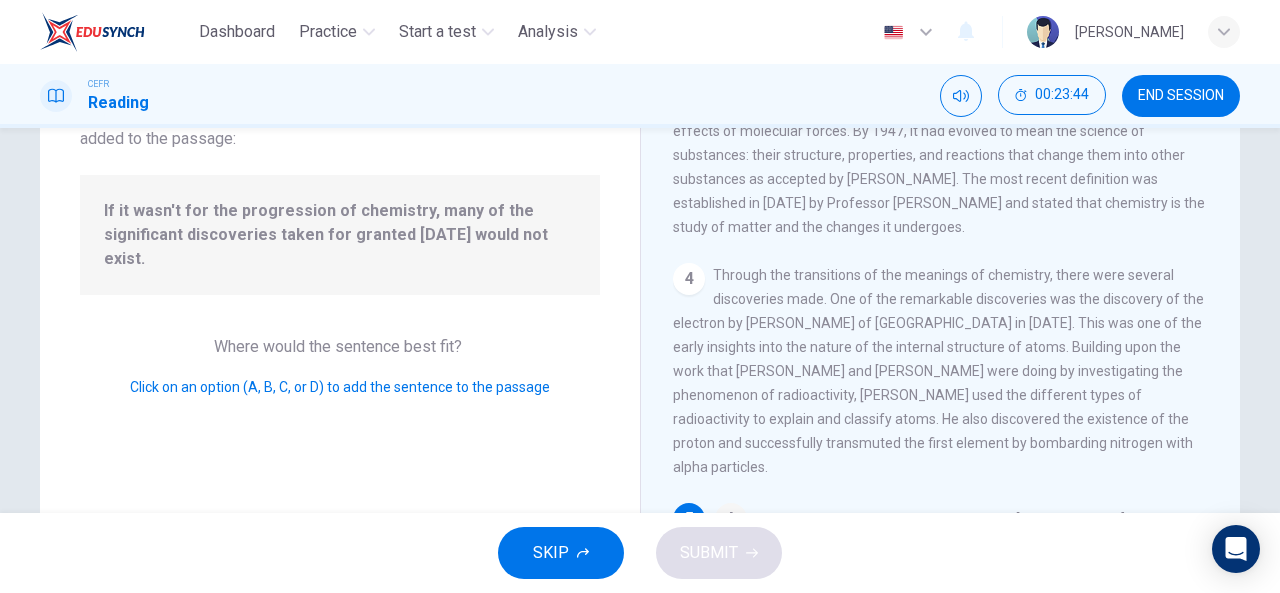 scroll, scrollTop: 412, scrollLeft: 0, axis: vertical 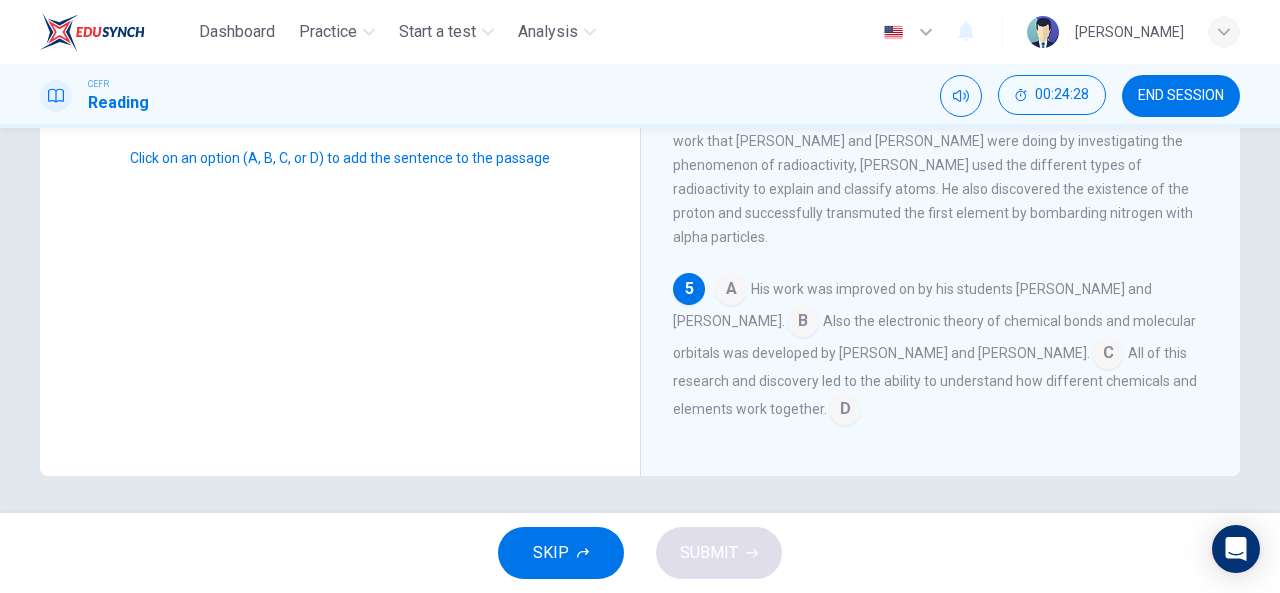 click at bounding box center (845, 411) 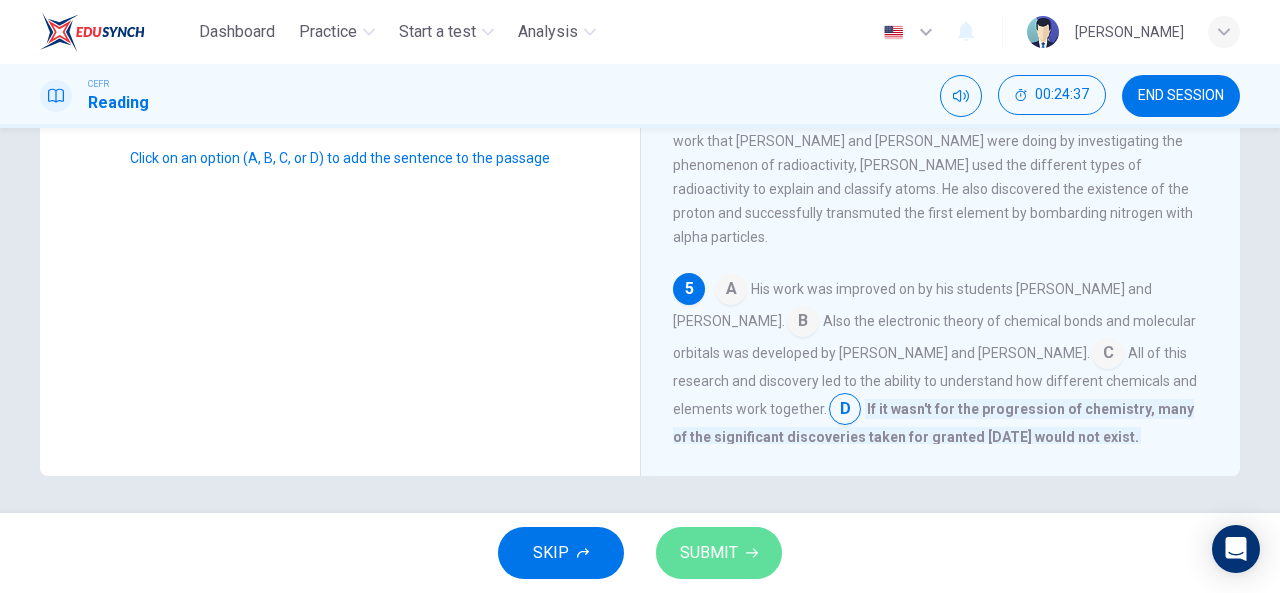 click on "SUBMIT" at bounding box center [709, 553] 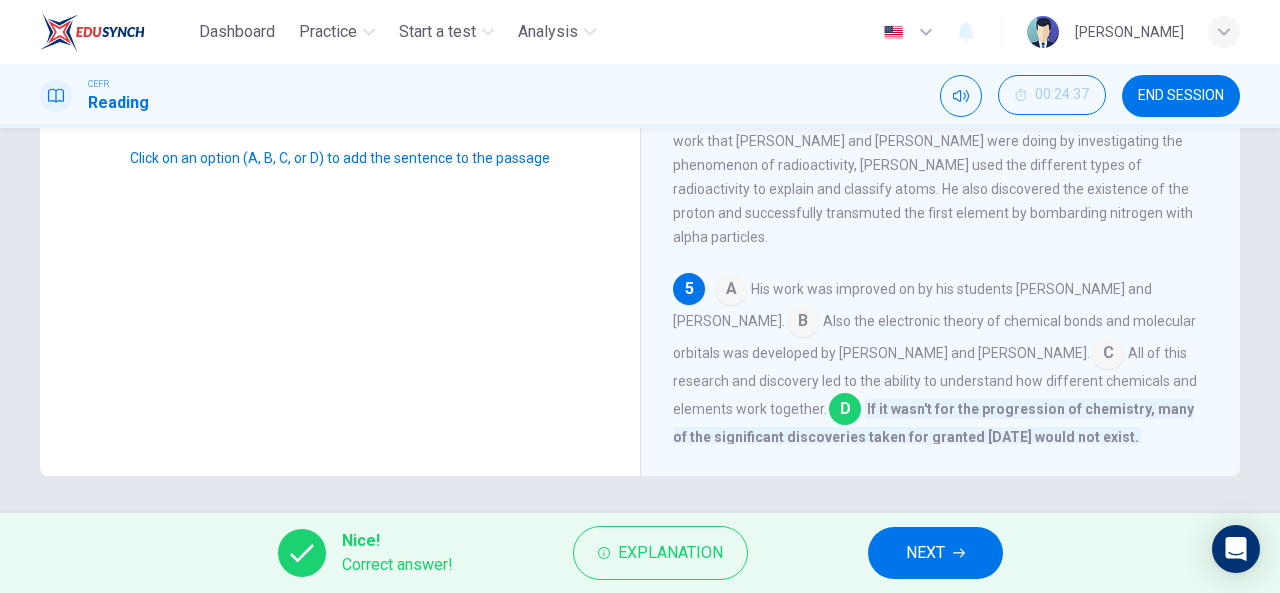 click on "NEXT" at bounding box center [935, 553] 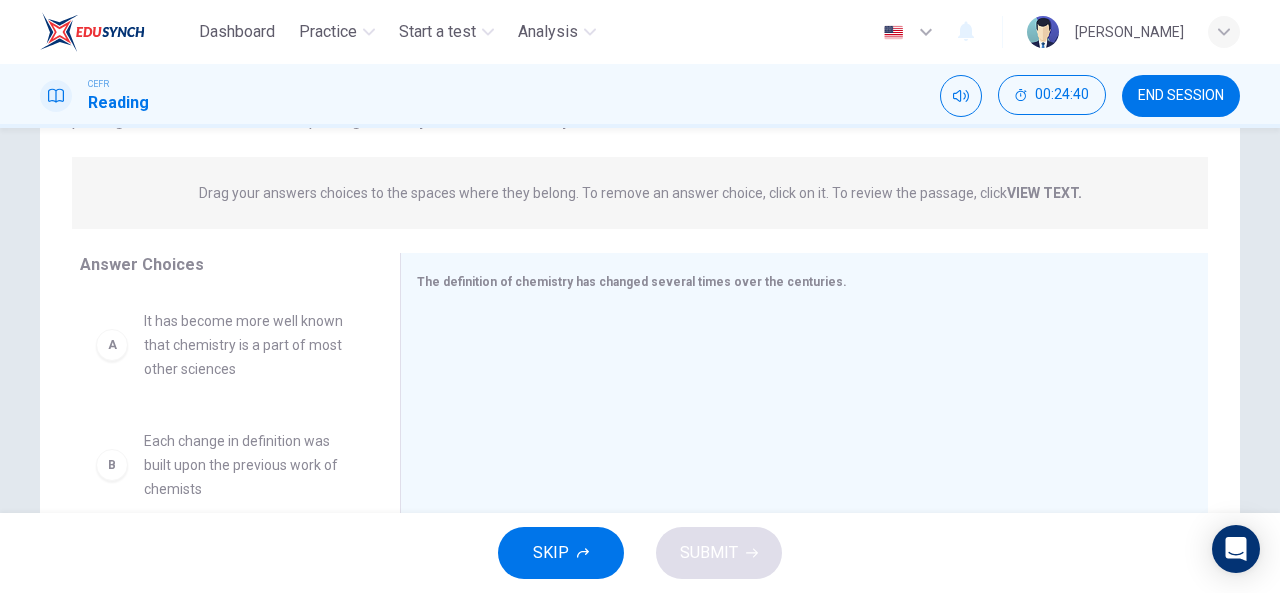 scroll, scrollTop: 229, scrollLeft: 0, axis: vertical 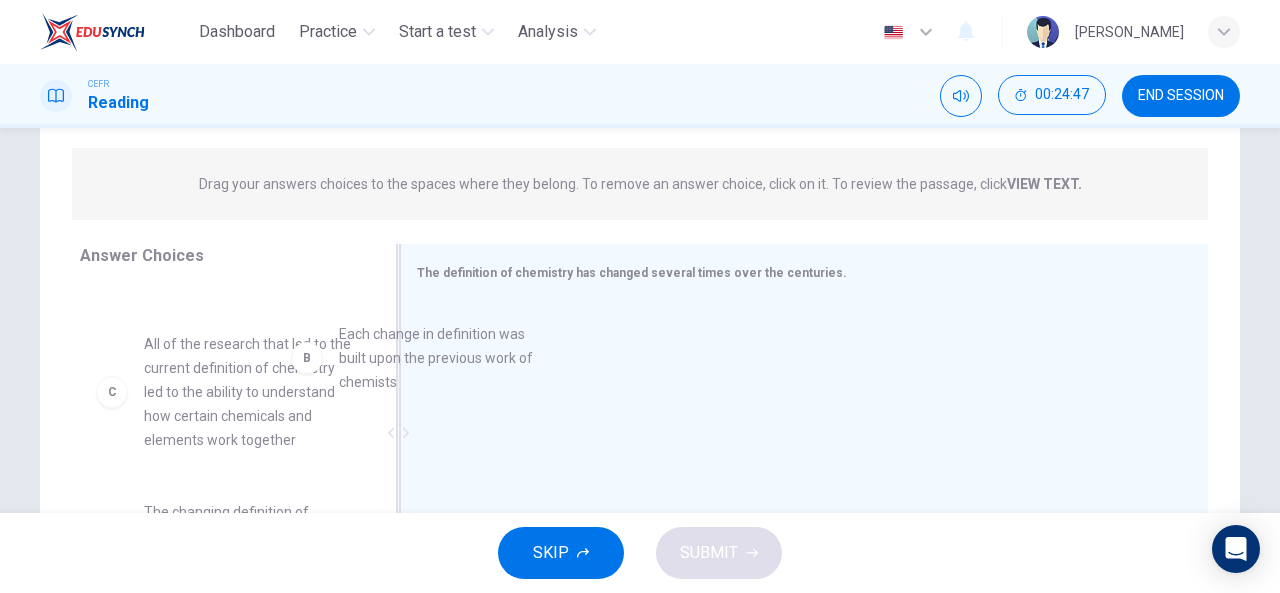 drag, startPoint x: 291, startPoint y: 365, endPoint x: 533, endPoint y: 353, distance: 242.29733 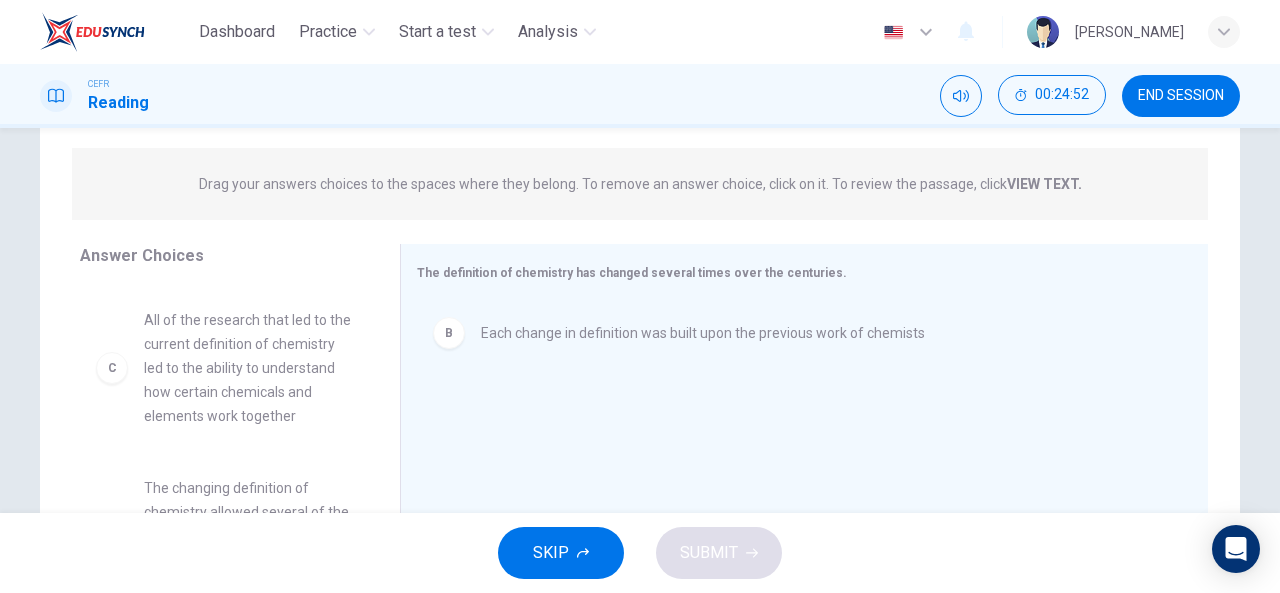 scroll, scrollTop: 114, scrollLeft: 0, axis: vertical 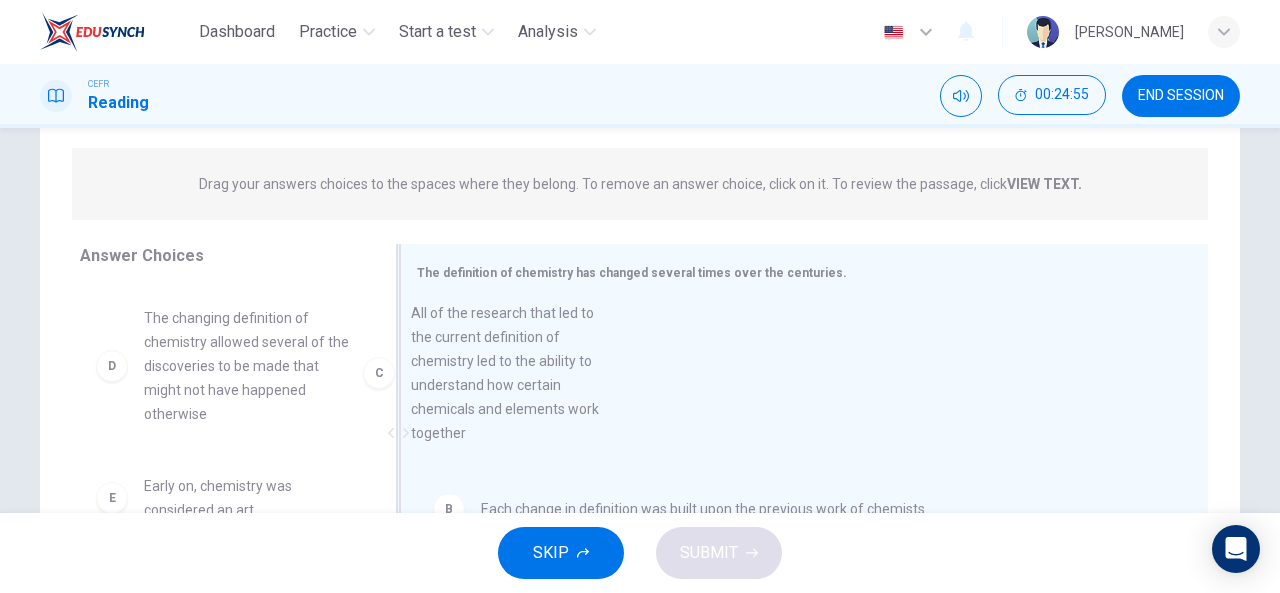 drag, startPoint x: 282, startPoint y: 419, endPoint x: 639, endPoint y: 433, distance: 357.2744 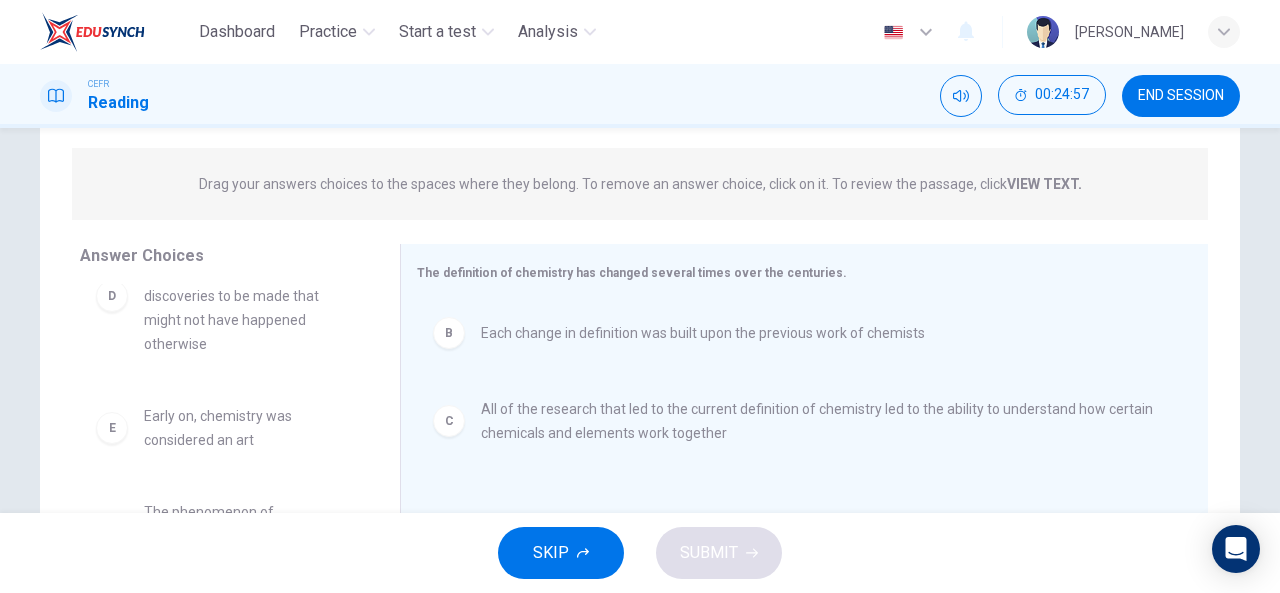 scroll, scrollTop: 204, scrollLeft: 0, axis: vertical 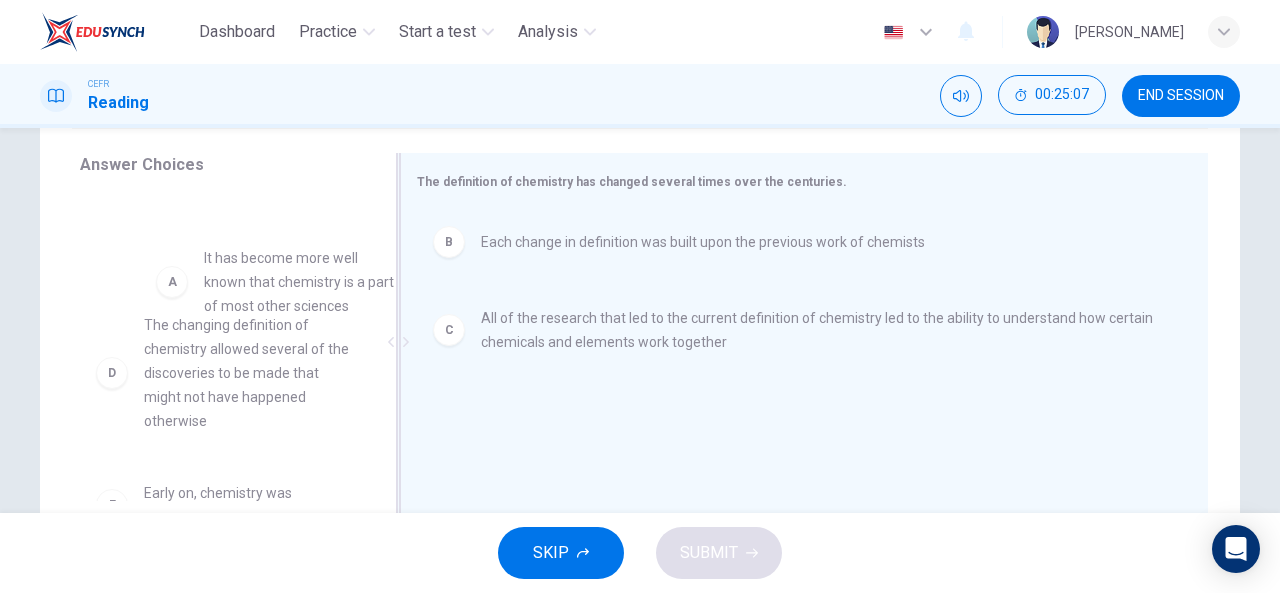 drag, startPoint x: 275, startPoint y: 271, endPoint x: 604, endPoint y: 428, distance: 364.5408 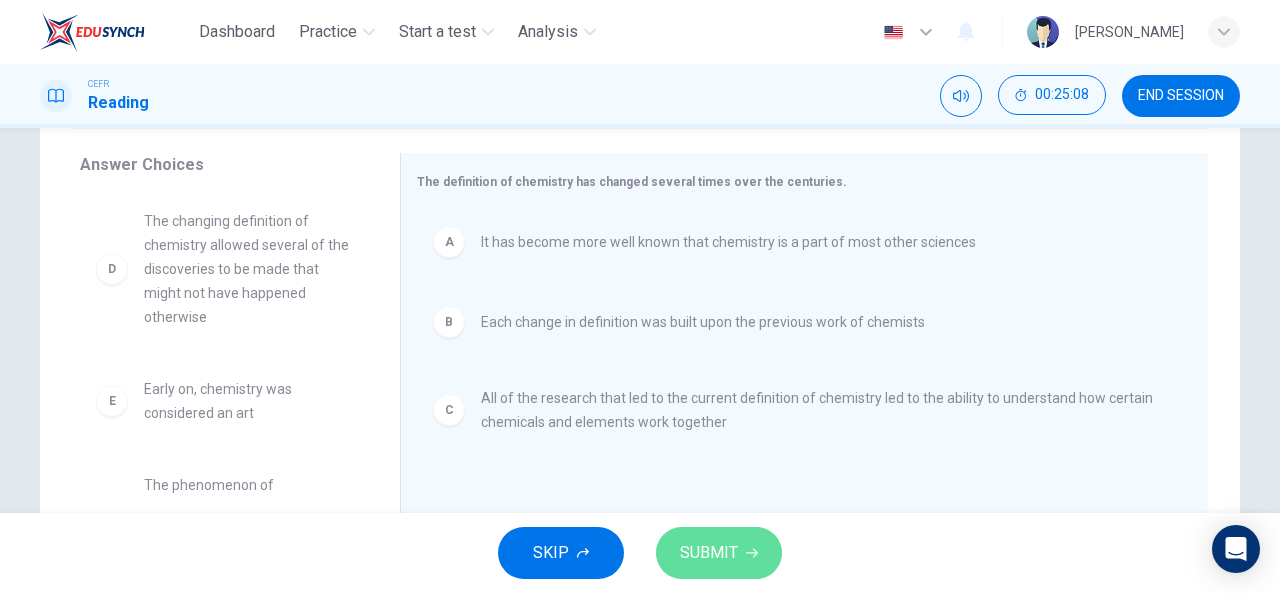 click on "SUBMIT" at bounding box center [719, 553] 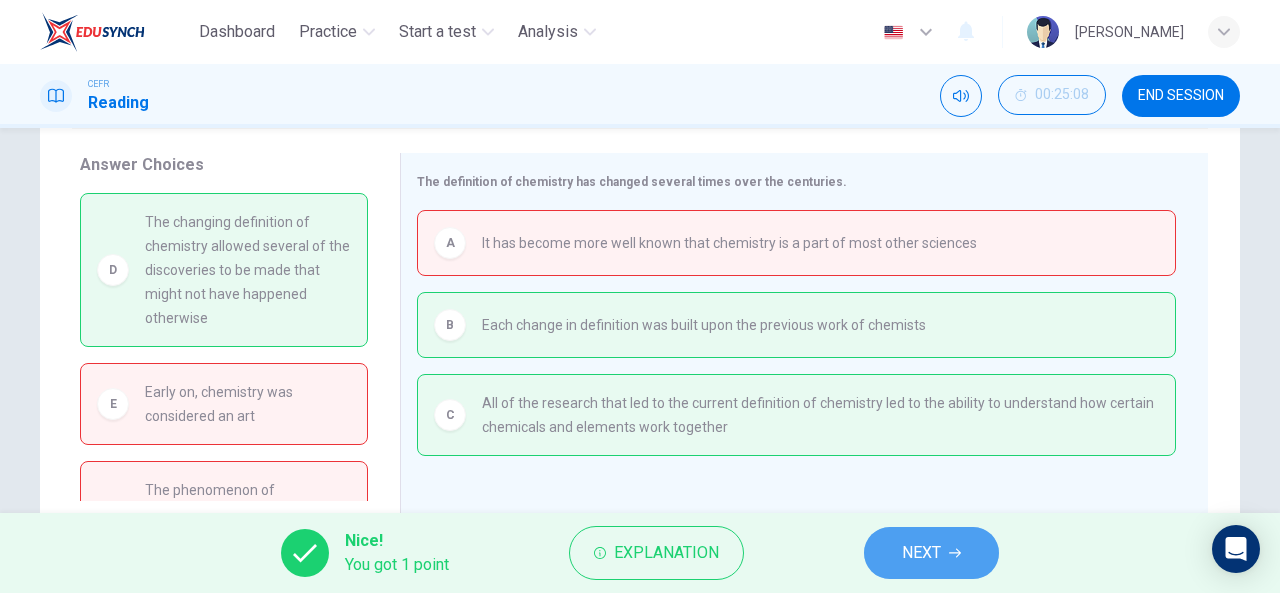 click on "NEXT" at bounding box center (921, 553) 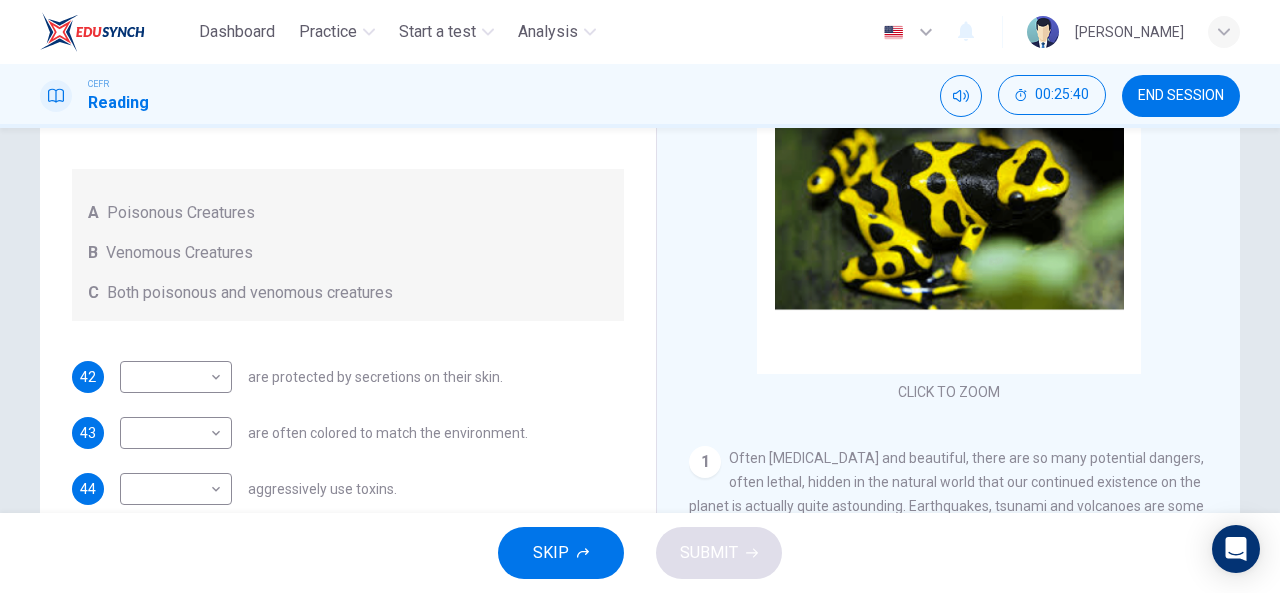 scroll, scrollTop: 232, scrollLeft: 0, axis: vertical 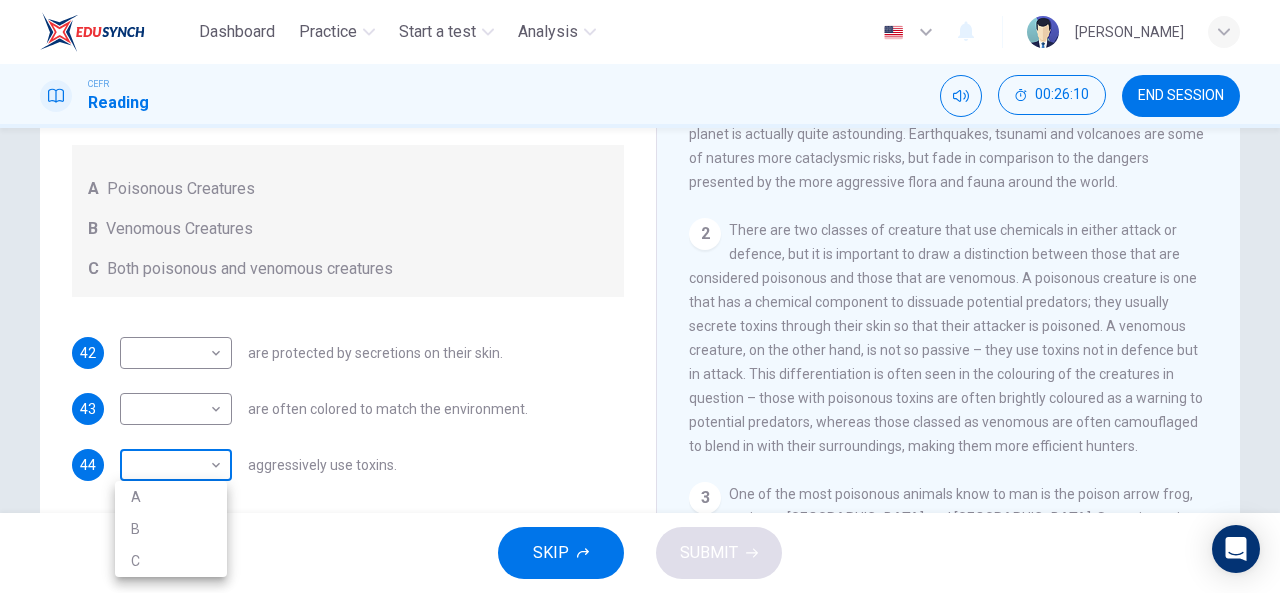 click on "Dashboard Practice Start a test Analysis English en ​ [PERSON_NAME] BINTI MAT ZIN CEFR Reading 00:26:10 END SESSION Questions 42 - 44 Write the correct letter,  A ,  B  or  C  in the boxes below.
According to the information in the passage, classify the following information
as relating to: A Poisonous Creatures B Venomous Creatures C Both poisonous and venomous creatures 42 ​ ​ are protected by secretions on their skin. 43 ​ ​ are often colored to match the environment. 44 ​ ​ aggressively use toxins. Poisonous Animals CLICK TO ZOOM Click to Zoom 1 Often [MEDICAL_DATA] and beautiful, there are so many potential dangers, often lethal, hidden in the natural world that our continued existence on the planet is actually quite astounding. Earthquakes, tsunami and volcanoes are some of natures more cataclysmic risks, but fade in comparison to the dangers presented by the more aggressive flora and fauna around the world. 2 3 4 5 6 SKIP SUBMIT EduSynch - Online Language Proficiency Testing
Dashboard A" at bounding box center (640, 296) 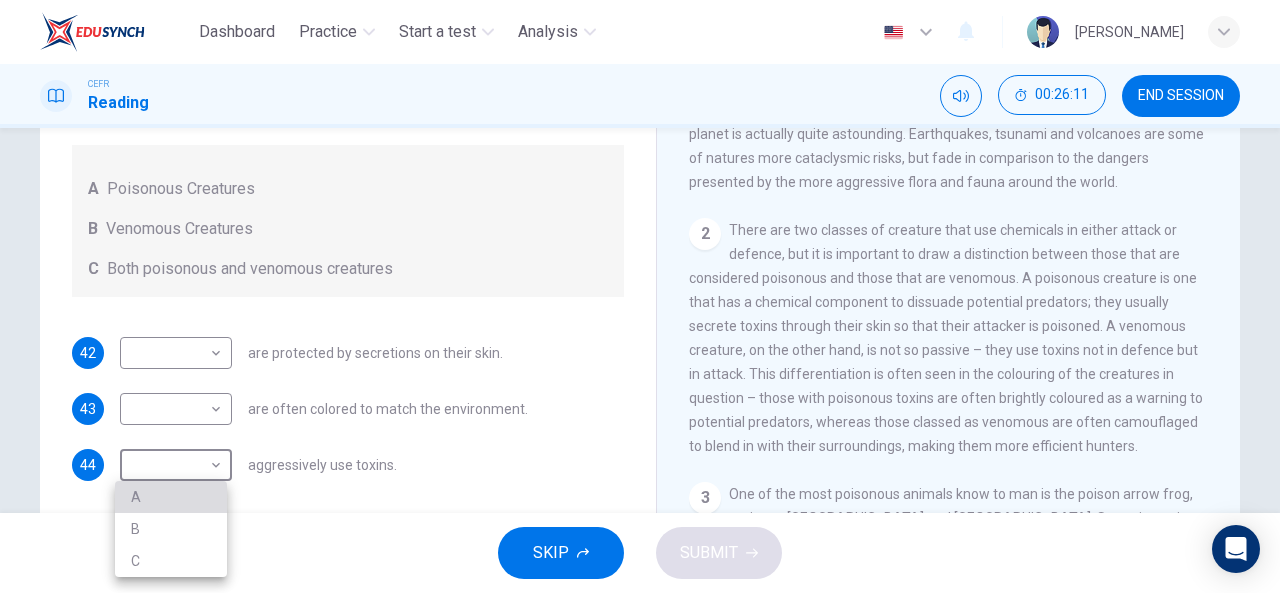 click on "A" at bounding box center (171, 497) 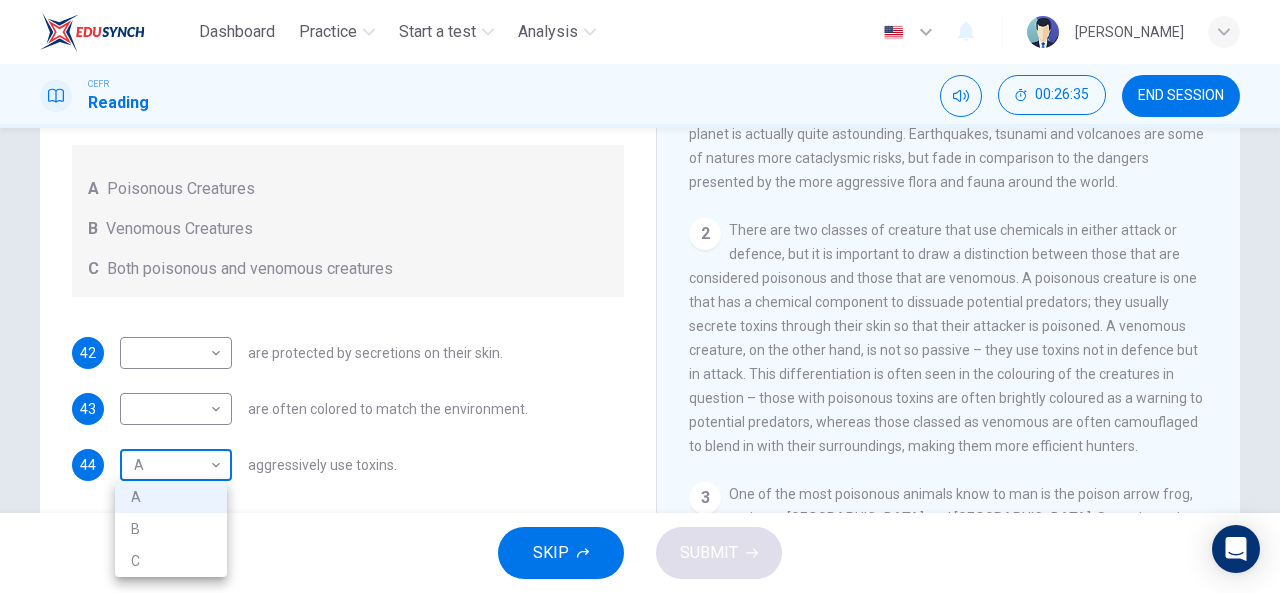 click on "Dashboard Practice Start a test Analysis English en ​ [PERSON_NAME] BINTI MAT ZIN CEFR Reading 00:26:35 END SESSION Questions 42 - 44 Write the correct letter,  A ,  B  or  C  in the boxes below.
According to the information in the passage, classify the following information
as relating to: A Poisonous Creatures B Venomous Creatures C Both poisonous and venomous creatures 42 ​ ​ are protected by secretions on their skin. 43 ​ ​ are often colored to match the environment. 44 A A ​ aggressively use toxins. Poisonous Animals CLICK TO ZOOM Click to Zoom 1 Often [MEDICAL_DATA] and beautiful, there are so many potential dangers, often lethal, hidden in the natural world that our continued existence on the planet is actually quite astounding. Earthquakes, tsunami and volcanoes are some of natures more cataclysmic risks, but fade in comparison to the dangers presented by the more aggressive flora and fauna around the world. 2 3 4 5 6 SKIP SUBMIT EduSynch - Online Language Proficiency Testing
Dashboard A" at bounding box center (640, 296) 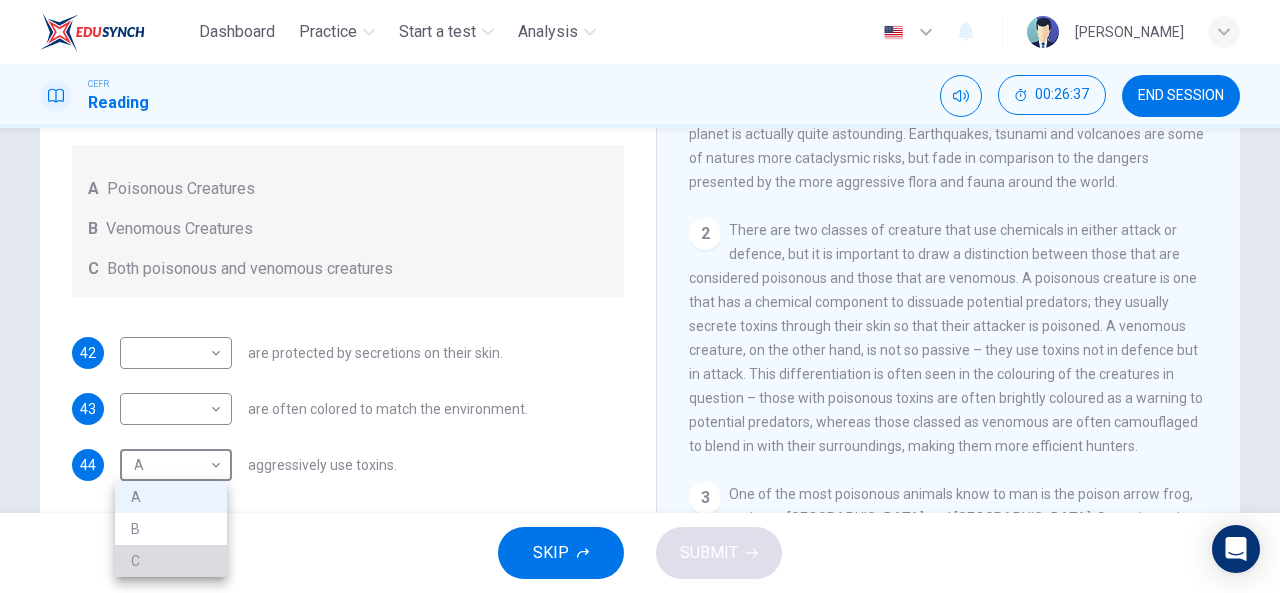 click on "C" at bounding box center [171, 561] 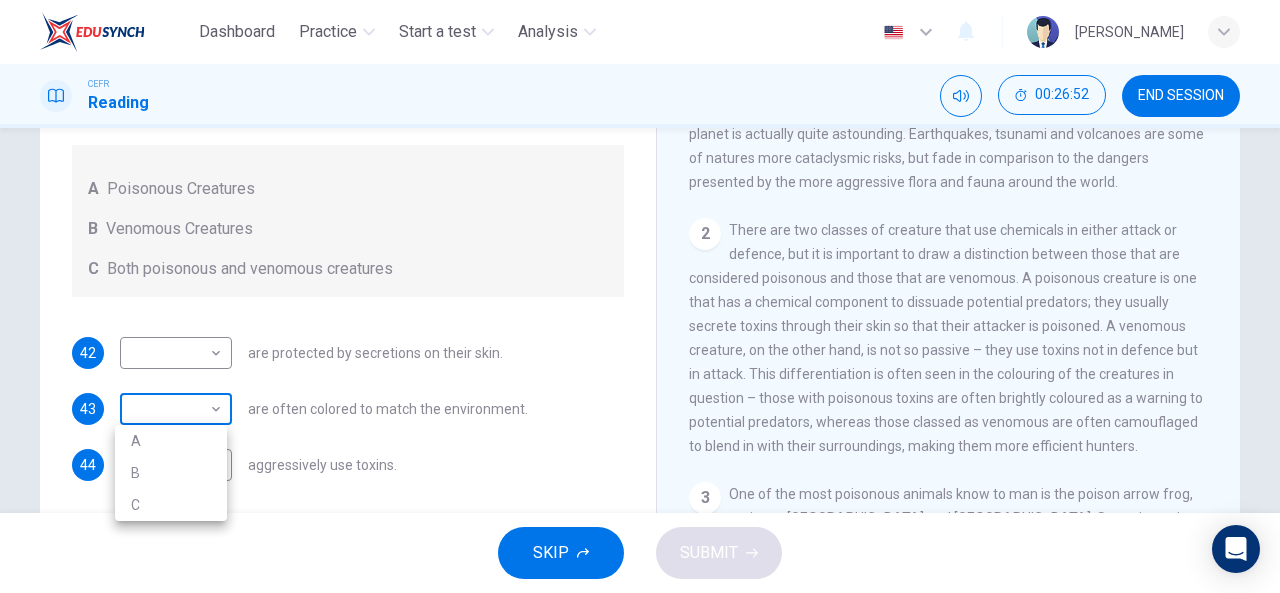click on "Dashboard Practice Start a test Analysis English en ​ [PERSON_NAME] BINTI MAT ZIN CEFR Reading 00:26:52 END SESSION Questions 42 - 44 Write the correct letter,  A ,  B  or  C  in the boxes below.
According to the information in the passage, classify the following information
as relating to: A Poisonous Creatures B Venomous Creatures C Both poisonous and venomous creatures 42 ​ ​ are protected by secretions on their skin. 43 ​ ​ are often colored to match the environment. 44 C C ​ aggressively use toxins. Poisonous Animals CLICK TO ZOOM Click to Zoom 1 Often [MEDICAL_DATA] and beautiful, there are so many potential dangers, often lethal, hidden in the natural world that our continued existence on the planet is actually quite astounding. Earthquakes, tsunami and volcanoes are some of natures more cataclysmic risks, but fade in comparison to the dangers presented by the more aggressive flora and fauna around the world. 2 3 4 5 6 SKIP SUBMIT EduSynch - Online Language Proficiency Testing
Dashboard A" at bounding box center (640, 296) 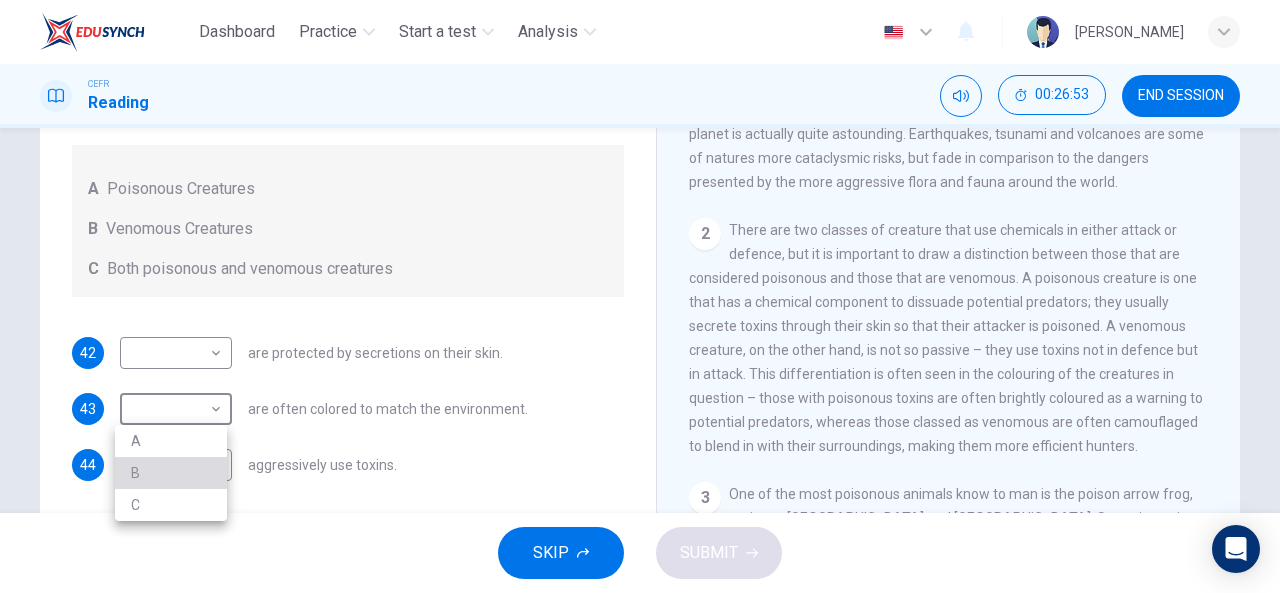 click on "B" at bounding box center [171, 473] 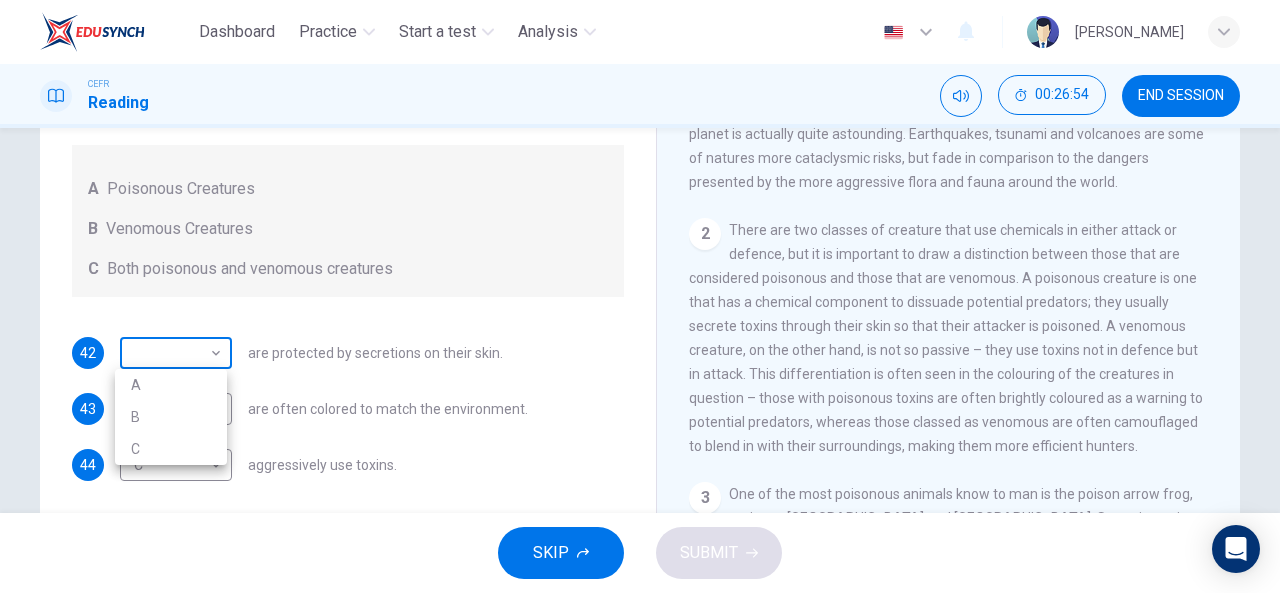 click on "Dashboard Practice Start a test Analysis English en ​ [PERSON_NAME] BINTI MAT ZIN CEFR Reading 00:26:54 END SESSION Questions 42 - 44 Write the correct letter,  A ,  B  or  C  in the boxes below.
According to the information in the passage, classify the following information
as relating to: A Poisonous Creatures B Venomous Creatures C Both poisonous and venomous creatures 42 ​ ​ are protected by secretions on their skin. 43 B B ​ are often colored to match the environment. 44 C C ​ aggressively use toxins. Poisonous Animals CLICK TO ZOOM Click to Zoom 1 Often [MEDICAL_DATA] and beautiful, there are so many potential dangers, often lethal, hidden in the natural world that our continued existence on the planet is actually quite astounding. Earthquakes, tsunami and volcanoes are some of natures more cataclysmic risks, but fade in comparison to the dangers presented by the more aggressive flora and fauna around the world. 2 3 4 5 6 SKIP SUBMIT EduSynch - Online Language Proficiency Testing
Dashboard A" at bounding box center [640, 296] 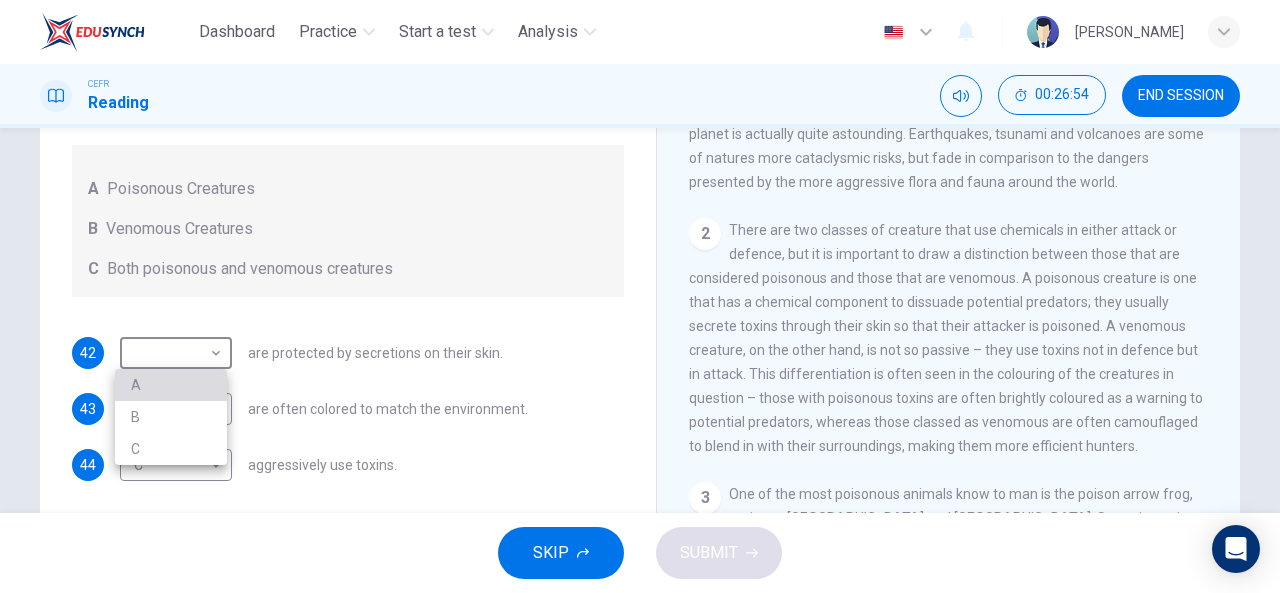 click on "A" at bounding box center (171, 385) 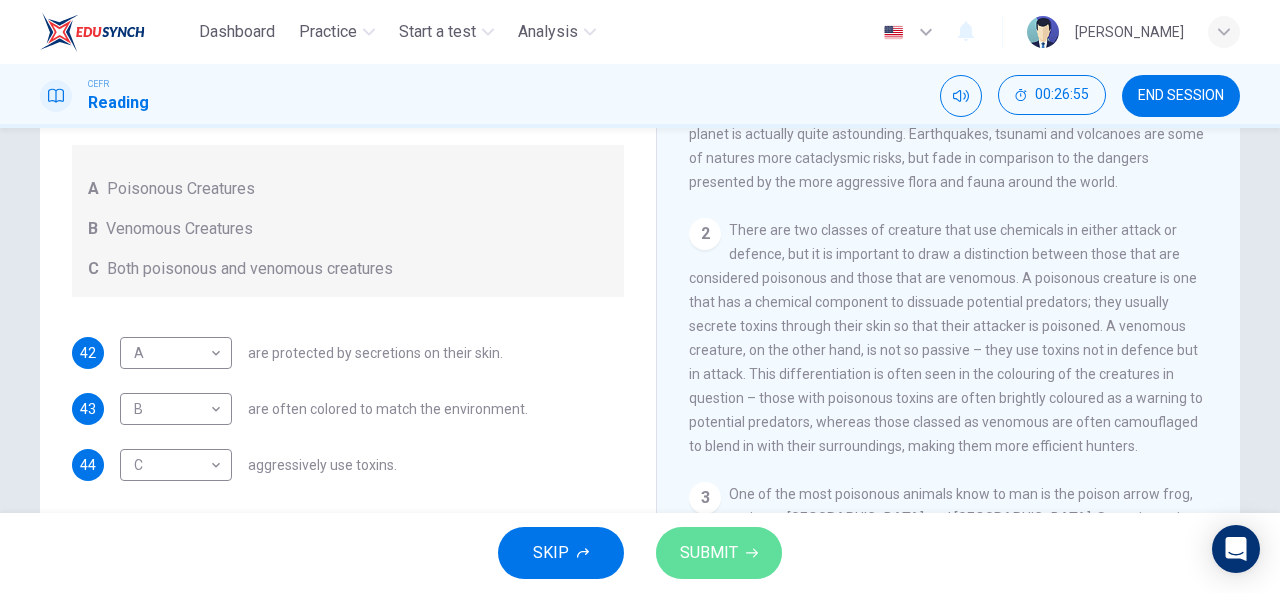 click on "SUBMIT" at bounding box center [719, 553] 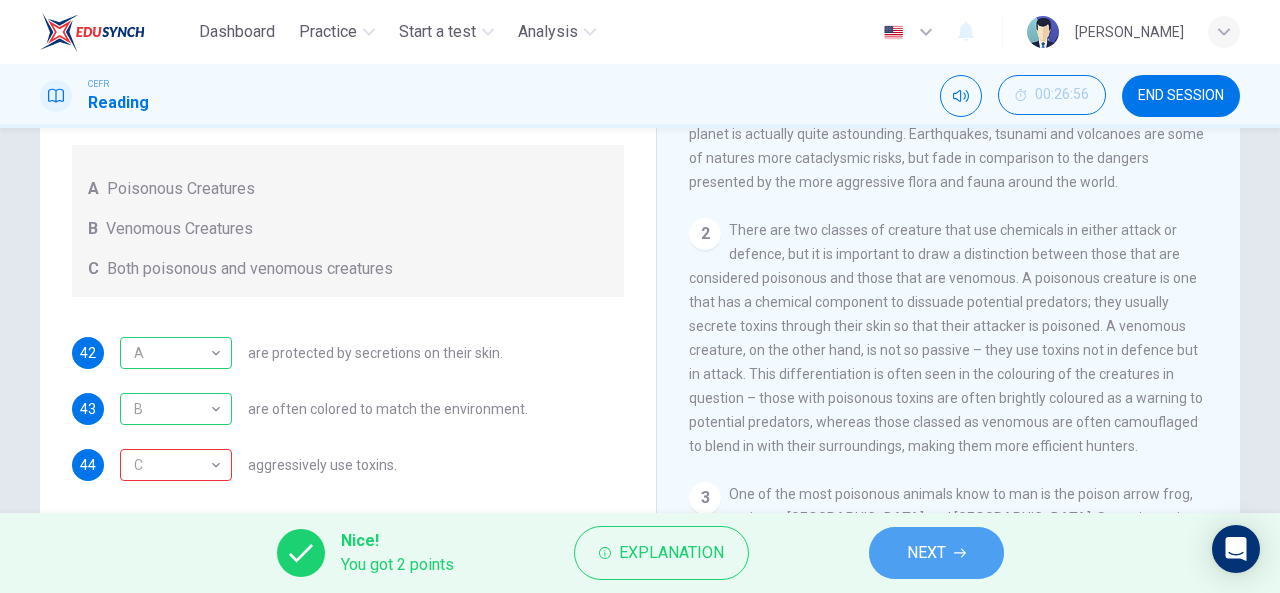 click on "NEXT" at bounding box center [926, 553] 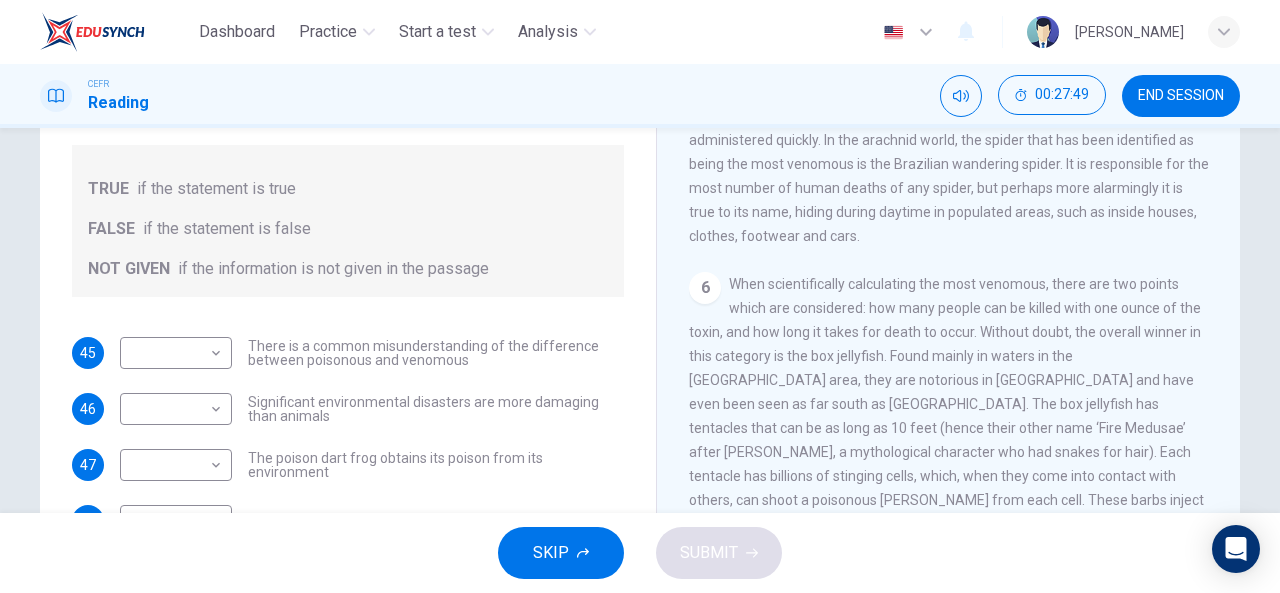 scroll, scrollTop: 1290, scrollLeft: 0, axis: vertical 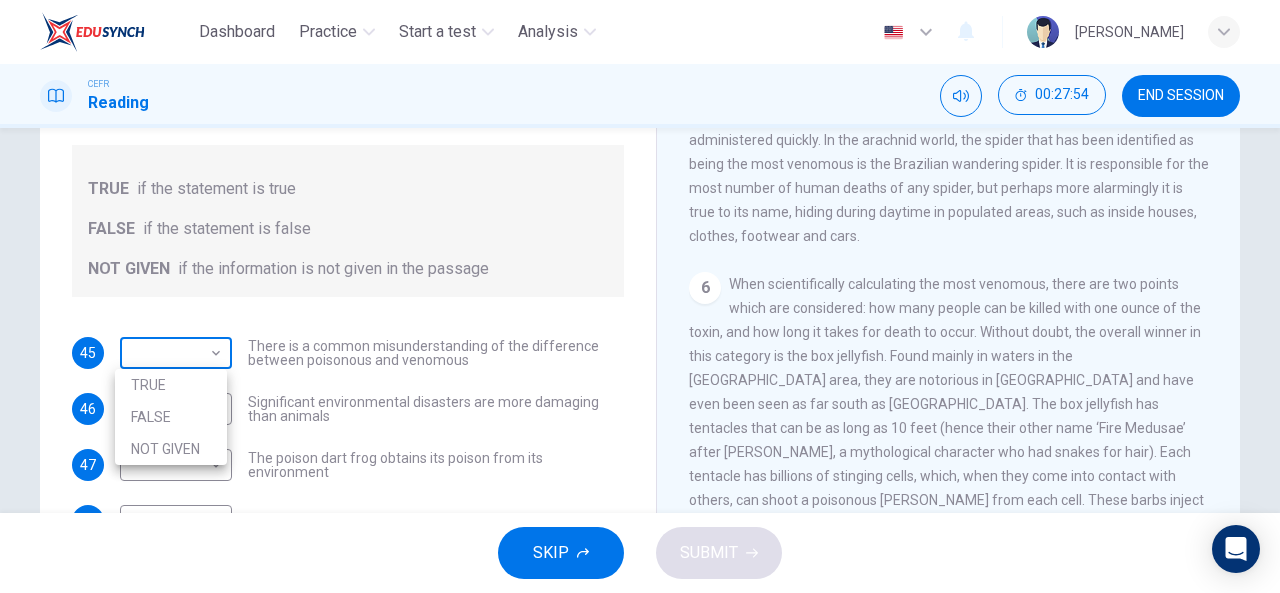 click on "Dashboard Practice Start a test Analysis English en ​ [PERSON_NAME] BINTI MAT ZIN CEFR Reading 00:27:54 END SESSION Questions 45 - 51 Do the following statements agree with the information given in the Reading Passage?
In the boxes below, on your answer sheet write TRUE if the statement is true FALSE if the statement is false NOT GIVEN if the information is not given in the passage 45 ​ ​ There is a common misunderstanding of the difference between poisonous and venomous 46 ​ ​ Significant environmental disasters are more damaging than animals 47 ​ ​ The poison dart frog obtains its poison from its environment 48 ​ ​ Touching a puffer fish can cause [MEDICAL_DATA] 49 ​ ​ The Brazilian Wandering spider kills more people every year than any other venomous creature. 50 ​ ​ The box jellyfish can cause death by [MEDICAL_DATA] 51 ​ ​ The tentacles on a box jellyfish are used for movement Poisonous Animals CLICK TO ZOOM Click to Zoom 1 2 3 4 5 6 SKIP SUBMIT
Dashboard Practice Start a test" at bounding box center [640, 296] 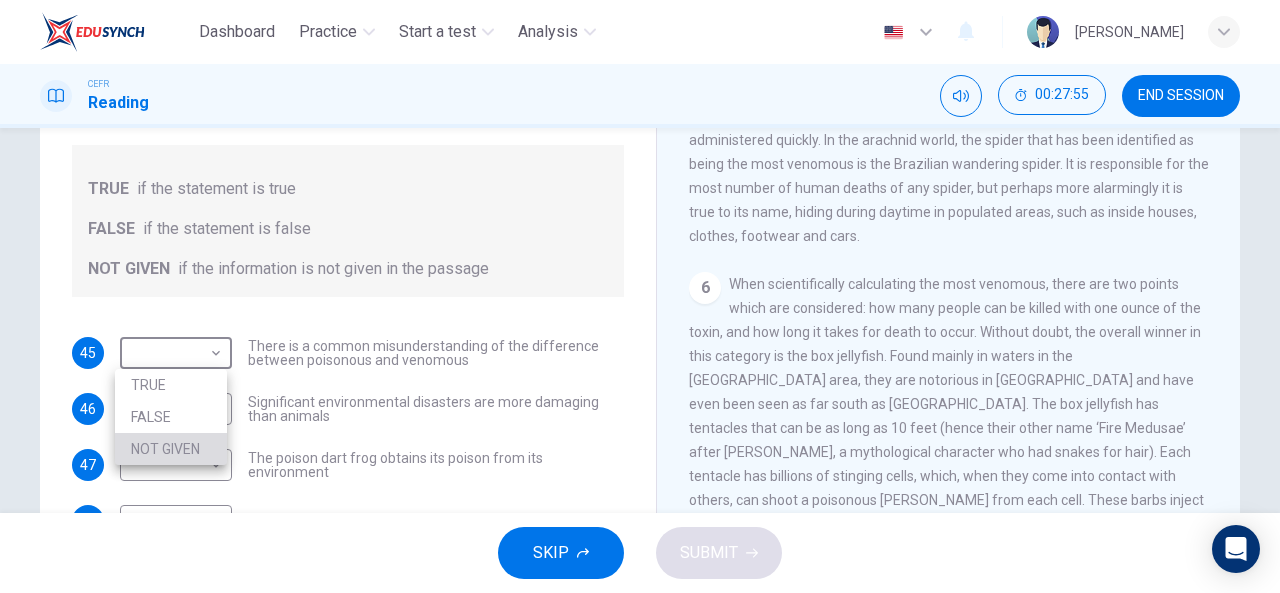 click on "NOT GIVEN" at bounding box center (171, 449) 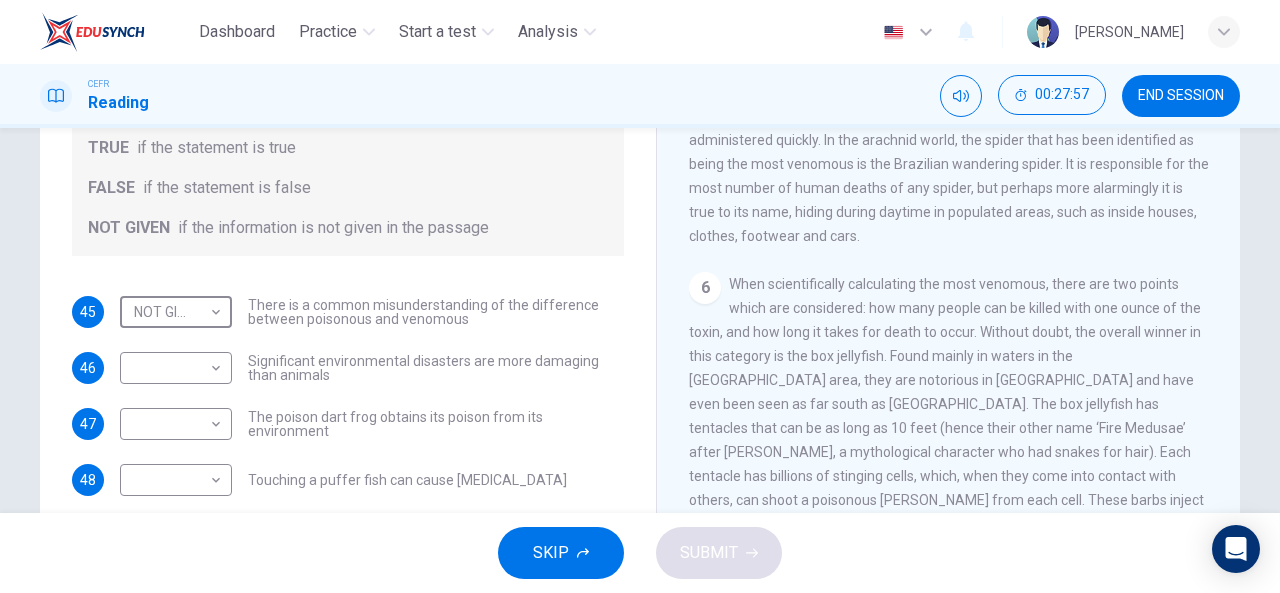 scroll, scrollTop: 42, scrollLeft: 0, axis: vertical 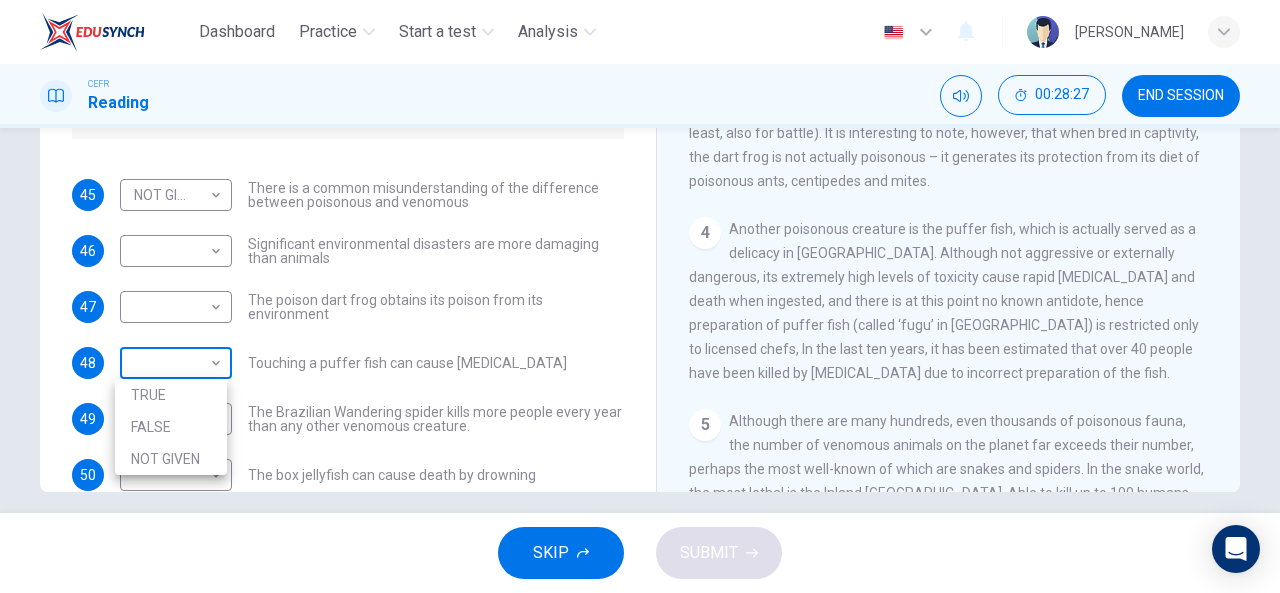click on "Dashboard Practice Start a test Analysis English en ​ [PERSON_NAME] BINTI MAT ZIN CEFR Reading 00:28:27 END SESSION Questions 45 - 51 Do the following statements agree with the information given in the Reading Passage?
In the boxes below, on your answer sheet write TRUE if the statement is true FALSE if the statement is false NOT GIVEN if the information is not given in the passage 45 NOT GIVEN NOT GIVEN ​ There is a common misunderstanding of the difference between poisonous and venomous 46 ​ ​ Significant environmental disasters are more damaging than animals 47 ​ ​ The poison dart frog obtains its poison from its environment 48 ​ ​ Touching a puffer fish can cause [MEDICAL_DATA] 49 ​ ​ The Brazilian Wandering spider kills more people every year than any other venomous creature. 50 ​ ​ The box jellyfish can cause death by [MEDICAL_DATA] 51 ​ ​ The tentacles on a box jellyfish are used for movement Poisonous Animals CLICK TO ZOOM Click to Zoom 1 2 3 4 5 6 SKIP SUBMIT
Dashboard 2025" at bounding box center (640, 296) 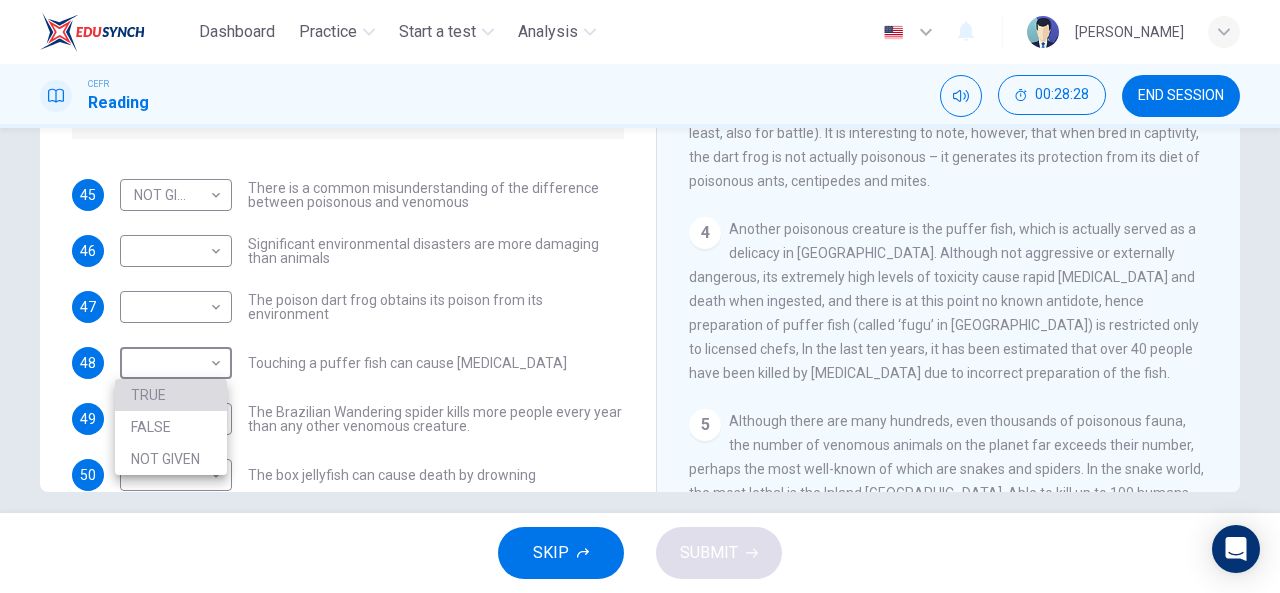 click on "TRUE" at bounding box center (171, 395) 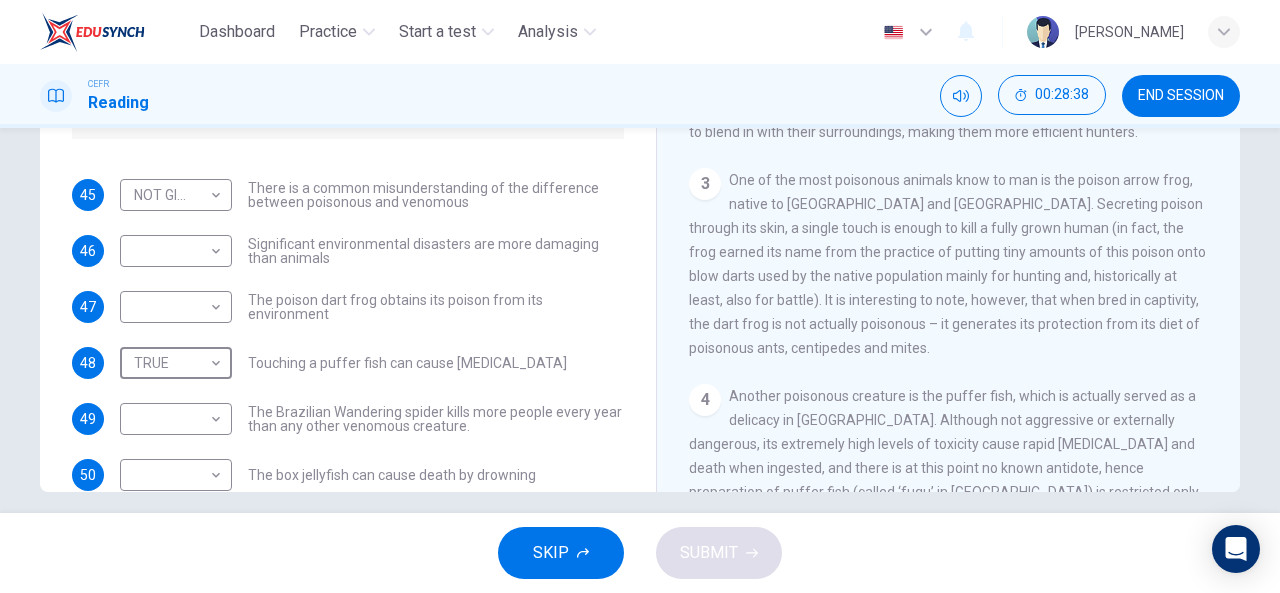 scroll, scrollTop: 545, scrollLeft: 0, axis: vertical 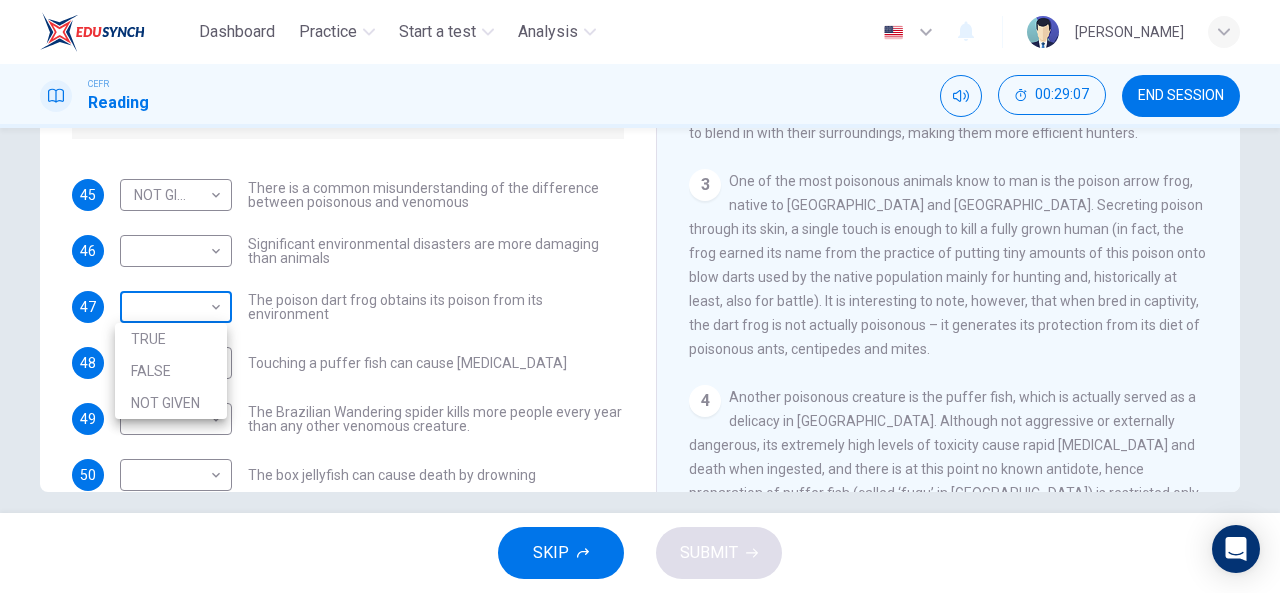 click on "Dashboard Practice Start a test Analysis English en ​ [PERSON_NAME] BINTI MAT ZIN CEFR Reading 00:29:07 END SESSION Questions 45 - 51 Do the following statements agree with the information given in the Reading Passage?
In the boxes below, on your answer sheet write TRUE if the statement is true FALSE if the statement is false NOT GIVEN if the information is not given in the passage 45 NOT GIVEN NOT GIVEN ​ There is a common misunderstanding of the difference between poisonous and venomous 46 ​ ​ Significant environmental disasters are more damaging than animals 47 ​ ​ The poison dart frog obtains its poison from its environment 48 TRUE TRUE ​ Touching a puffer fish can cause [MEDICAL_DATA] 49 ​ ​ The Brazilian Wandering spider kills more people every year than any other venomous creature. 50 ​ ​ The box jellyfish can cause death by [MEDICAL_DATA] 51 ​ ​ The tentacles on a box jellyfish are used for movement Poisonous Animals CLICK TO ZOOM Click to Zoom 1 2 3 4 5 6 SKIP SUBMIT
Dashboard" at bounding box center (640, 296) 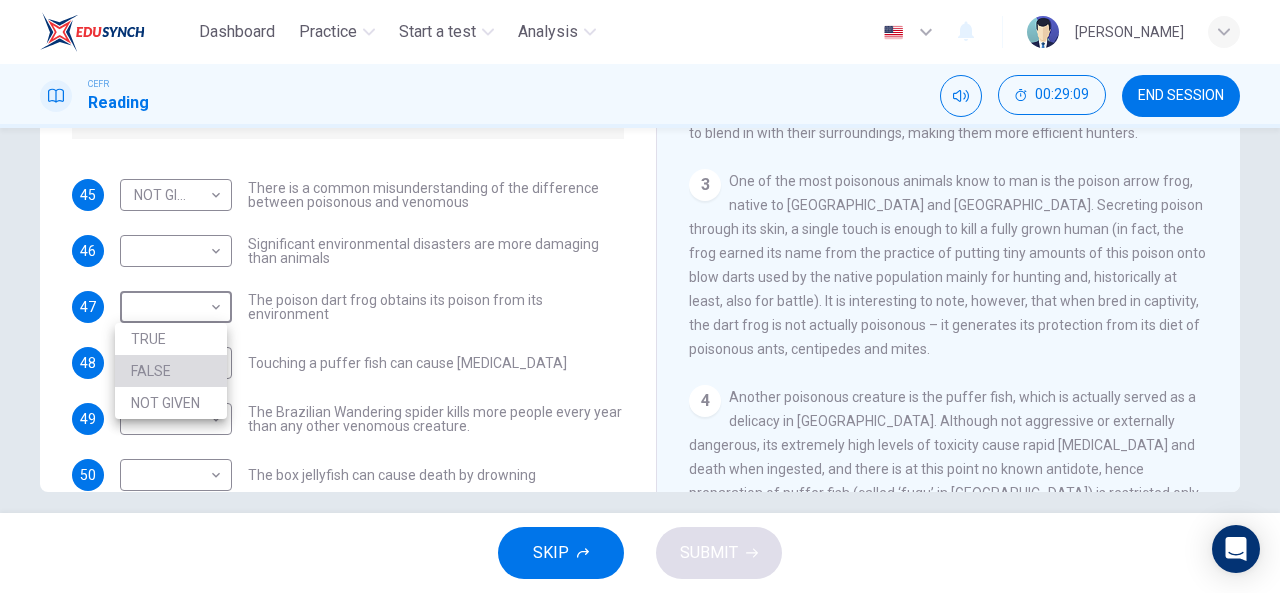 click on "FALSE" at bounding box center [171, 371] 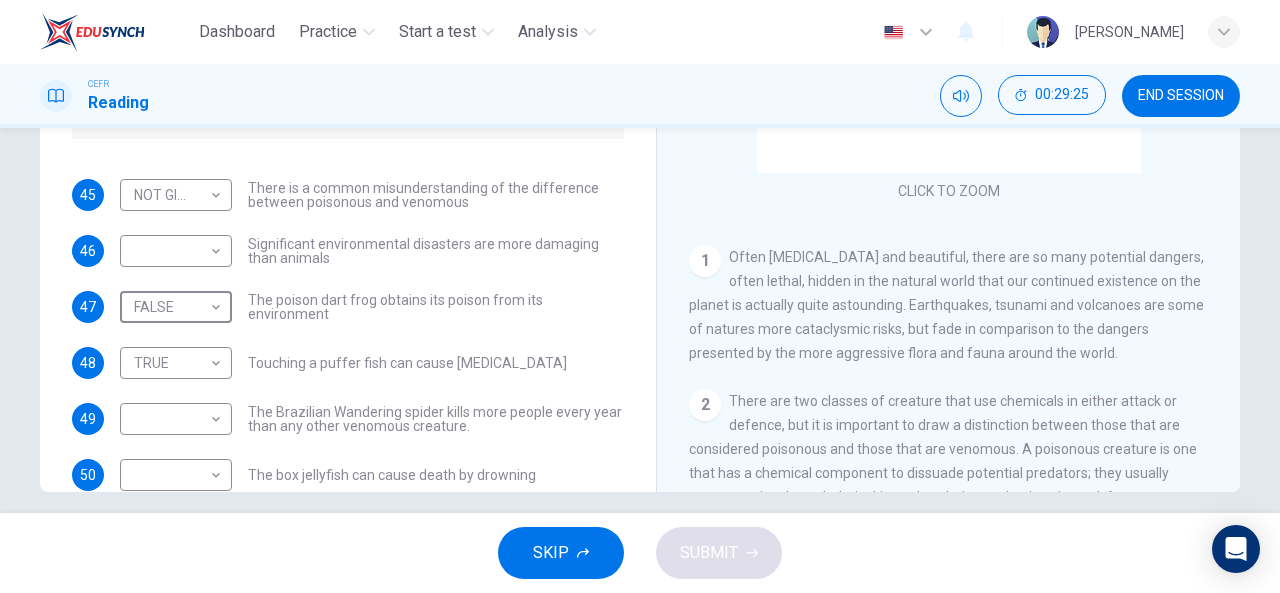 scroll, scrollTop: 64, scrollLeft: 0, axis: vertical 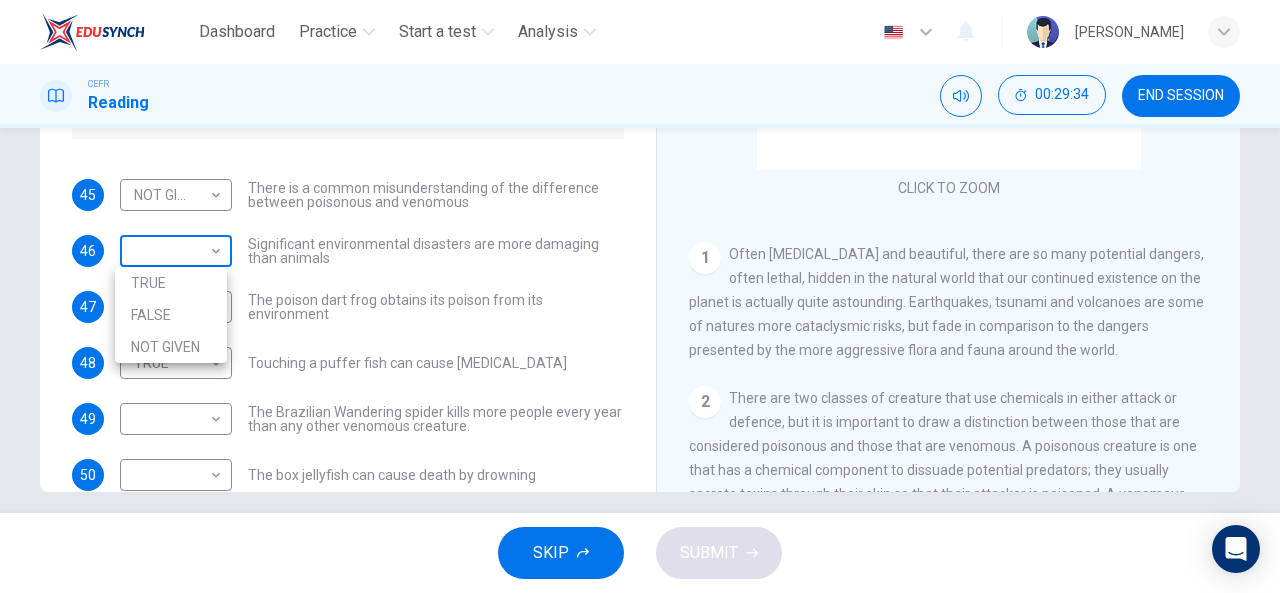 click on "Dashboard Practice Start a test Analysis English en ​ [PERSON_NAME] BINTI MAT ZIN CEFR Reading 00:29:34 END SESSION Questions 45 - 51 Do the following statements agree with the information given in the Reading Passage?
In the boxes below, on your answer sheet write TRUE if the statement is true FALSE if the statement is false NOT GIVEN if the information is not given in the passage 45 NOT GIVEN NOT GIVEN ​ There is a common misunderstanding of the difference between poisonous and venomous 46 ​ ​ Significant environmental disasters are more damaging than animals 47 FALSE FALSE ​ The poison dart frog obtains its poison from its environment 48 TRUE TRUE ​ Touching a puffer fish can cause [MEDICAL_DATA] 49 ​ ​ The Brazilian Wandering spider kills more people every year than any other venomous creature. 50 ​ ​ The box jellyfish can cause death by [MEDICAL_DATA] 51 ​ ​ The tentacles on a box jellyfish are used for movement Poisonous Animals CLICK TO ZOOM Click to Zoom 1 2 3 4 5 6 SKIP SUBMIT" at bounding box center (640, 296) 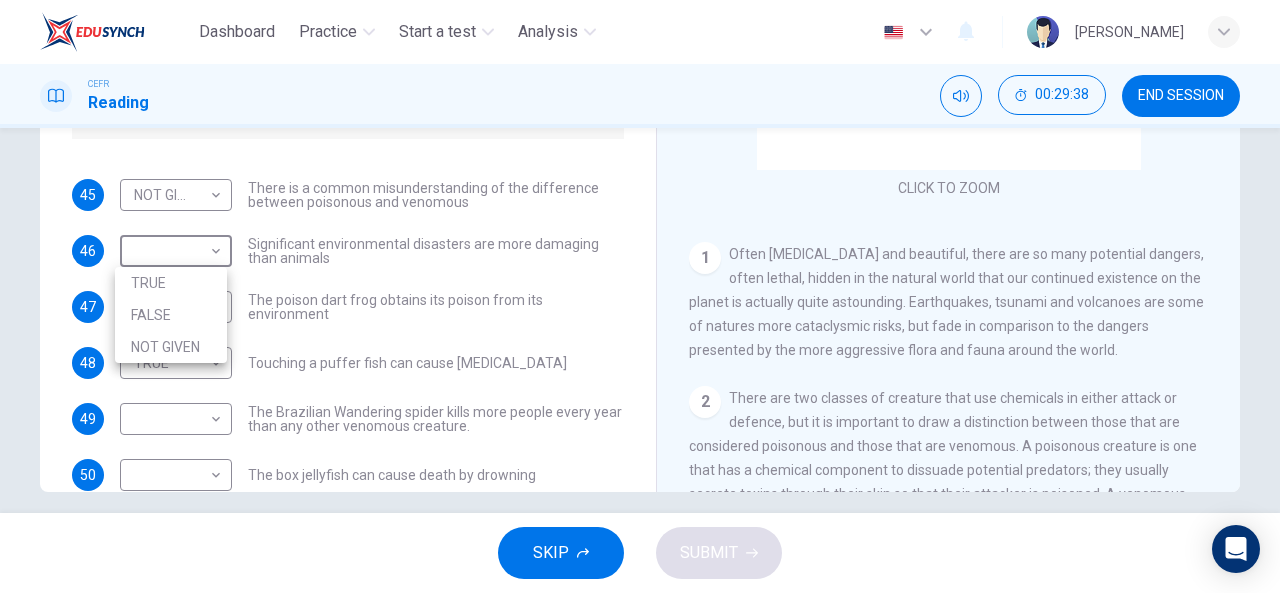 click on "NOT GIVEN" at bounding box center [171, 347] 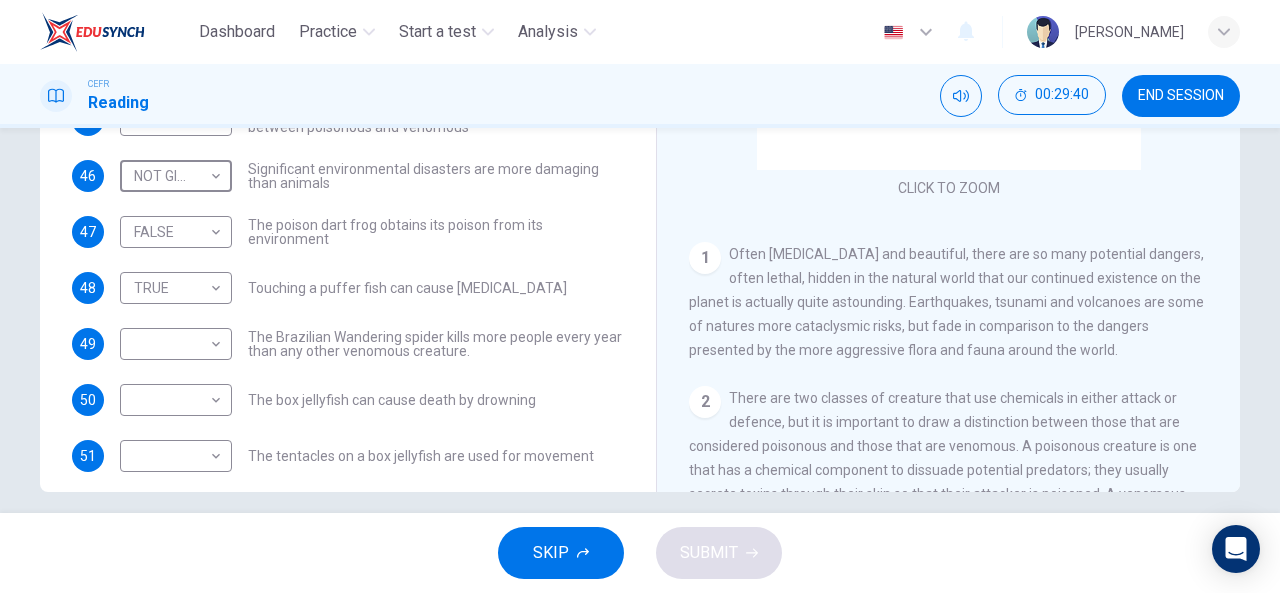 scroll, scrollTop: 118, scrollLeft: 0, axis: vertical 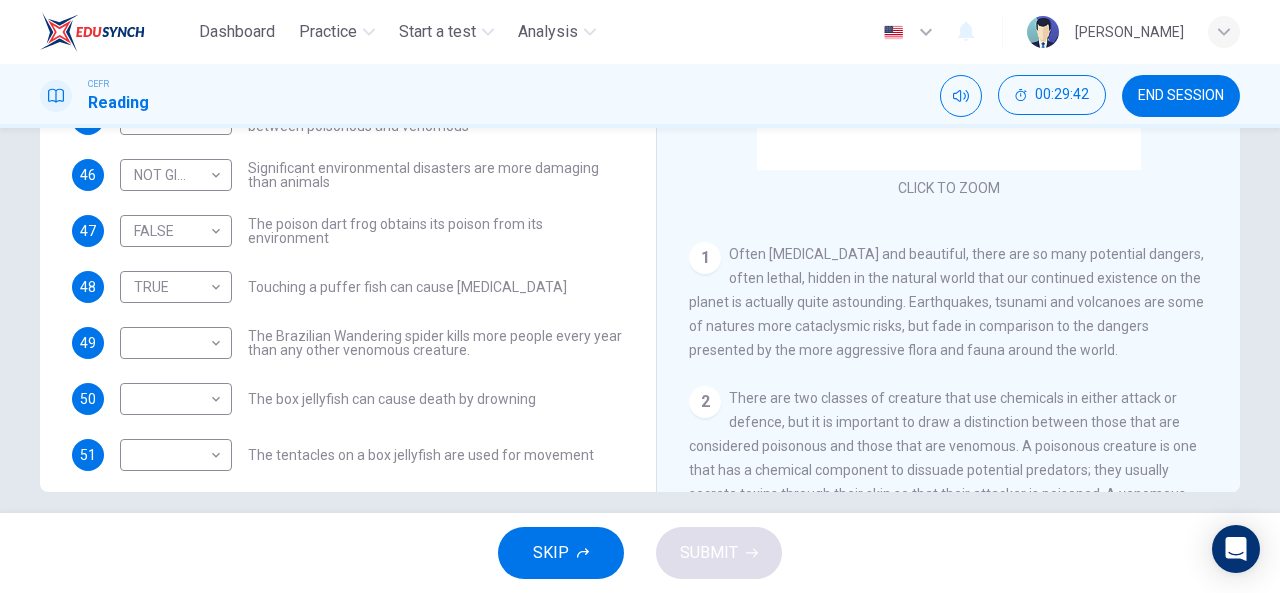 click on "The Brazilian Wandering spider kills more people every year than any other venomous creature." at bounding box center [436, 343] 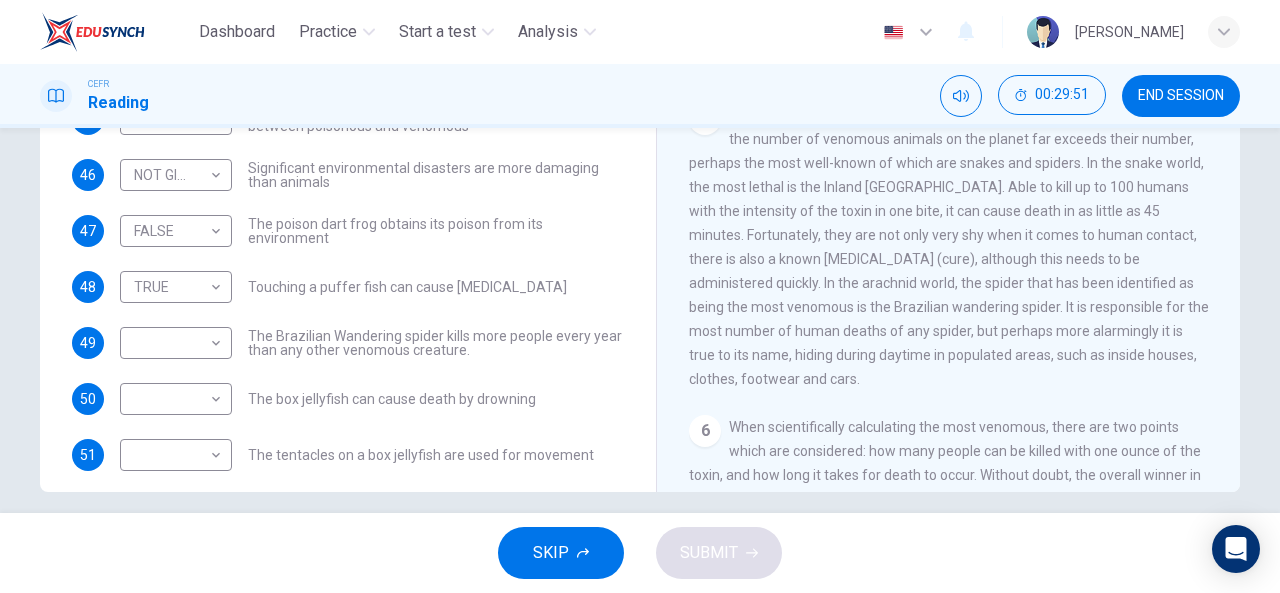 scroll, scrollTop: 1021, scrollLeft: 0, axis: vertical 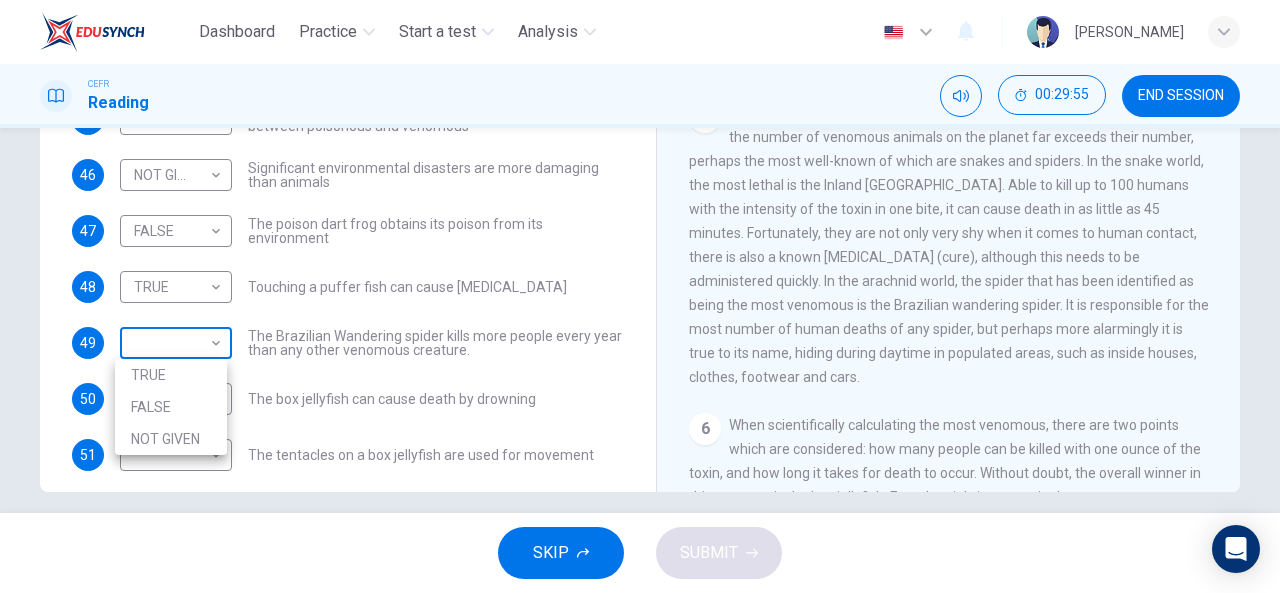 click on "Dashboard Practice Start a test Analysis English en ​ [PERSON_NAME] ZIN CEFR Reading 00:29:55 END SESSION Questions 45 - 51 Do the following statements agree with the information given in the Reading Passage?
In the boxes below, on your answer sheet write TRUE if the statement is true FALSE if the statement is false NOT GIVEN if the information is not given in the passage 45 NOT GIVEN NOT GIVEN ​ There is a common misunderstanding of the difference between poisonous and venomous 46 NOT GIVEN NOT GIVEN ​ Significant environmental disasters are more damaging than animals 47 FALSE FALSE ​ The poison dart frog obtains its poison from its environment 48 TRUE TRUE ​ Touching a puffer fish can cause [MEDICAL_DATA] 49 ​ ​ The Brazilian Wandering spider kills more people every year than any other venomous creature. 50 ​ ​ The box jellyfish can cause death by [MEDICAL_DATA] 51 ​ ​ The tentacles on a box jellyfish are used for movement Poisonous Animals CLICK TO ZOOM Click to Zoom 1 2 3 4 5 6 SKIP" at bounding box center (640, 296) 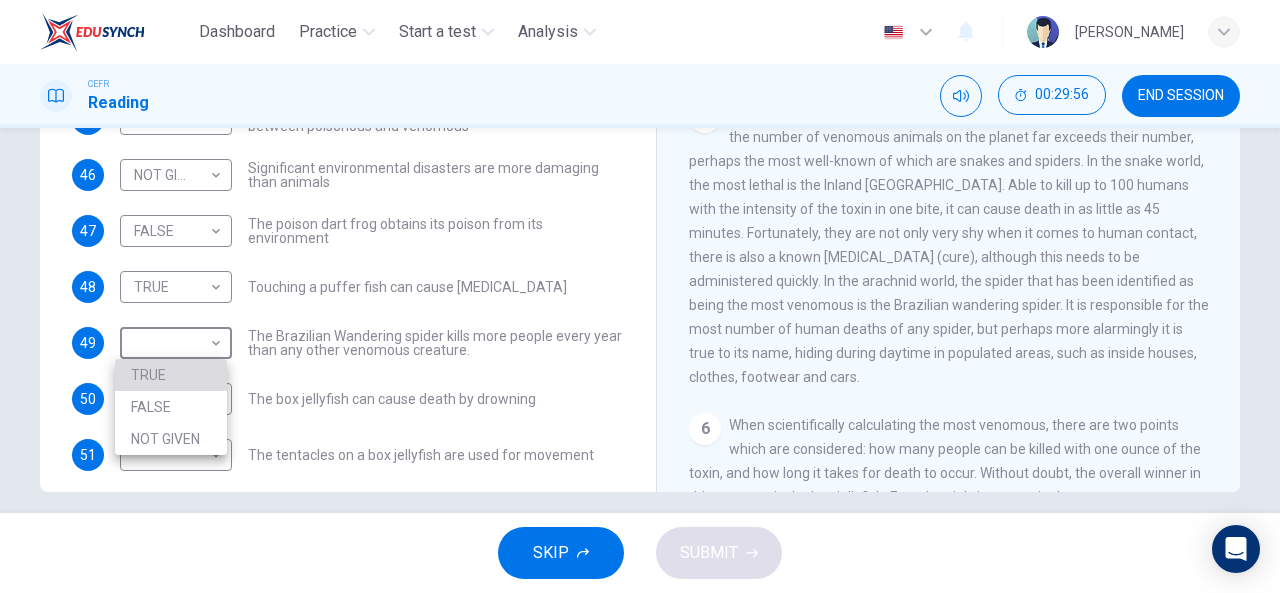 click on "TRUE" at bounding box center [171, 375] 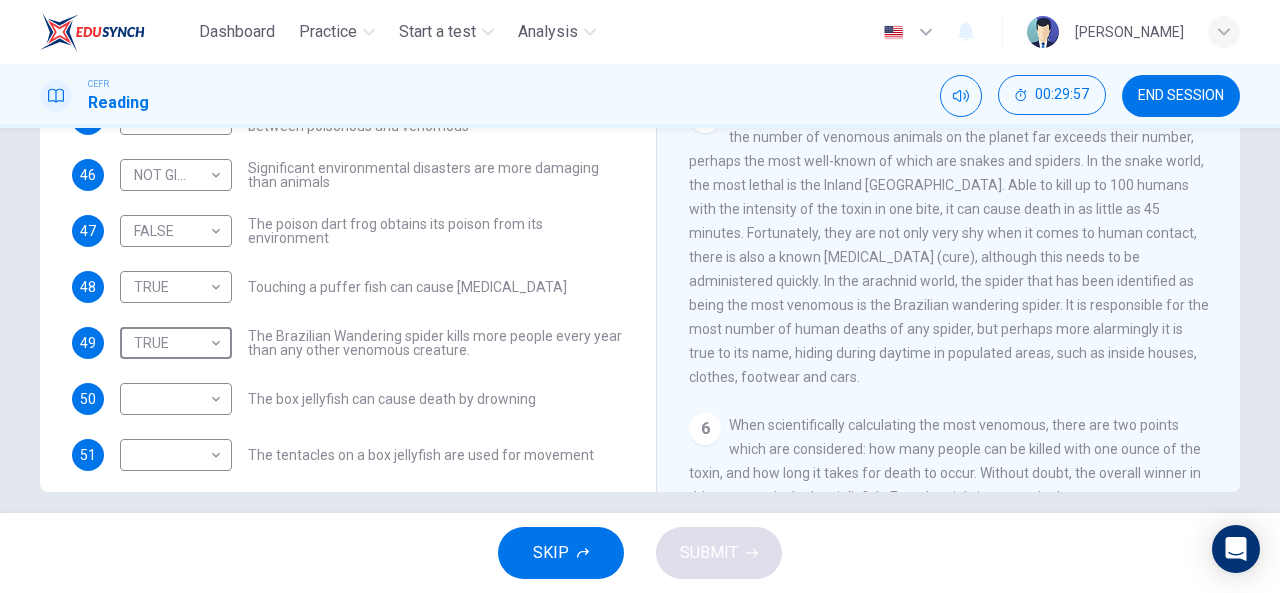 scroll, scrollTop: 136, scrollLeft: 0, axis: vertical 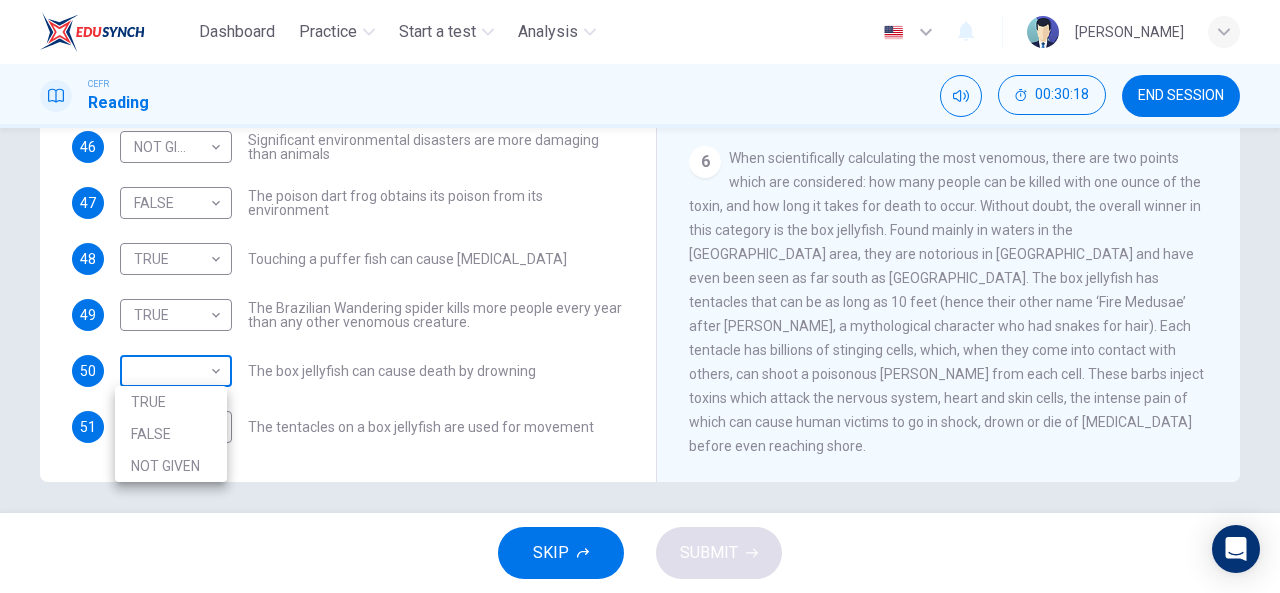 click on "Dashboard Practice Start a test Analysis English en ​ [PERSON_NAME] BINTI MAT ZIN CEFR Reading 00:30:18 END SESSION Questions 45 - 51 Do the following statements agree with the information given in the Reading Passage?
In the boxes below, on your answer sheet write TRUE if the statement is true FALSE if the statement is false NOT GIVEN if the information is not given in the passage 45 NOT GIVEN NOT GIVEN ​ There is a common misunderstanding of the difference between poisonous and venomous 46 NOT GIVEN NOT GIVEN ​ Significant environmental disasters are more damaging than animals 47 FALSE FALSE ​ The poison dart frog obtains its poison from its environment 48 TRUE TRUE ​ Touching a puffer fish can cause [MEDICAL_DATA] 49 TRUE TRUE ​ The Brazilian Wandering spider kills more people every year than any other venomous creature. 50 ​ ​ The box jellyfish can cause death by [MEDICAL_DATA] 51 ​ ​ The tentacles on a box jellyfish are used for movement Poisonous Animals CLICK TO ZOOM Click to Zoom 1 2 3 4 5 6" at bounding box center [640, 296] 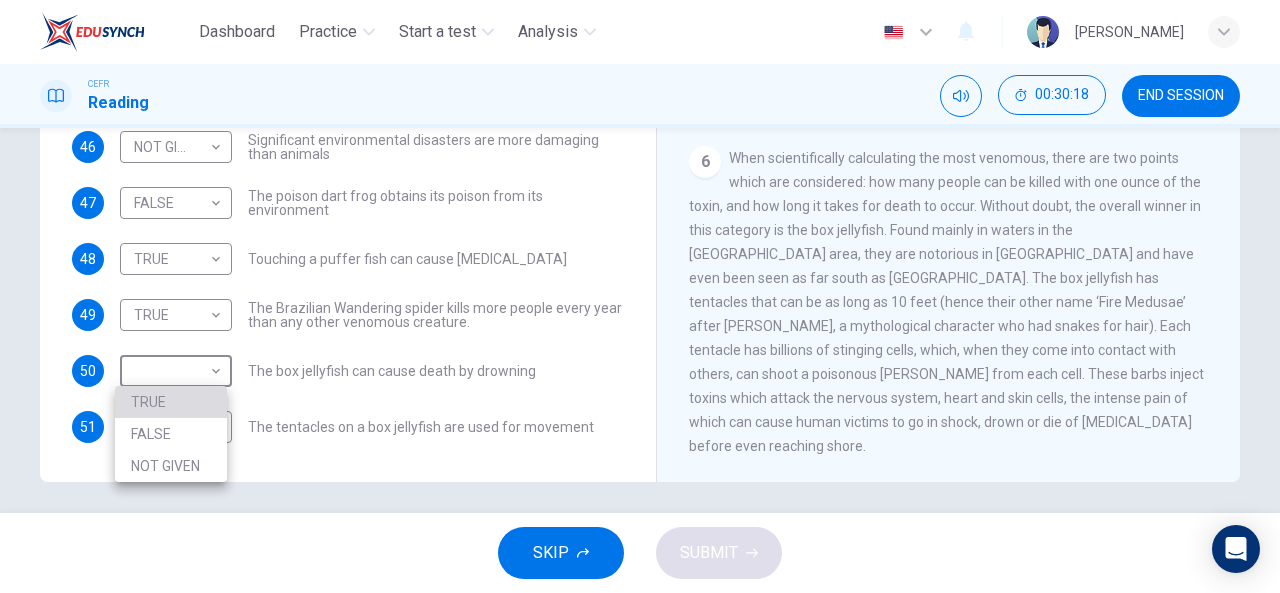 click on "TRUE" at bounding box center (171, 402) 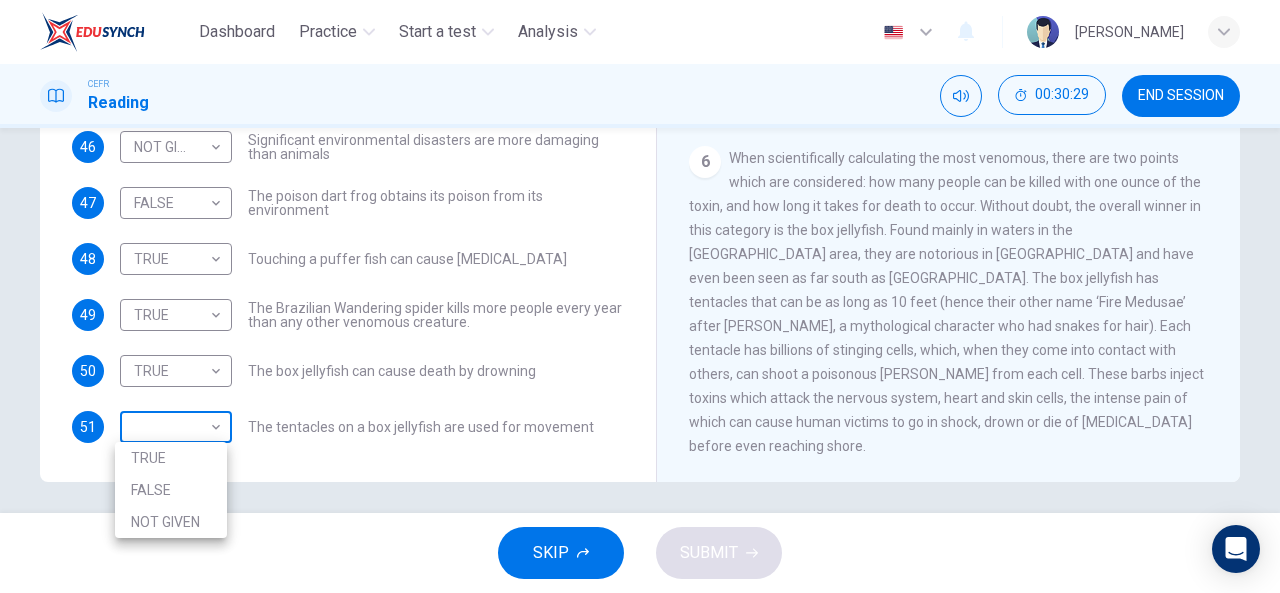 click on "Dashboard Practice Start a test Analysis English en ​ [PERSON_NAME] ZIN CEFR Reading 00:30:29 END SESSION Questions 45 - 51 Do the following statements agree with the information given in the Reading Passage?
In the boxes below, on your answer sheet write TRUE if the statement is true FALSE if the statement is false NOT GIVEN if the information is not given in the passage 45 NOT GIVEN NOT GIVEN ​ There is a common misunderstanding of the difference between poisonous and venomous 46 NOT GIVEN NOT GIVEN ​ Significant environmental disasters are more damaging than animals 47 FALSE FALSE ​ The poison dart frog obtains its poison from its environment 48 TRUE TRUE ​ Touching a puffer fish can cause [MEDICAL_DATA] 49 TRUE TRUE ​ The Brazilian Wandering spider kills more people every year than any other venomous creature. 50 TRUE TRUE ​ The box jellyfish can cause death by [MEDICAL_DATA] 51 ​ ​ The tentacles on a box jellyfish are used for movement Poisonous Animals CLICK TO ZOOM Click to Zoom 1 2 3" at bounding box center (640, 296) 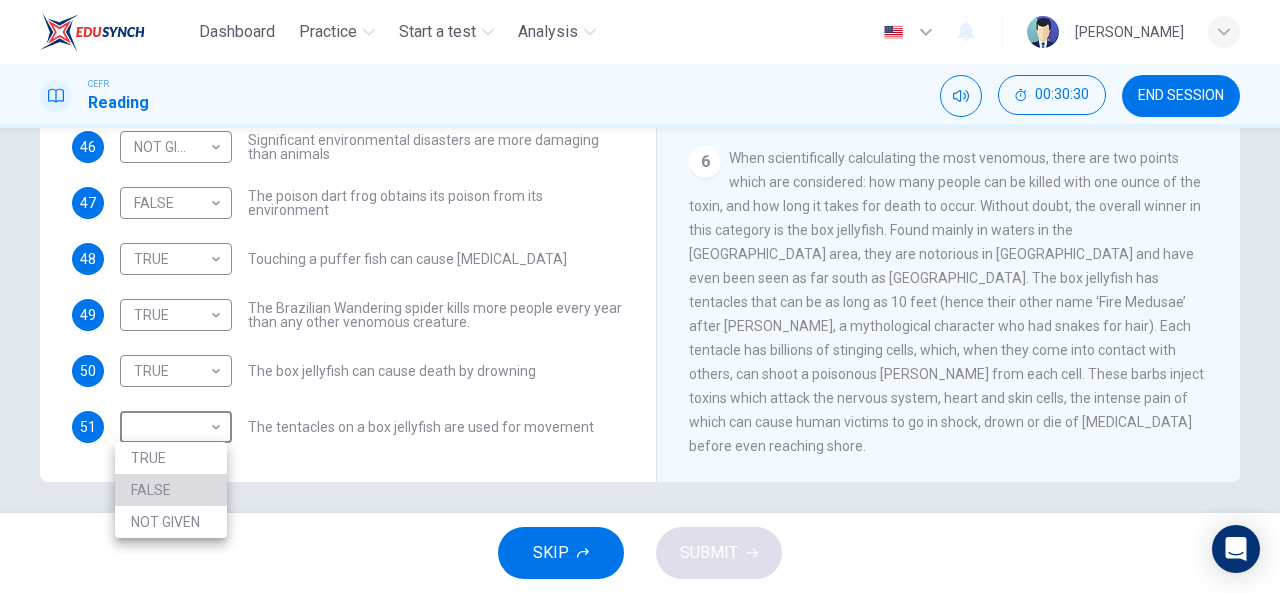 click on "FALSE" at bounding box center (171, 490) 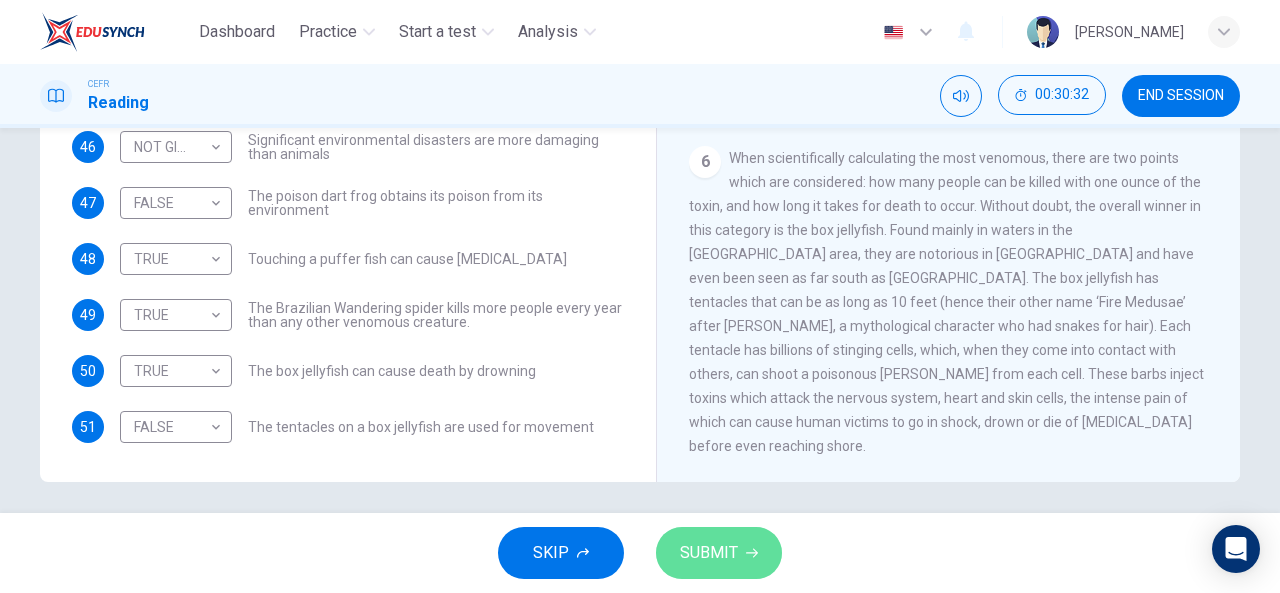 click on "SUBMIT" at bounding box center [719, 553] 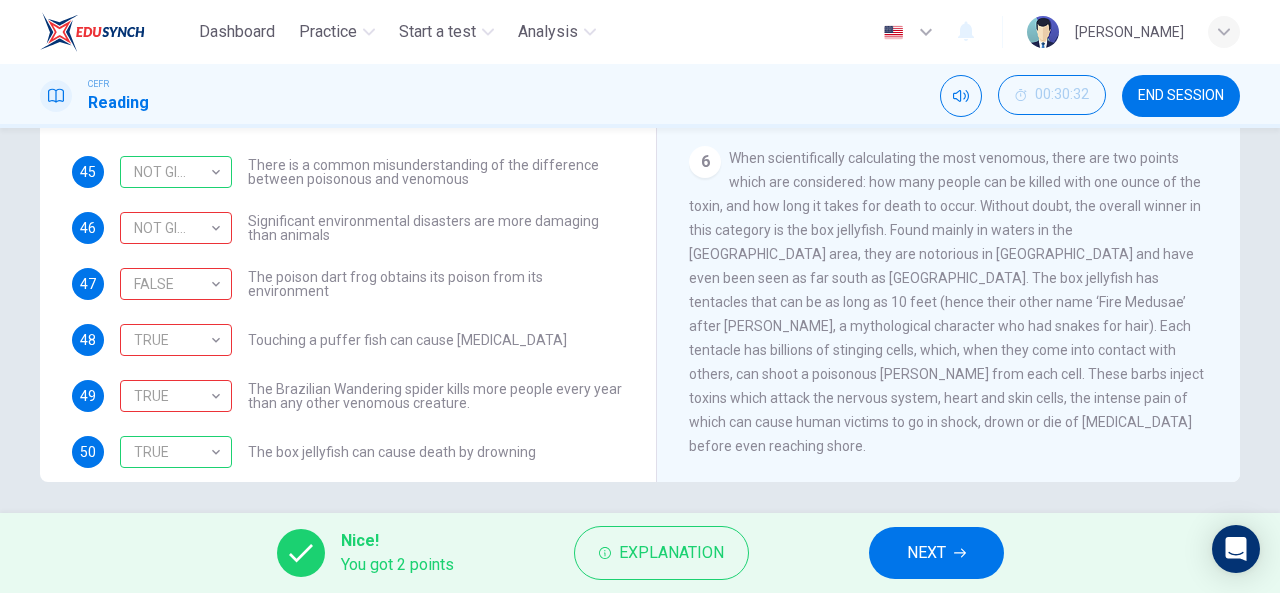 scroll, scrollTop: 136, scrollLeft: 0, axis: vertical 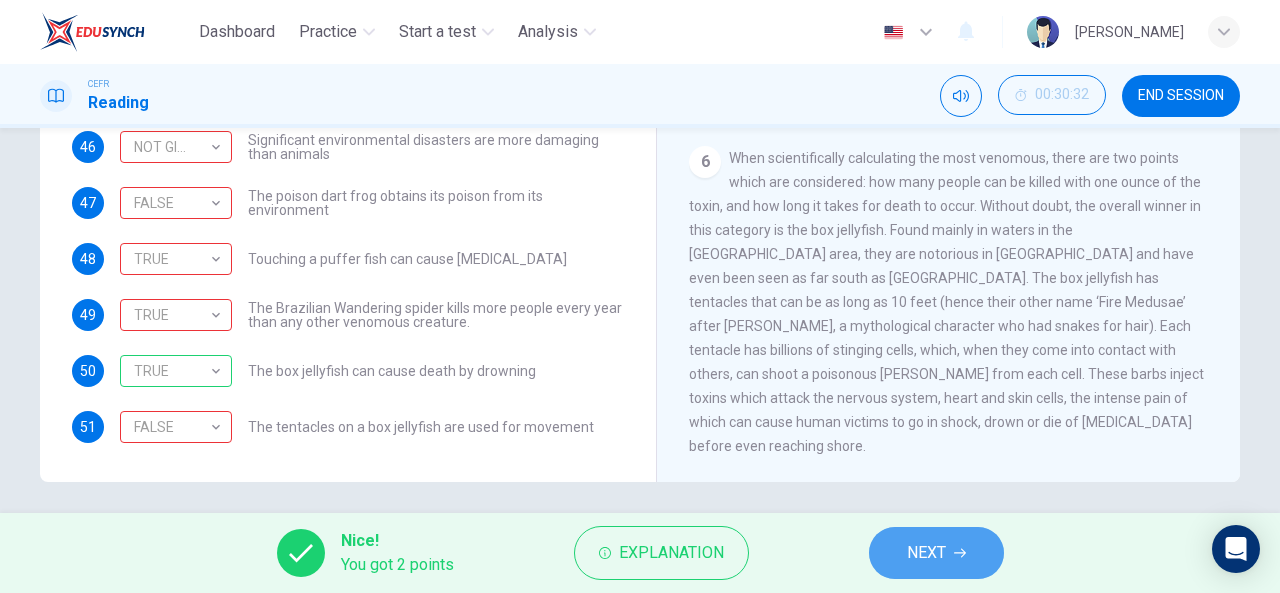click on "NEXT" at bounding box center [926, 553] 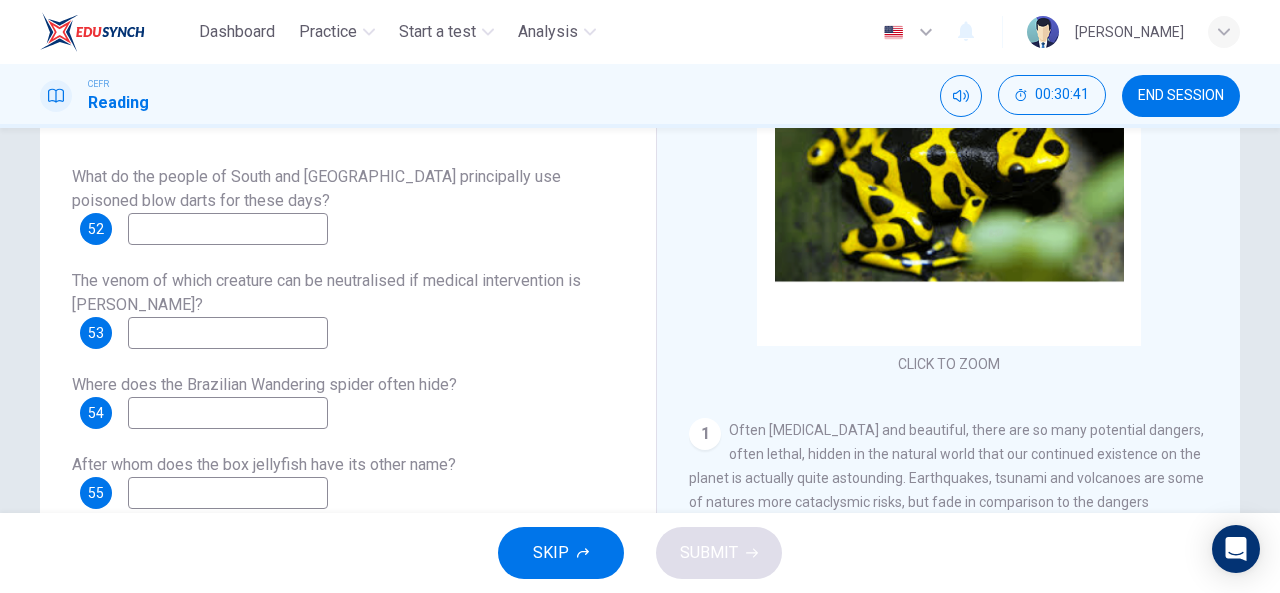scroll, scrollTop: 260, scrollLeft: 0, axis: vertical 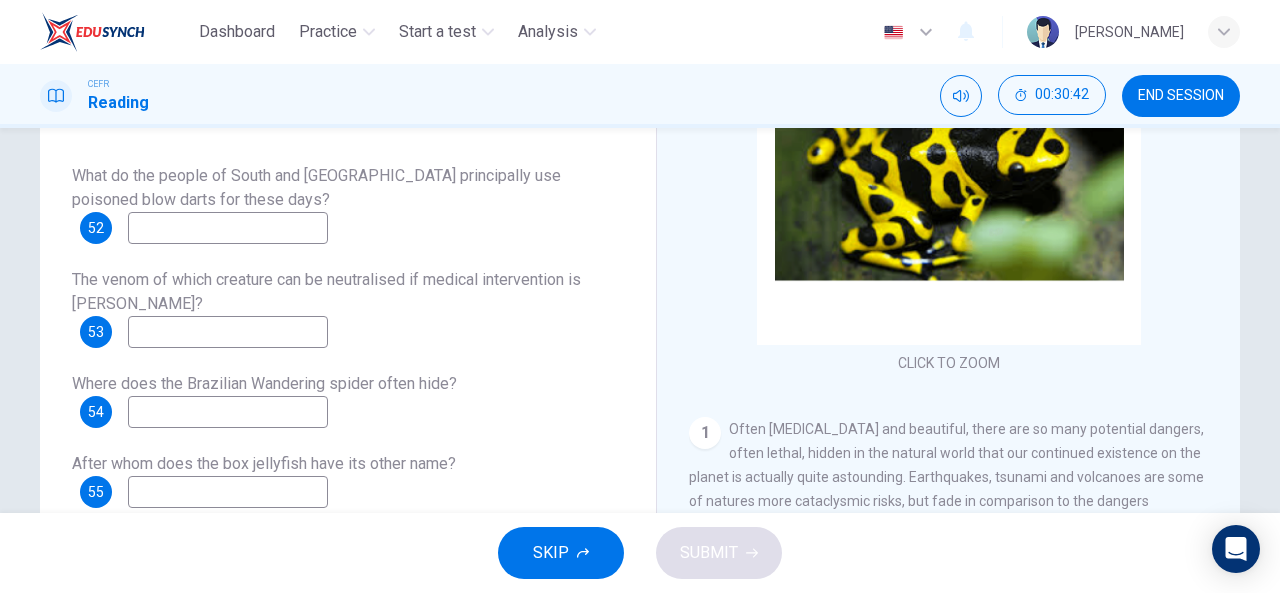 click at bounding box center [228, 228] 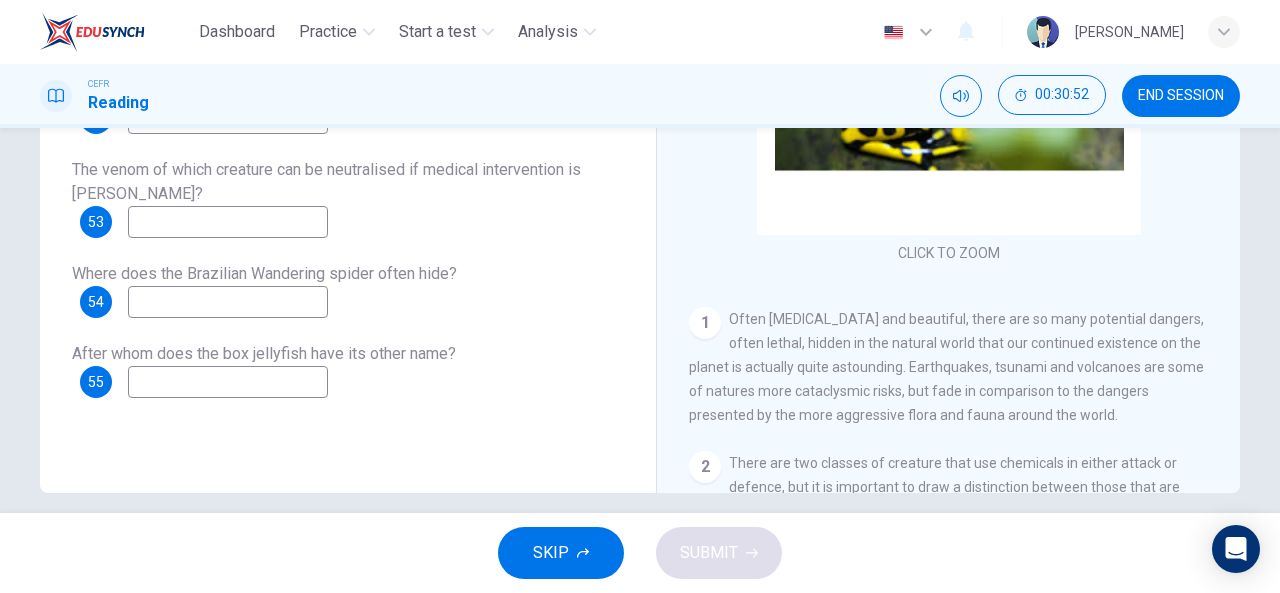 scroll, scrollTop: 390, scrollLeft: 0, axis: vertical 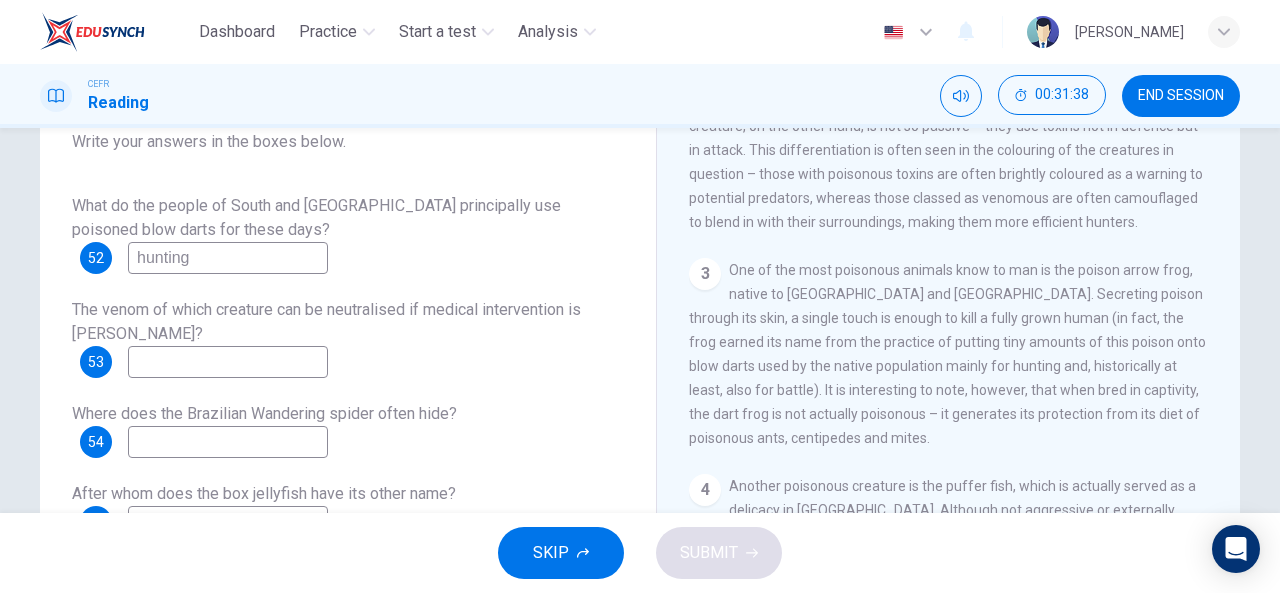 type on "hunting" 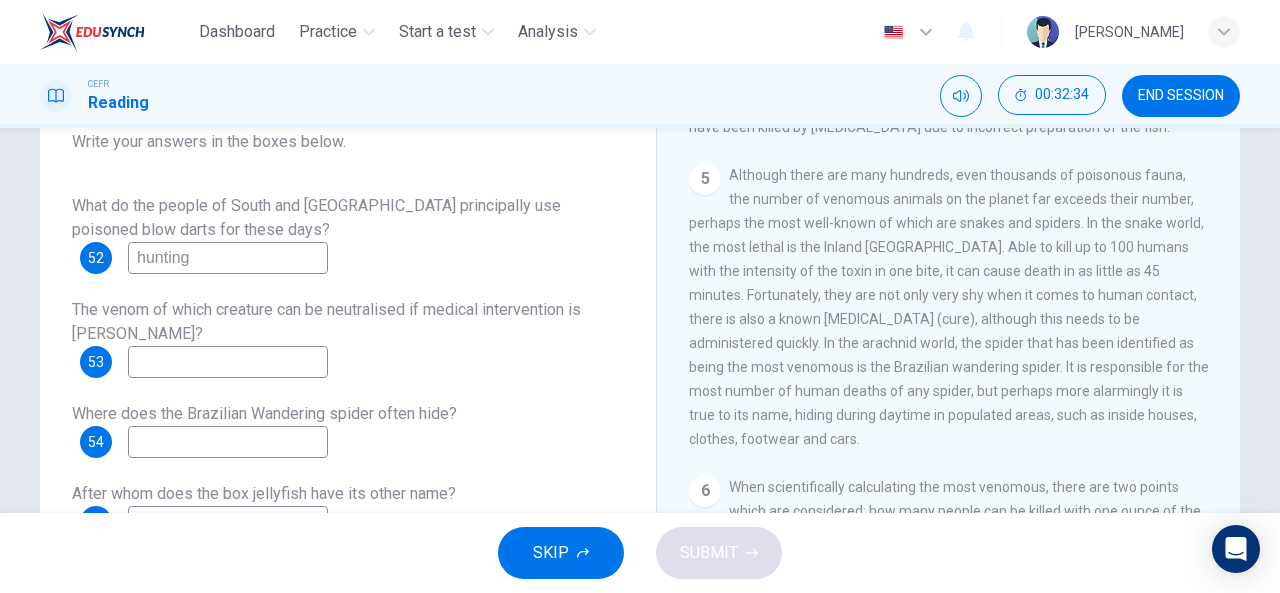 scroll, scrollTop: 1101, scrollLeft: 0, axis: vertical 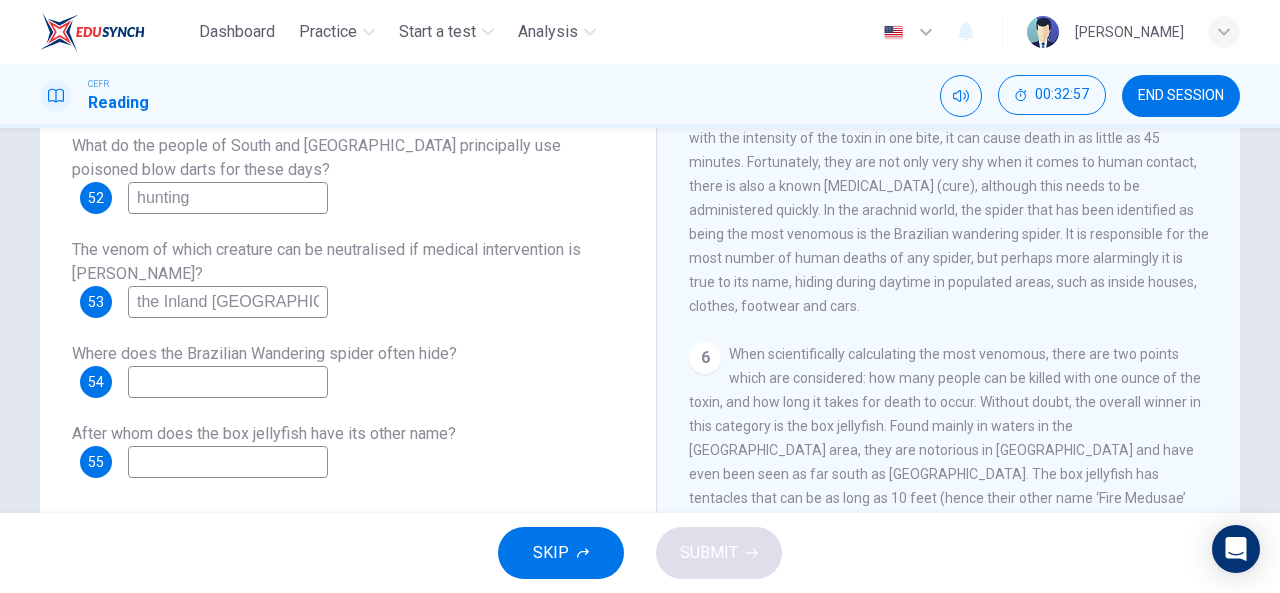 type on "the Inland [GEOGRAPHIC_DATA]" 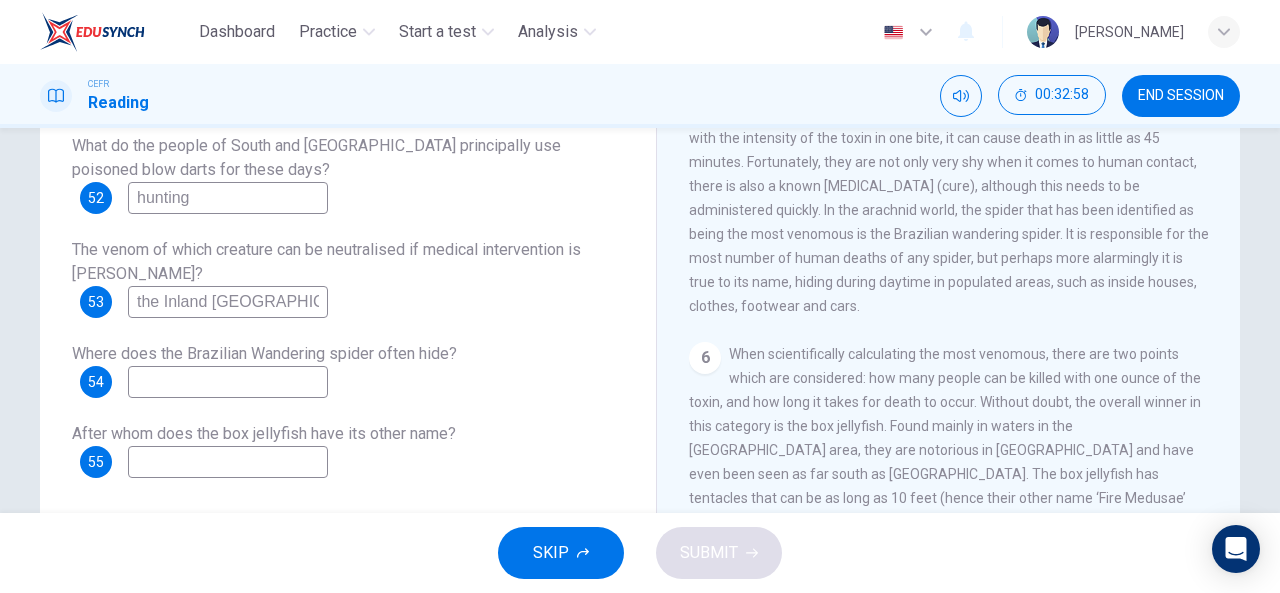 click at bounding box center [228, 382] 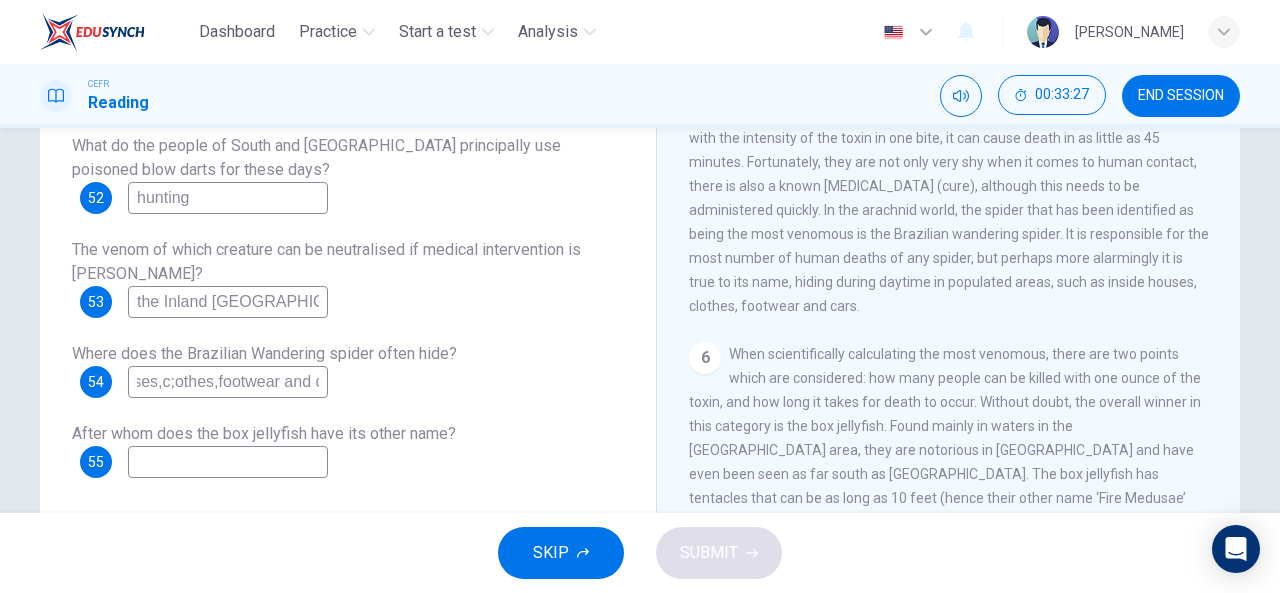 scroll, scrollTop: 0, scrollLeft: 260, axis: horizontal 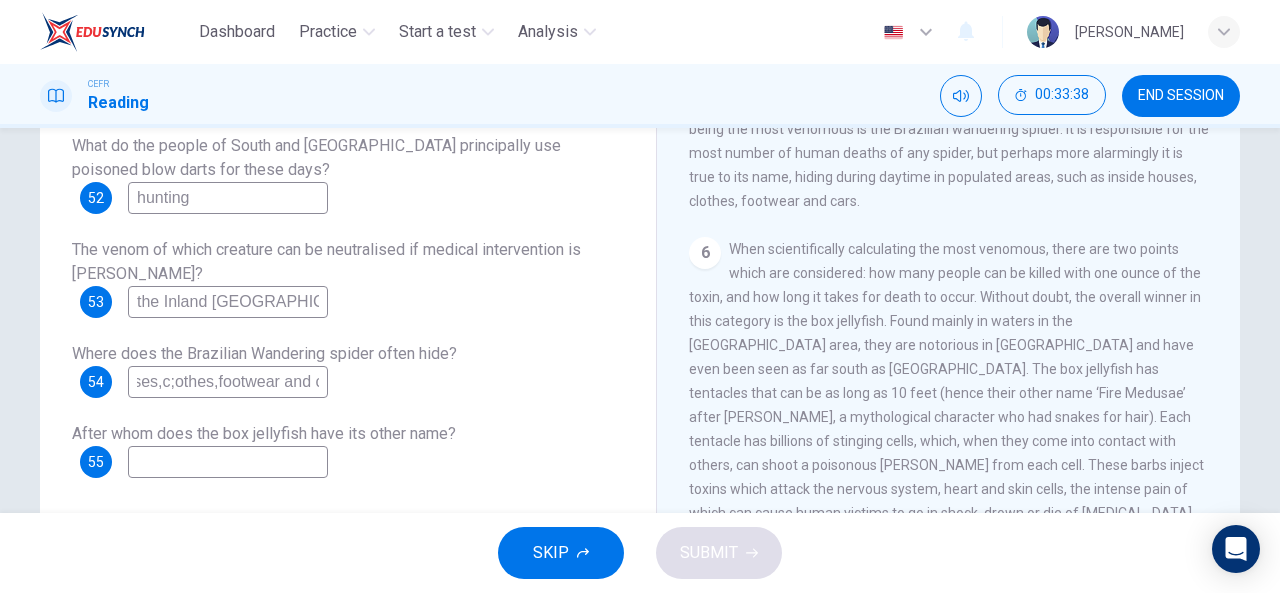 type on "populated areas, such as inside houses,c;othes,footwear and cars." 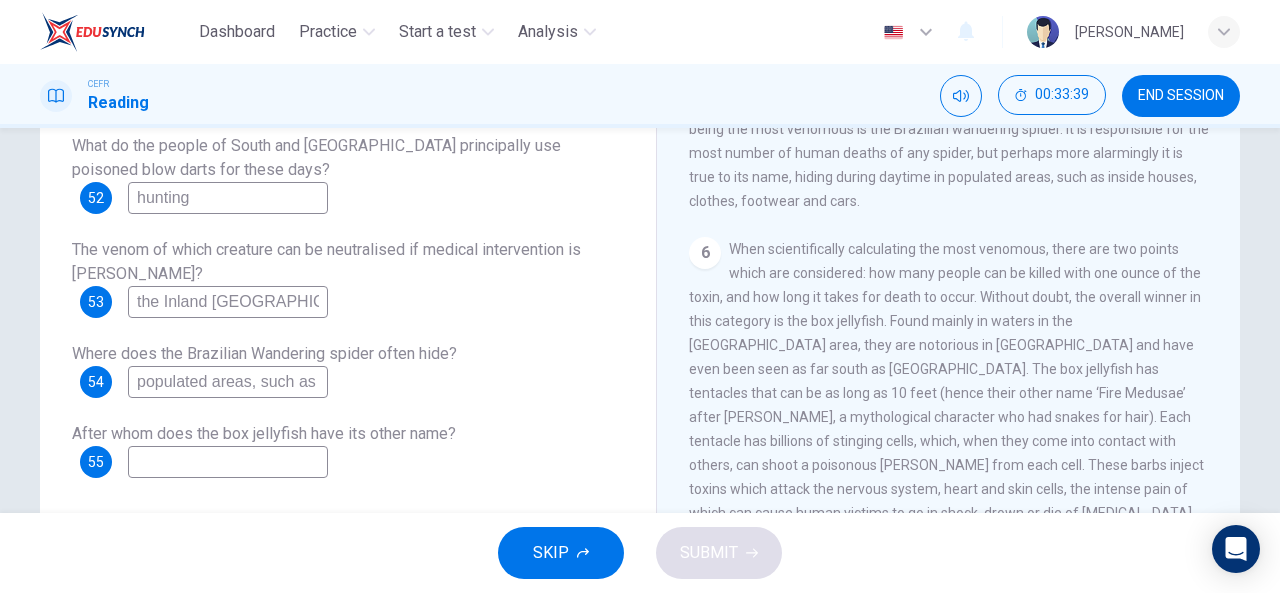 click at bounding box center [228, 462] 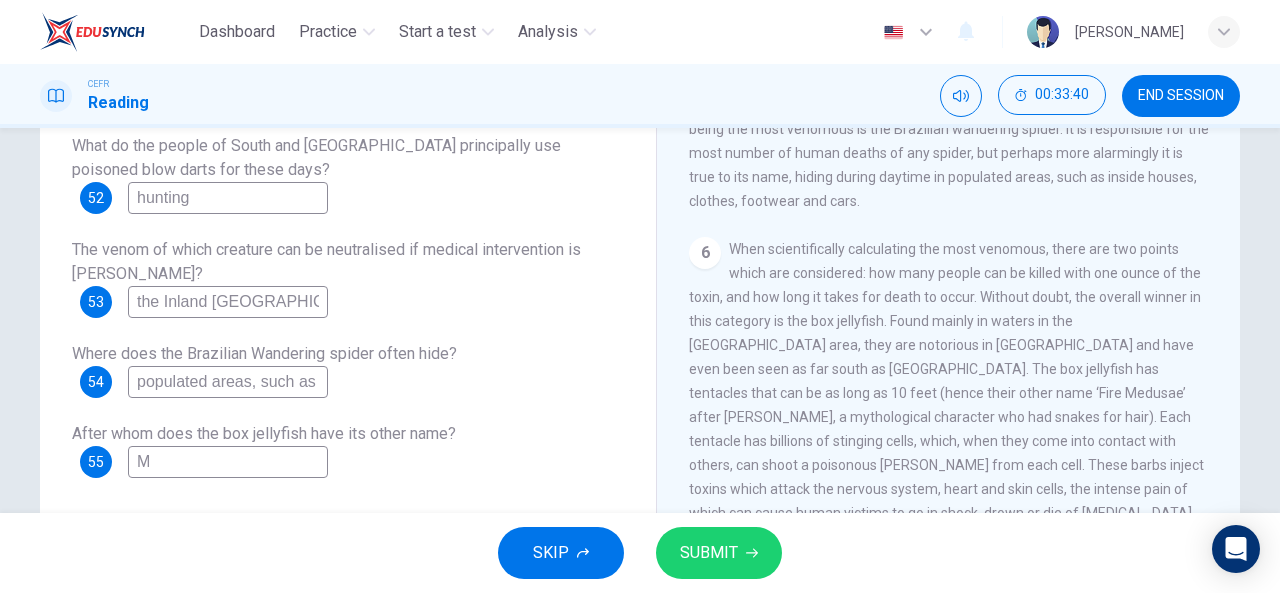 scroll, scrollTop: 0, scrollLeft: 0, axis: both 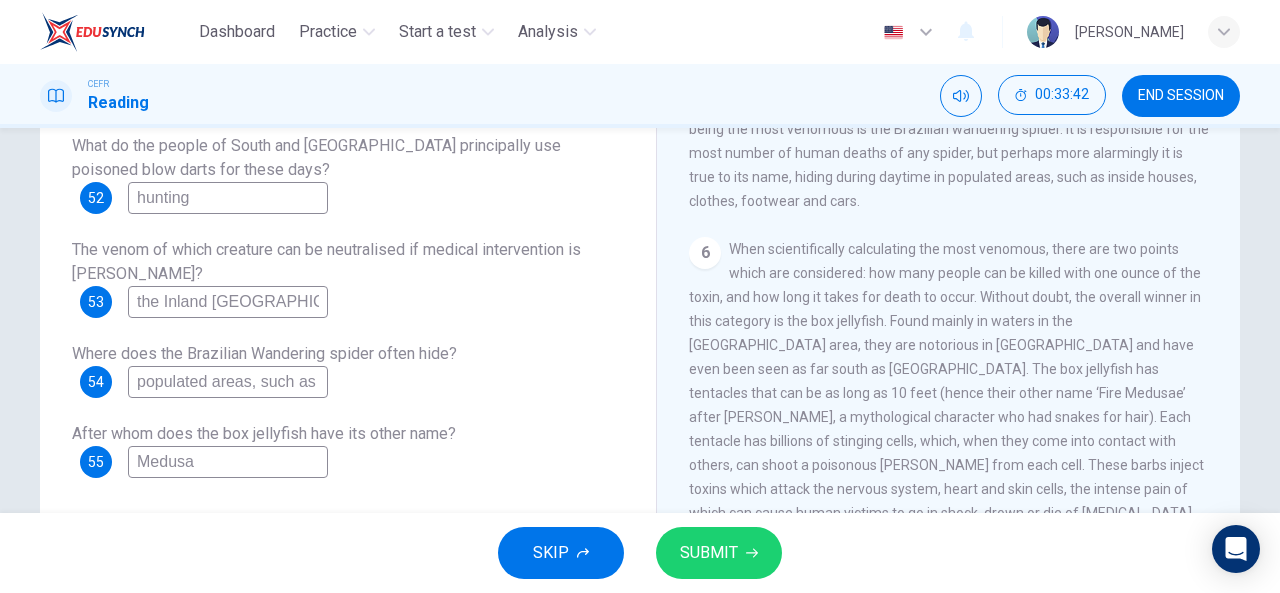 type on "Medusa" 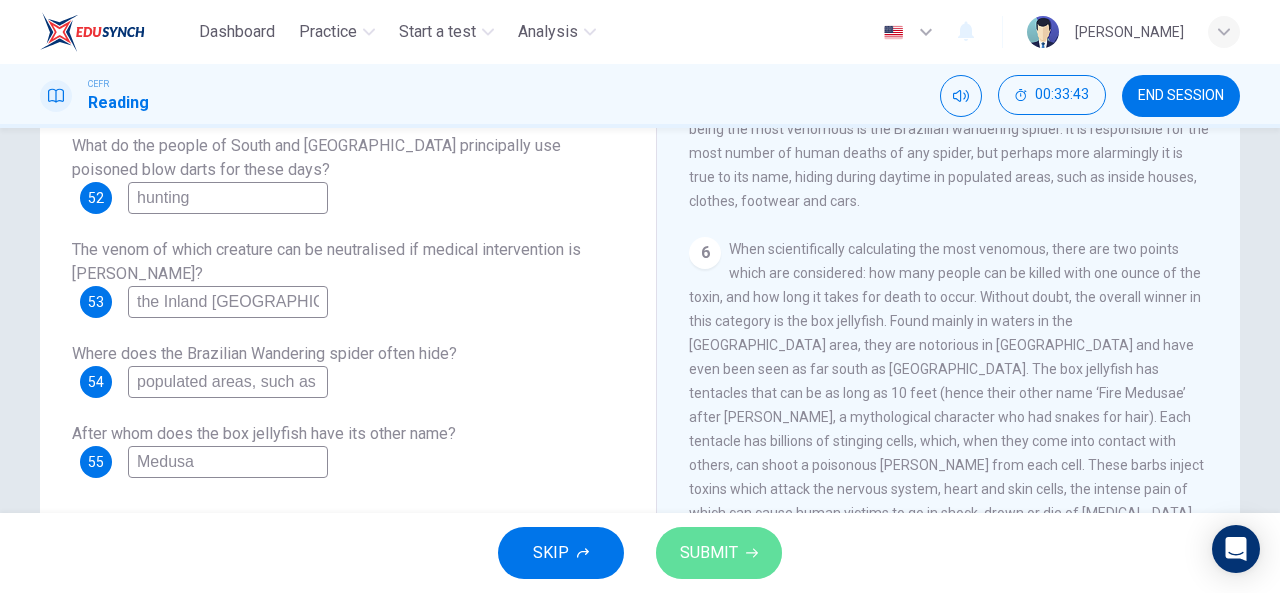 click on "SUBMIT" at bounding box center [709, 553] 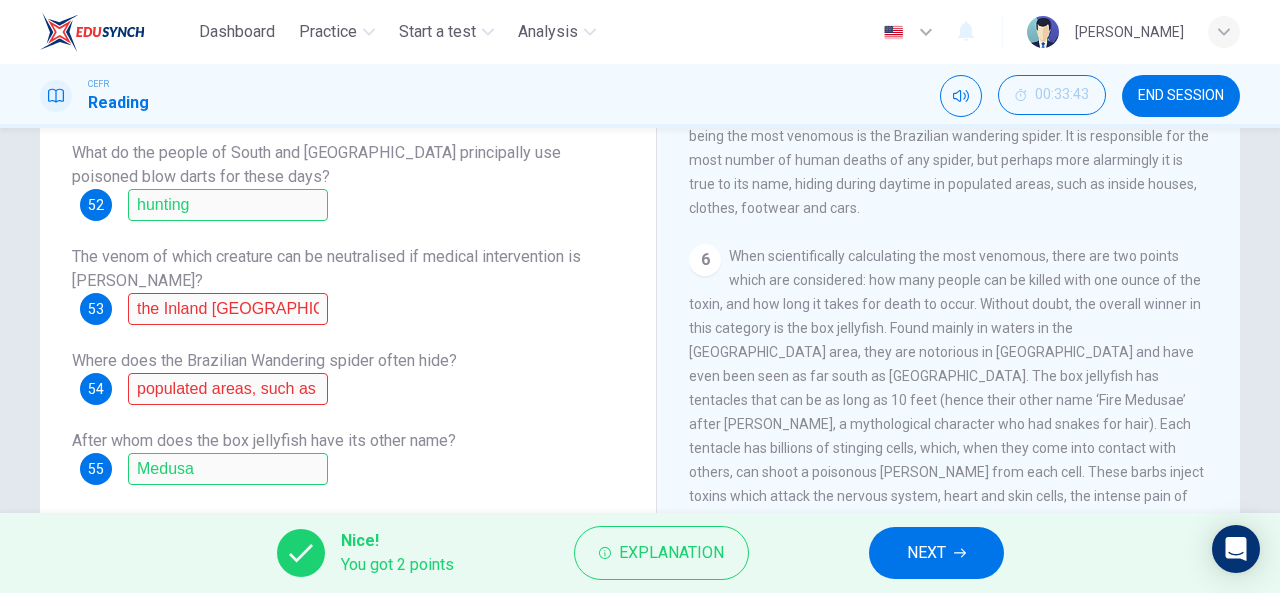 scroll, scrollTop: 390, scrollLeft: 0, axis: vertical 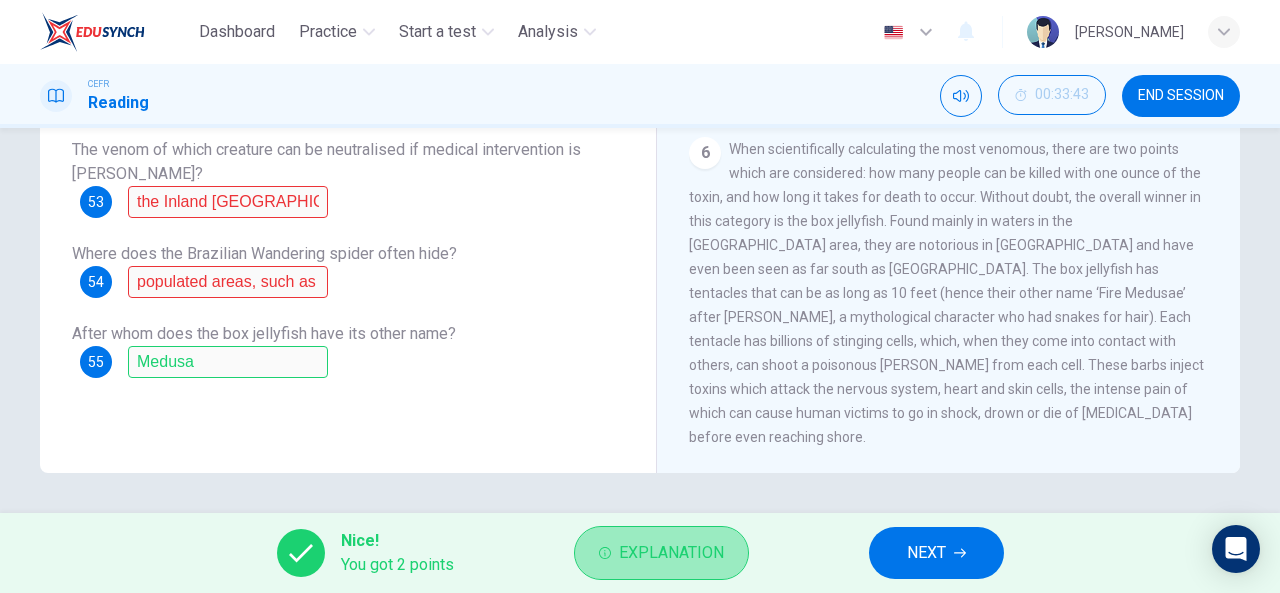 click on "Explanation" at bounding box center (671, 553) 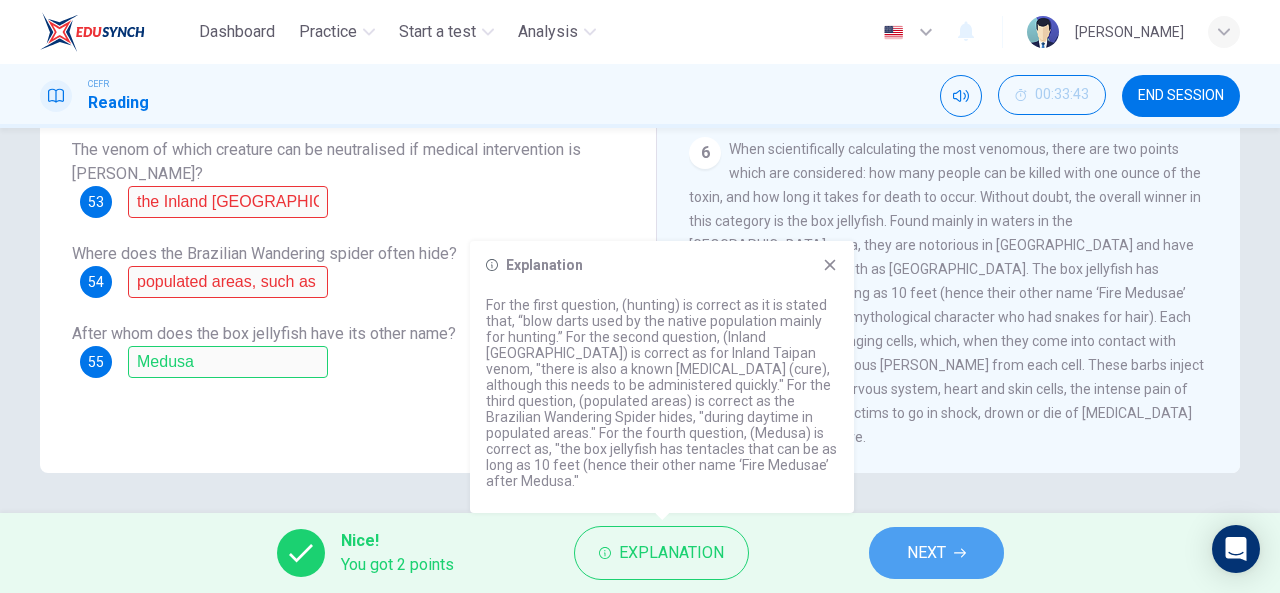 click on "NEXT" at bounding box center [926, 553] 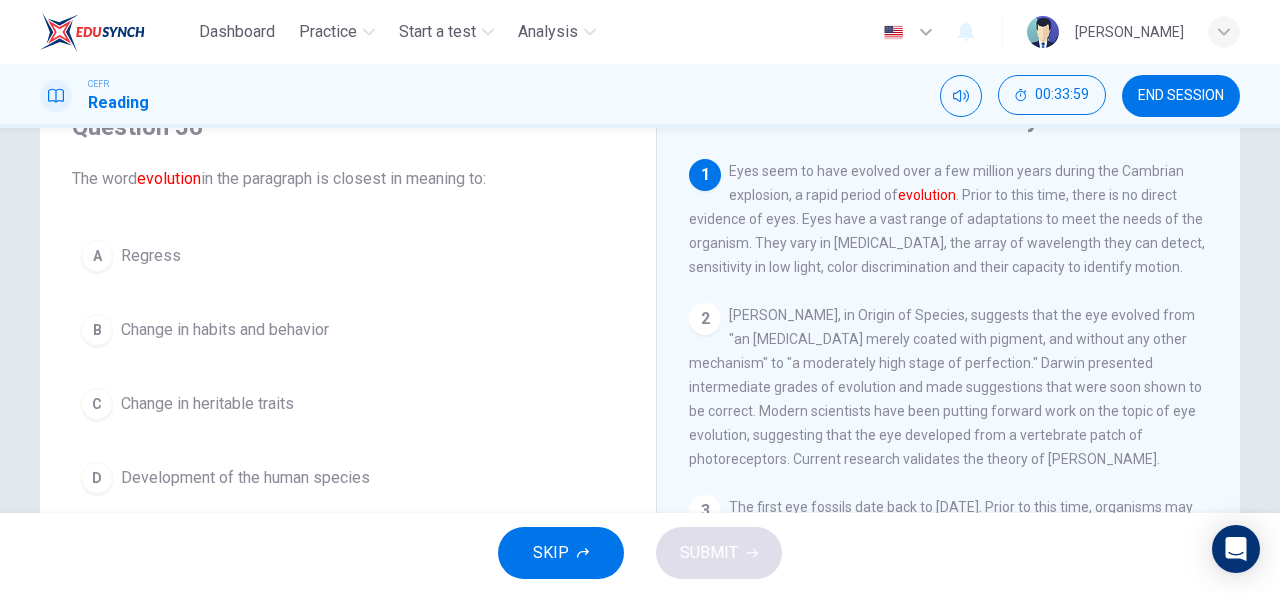 scroll, scrollTop: 100, scrollLeft: 0, axis: vertical 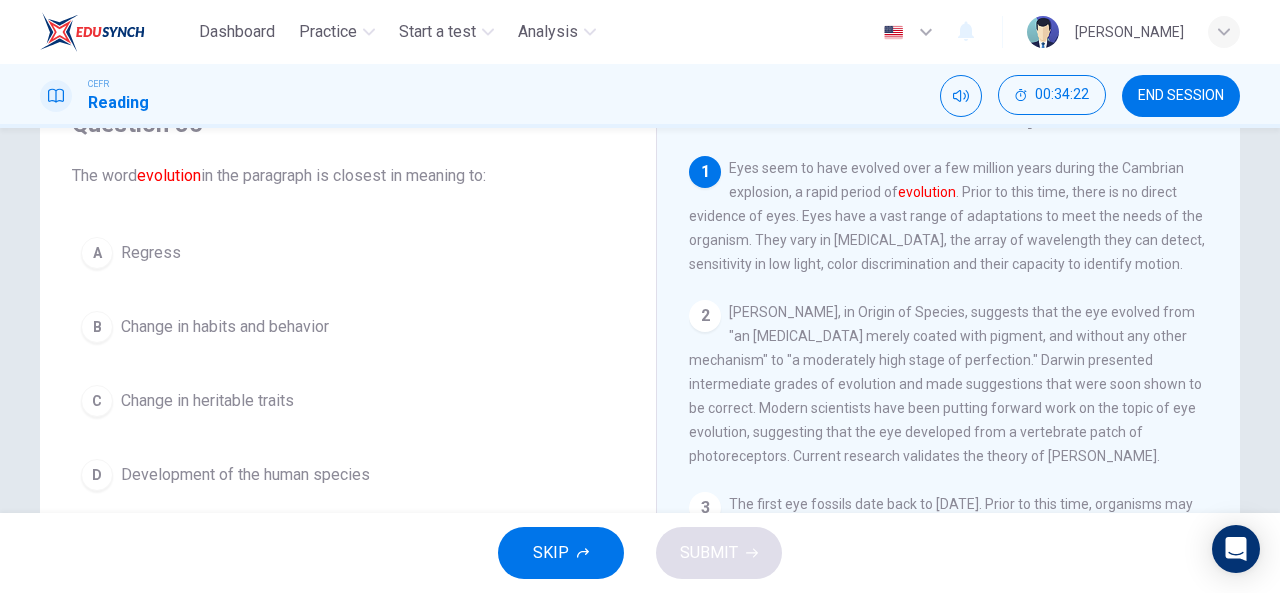 drag, startPoint x: 294, startPoint y: 373, endPoint x: 256, endPoint y: 391, distance: 42.047592 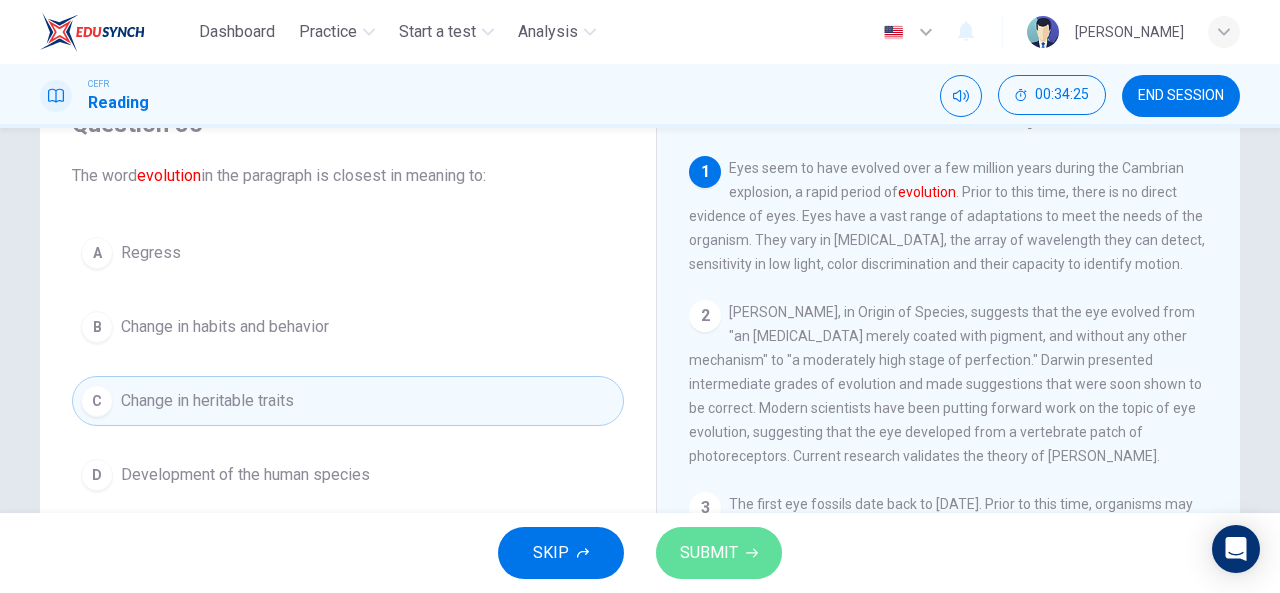 click on "SUBMIT" at bounding box center (719, 553) 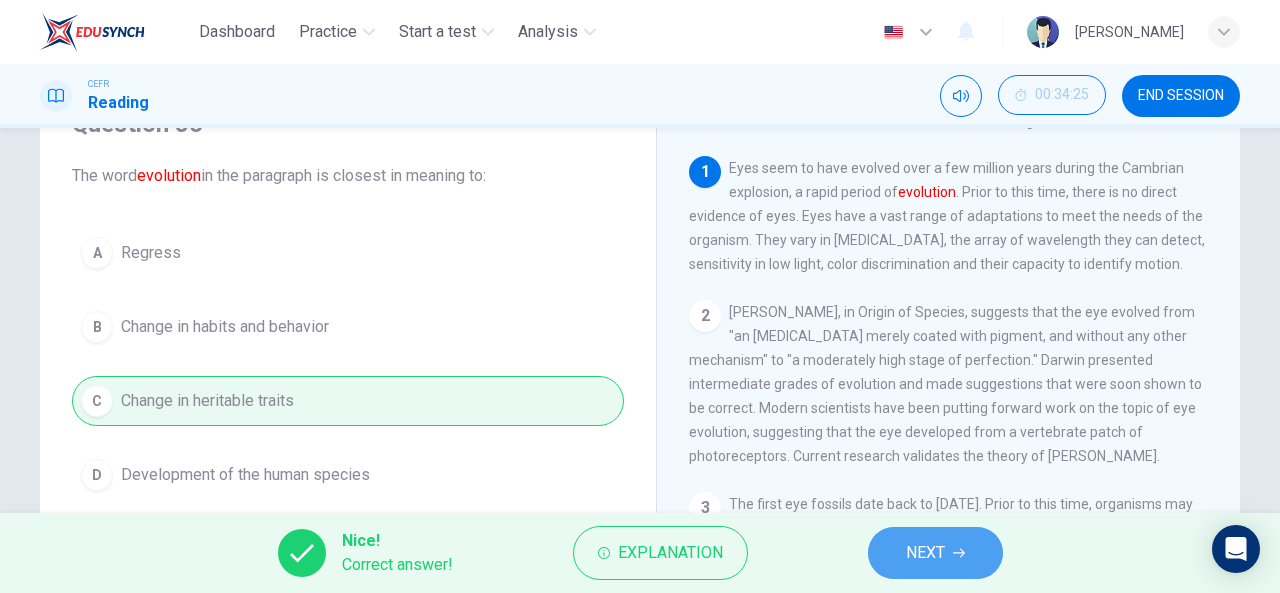 click on "NEXT" at bounding box center (925, 553) 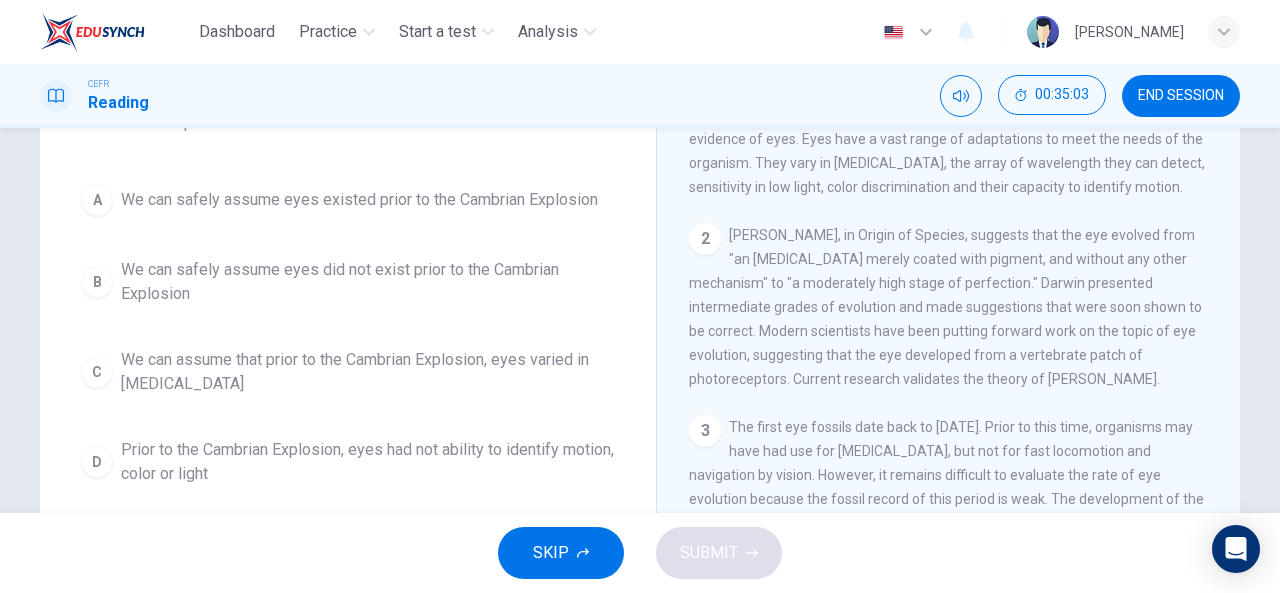 scroll, scrollTop: 178, scrollLeft: 0, axis: vertical 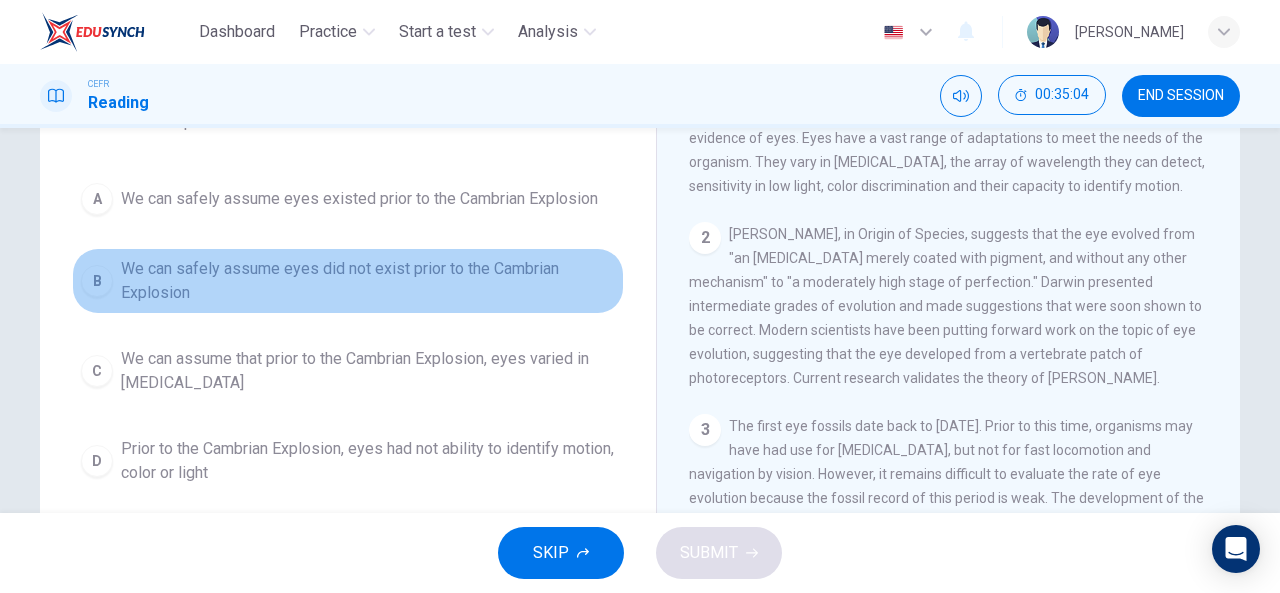 click on "We can safely assume eyes did not exist prior to the Cambrian Explosion" at bounding box center (368, 281) 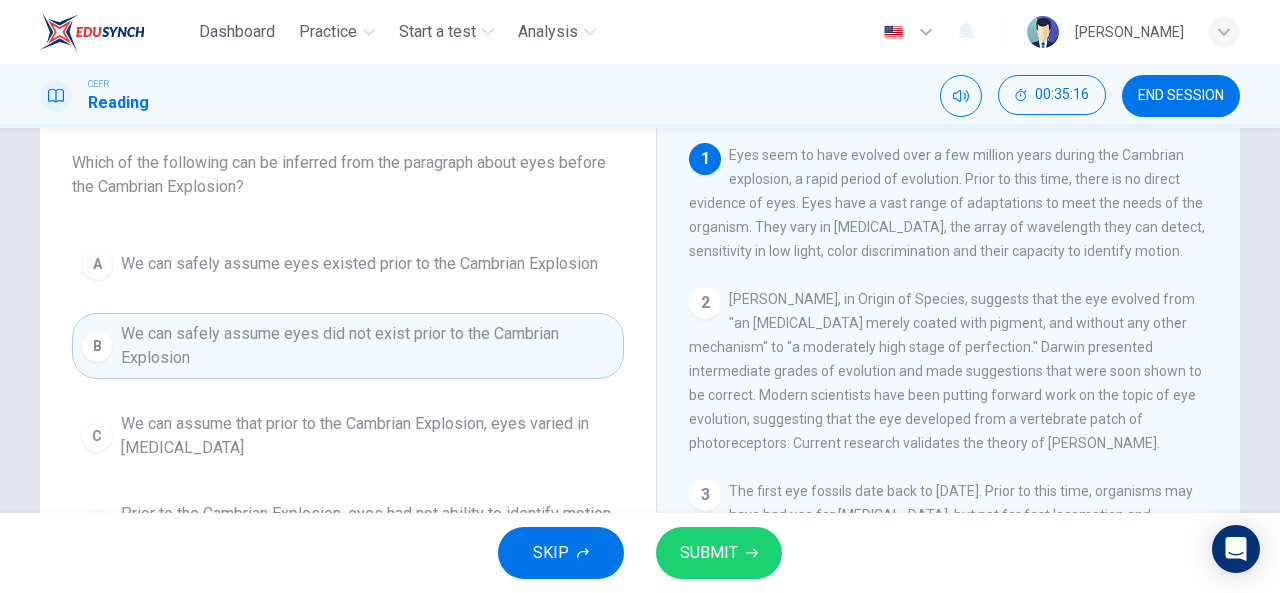 scroll, scrollTop: 114, scrollLeft: 0, axis: vertical 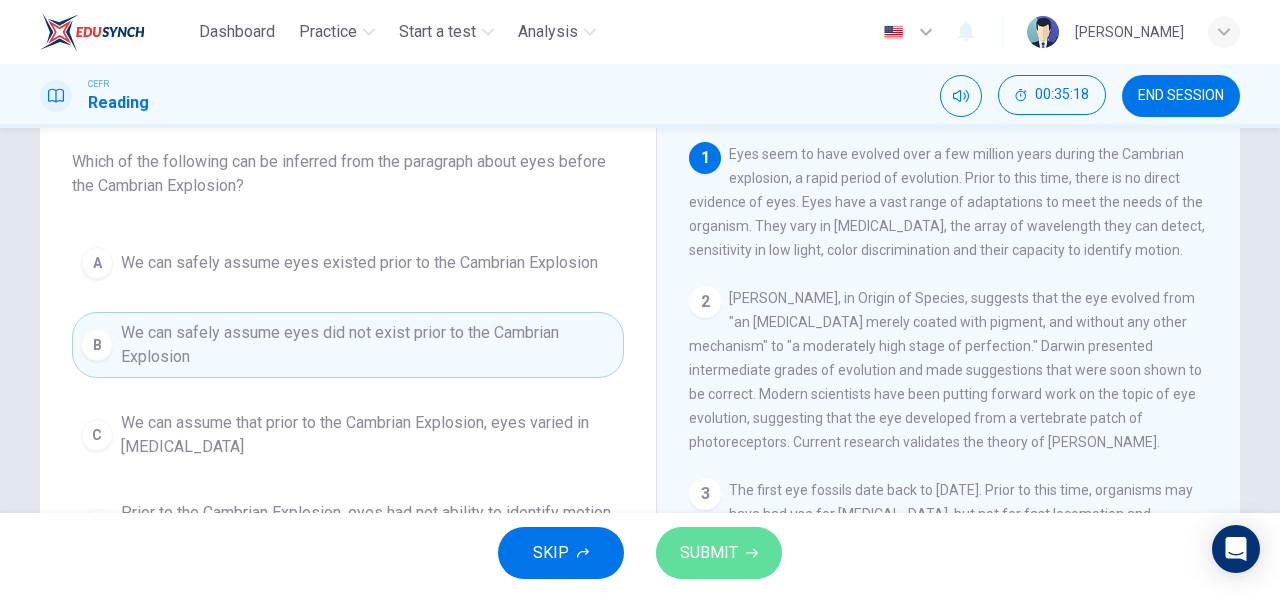 click on "SUBMIT" at bounding box center [709, 553] 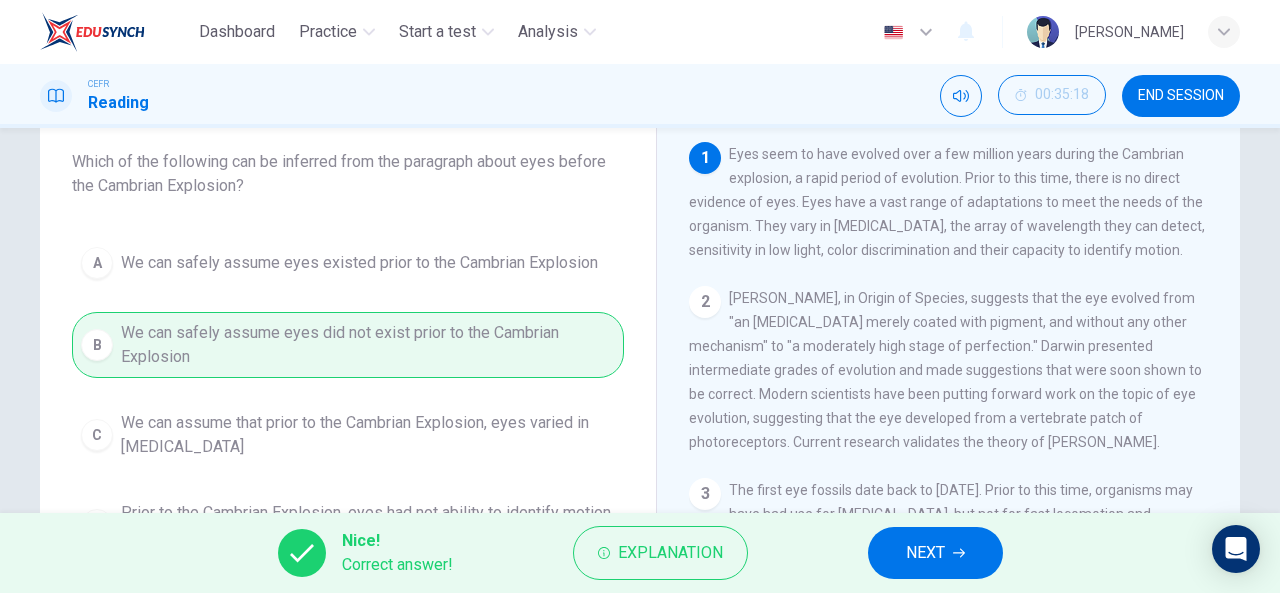 click on "NEXT" at bounding box center [925, 553] 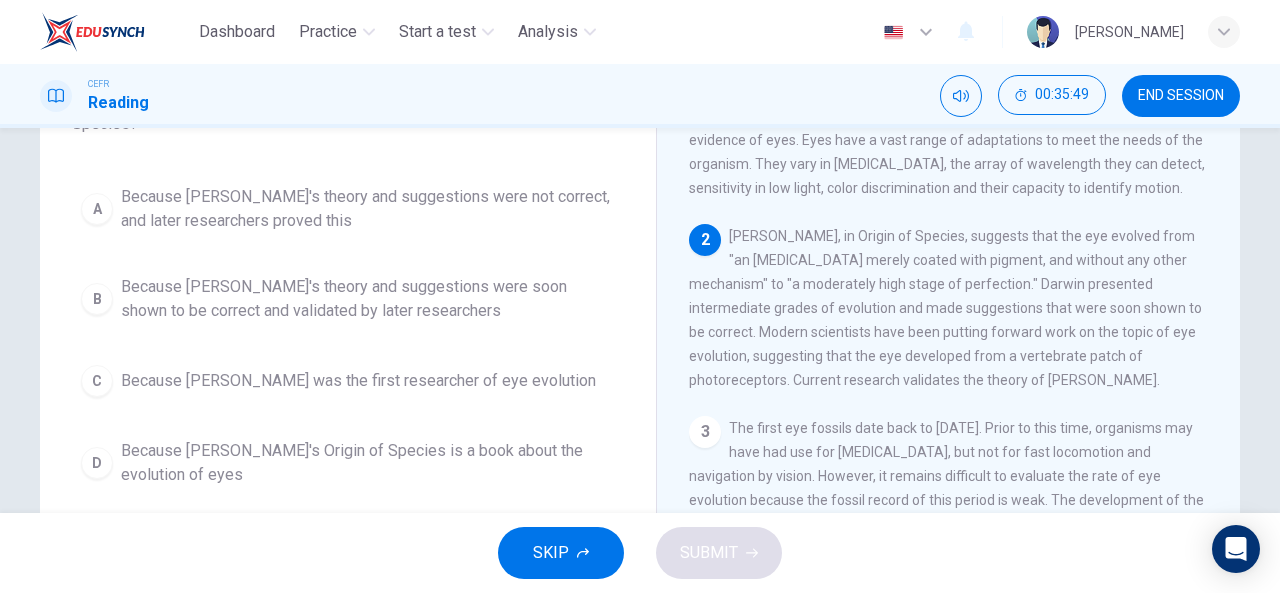scroll, scrollTop: 177, scrollLeft: 0, axis: vertical 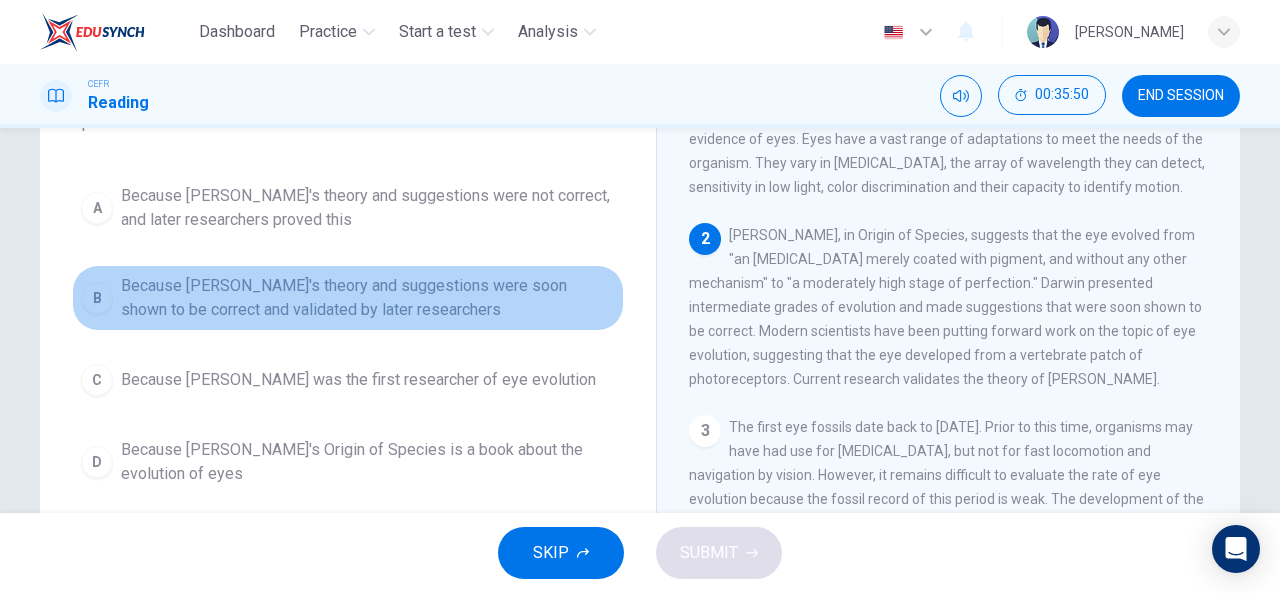 click on "Because [PERSON_NAME]'s theory and suggestions were soon shown to be correct and validated by later researchers" at bounding box center (368, 298) 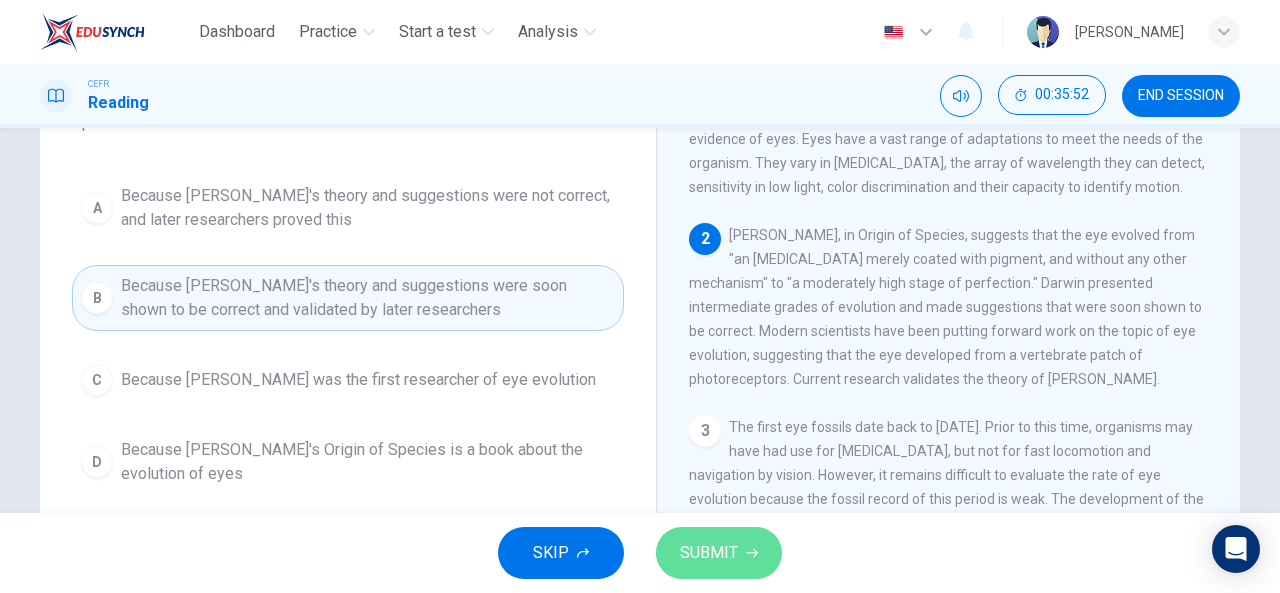 click on "SUBMIT" at bounding box center (709, 553) 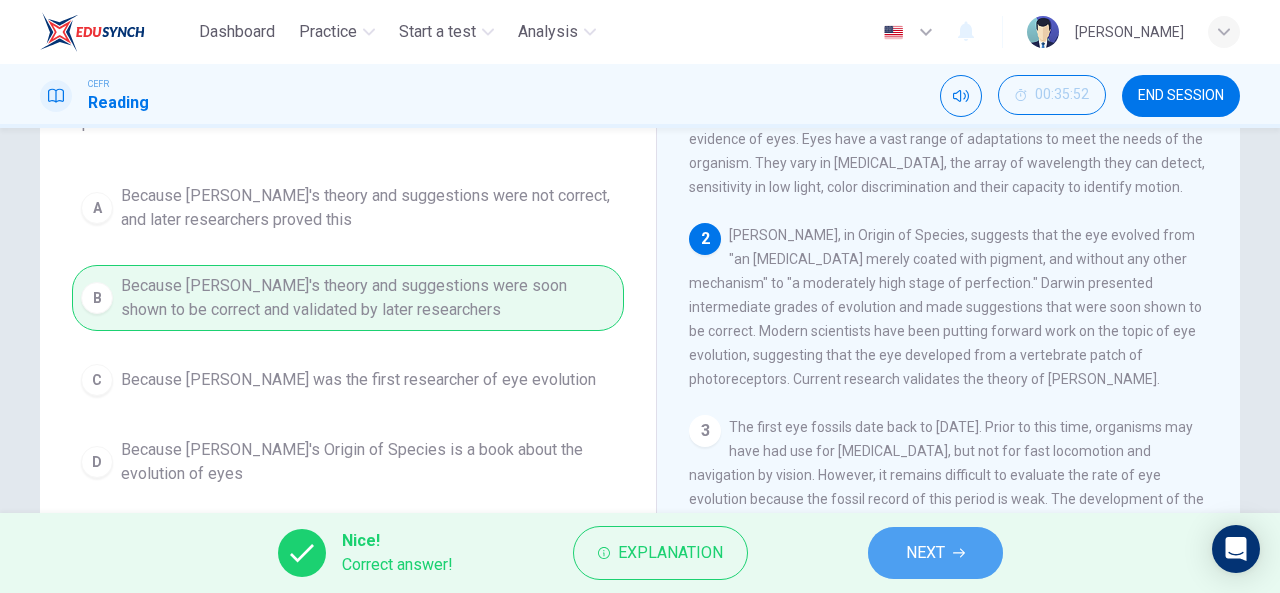 click on "NEXT" at bounding box center [935, 553] 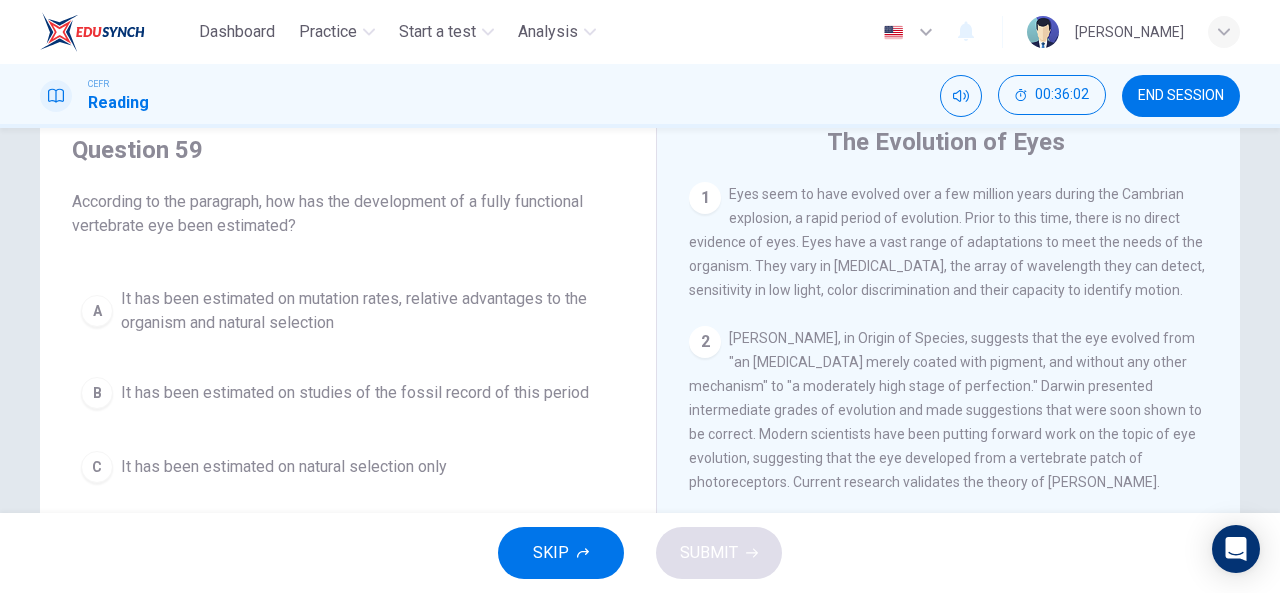 scroll, scrollTop: 75, scrollLeft: 0, axis: vertical 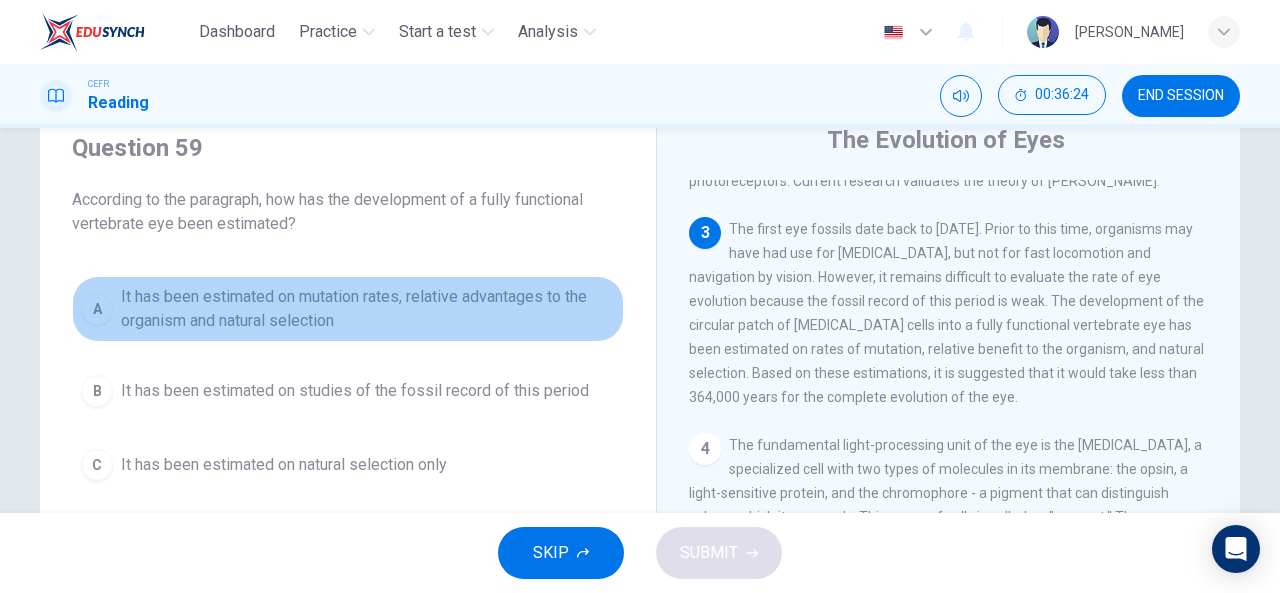 click on "It has been estimated on mutation rates, relative advantages to the organism and natural selection" at bounding box center (368, 309) 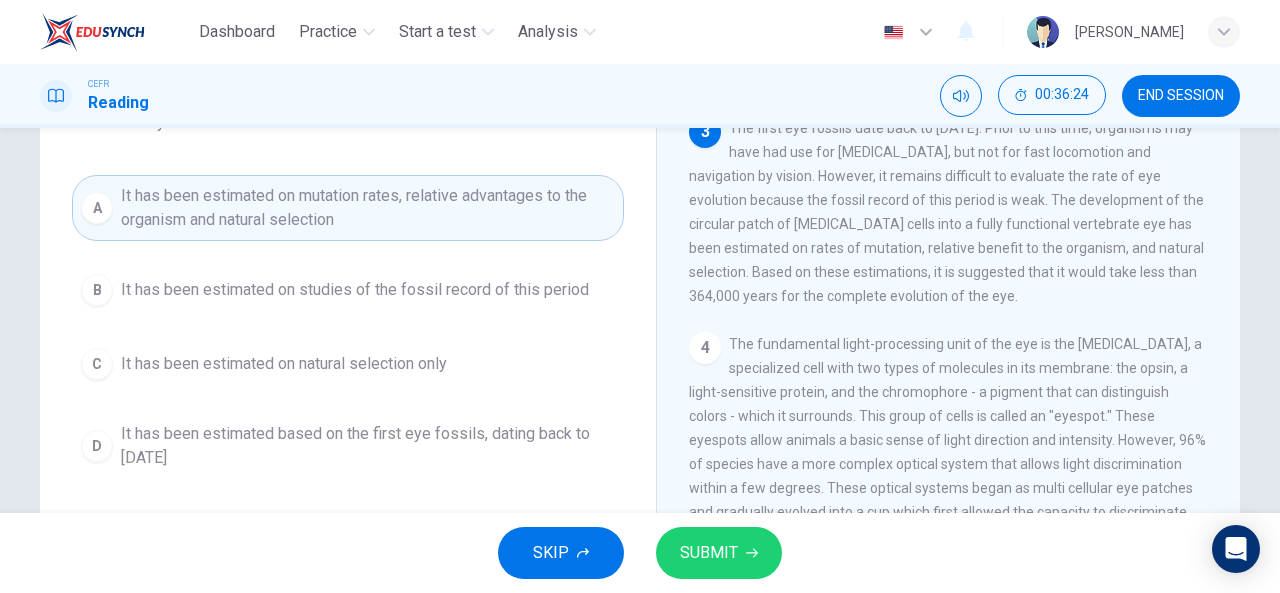 scroll, scrollTop: 183, scrollLeft: 0, axis: vertical 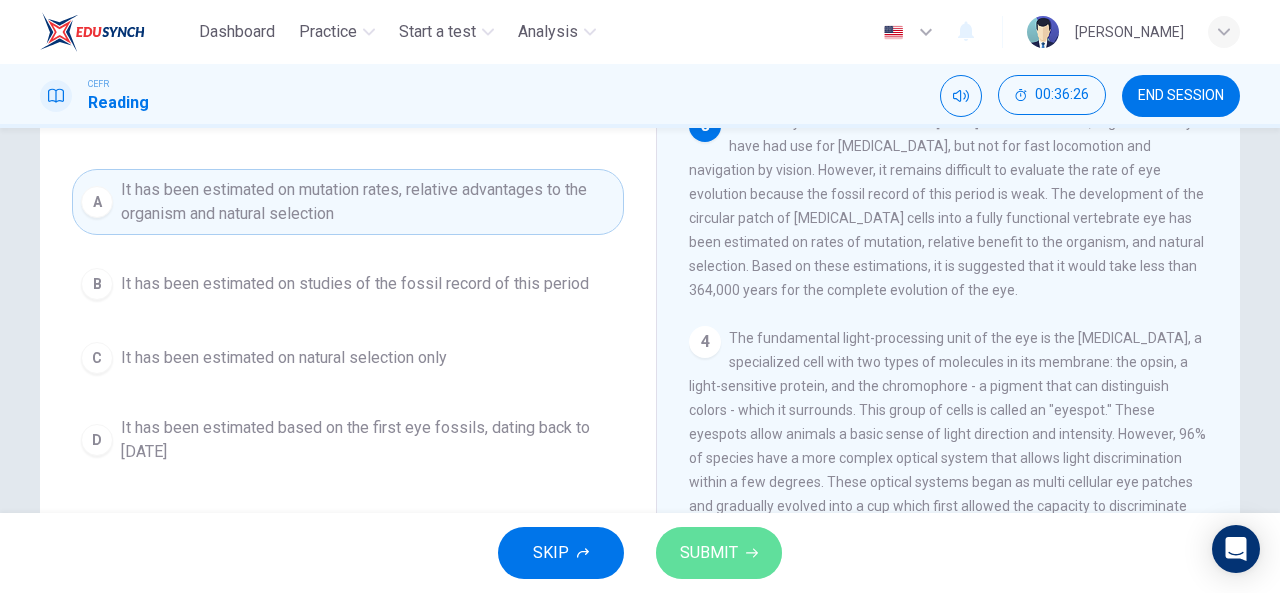 click on "SUBMIT" at bounding box center (719, 553) 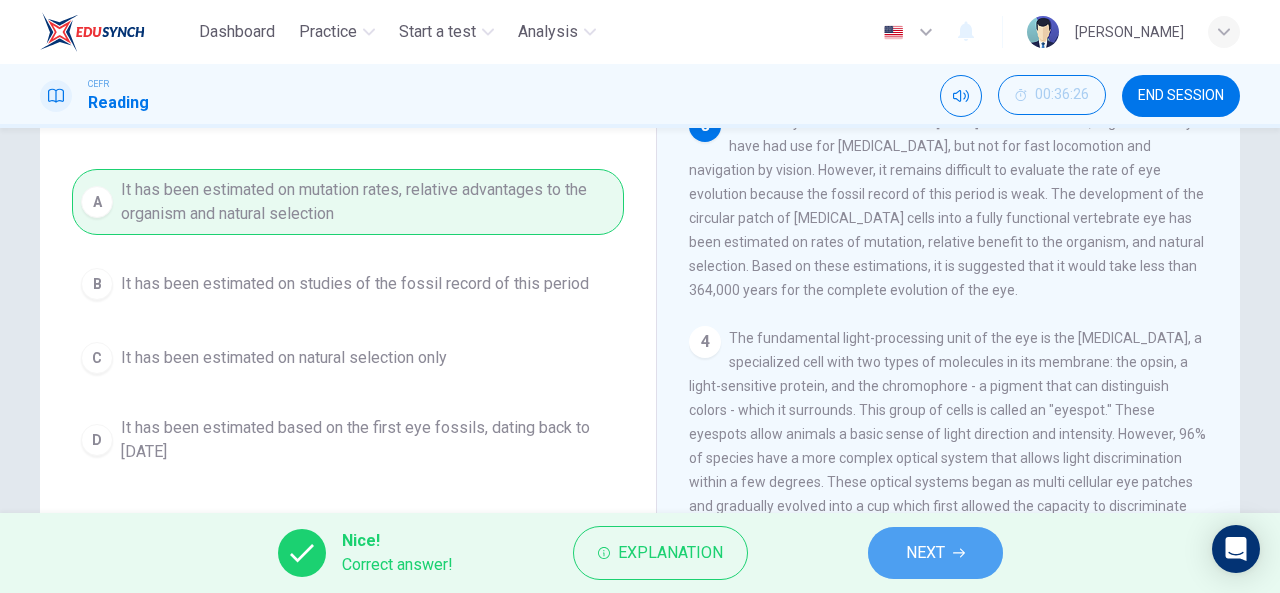 click on "NEXT" at bounding box center (935, 553) 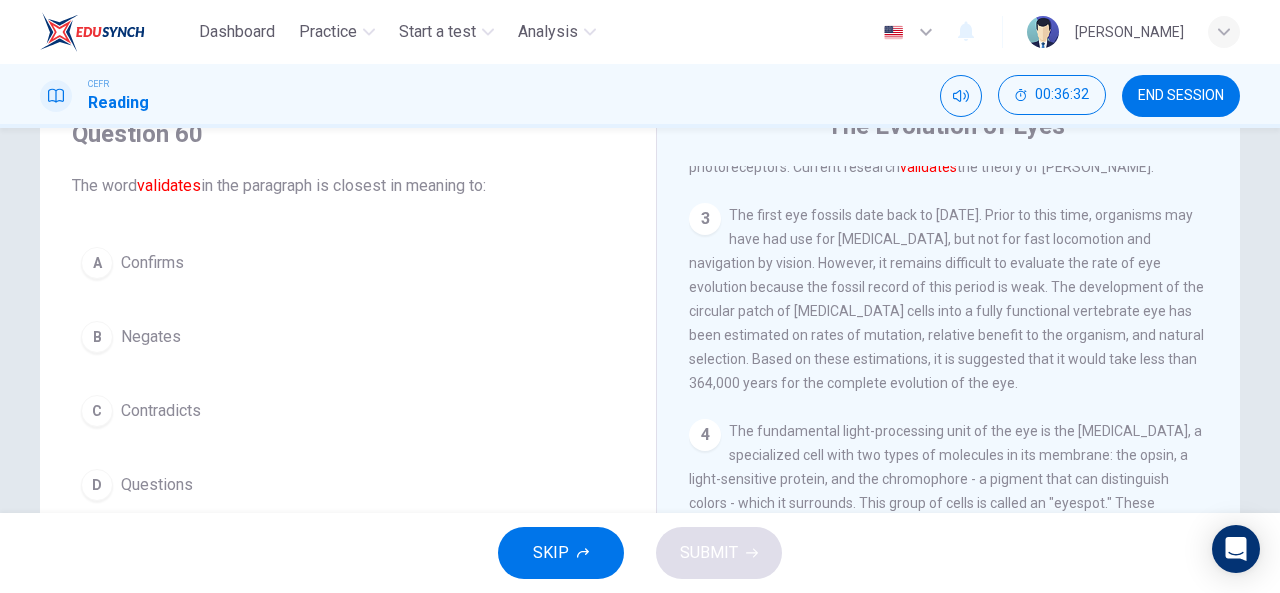 scroll, scrollTop: 103, scrollLeft: 0, axis: vertical 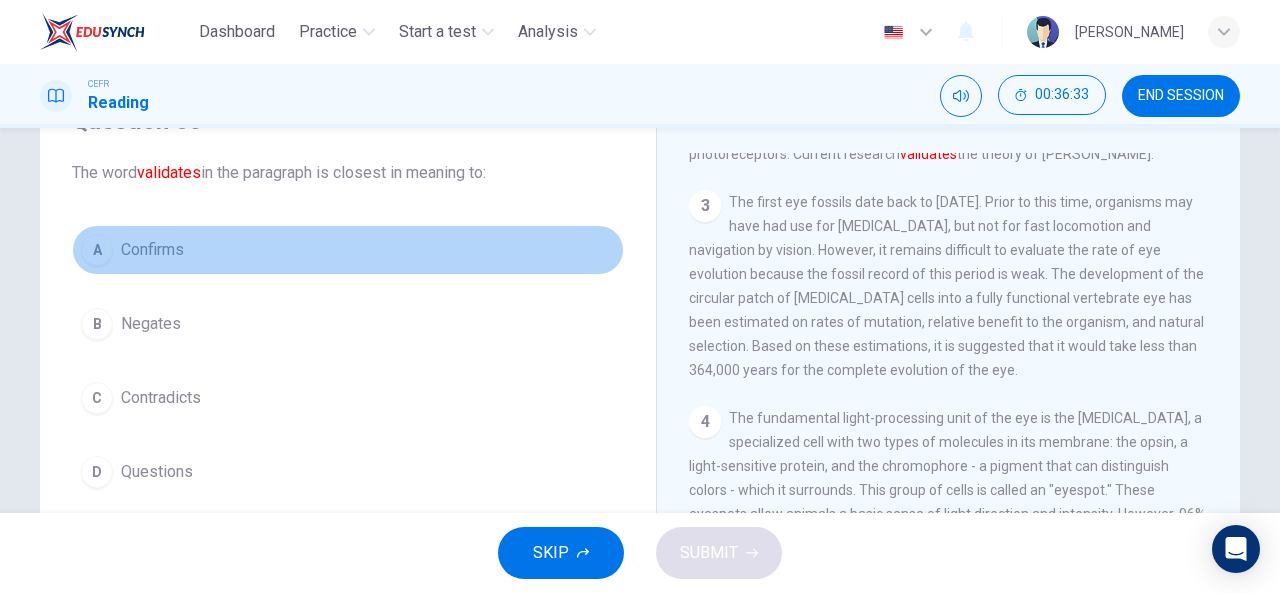 click on "A Confirms" at bounding box center [348, 250] 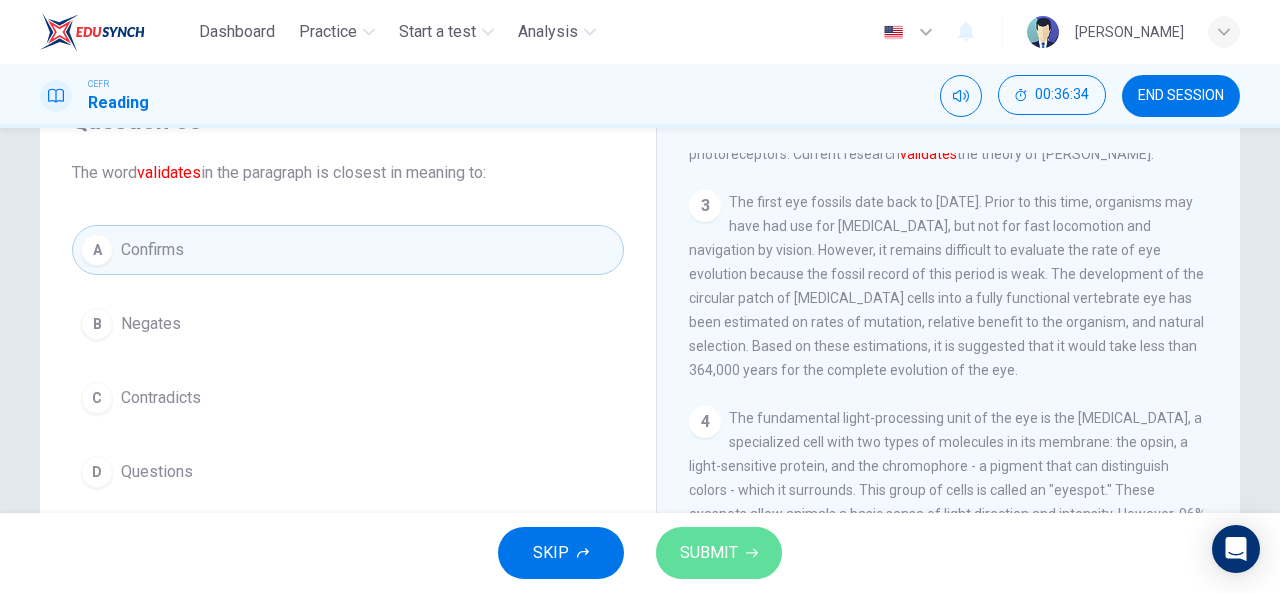 click on "SUBMIT" at bounding box center (719, 553) 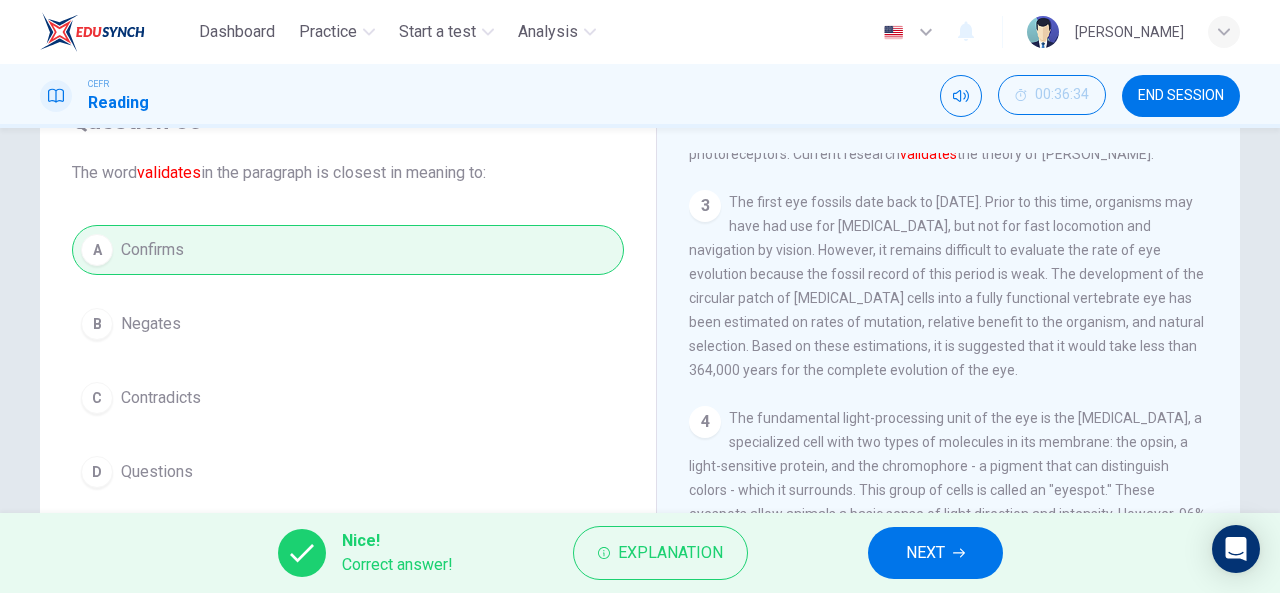 click on "NEXT" at bounding box center [925, 553] 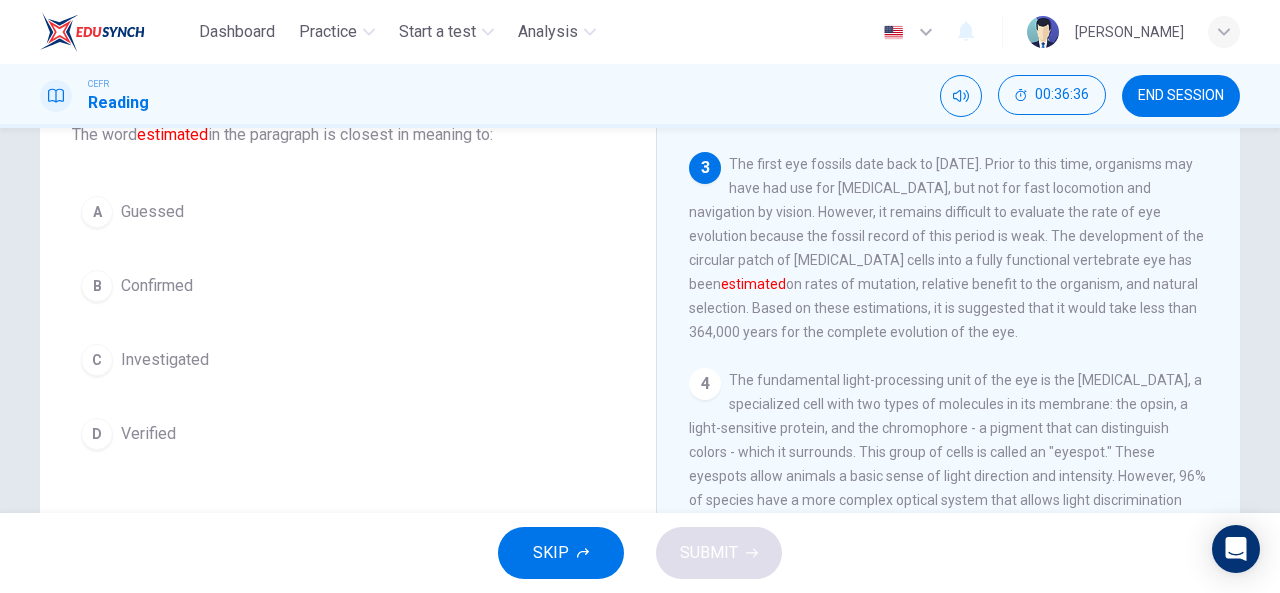 scroll, scrollTop: 131, scrollLeft: 0, axis: vertical 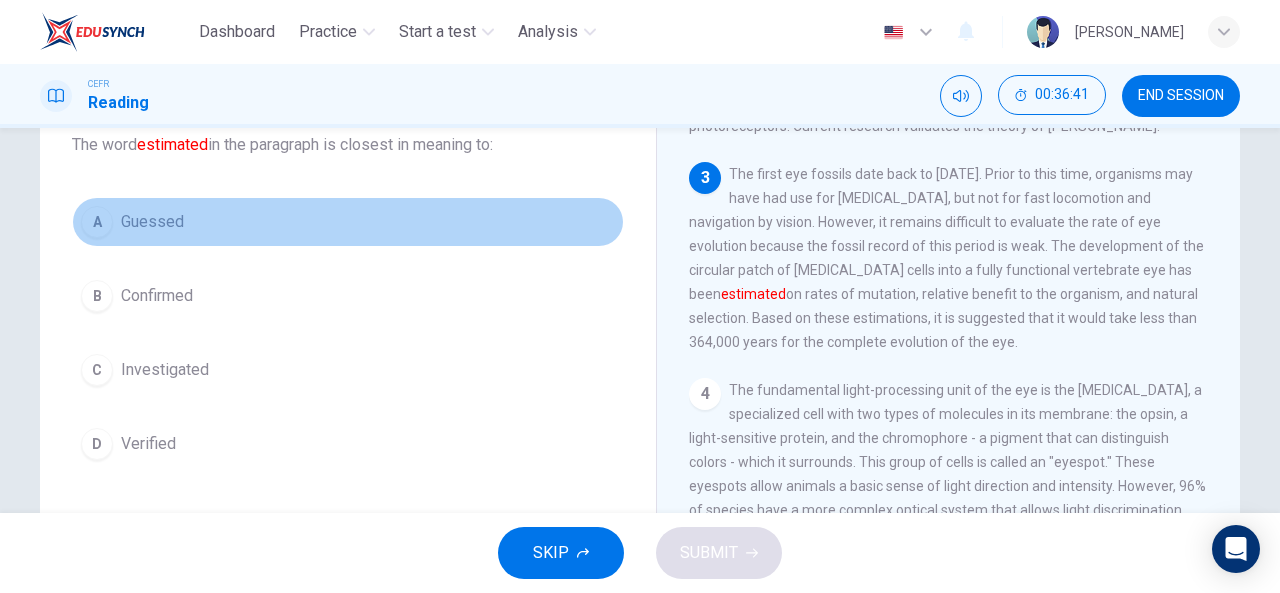 click on "A Guessed" at bounding box center [348, 222] 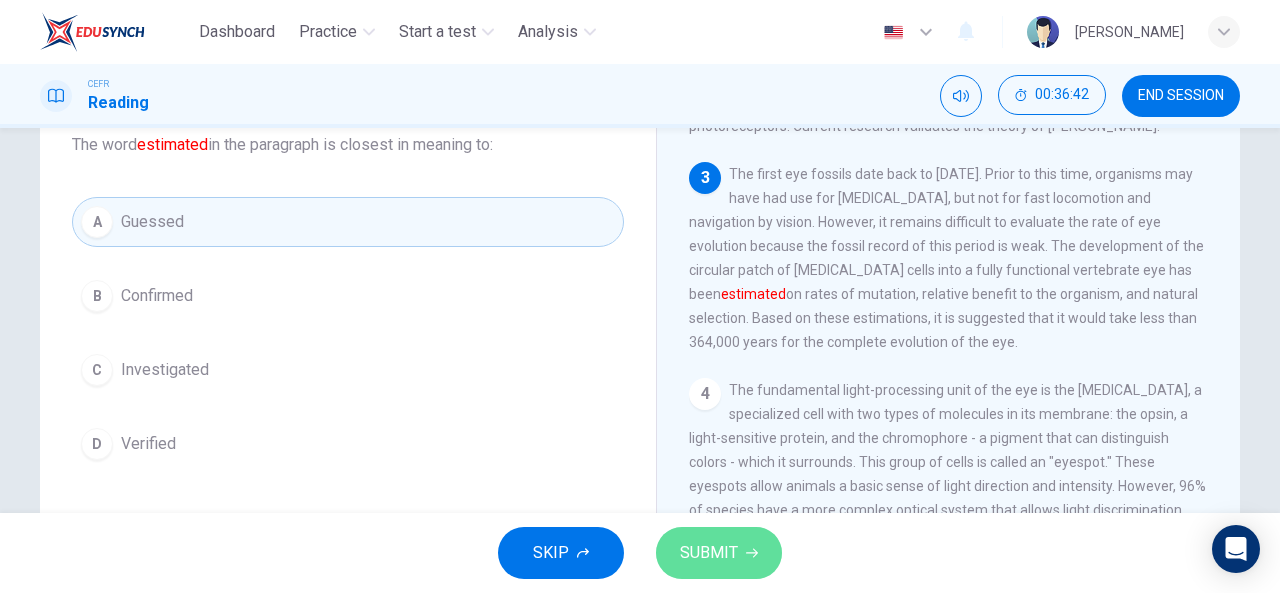 click on "SUBMIT" at bounding box center [719, 553] 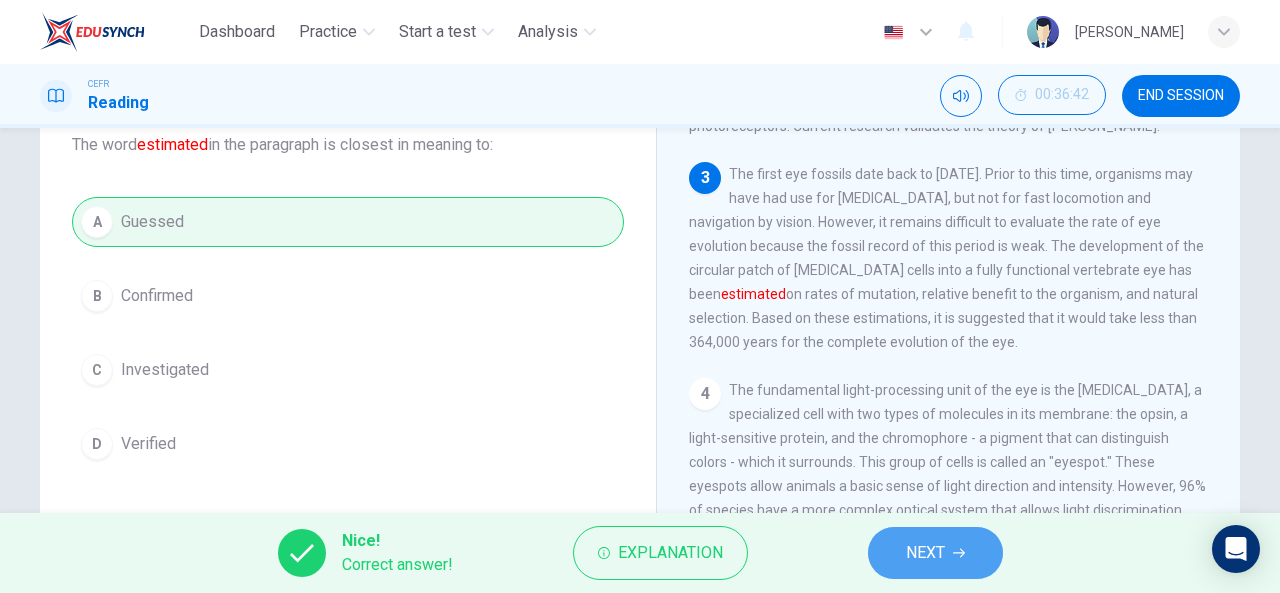 click on "NEXT" at bounding box center [925, 553] 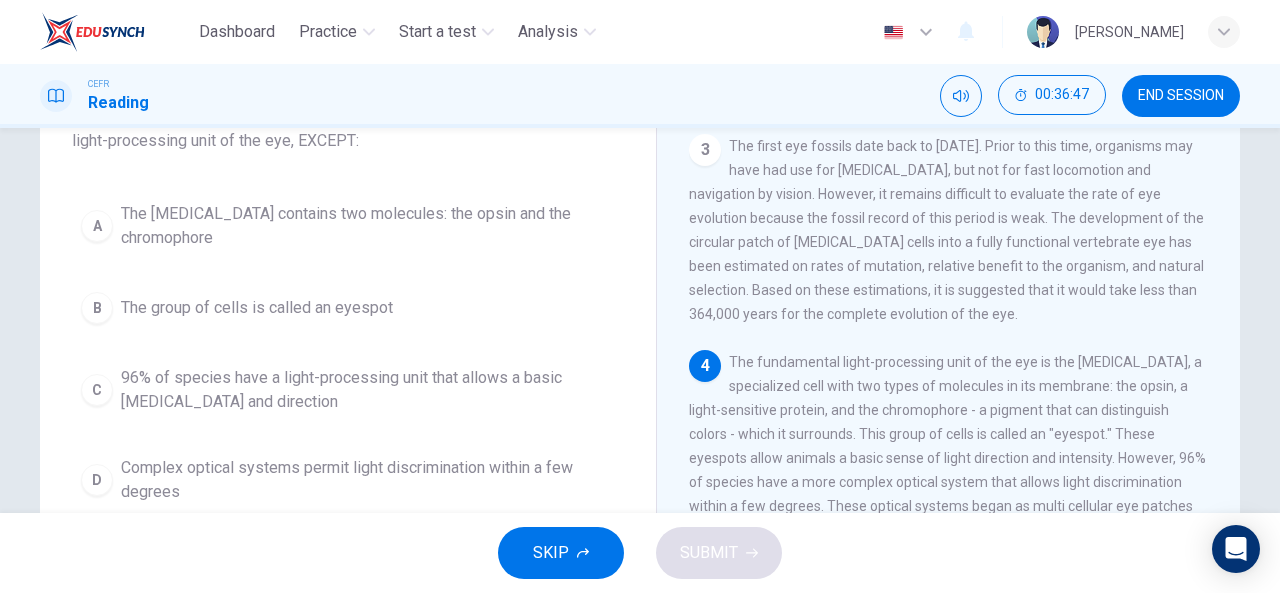 scroll, scrollTop: 163, scrollLeft: 0, axis: vertical 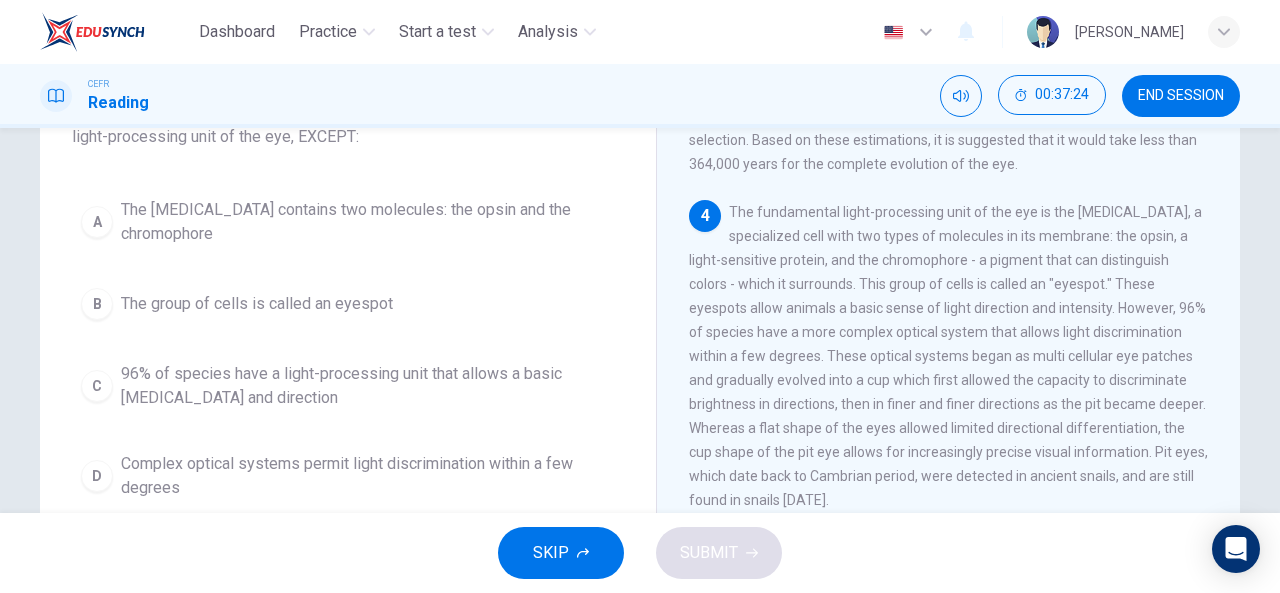 click on "Complex optical systems permit light discrimination within a few degrees" at bounding box center [368, 476] 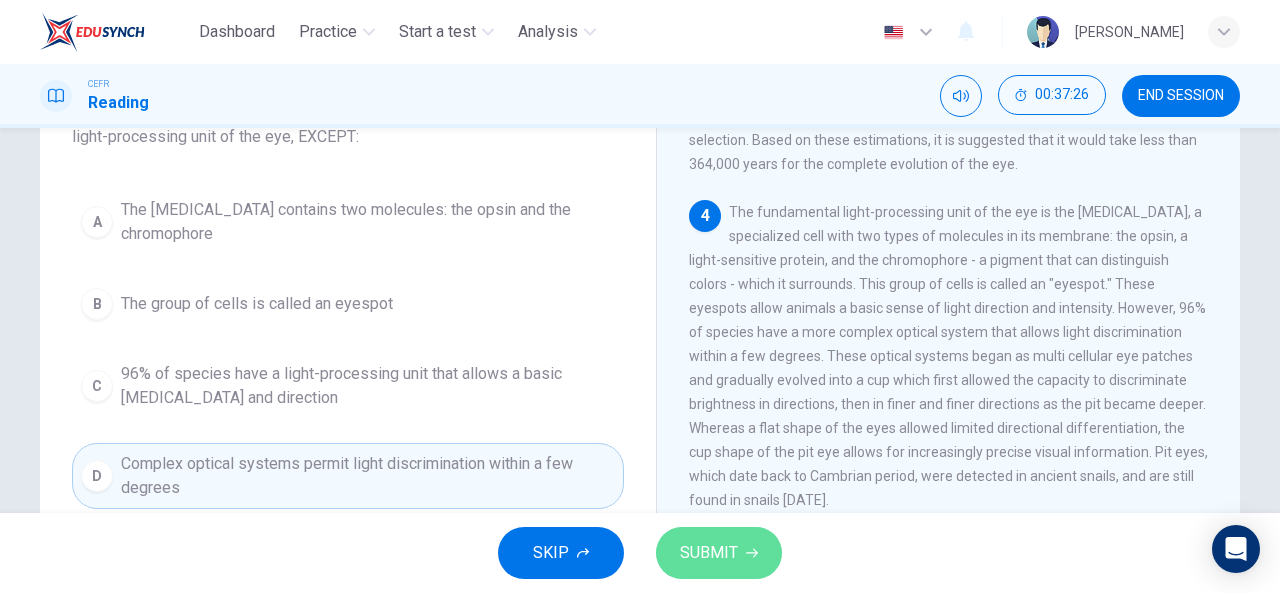 click on "SUBMIT" at bounding box center [709, 553] 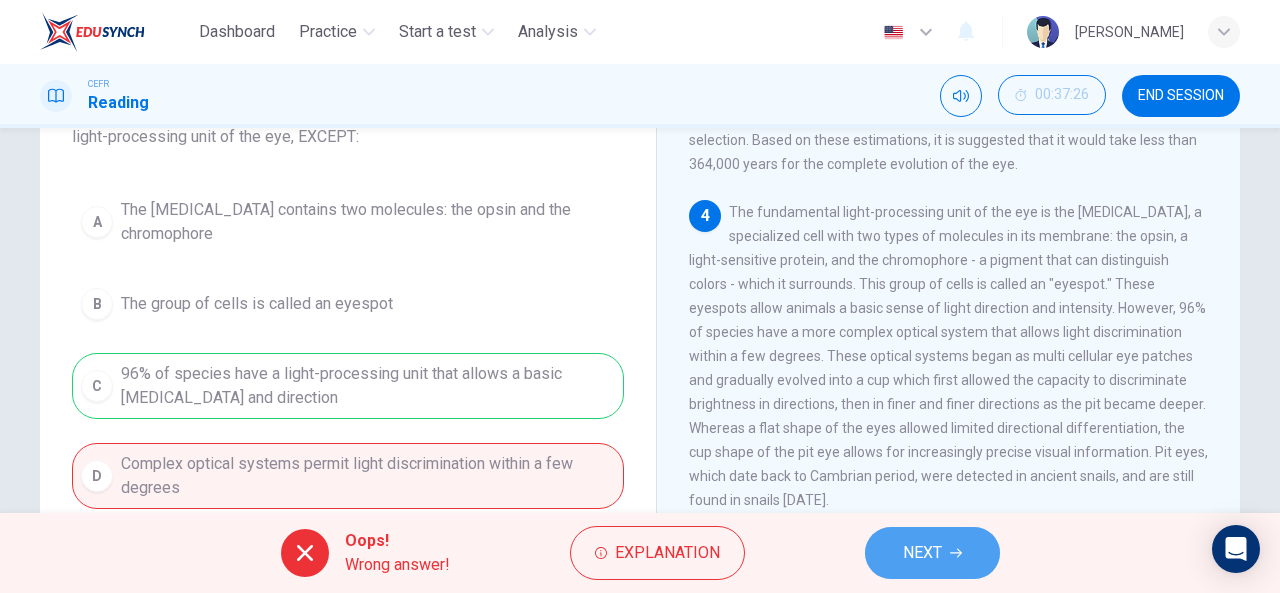 click on "NEXT" at bounding box center [922, 553] 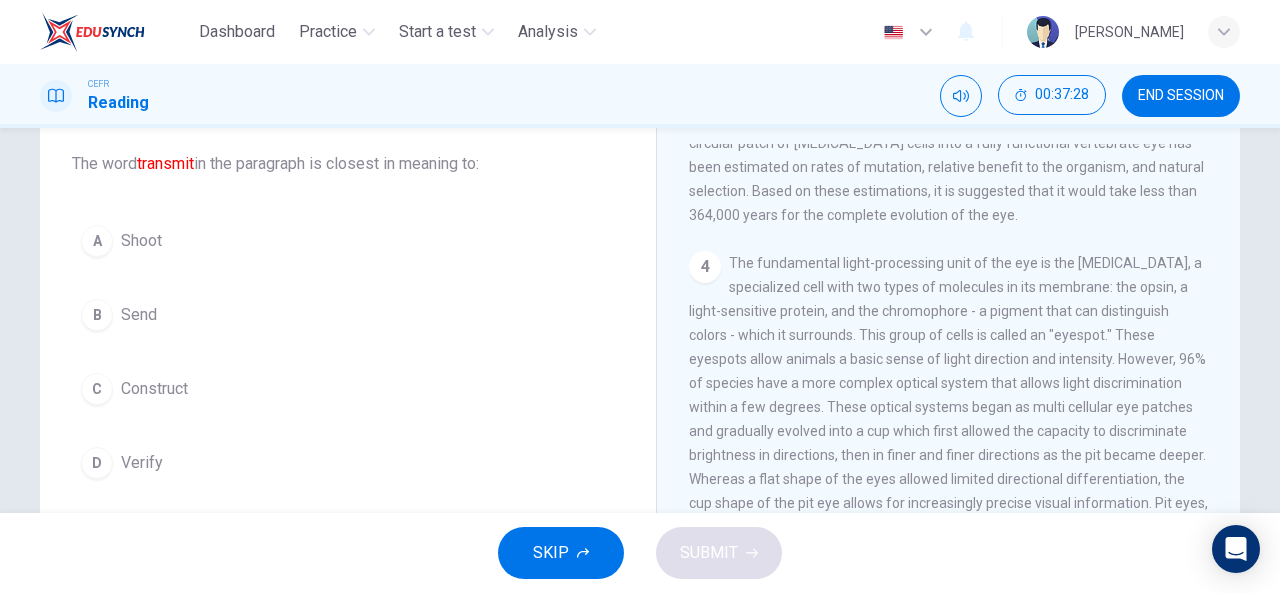 scroll, scrollTop: 115, scrollLeft: 0, axis: vertical 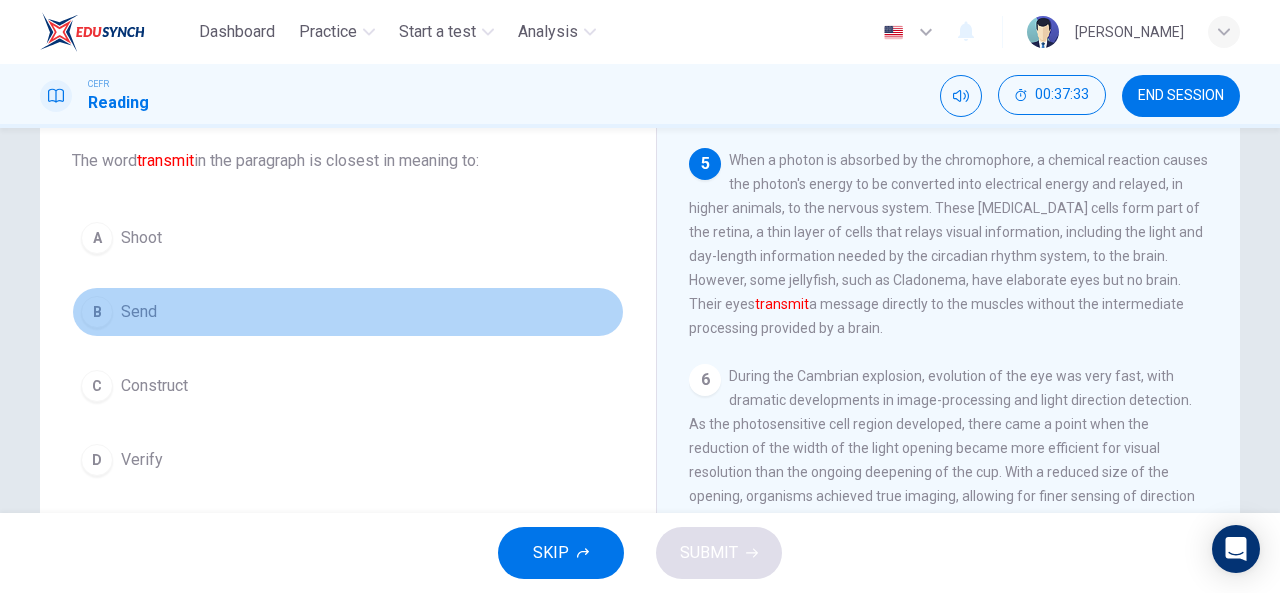 click on "B Send" at bounding box center [348, 312] 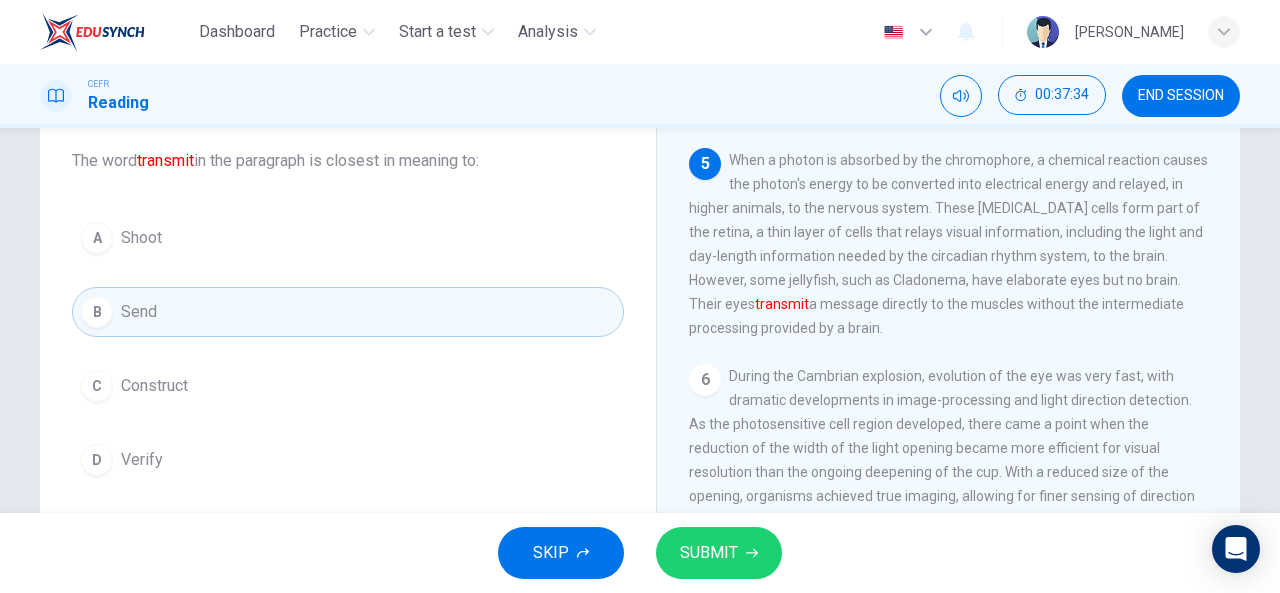click on "SUBMIT" at bounding box center (719, 553) 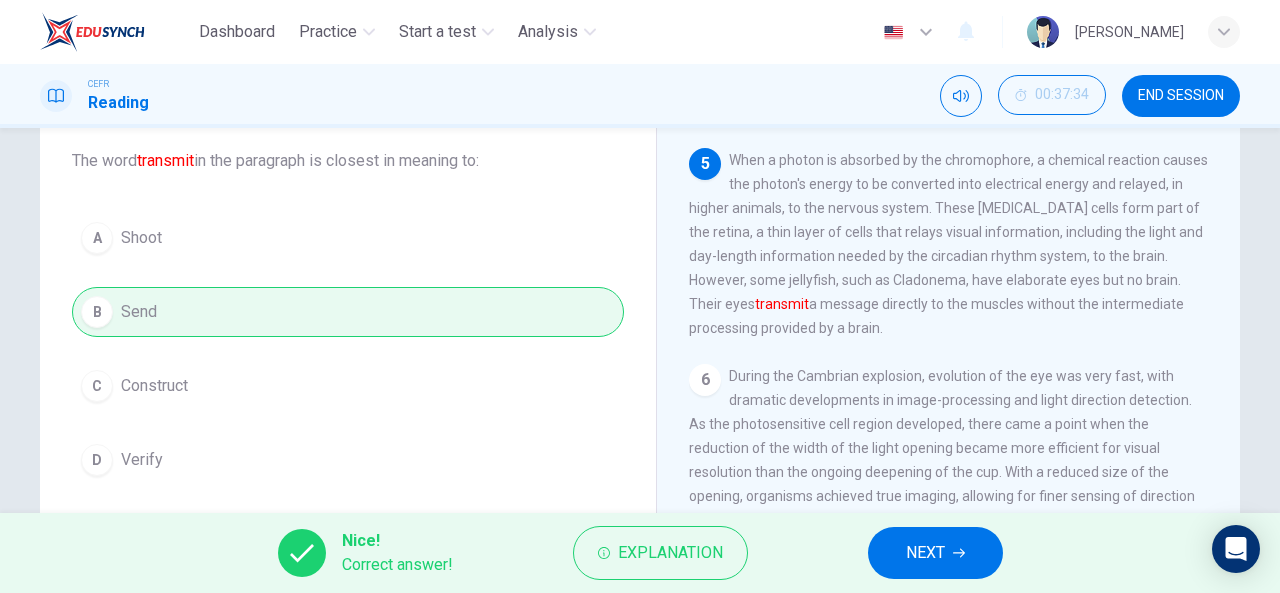 click on "NEXT" at bounding box center [935, 553] 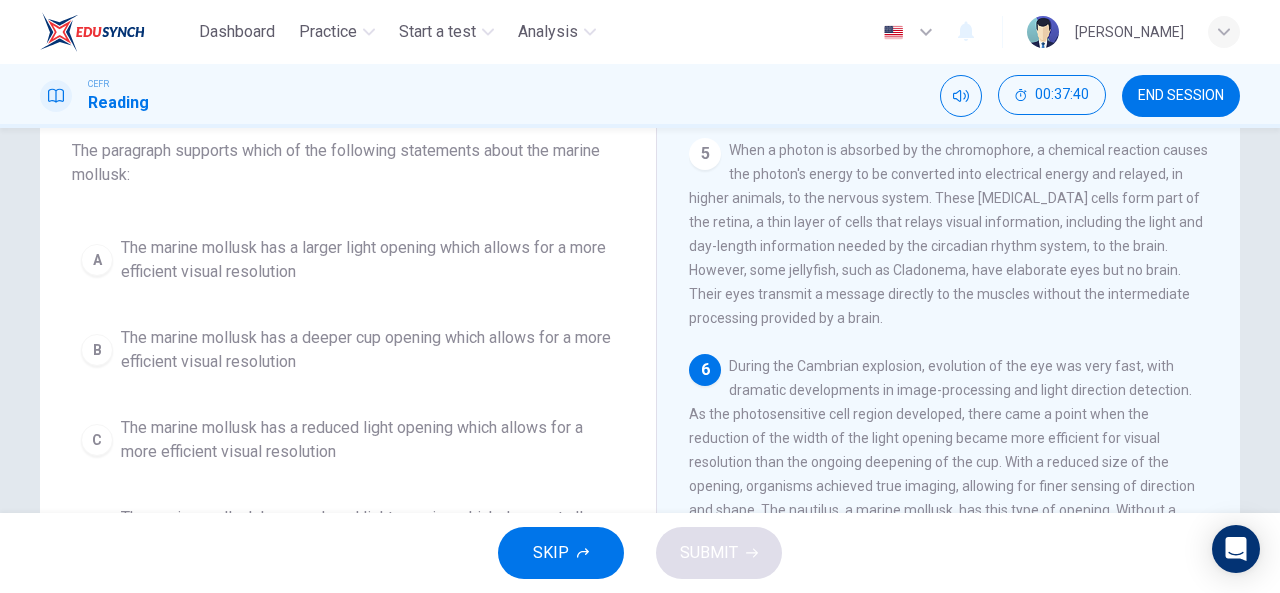 scroll, scrollTop: 126, scrollLeft: 0, axis: vertical 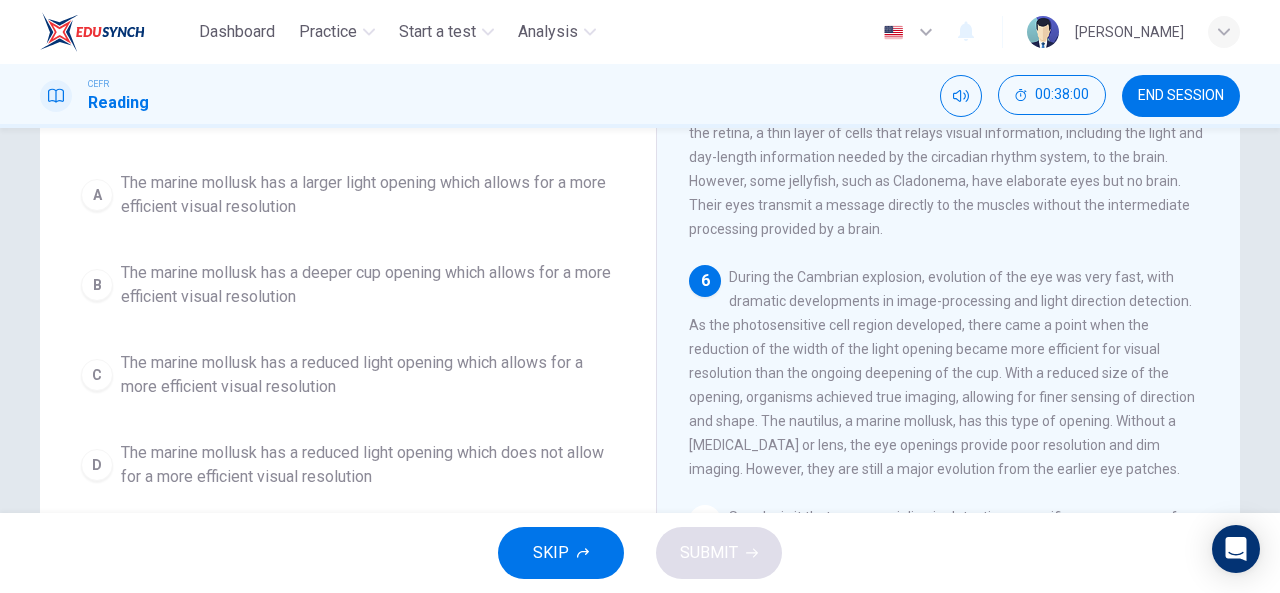 click on "During the Cambrian explosion, evolution of the eye was very fast, with dramatic developments in image-processing and light direction detection. As the photosensitive cell region developed, there came a point when the reduction of the width of the light opening became more efficient for visual resolution than the ongoing deepening of the cup. With a reduced size of the opening, organisms achieved true imaging, allowing for finer sensing of direction and shape. The nautilus, a marine mollusk, has this type of opening. Without a [MEDICAL_DATA] or lens, the eye openings provide poor resolution and dim imaging. However, they are still a major evolution from the earlier eye patches." at bounding box center (942, 373) 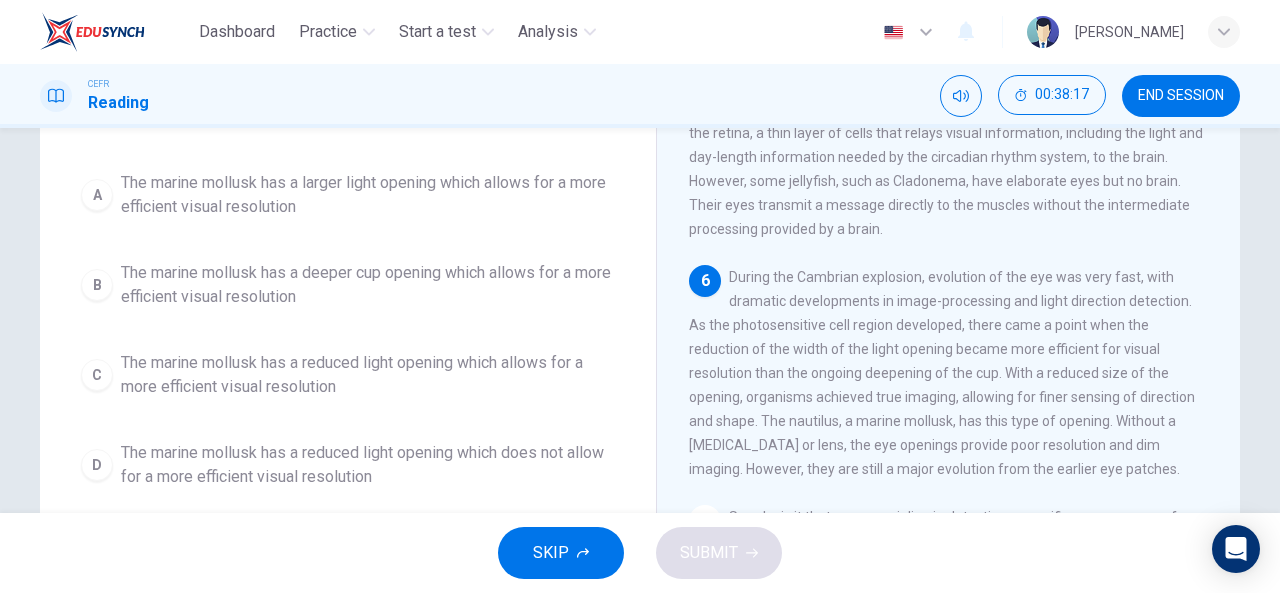 scroll, scrollTop: 215, scrollLeft: 0, axis: vertical 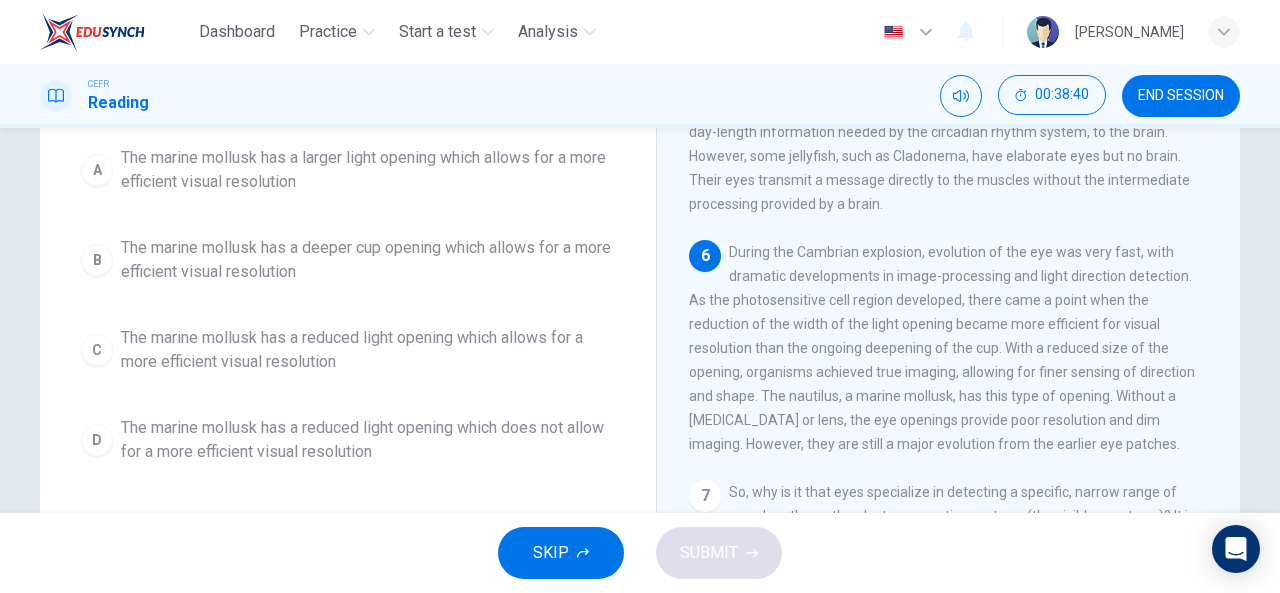 click on "The marine mollusk has a reduced light opening which allows for a more efficient visual resolution" at bounding box center (368, 350) 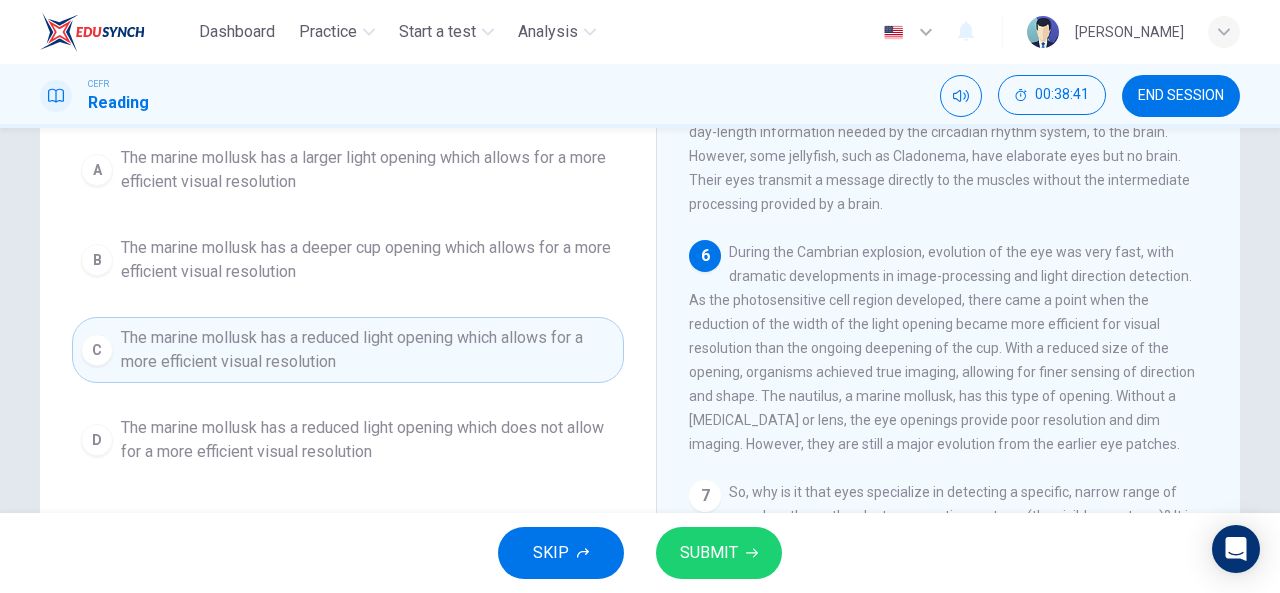 click on "SUBMIT" at bounding box center [709, 553] 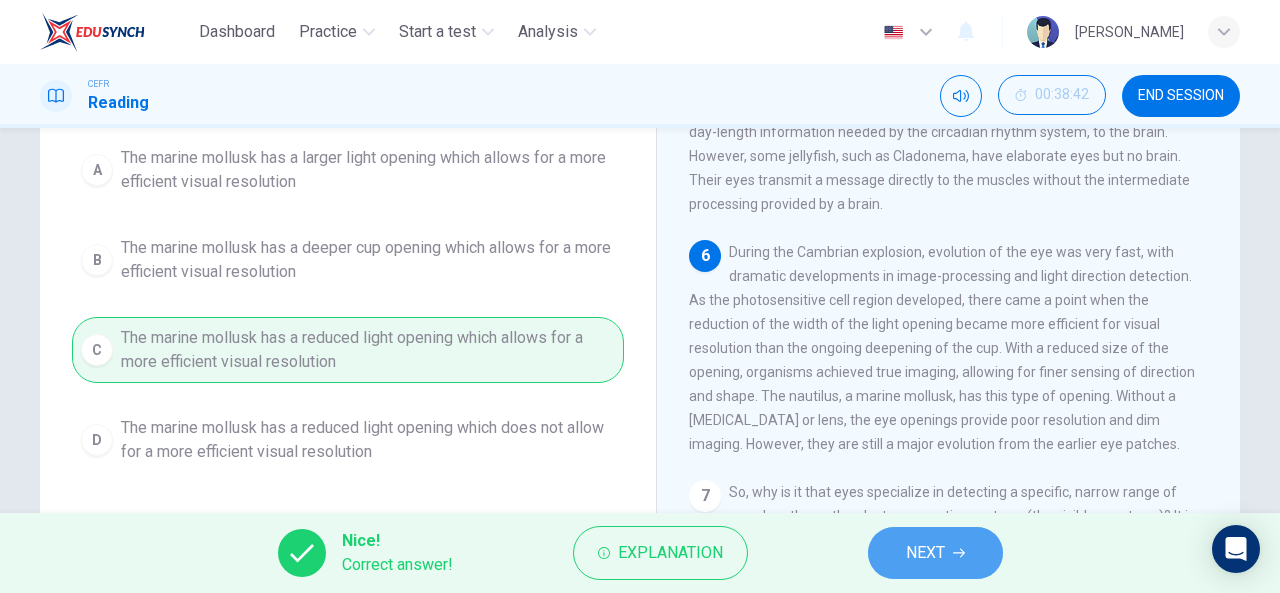 click on "NEXT" at bounding box center (925, 553) 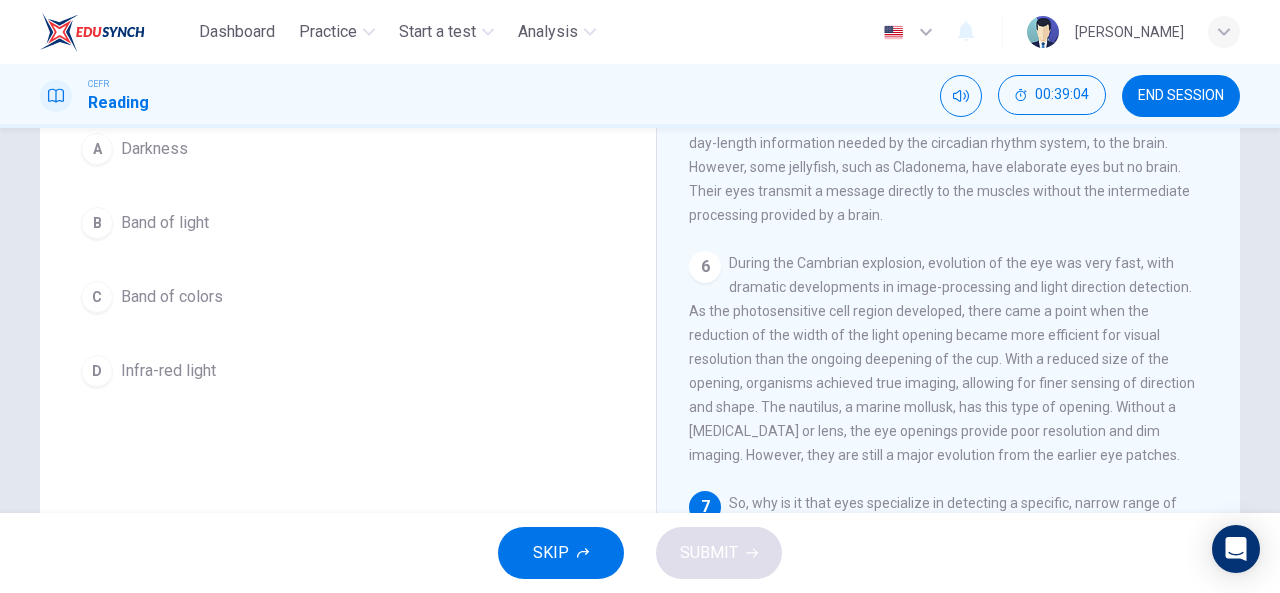 scroll, scrollTop: 206, scrollLeft: 0, axis: vertical 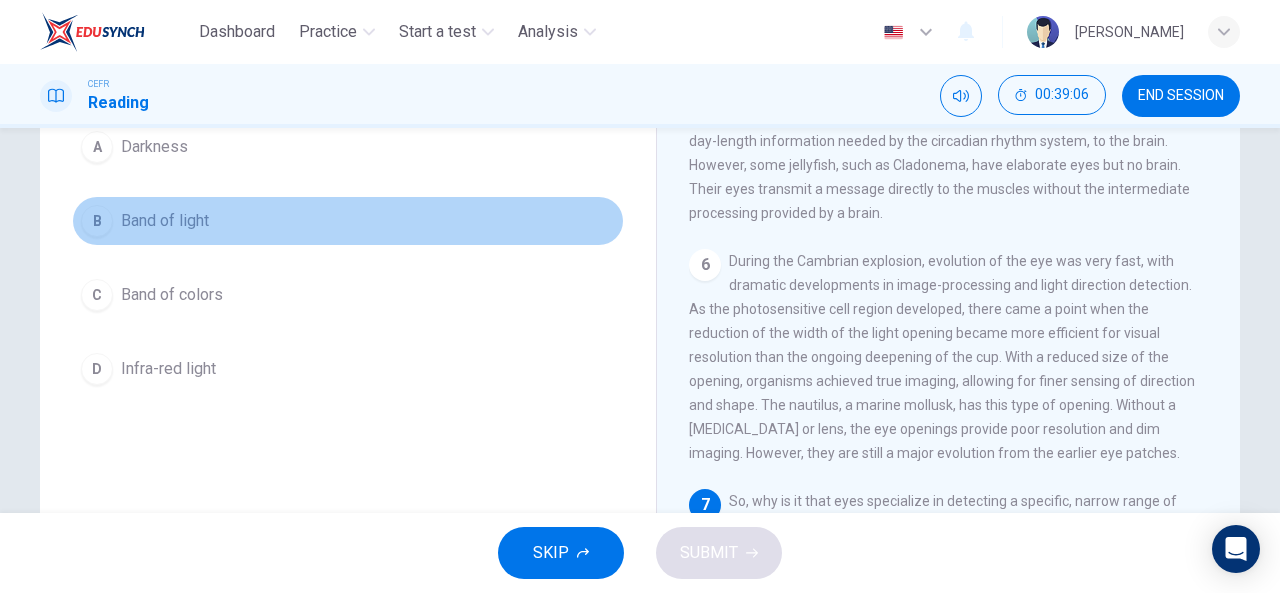 click on "B Band of light" at bounding box center [348, 221] 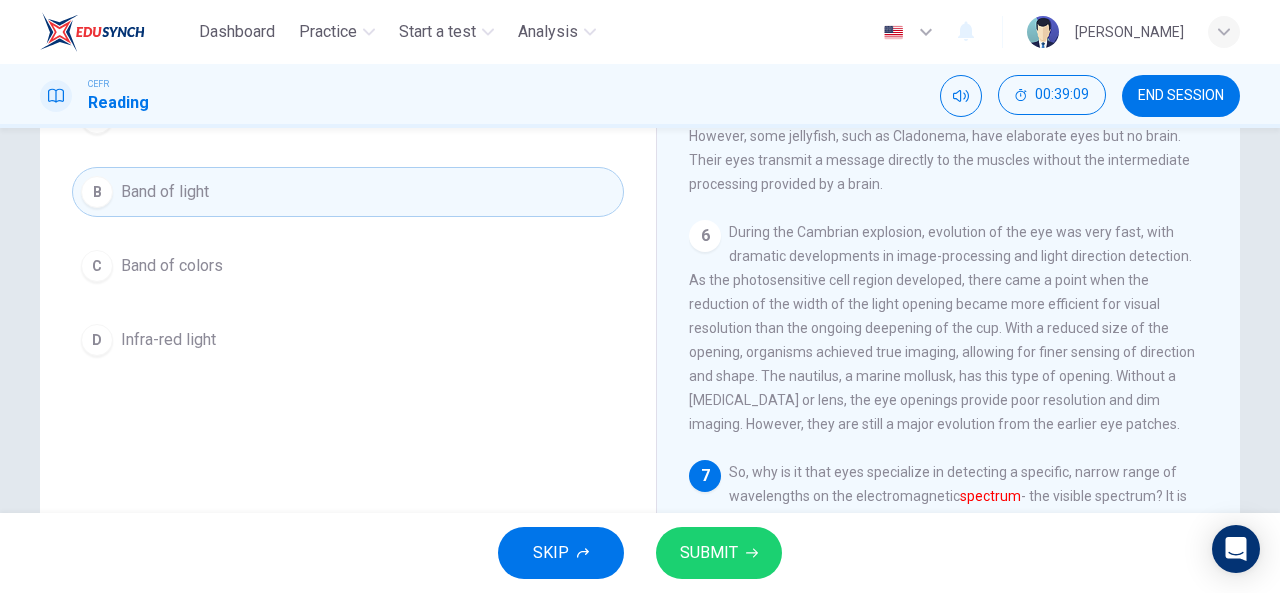 scroll, scrollTop: 234, scrollLeft: 0, axis: vertical 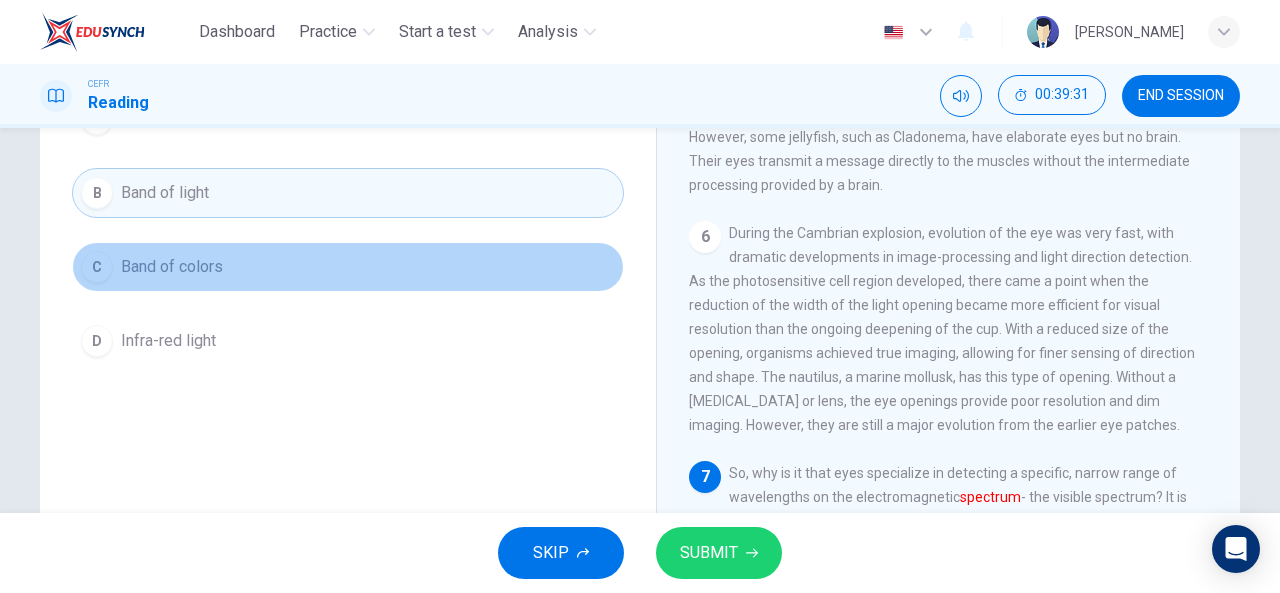 click on "C Band of colors" at bounding box center [348, 267] 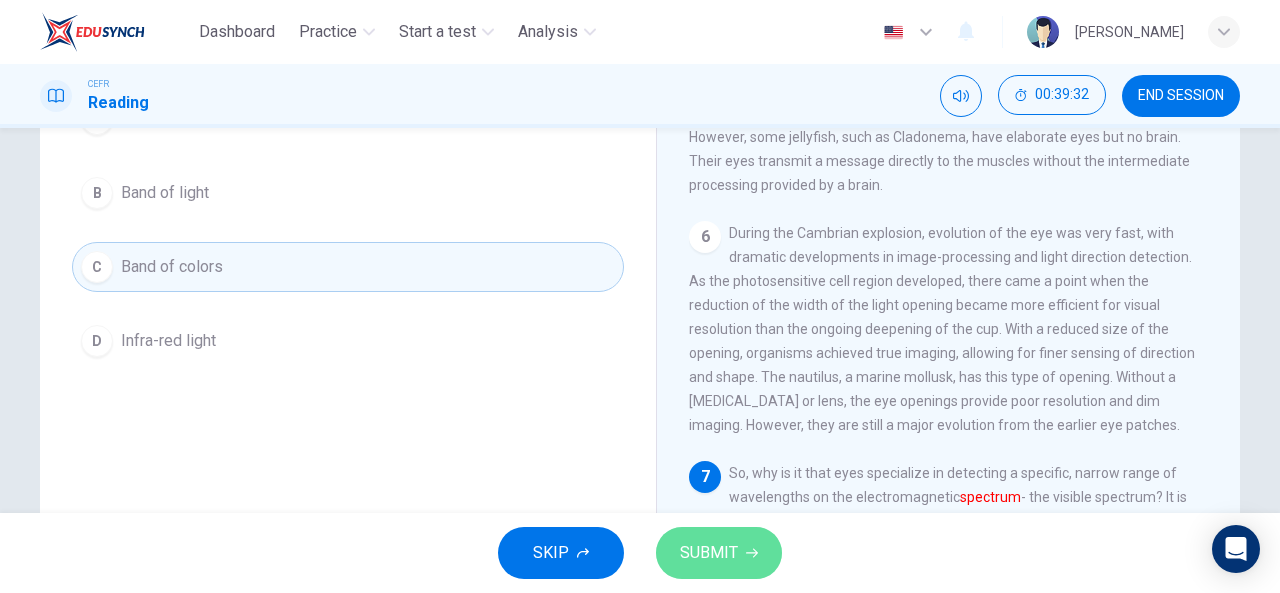 click 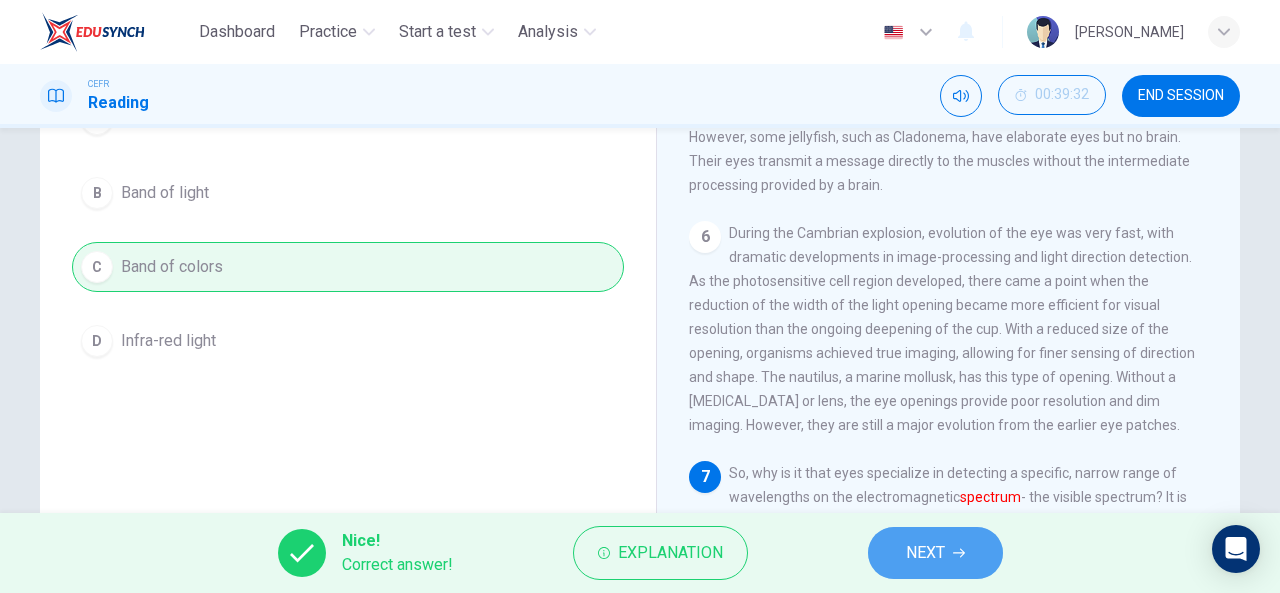 click on "NEXT" at bounding box center [925, 553] 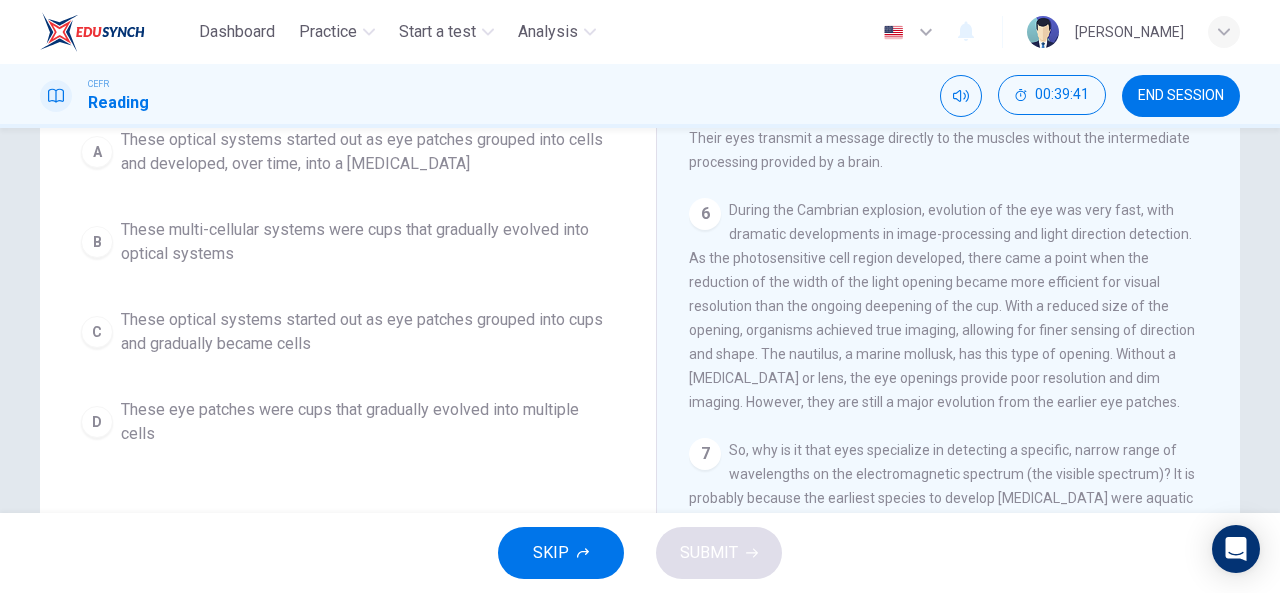 scroll, scrollTop: 390, scrollLeft: 0, axis: vertical 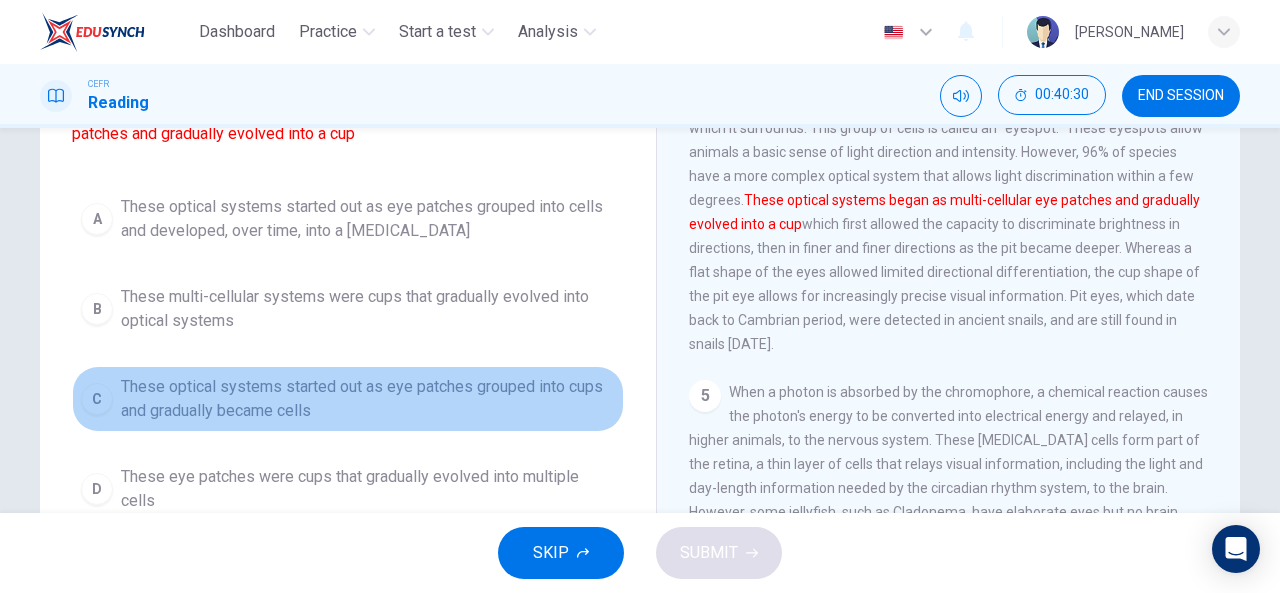 click on "These optical systems started out as eye patches grouped into cups and gradually became cells" at bounding box center [368, 399] 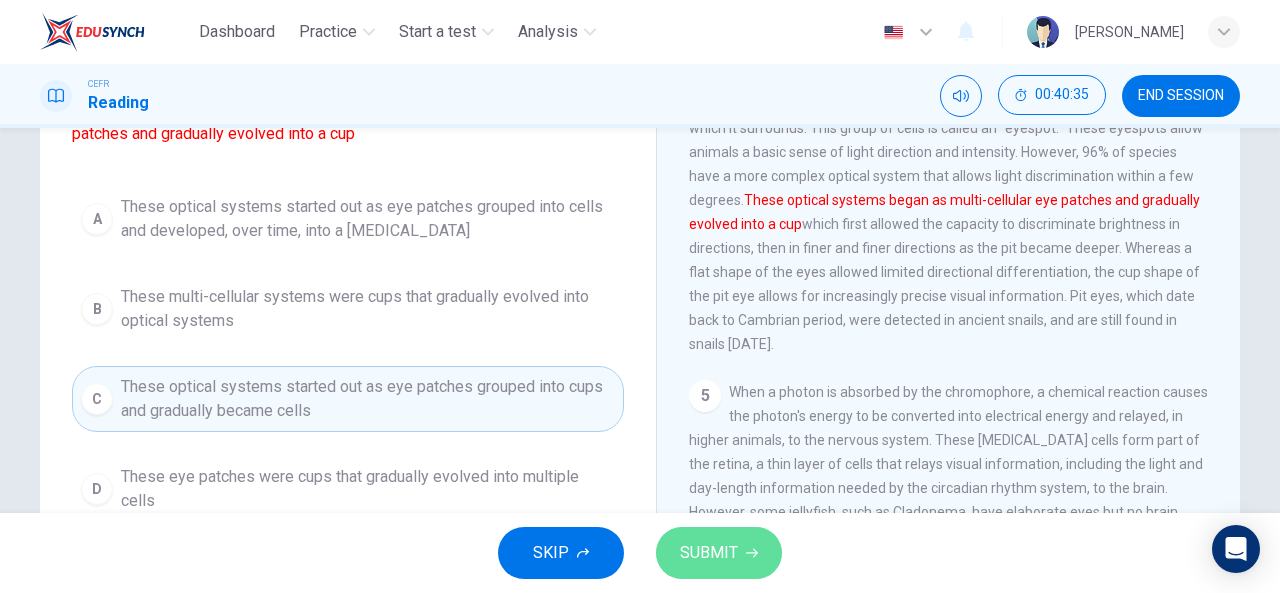 click on "SUBMIT" at bounding box center (709, 553) 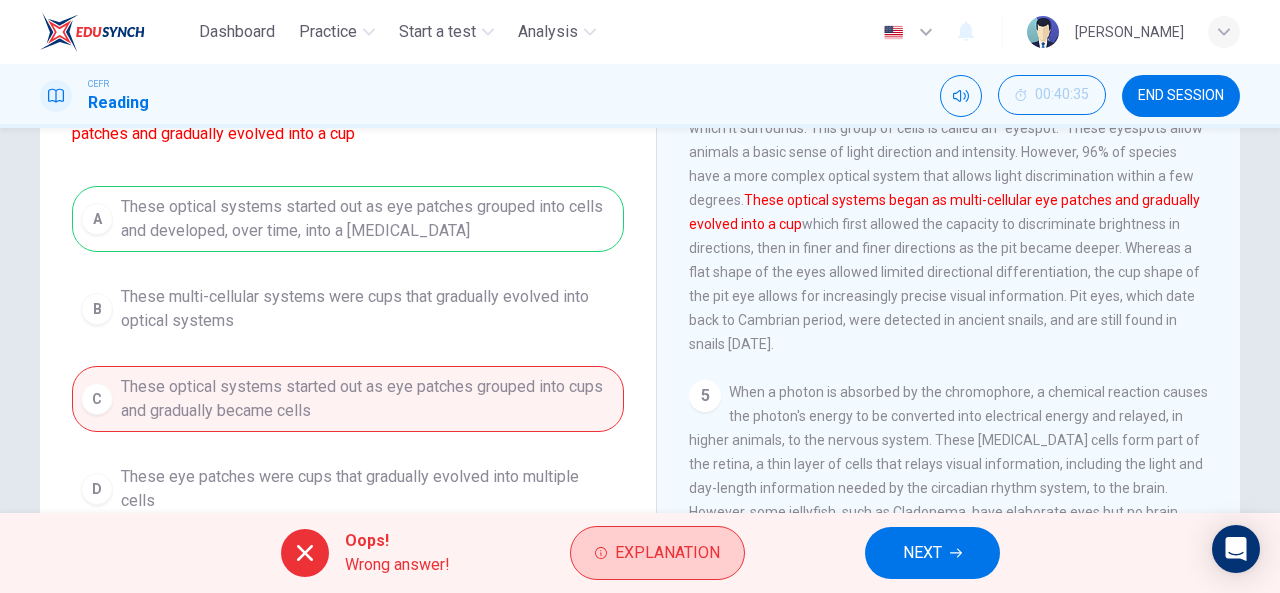 drag, startPoint x: 714, startPoint y: 545, endPoint x: 696, endPoint y: 543, distance: 18.110771 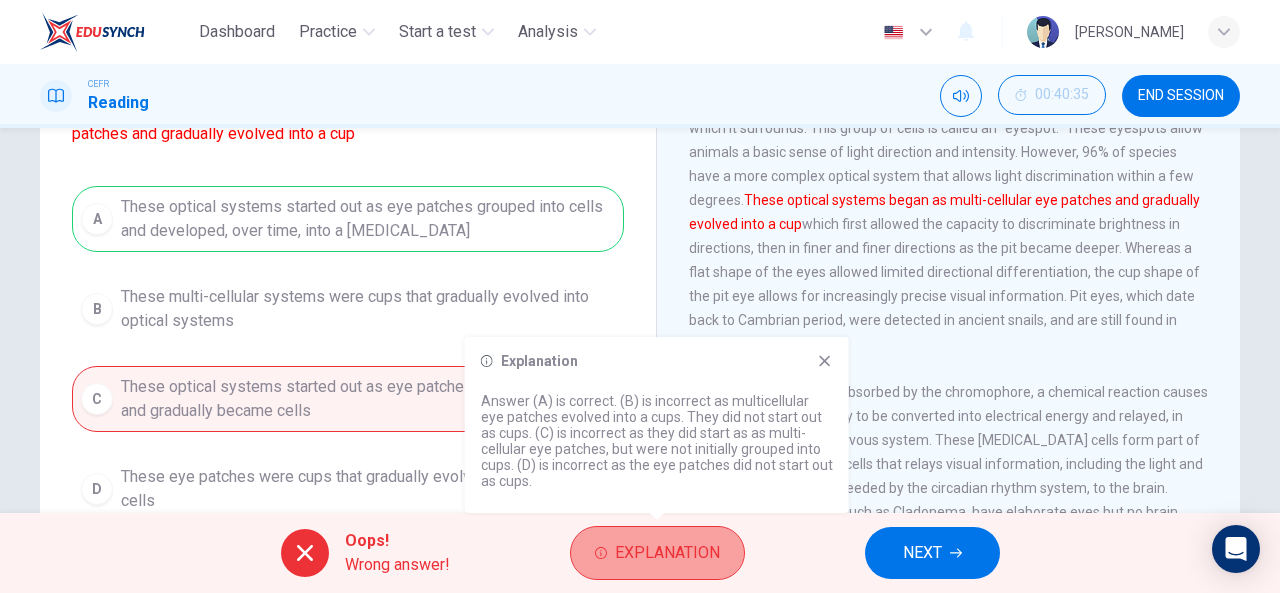 click on "Explanation" at bounding box center (667, 553) 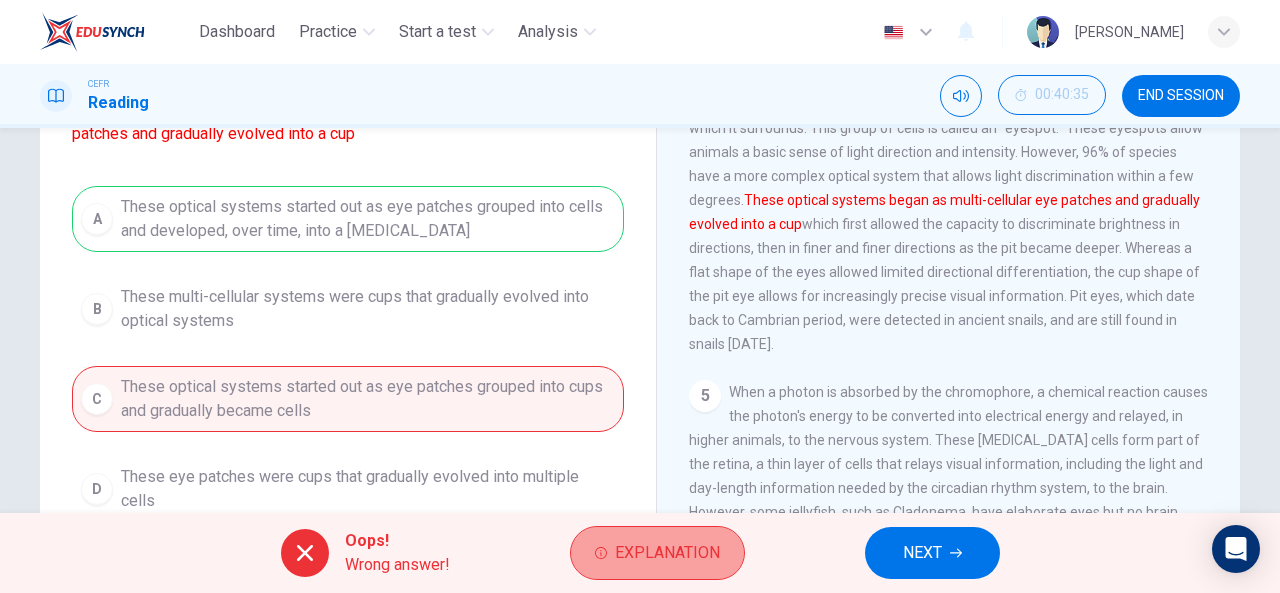 click on "Explanation" at bounding box center [667, 553] 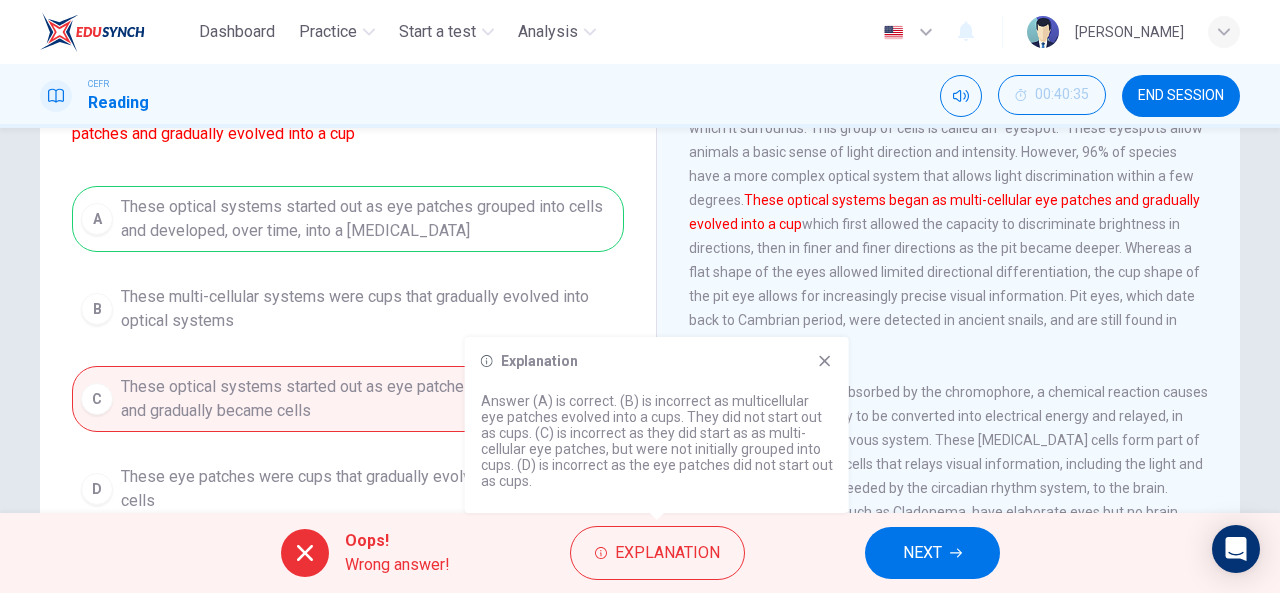 click on "Oops! Wrong answer! Explanation NEXT" at bounding box center [640, 553] 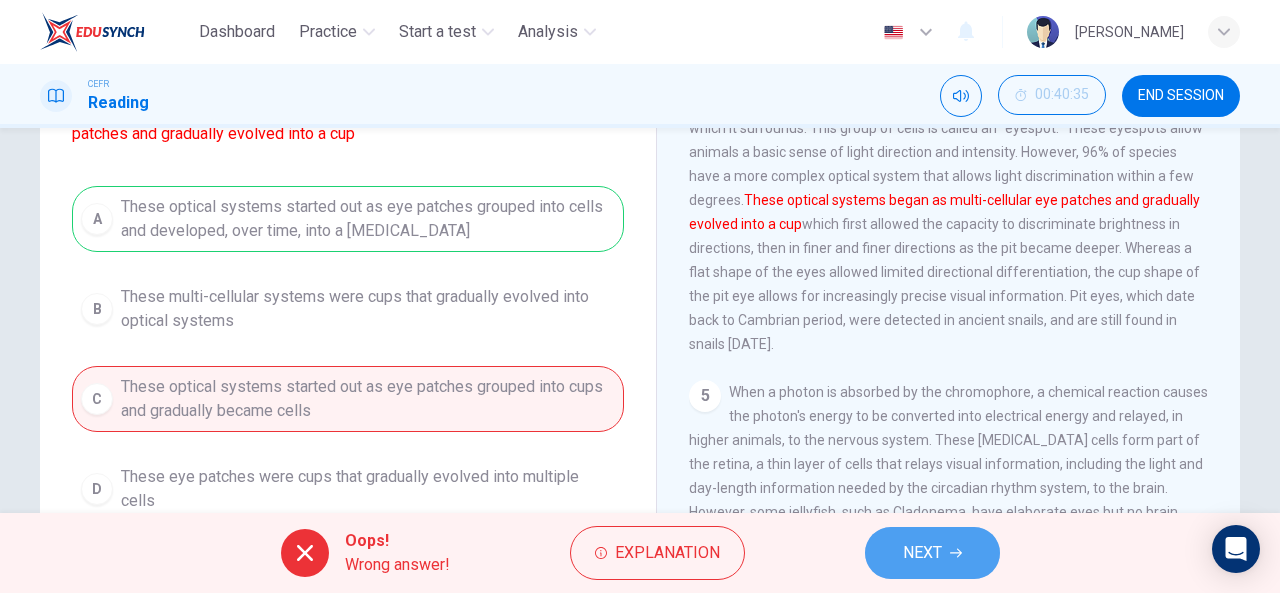 click on "NEXT" at bounding box center [932, 553] 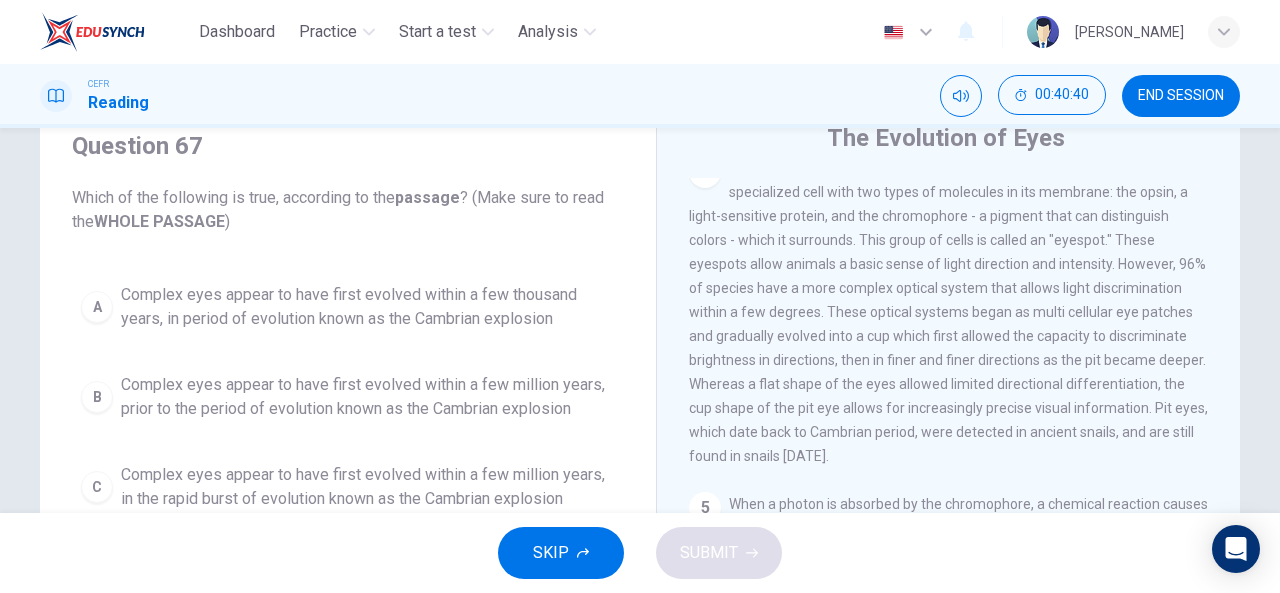 scroll, scrollTop: 79, scrollLeft: 0, axis: vertical 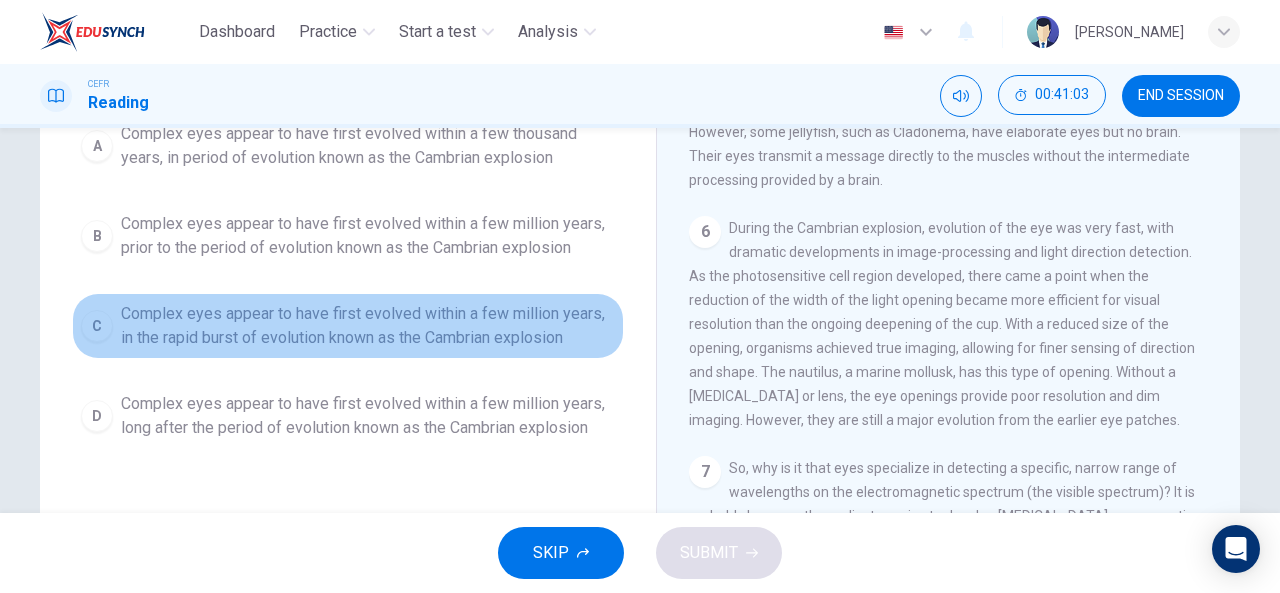 click on "Complex eyes appear to have first evolved within a few million years, in the rapid burst of evolution known as the Cambrian explosion" at bounding box center [368, 326] 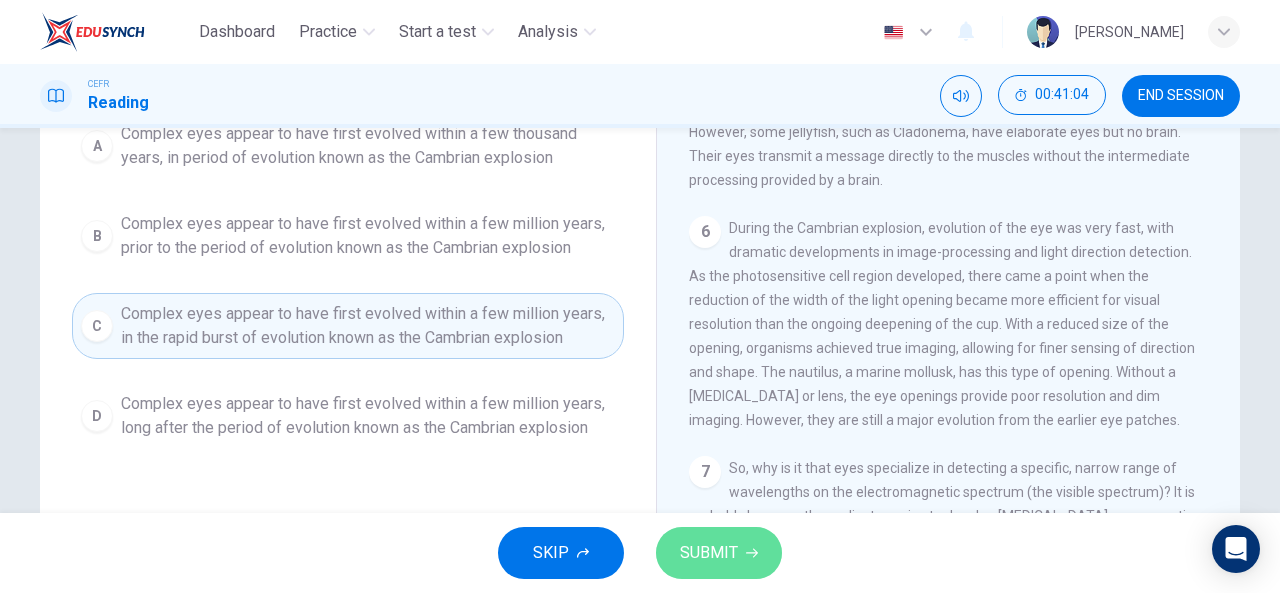 click on "SUBMIT" at bounding box center (709, 553) 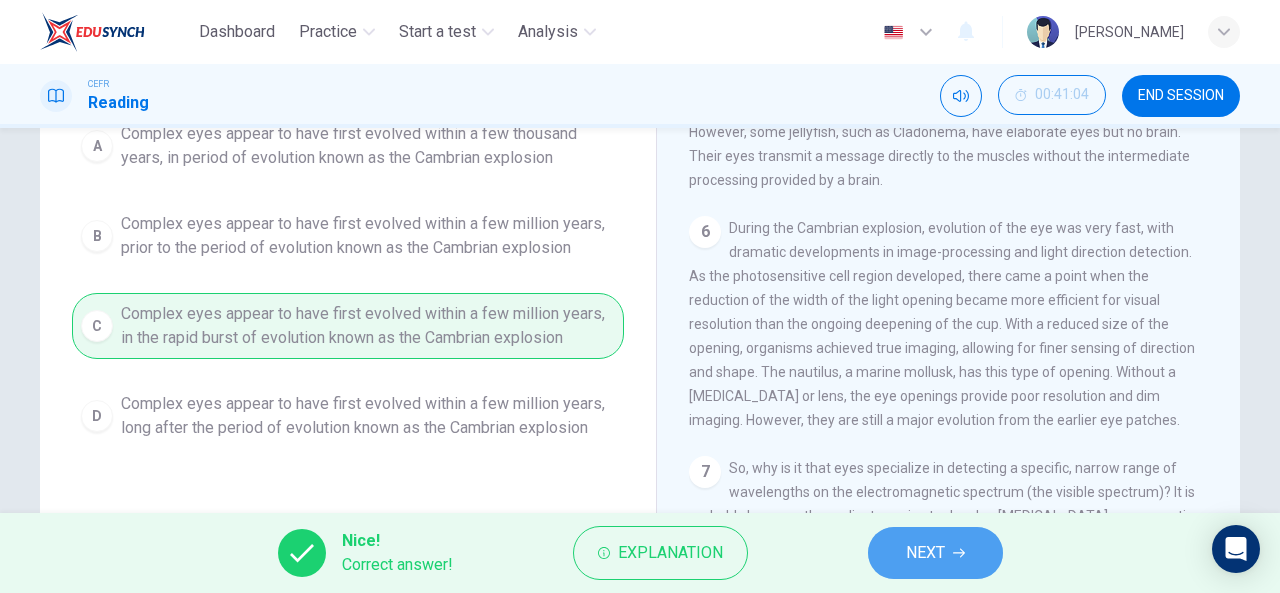 click on "NEXT" at bounding box center [935, 553] 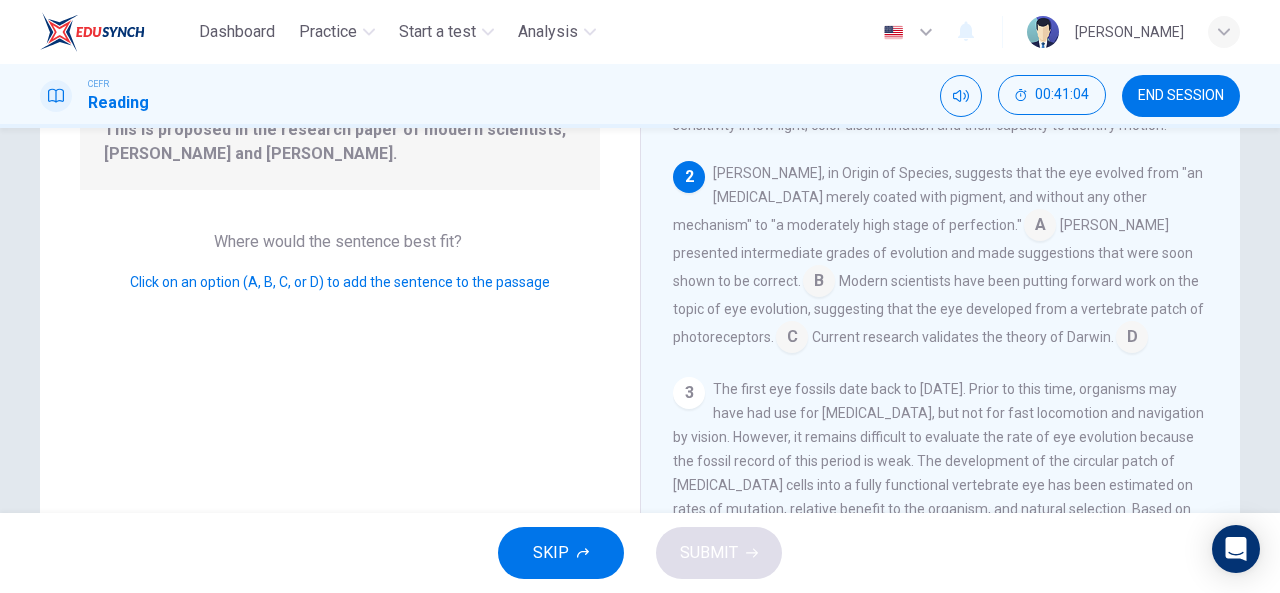 scroll, scrollTop: 147, scrollLeft: 0, axis: vertical 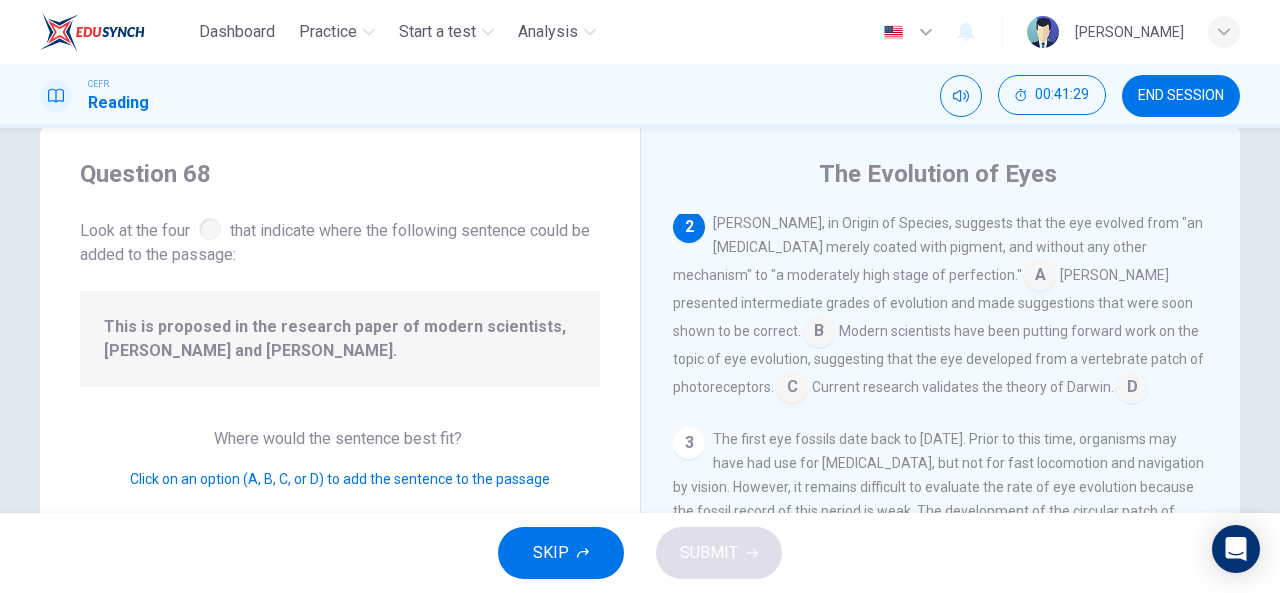 click at bounding box center (792, 389) 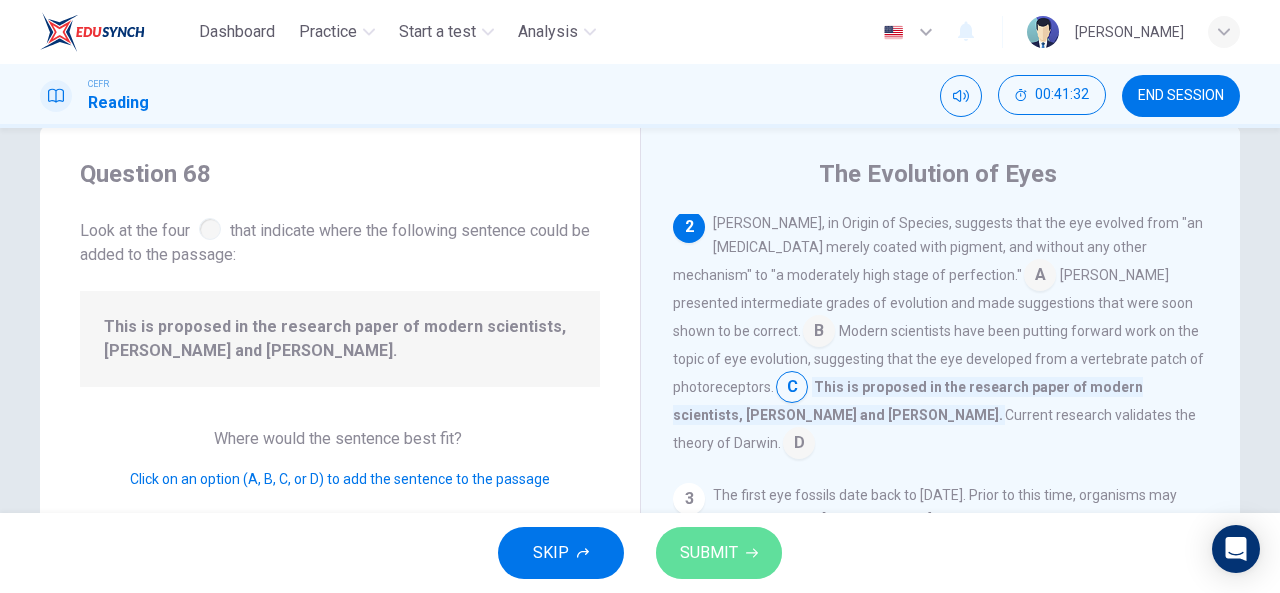 click on "SUBMIT" at bounding box center (719, 553) 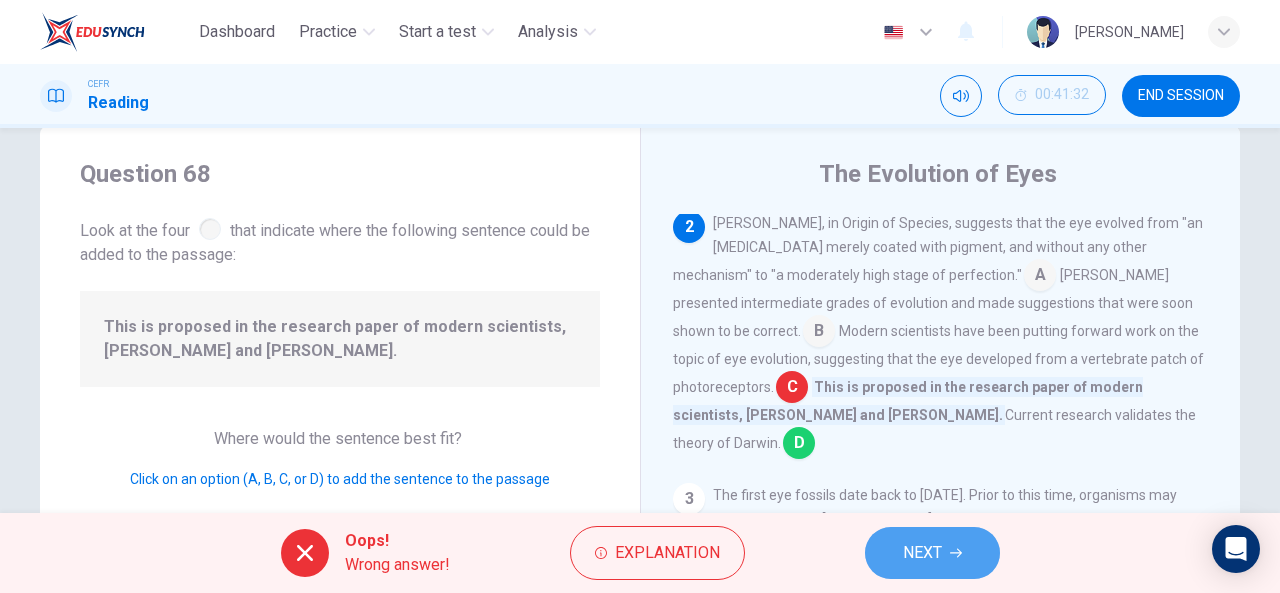 click on "NEXT" at bounding box center [932, 553] 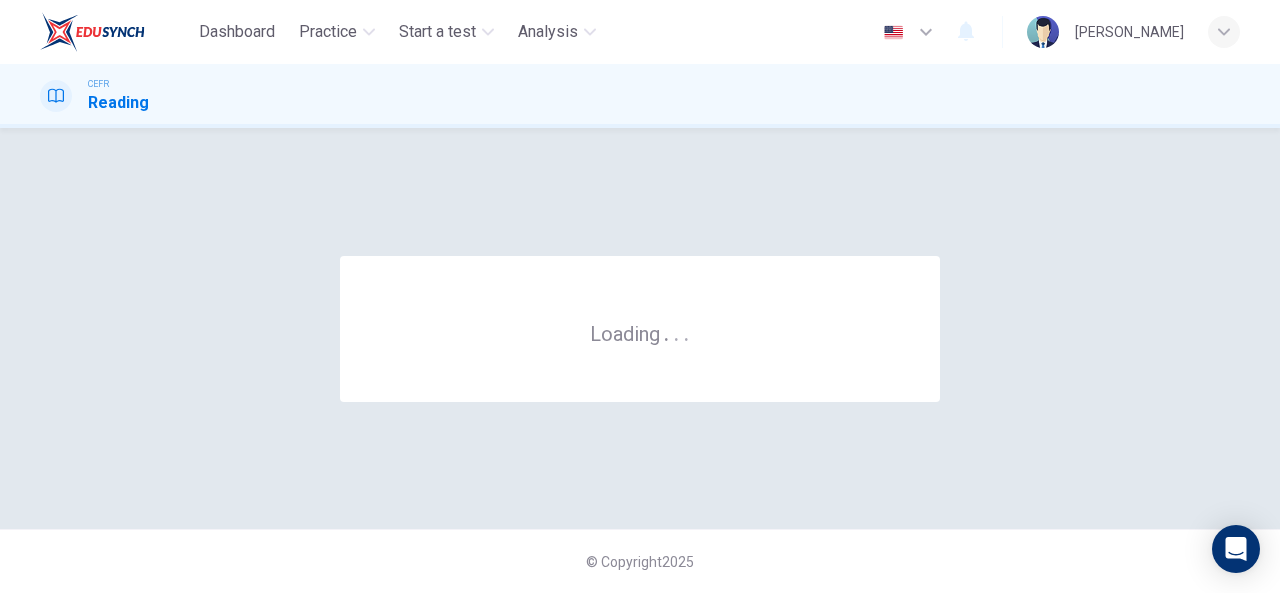 scroll, scrollTop: 0, scrollLeft: 0, axis: both 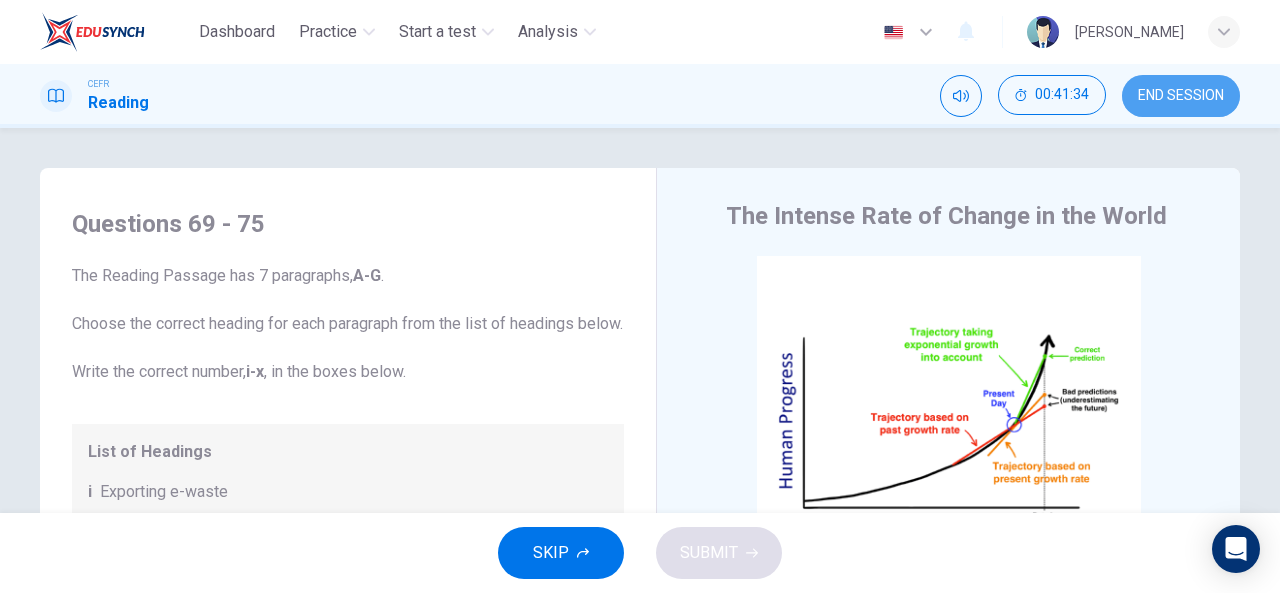 click on "END SESSION" at bounding box center (1181, 96) 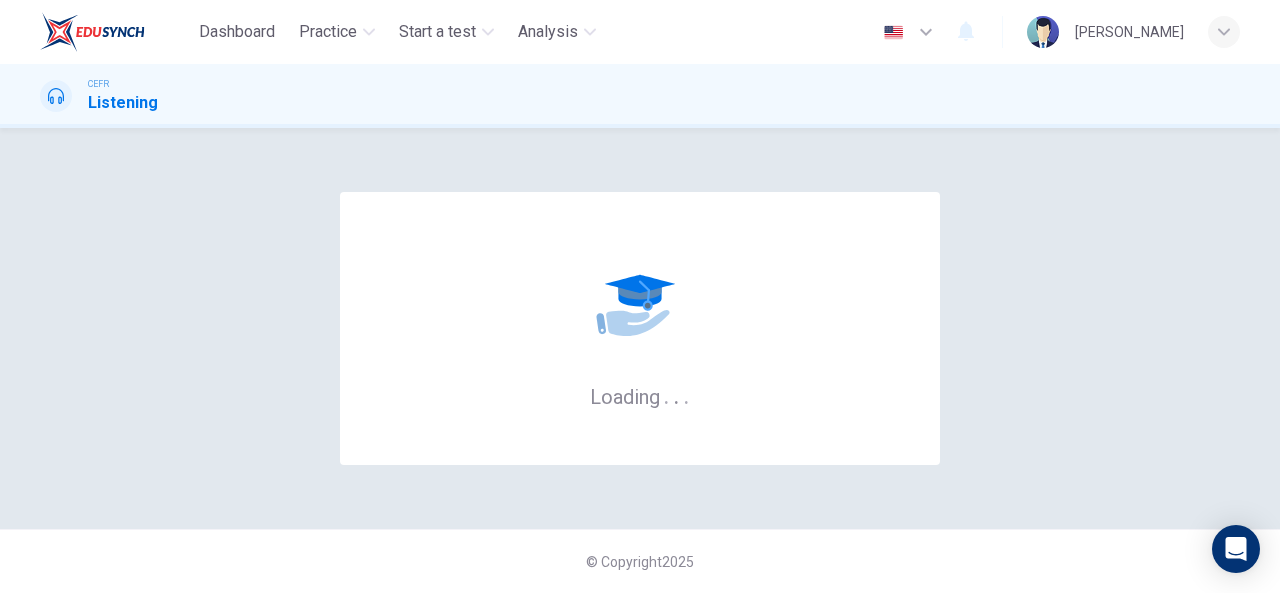 scroll, scrollTop: 0, scrollLeft: 0, axis: both 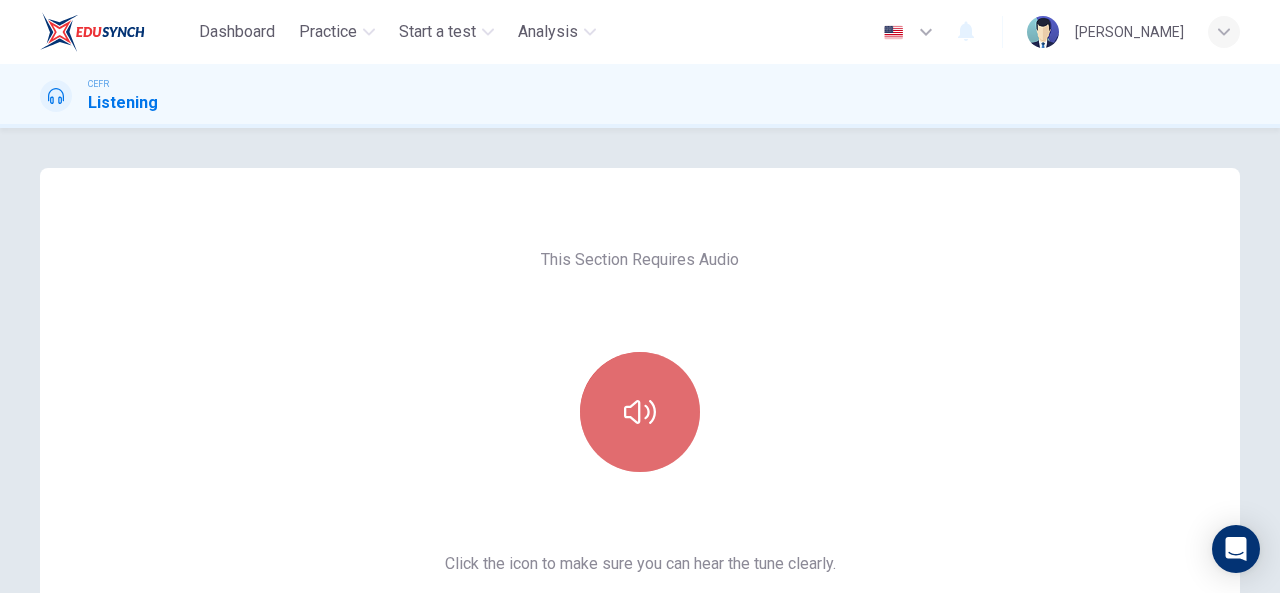 click 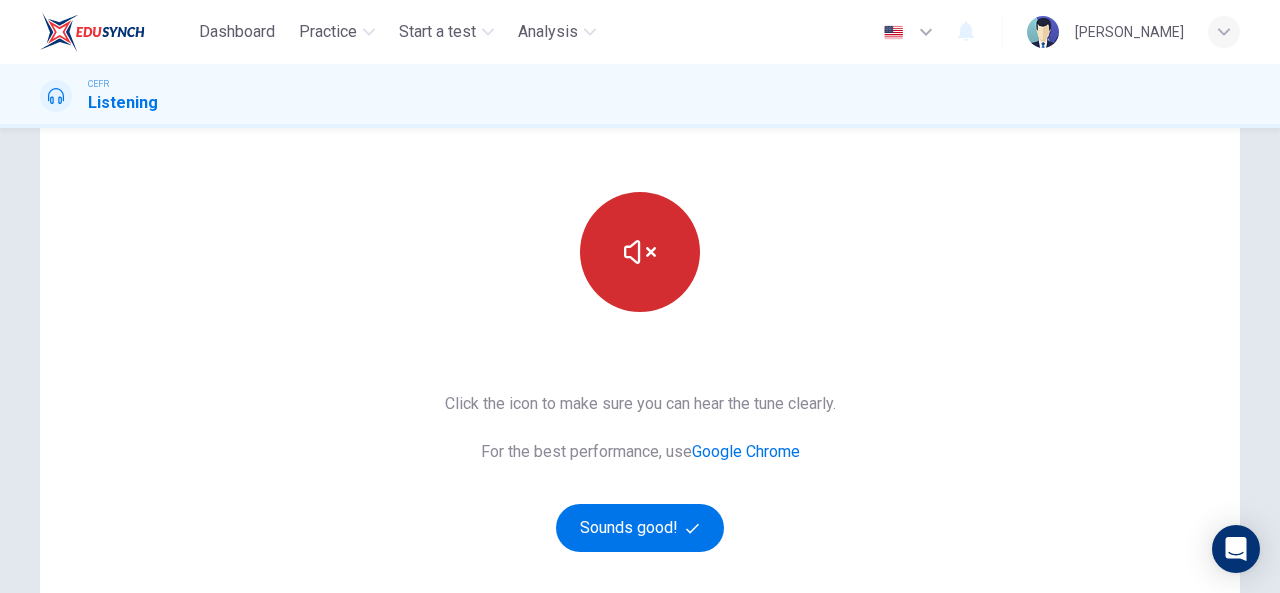 scroll, scrollTop: 162, scrollLeft: 0, axis: vertical 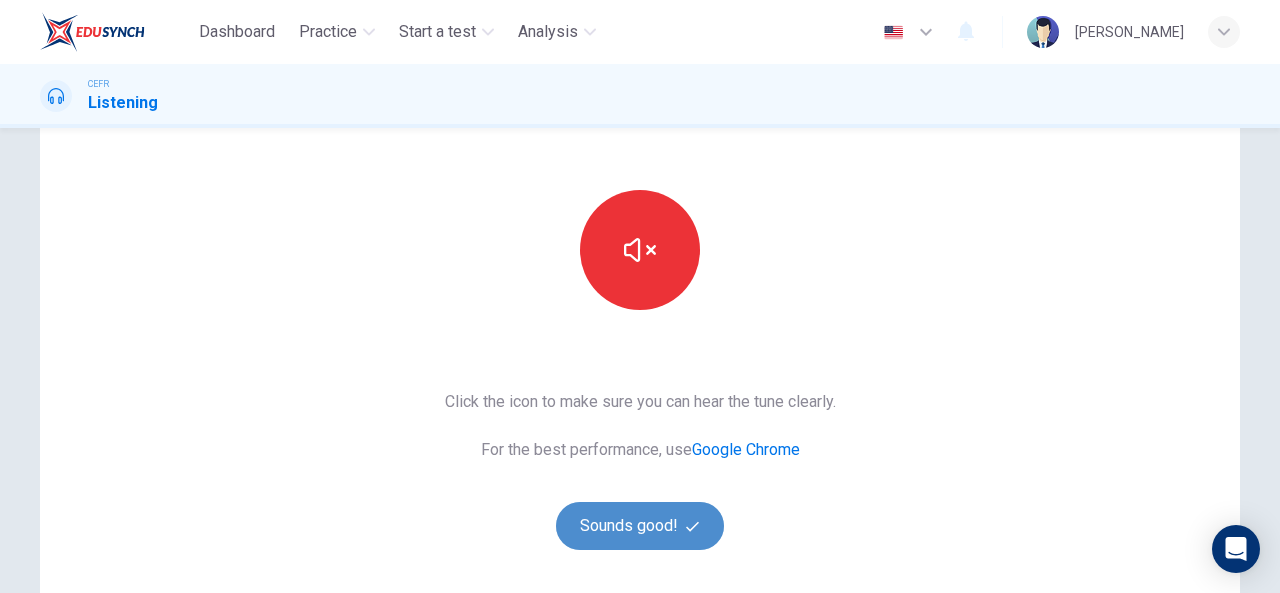 click on "Sounds good!" at bounding box center [640, 526] 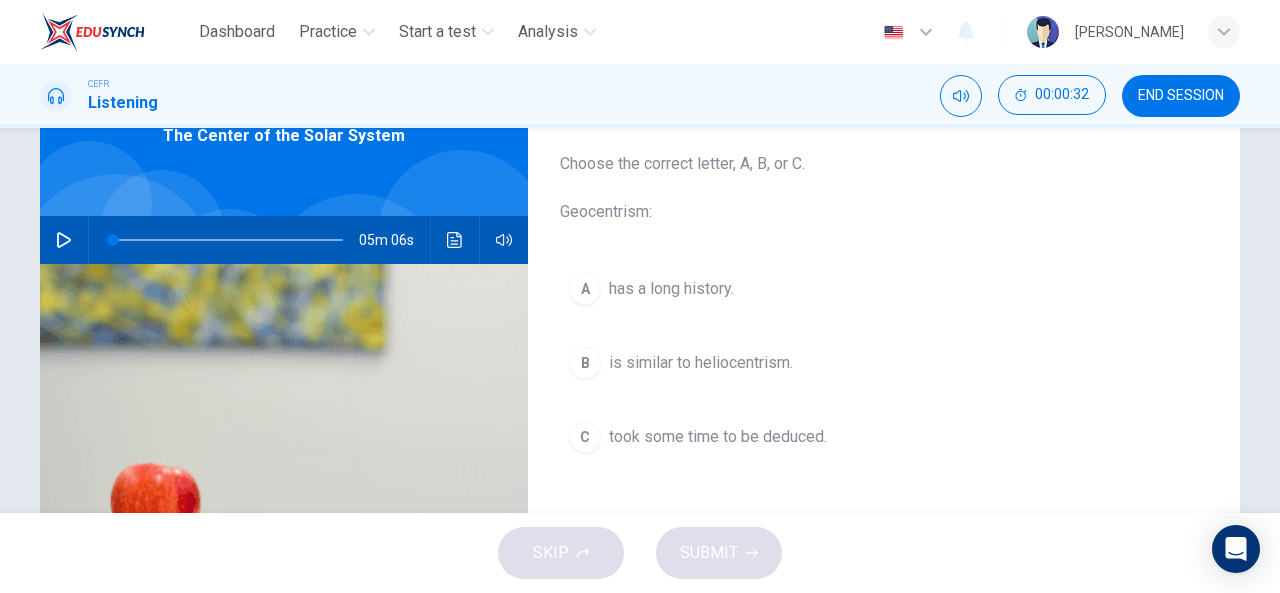 scroll, scrollTop: 114, scrollLeft: 0, axis: vertical 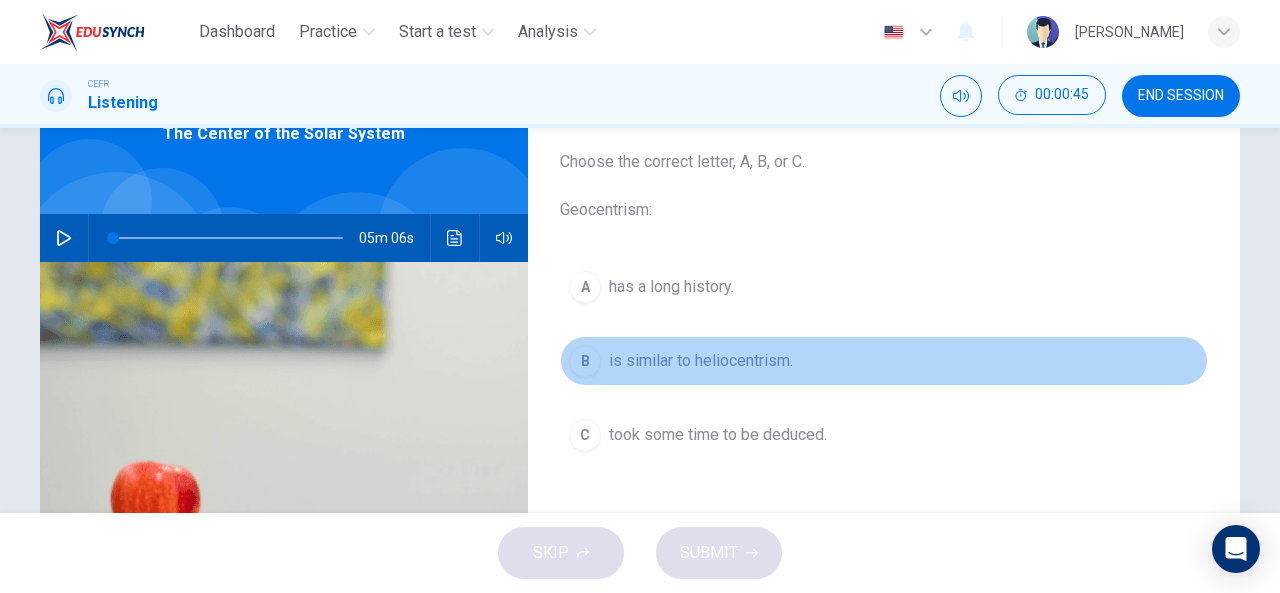 click on "is similar to heliocentrism." at bounding box center (701, 361) 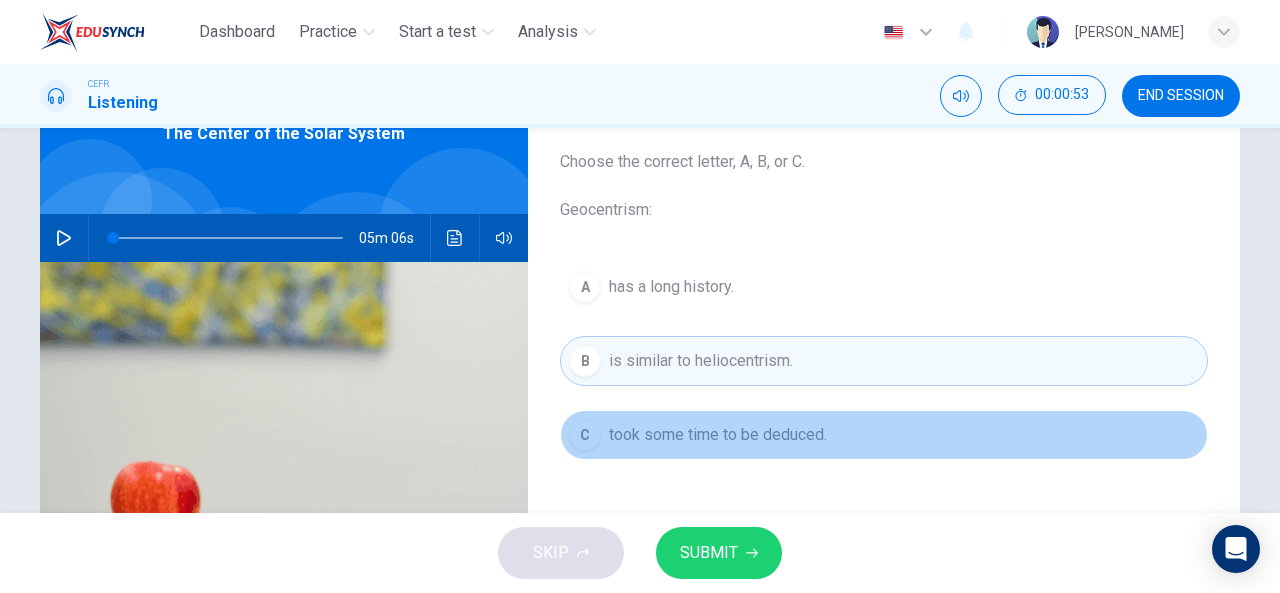 click on "C took some time to be deduced." at bounding box center [884, 435] 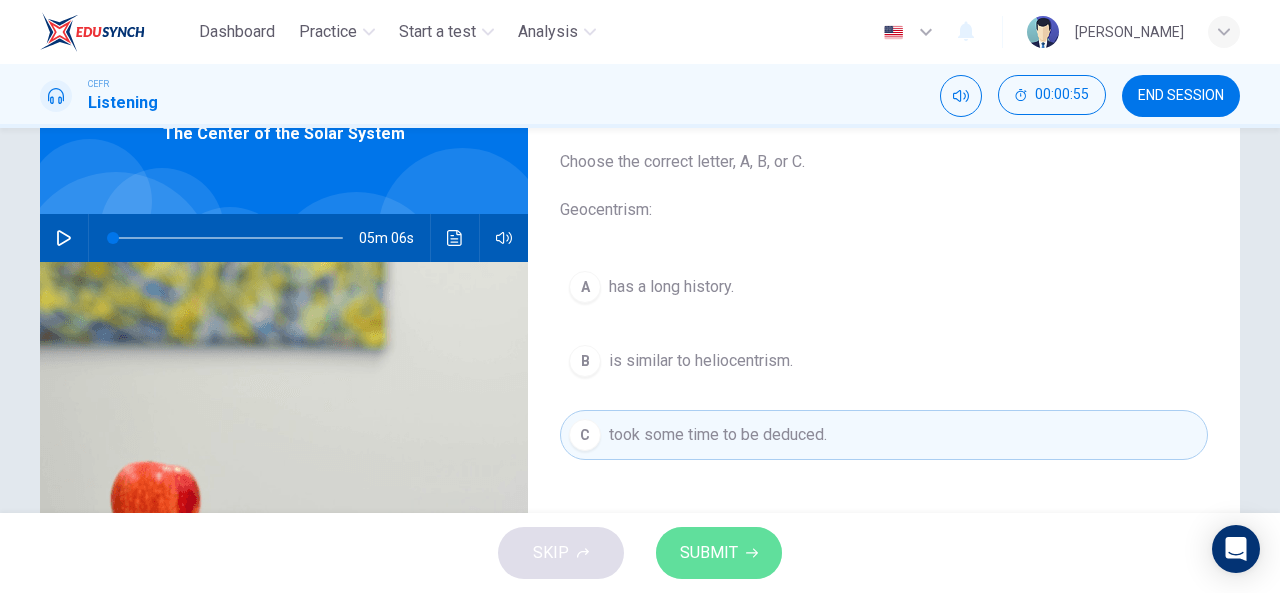 click on "SUBMIT" at bounding box center [709, 553] 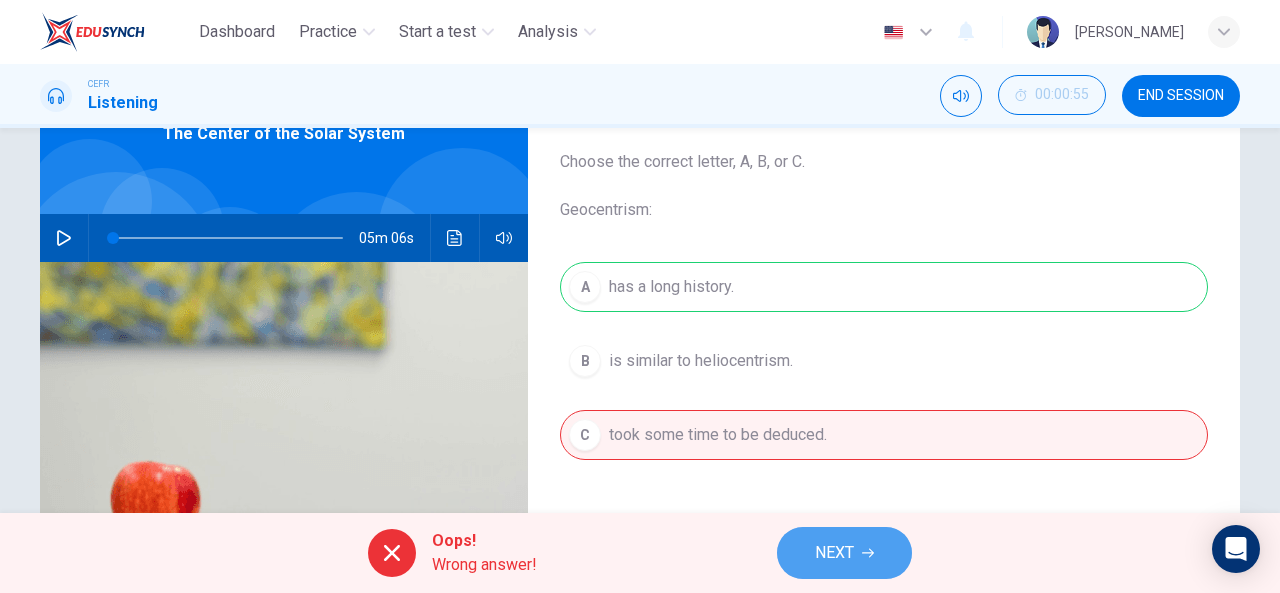 click on "NEXT" at bounding box center [834, 553] 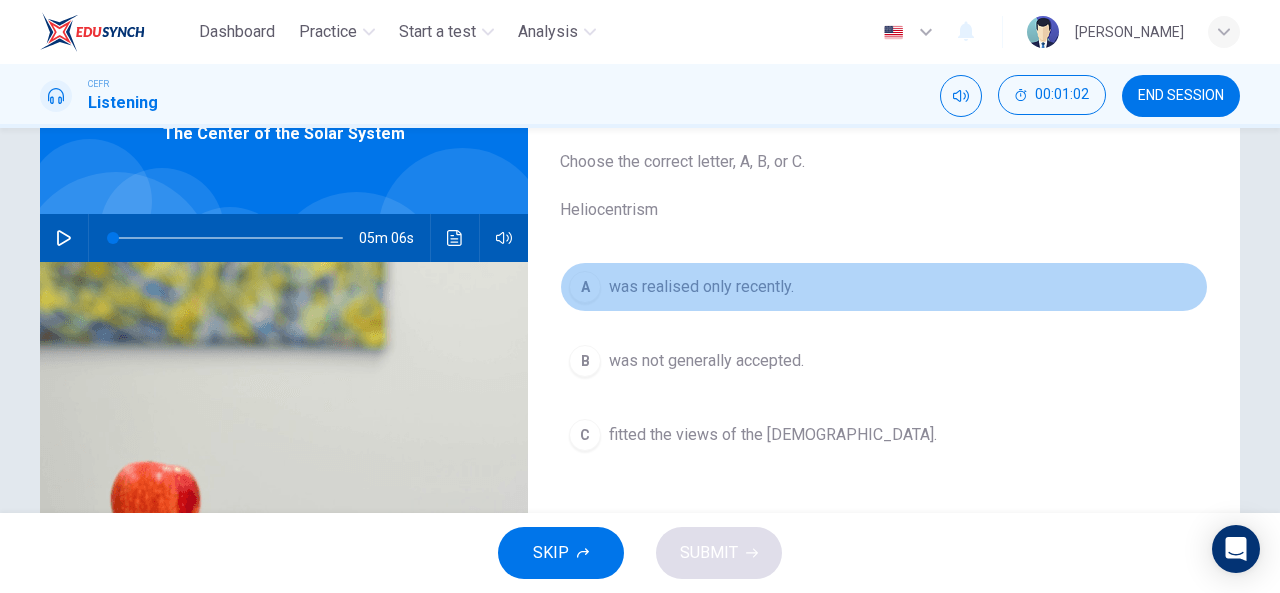 click on "was realised only recently." at bounding box center (701, 287) 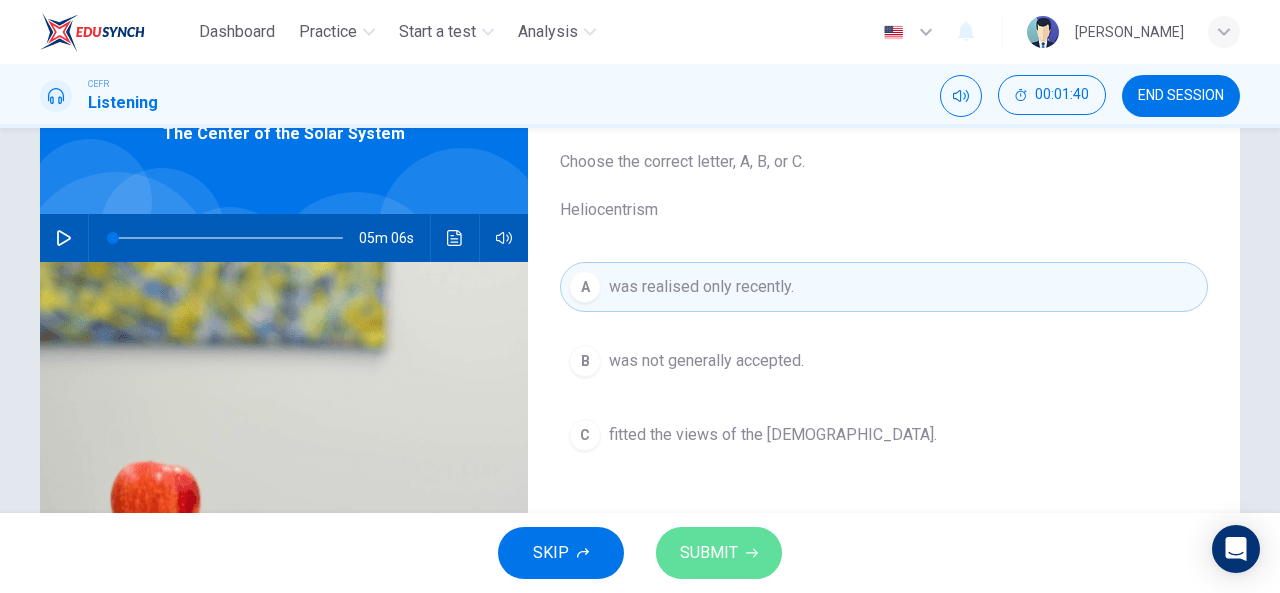 click on "SUBMIT" at bounding box center [709, 553] 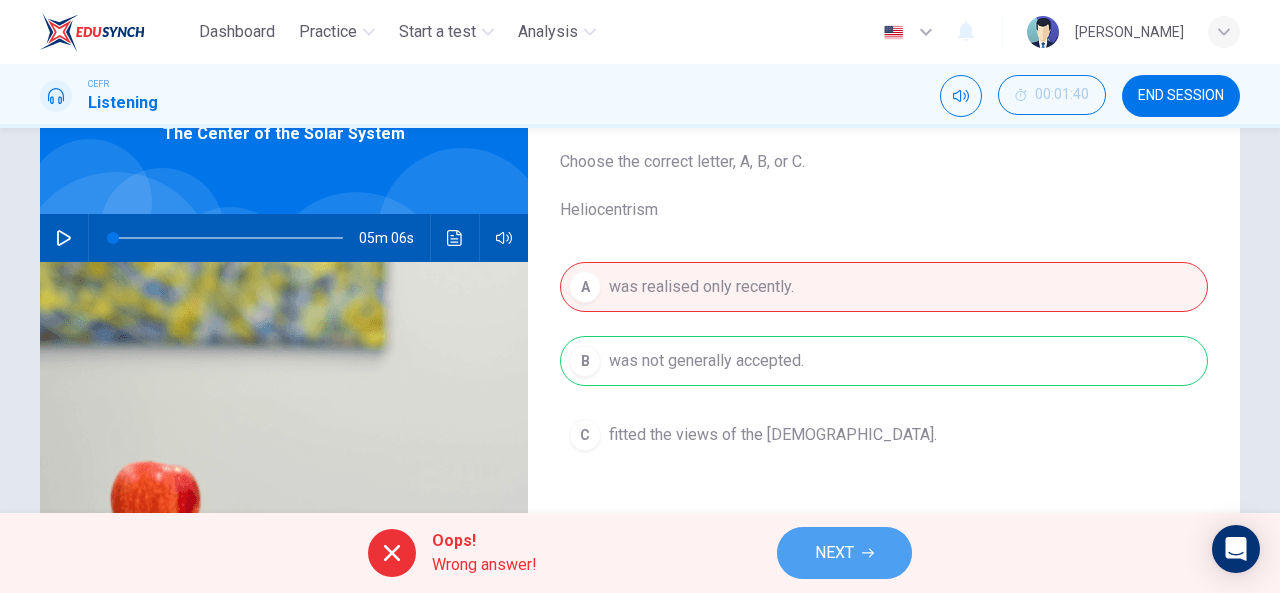 click on "NEXT" at bounding box center [844, 553] 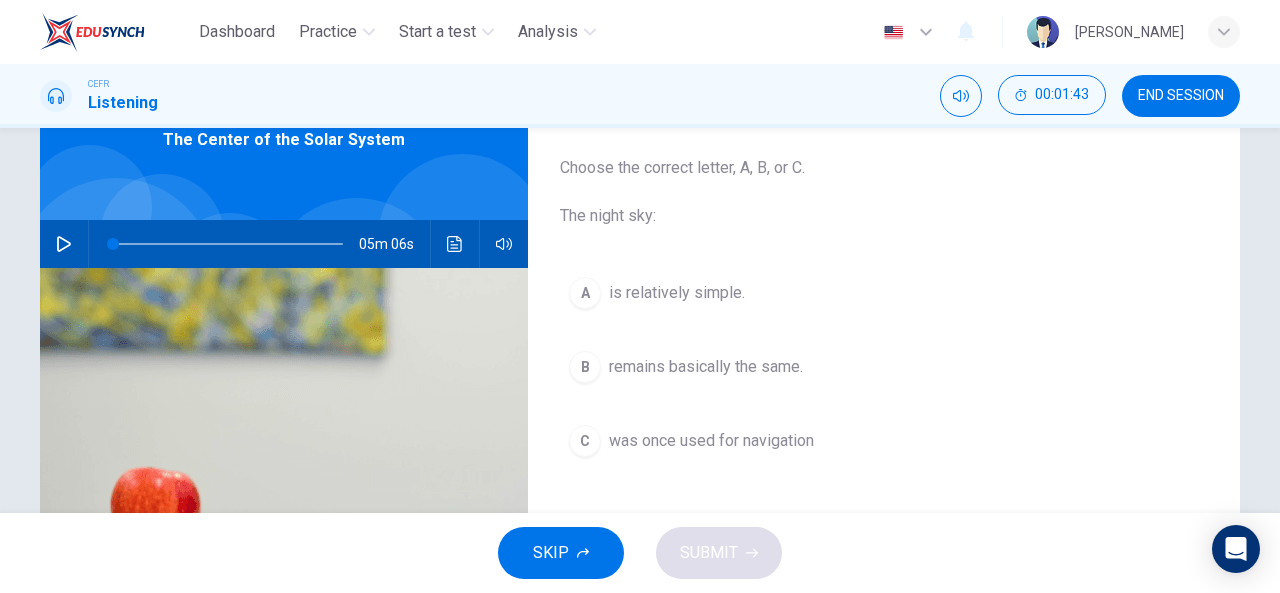scroll, scrollTop: 115, scrollLeft: 0, axis: vertical 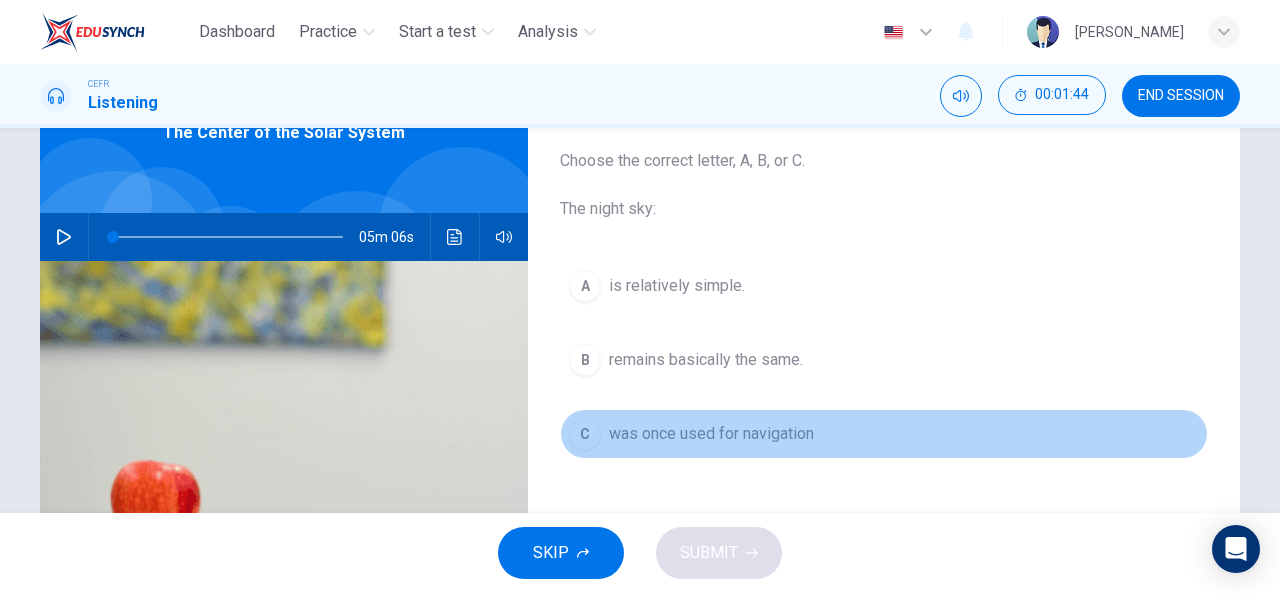 click on "was once used for navigation" at bounding box center [711, 434] 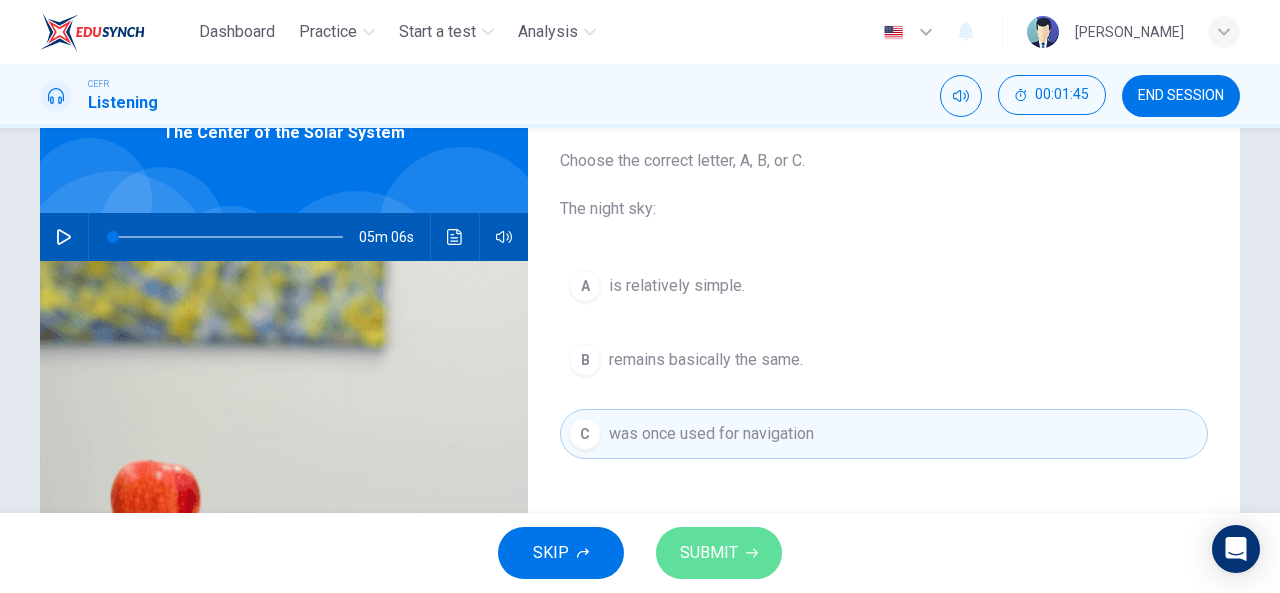 click on "SUBMIT" at bounding box center [719, 553] 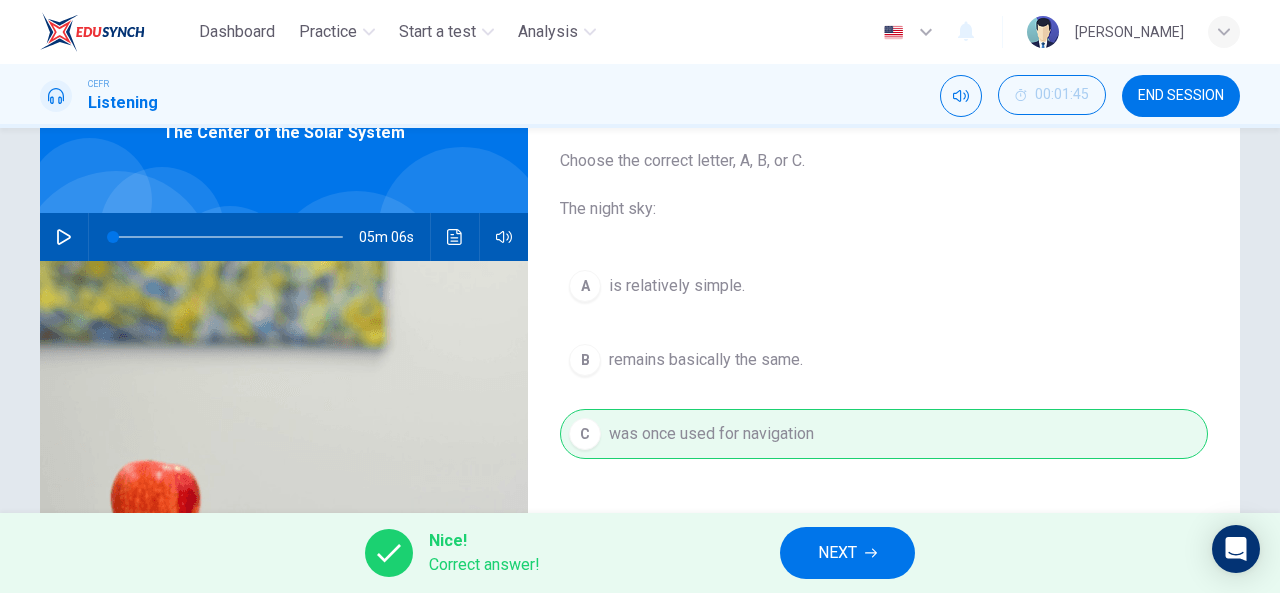 click on "NEXT" at bounding box center (847, 553) 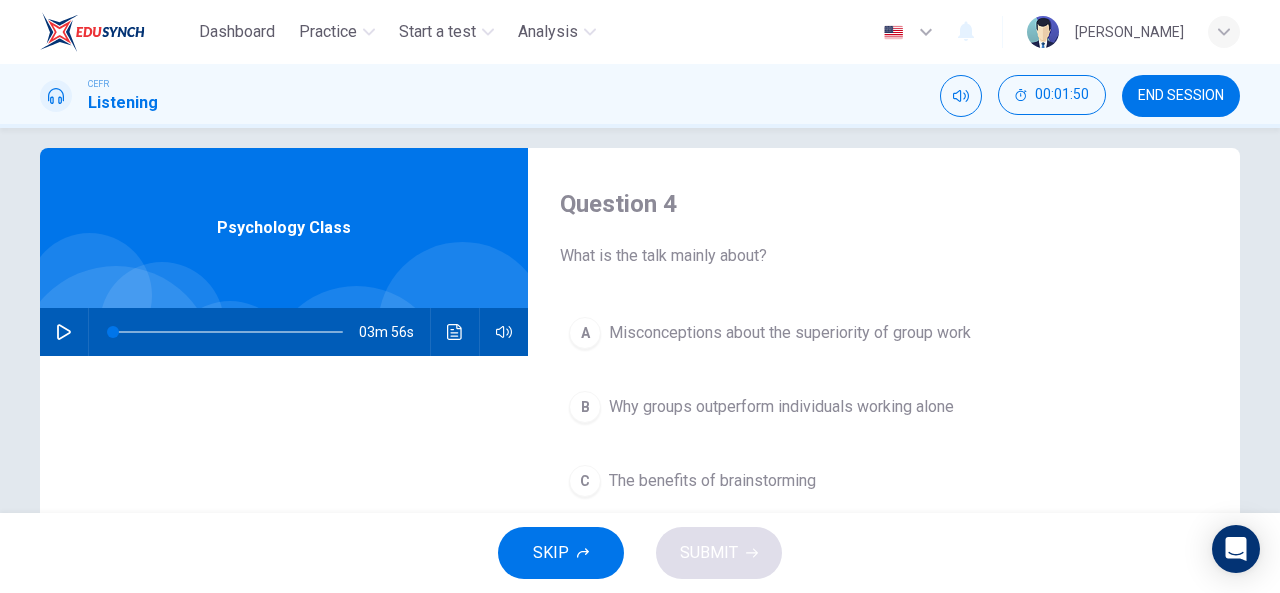 scroll, scrollTop: 16, scrollLeft: 0, axis: vertical 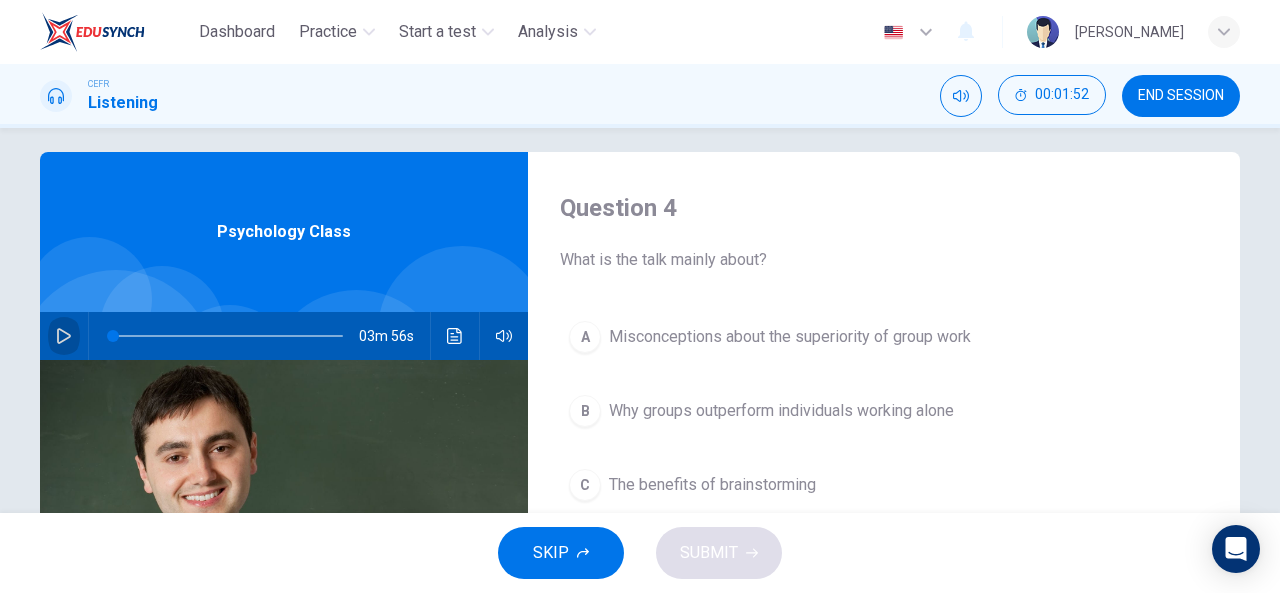 click at bounding box center [64, 336] 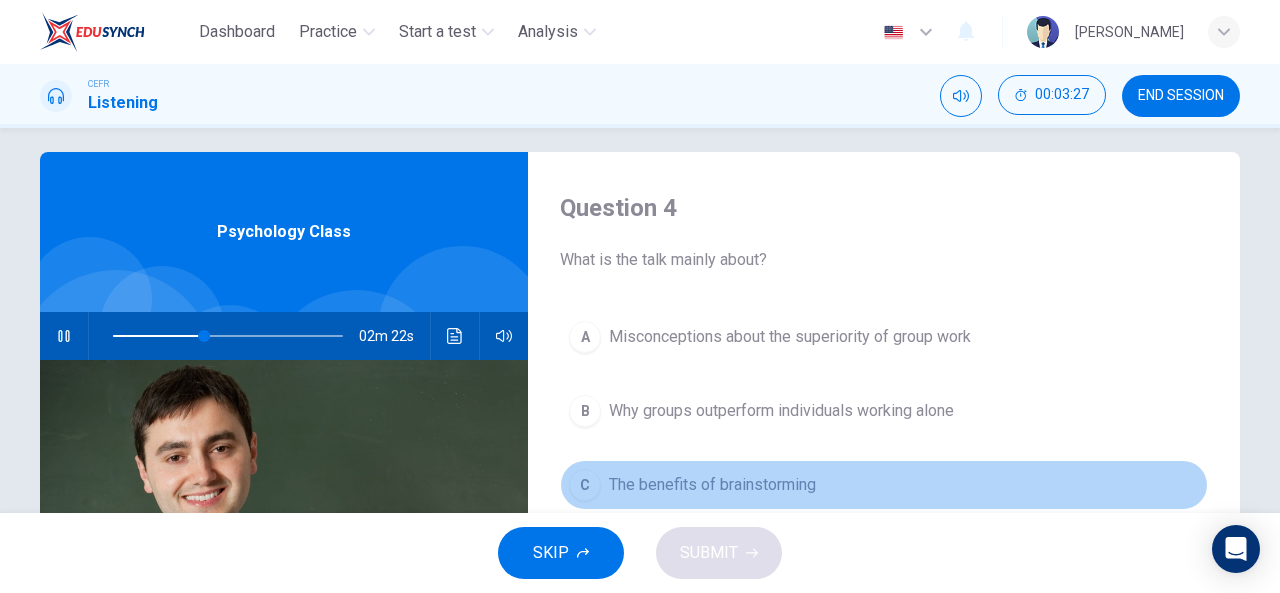 click on "The benefits of brainstorming" at bounding box center [712, 485] 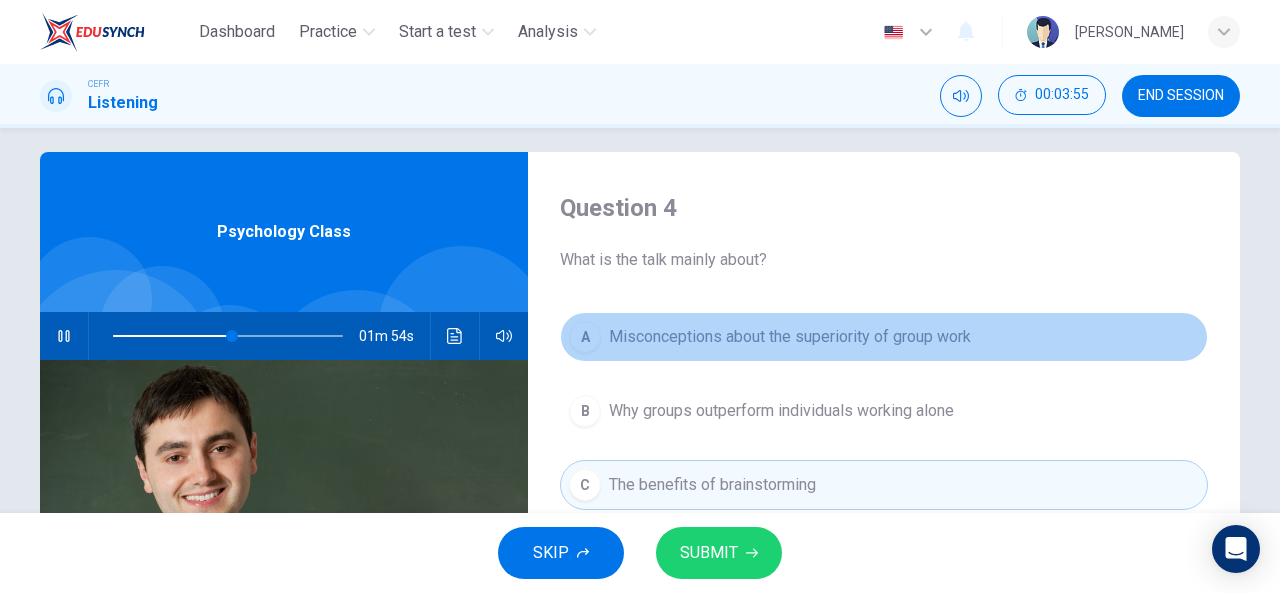 click on "Misconceptions about the superiority of group work" at bounding box center (790, 337) 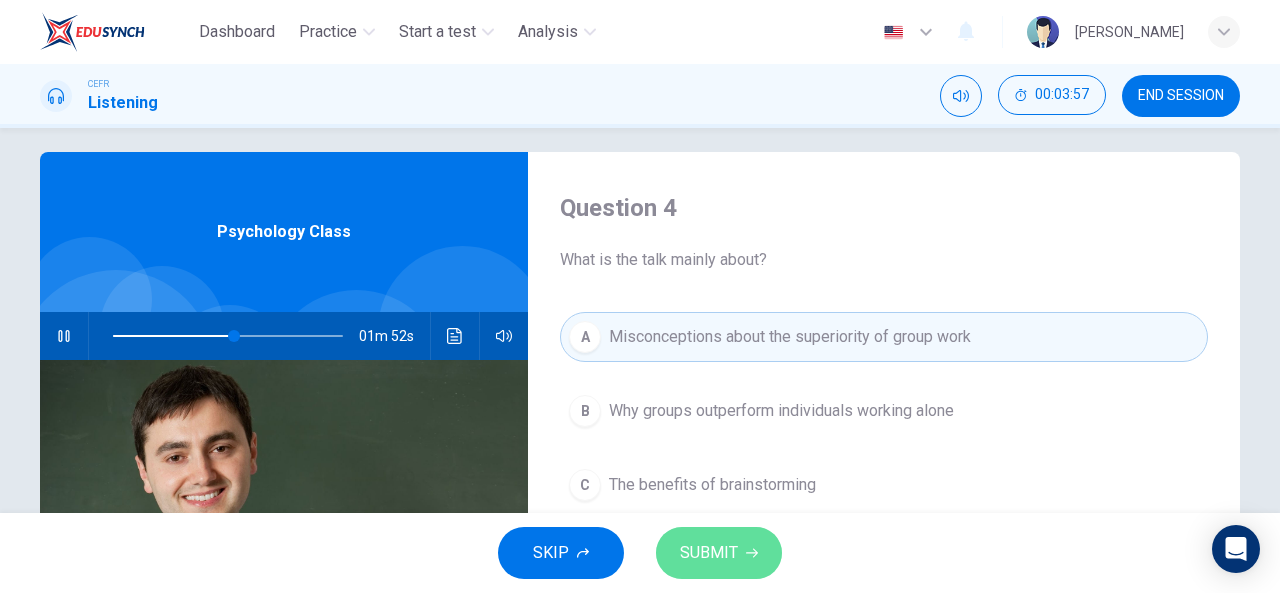 click on "SUBMIT" at bounding box center (719, 553) 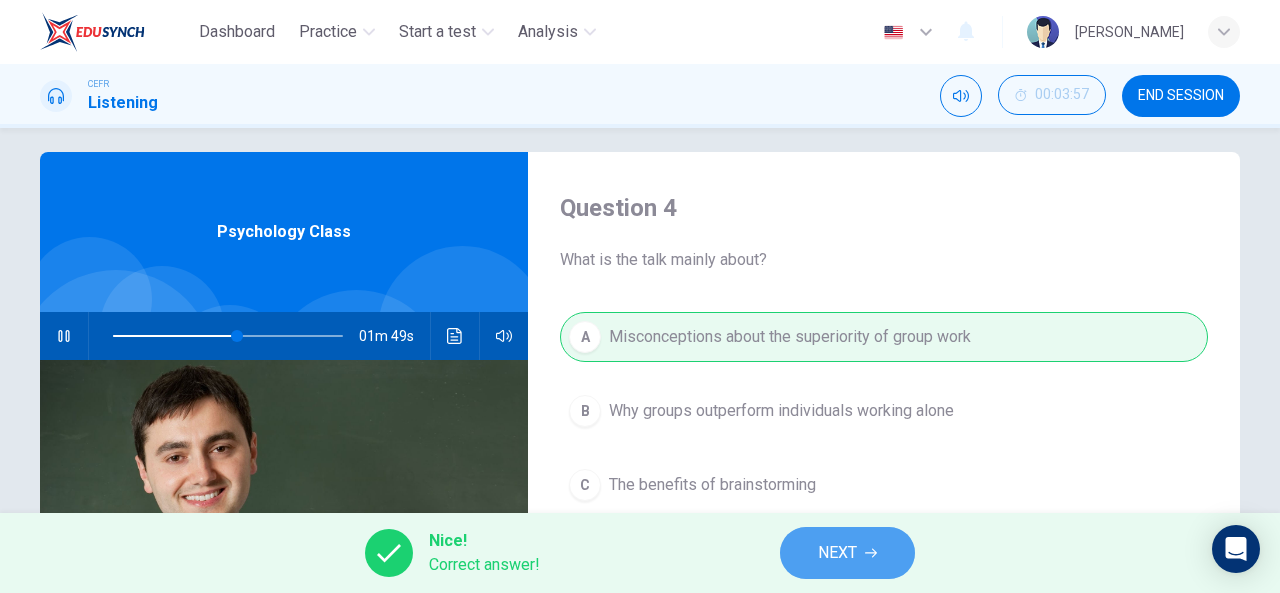 click on "NEXT" at bounding box center (847, 553) 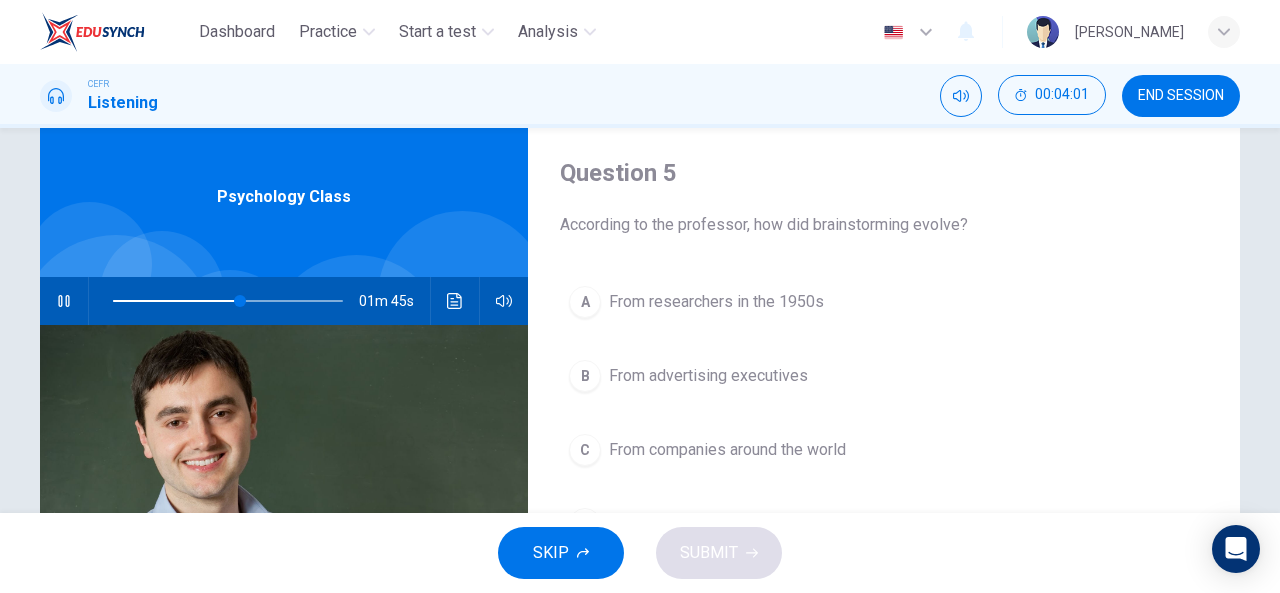 scroll, scrollTop: 53, scrollLeft: 0, axis: vertical 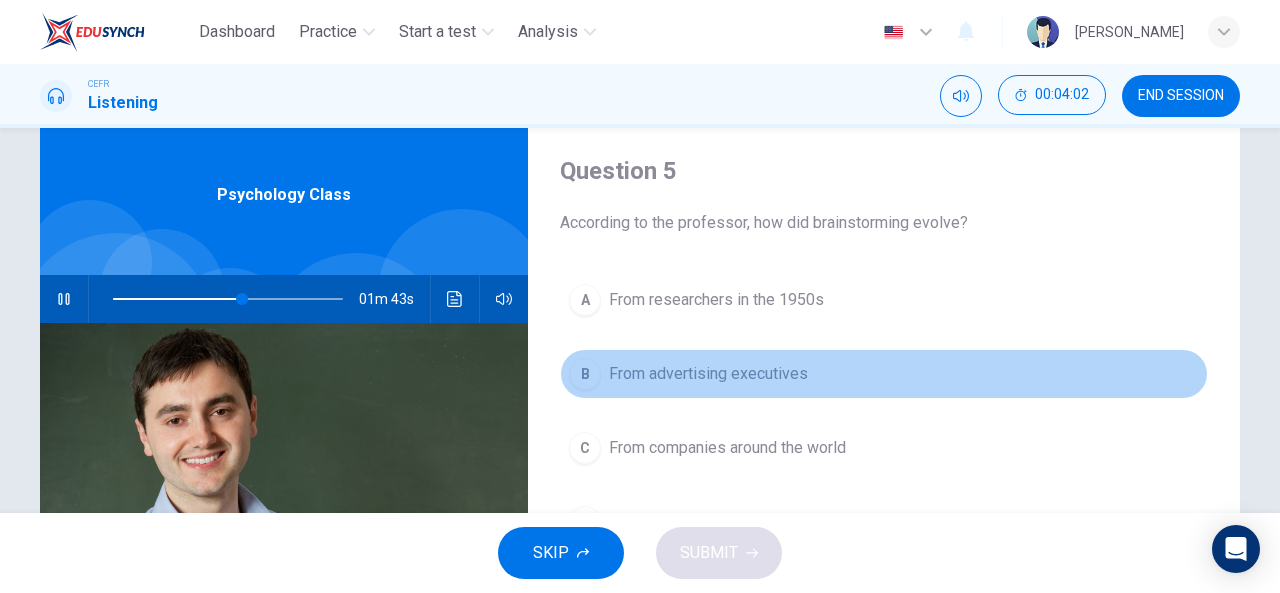 click on "From advertising executives" at bounding box center [708, 374] 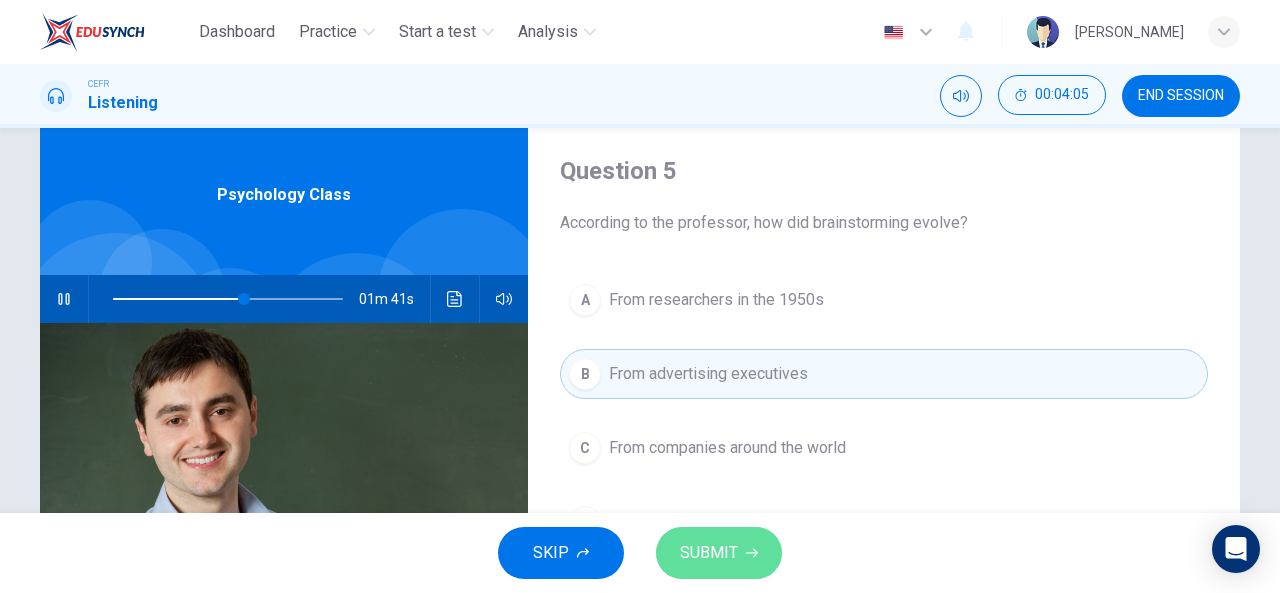 click on "SUBMIT" at bounding box center (719, 553) 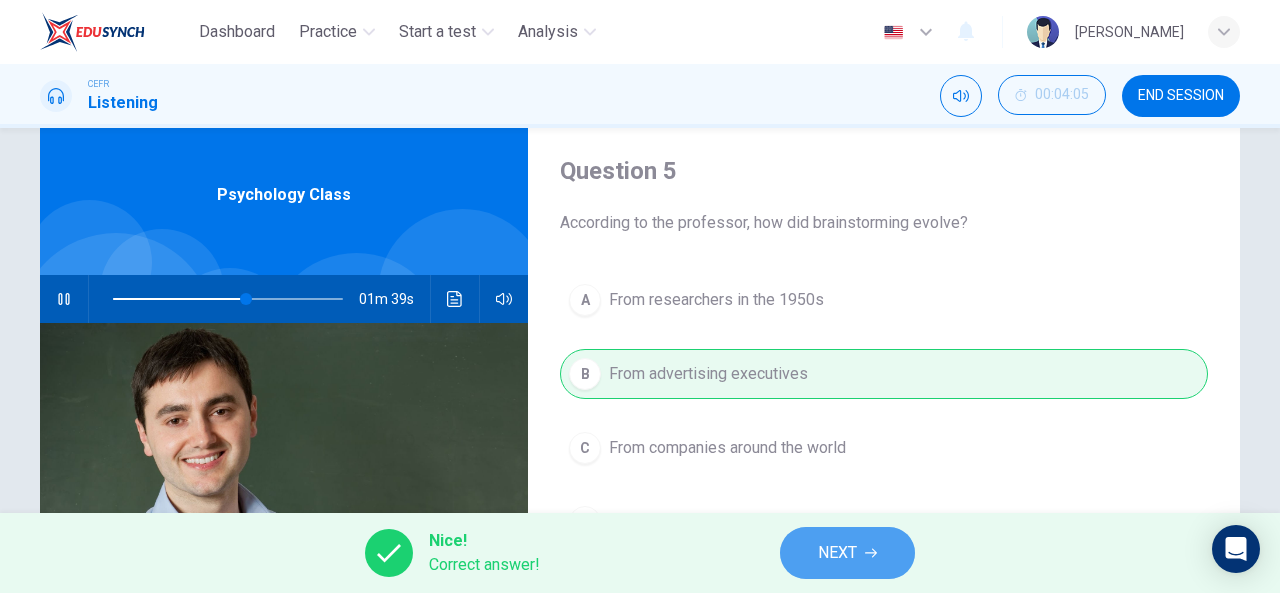 click on "NEXT" at bounding box center [847, 553] 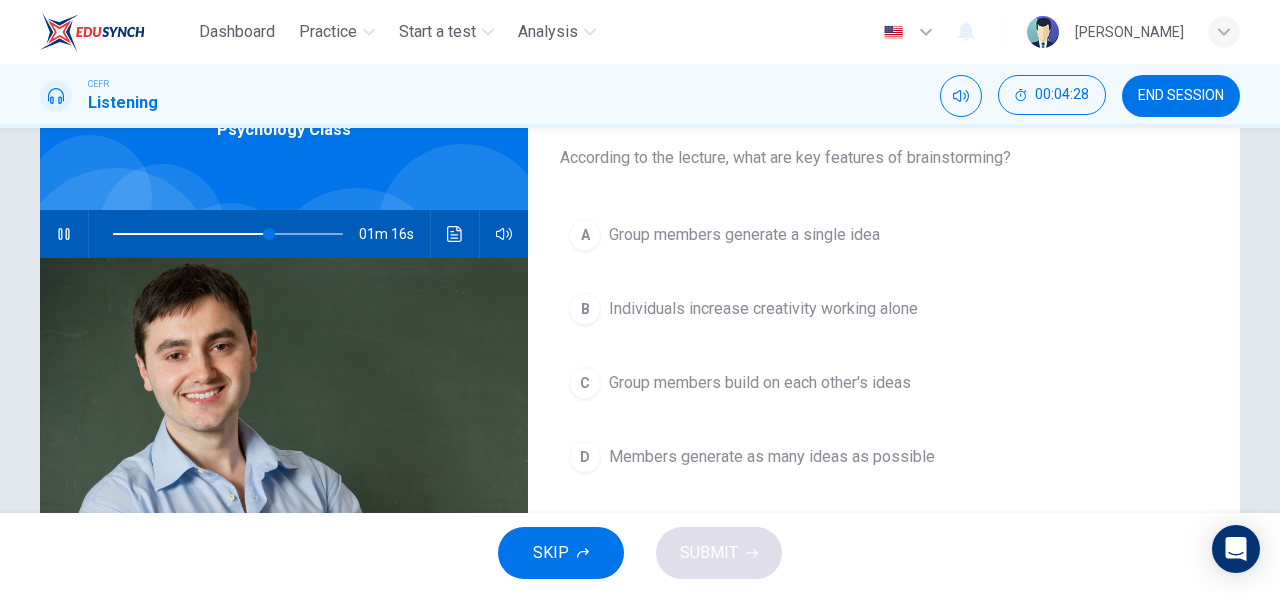 scroll, scrollTop: 117, scrollLeft: 0, axis: vertical 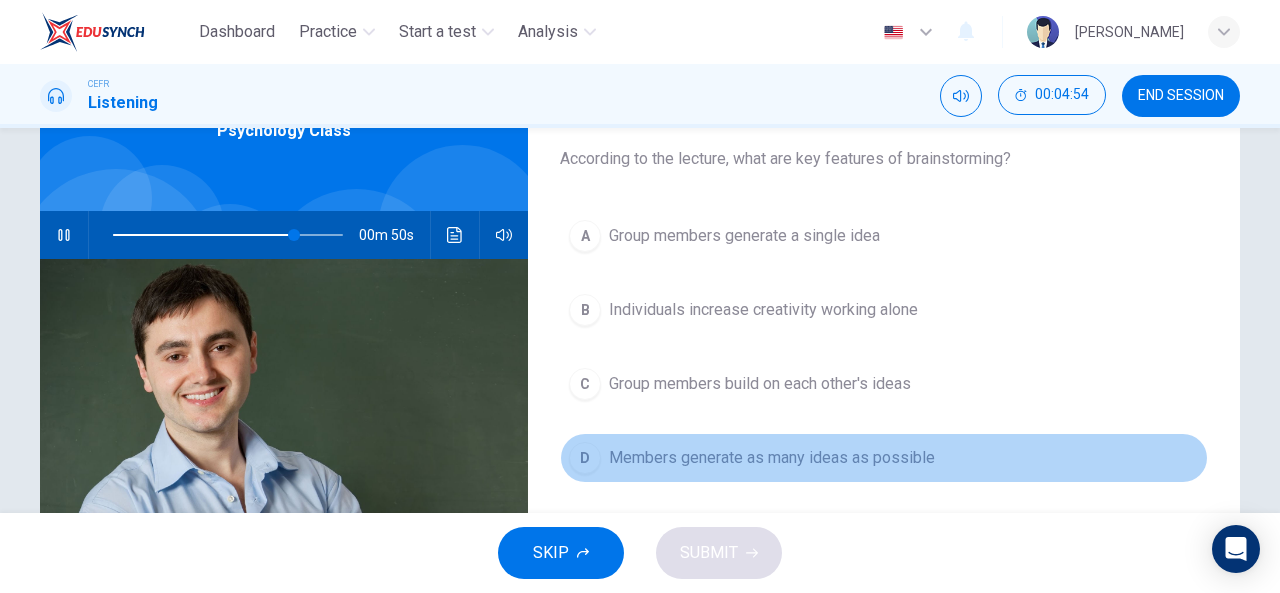 click on "Members generate as many ideas as possible" at bounding box center (772, 458) 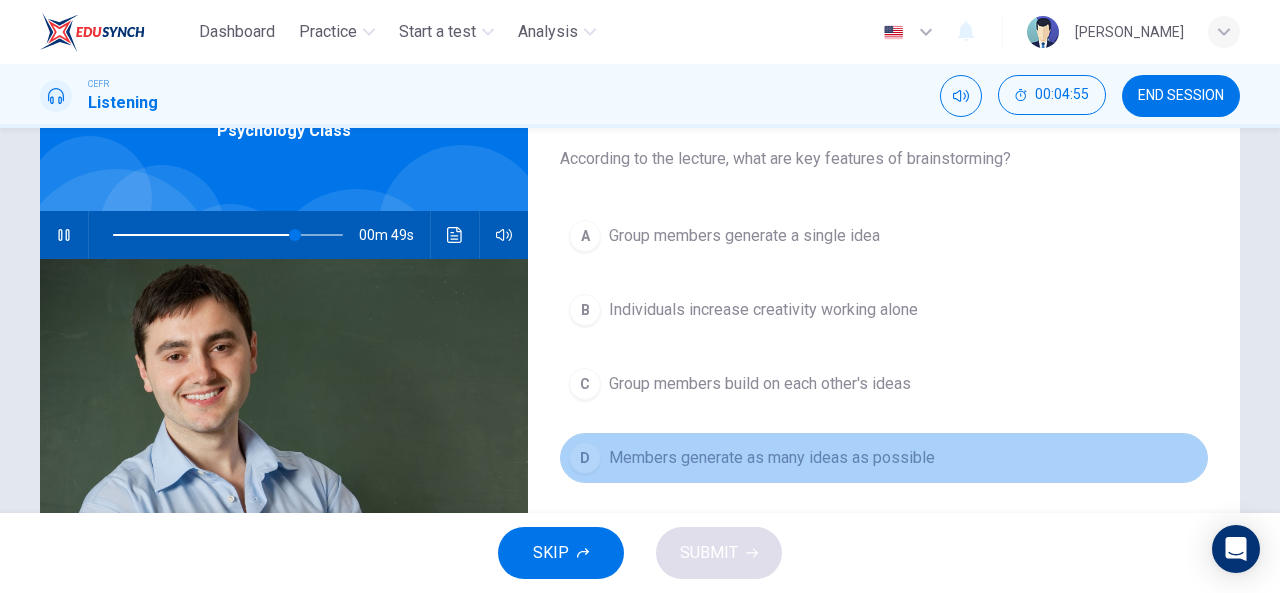 click on "Members generate as many ideas as possible" at bounding box center (772, 458) 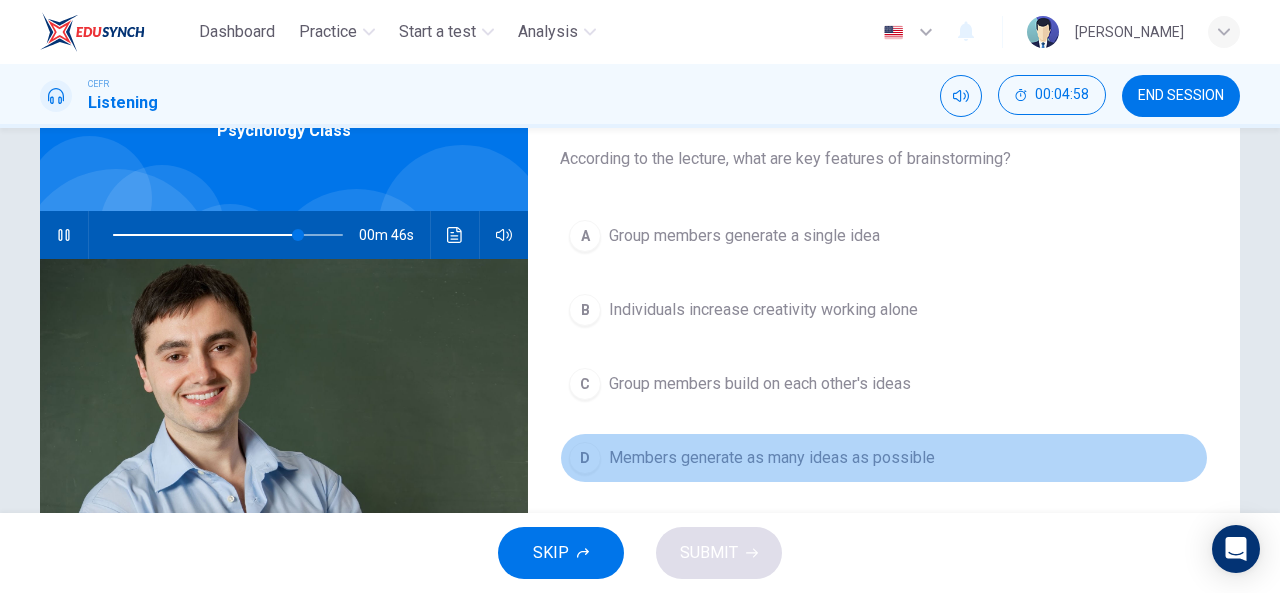click on "D Members generate as many ideas as possible" at bounding box center (884, 458) 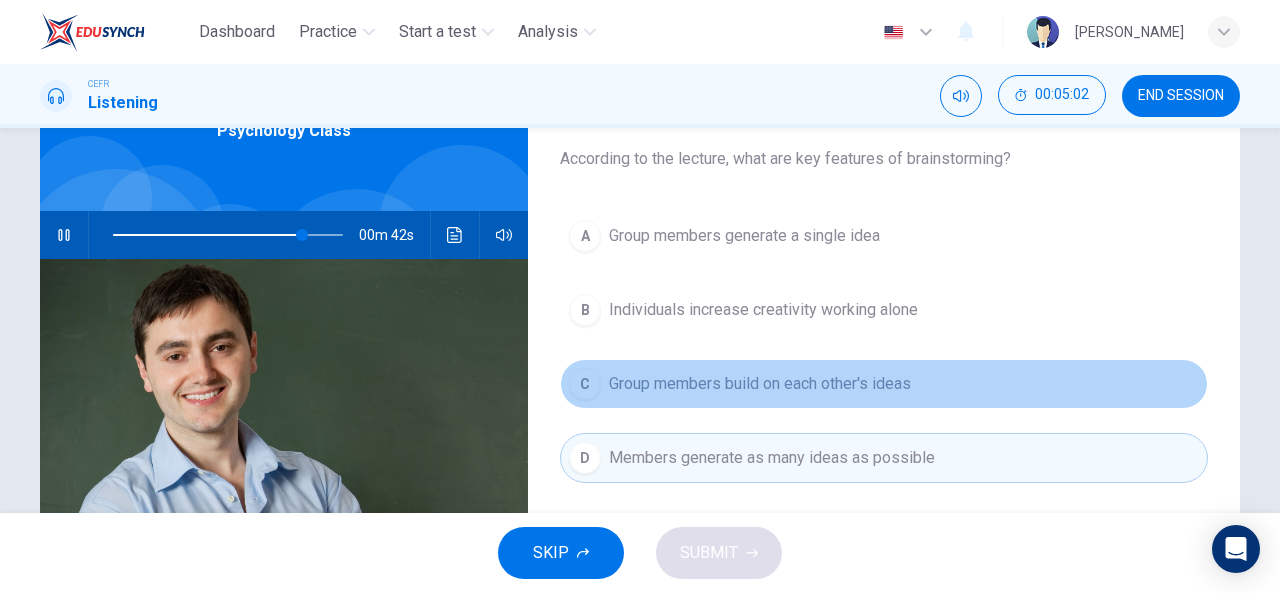 click on "Group members build on each other's ideas" at bounding box center (760, 384) 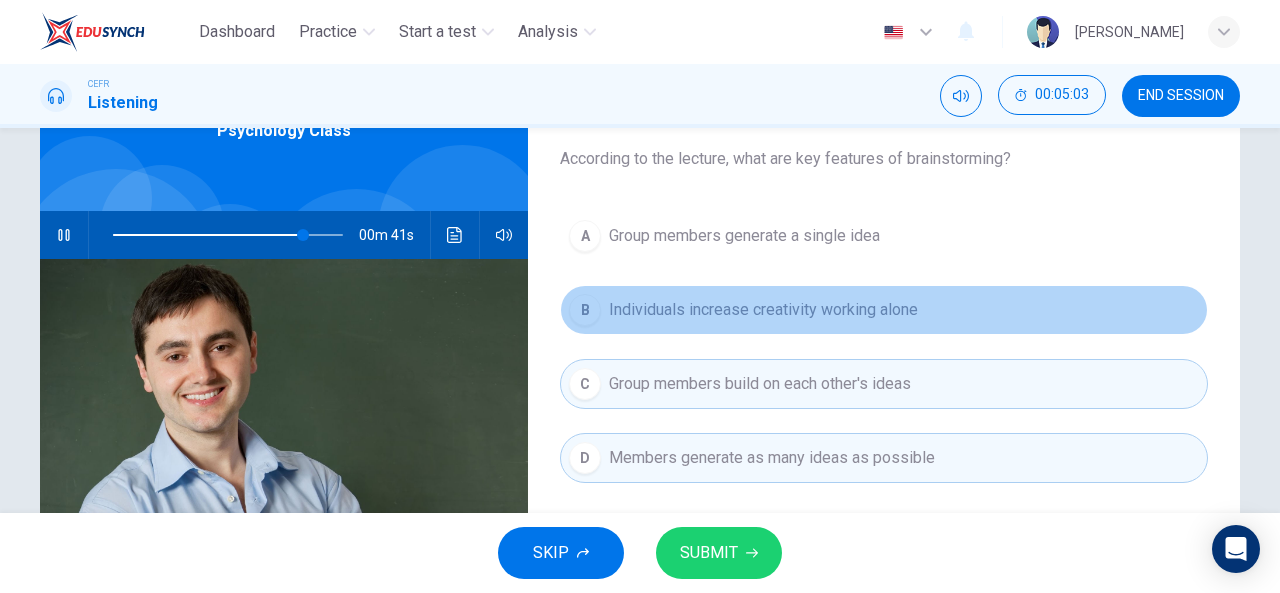 click on "Individuals increase creativity working alone" at bounding box center (763, 310) 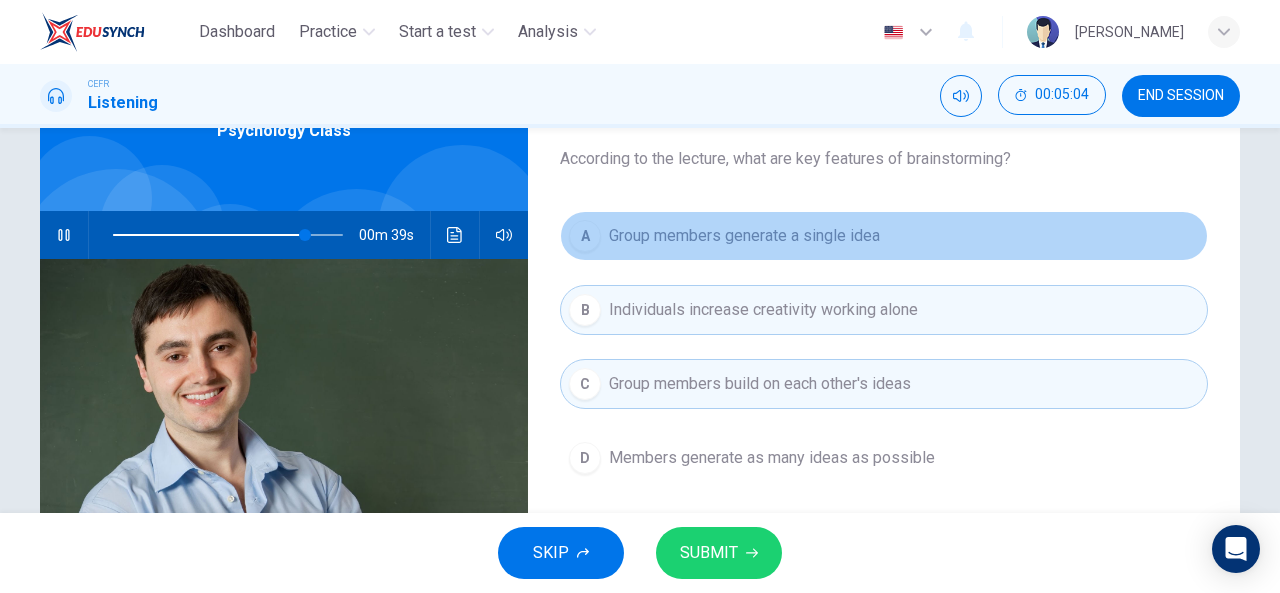 click on "Group members generate a single idea" at bounding box center [744, 236] 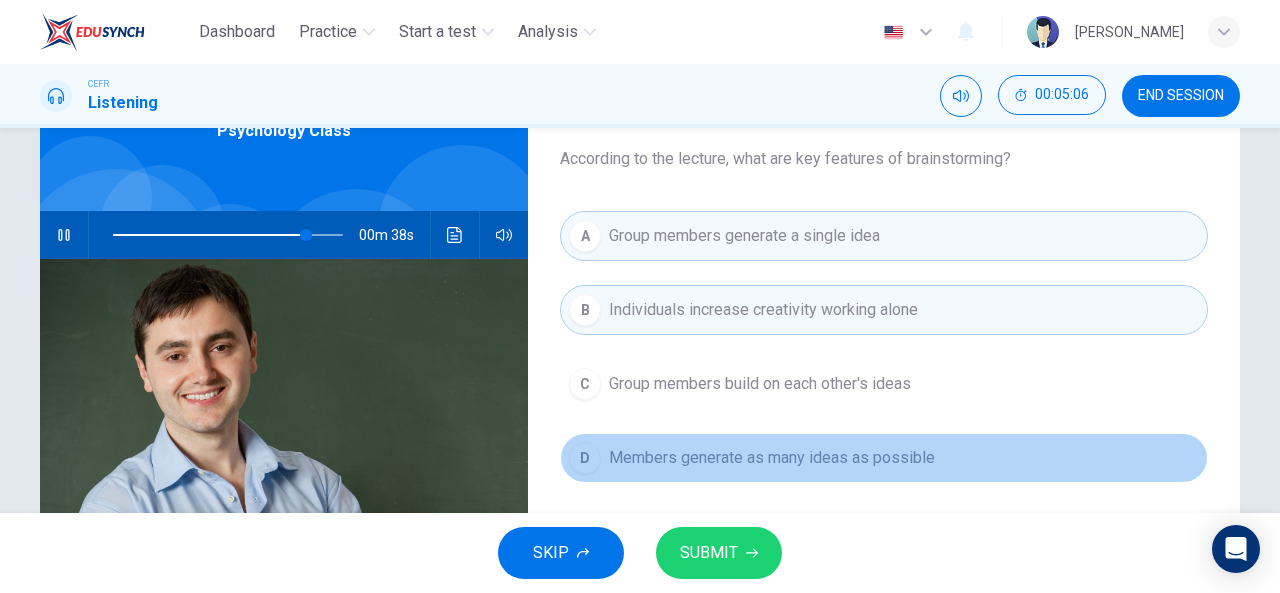 click on "Members generate as many ideas as possible" at bounding box center (772, 458) 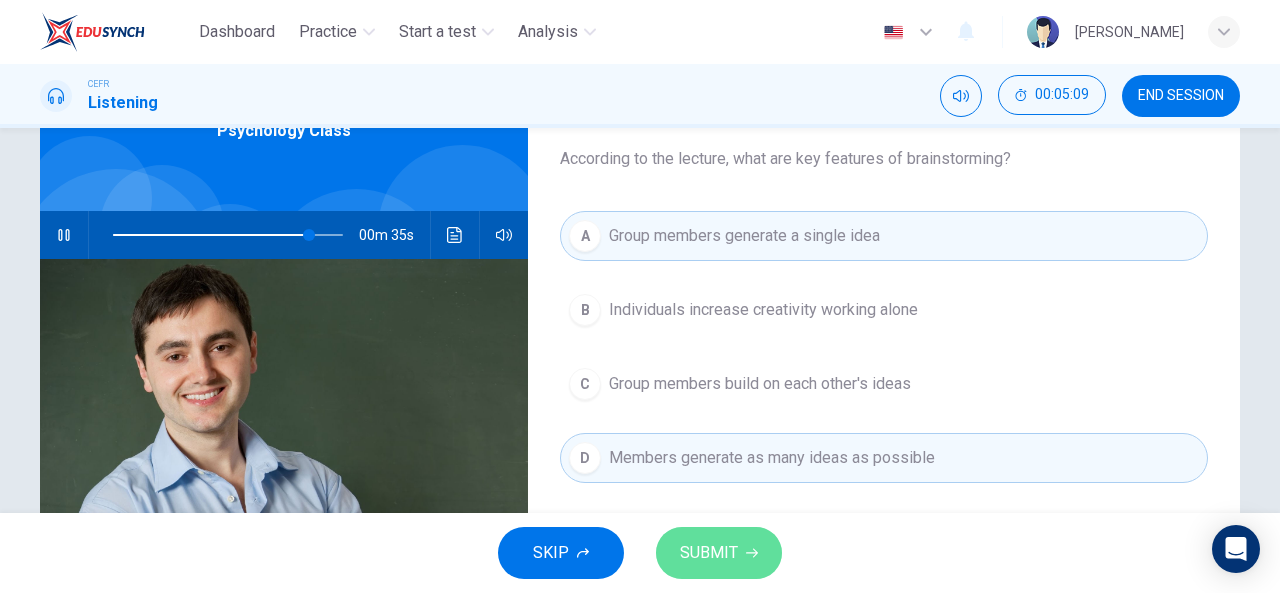 click on "SUBMIT" at bounding box center (709, 553) 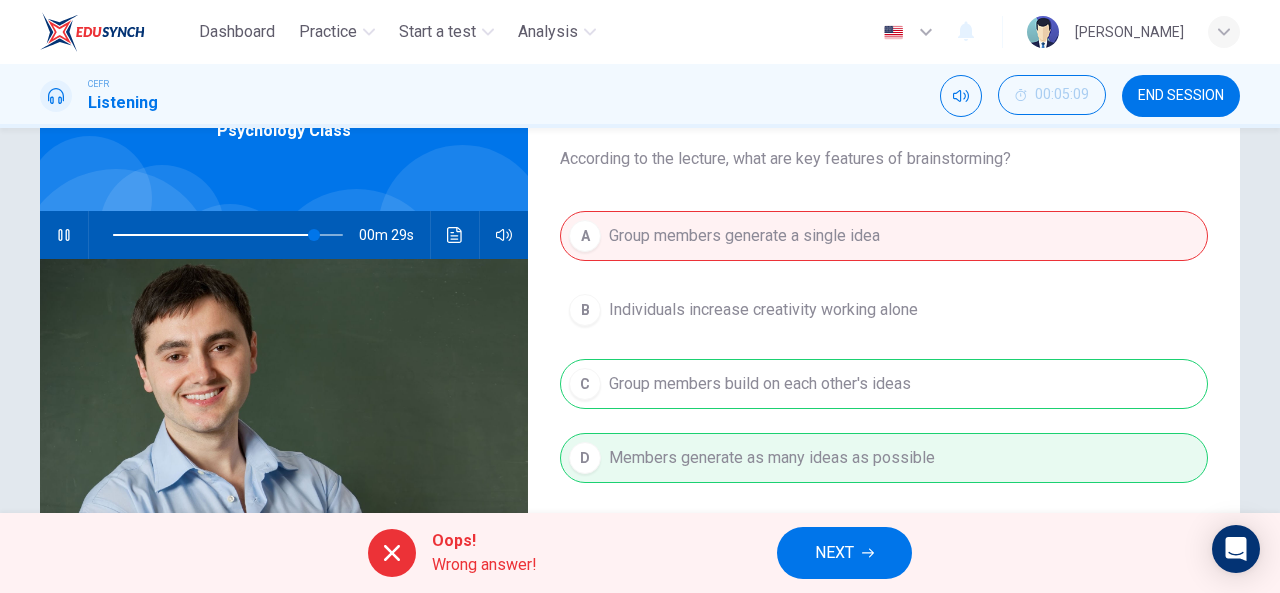 click on "A Group members generate a single idea B Individuals increase creativity working alone C Group members build on each other's ideas D Members generate as many ideas as possible" at bounding box center (884, 367) 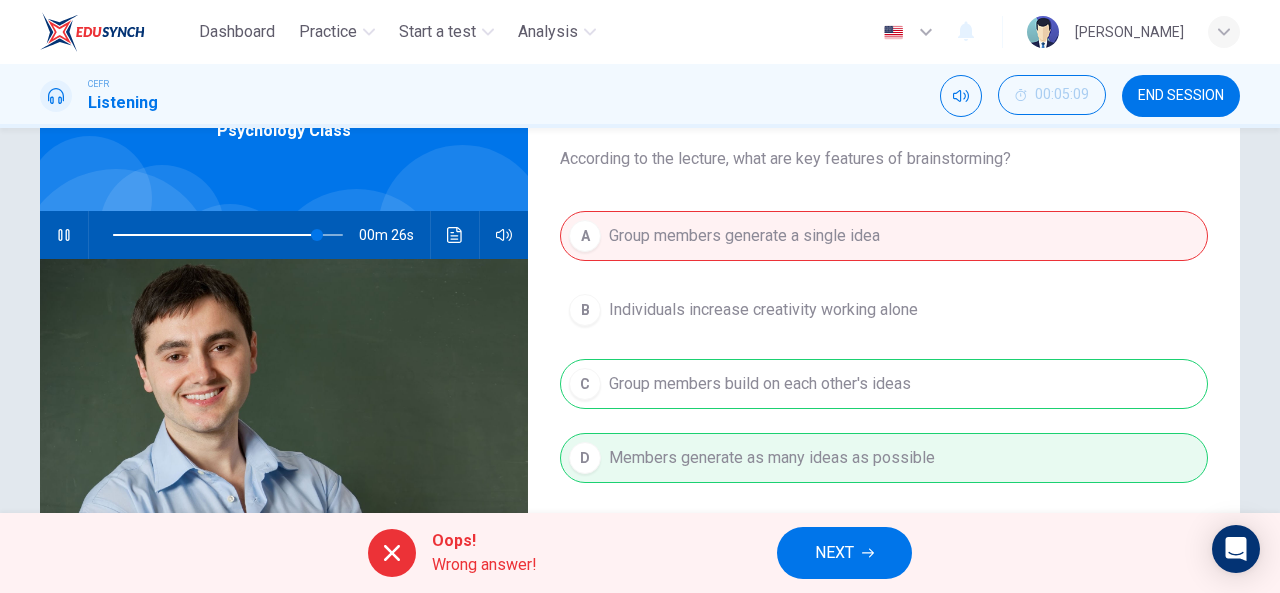 click on "A Group members generate a single idea B Individuals increase creativity working alone C Group members build on each other's ideas D Members generate as many ideas as possible" at bounding box center (884, 367) 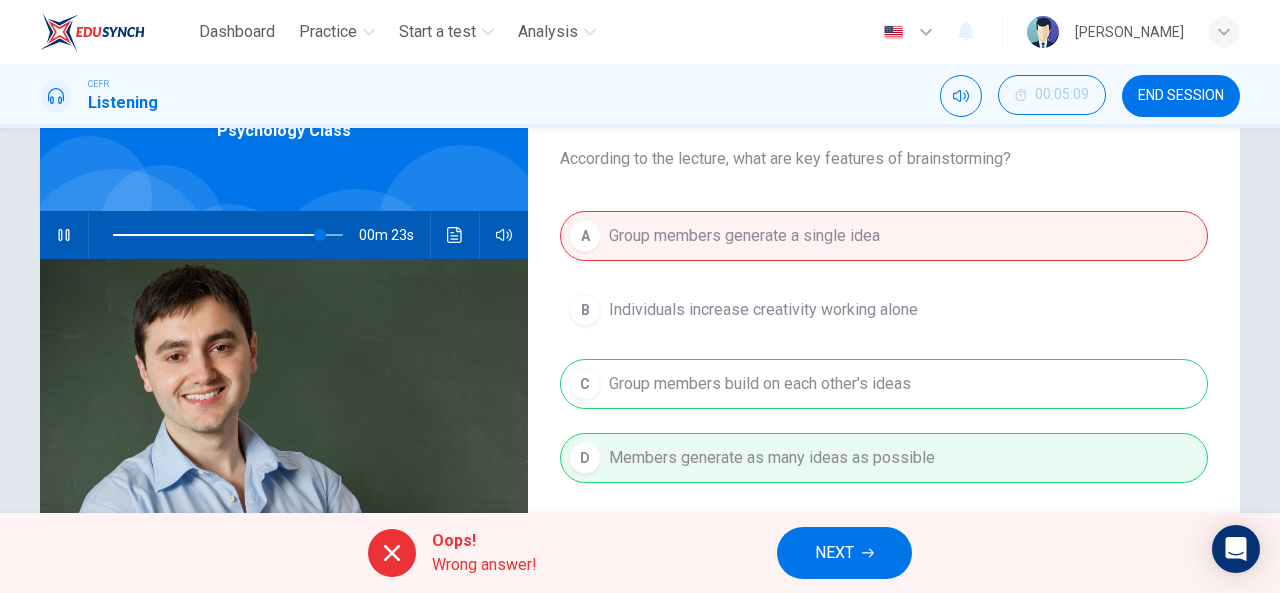 click on "NEXT" at bounding box center [844, 553] 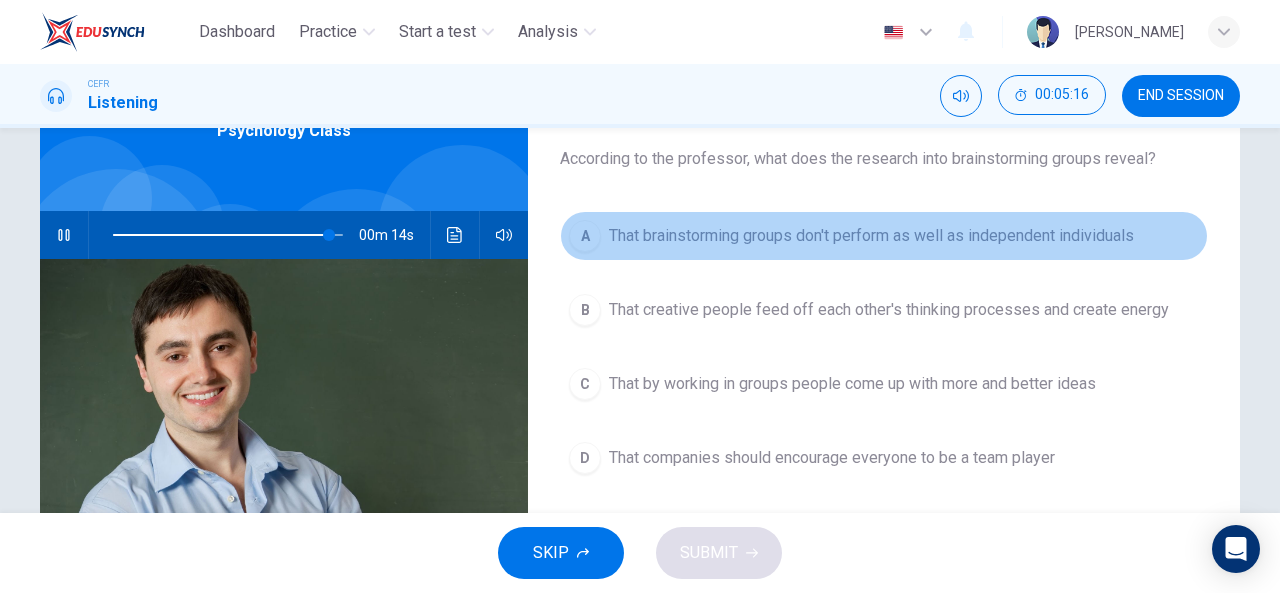 click on "A That brainstorming groups don't perform as well as independent individuals" at bounding box center (884, 236) 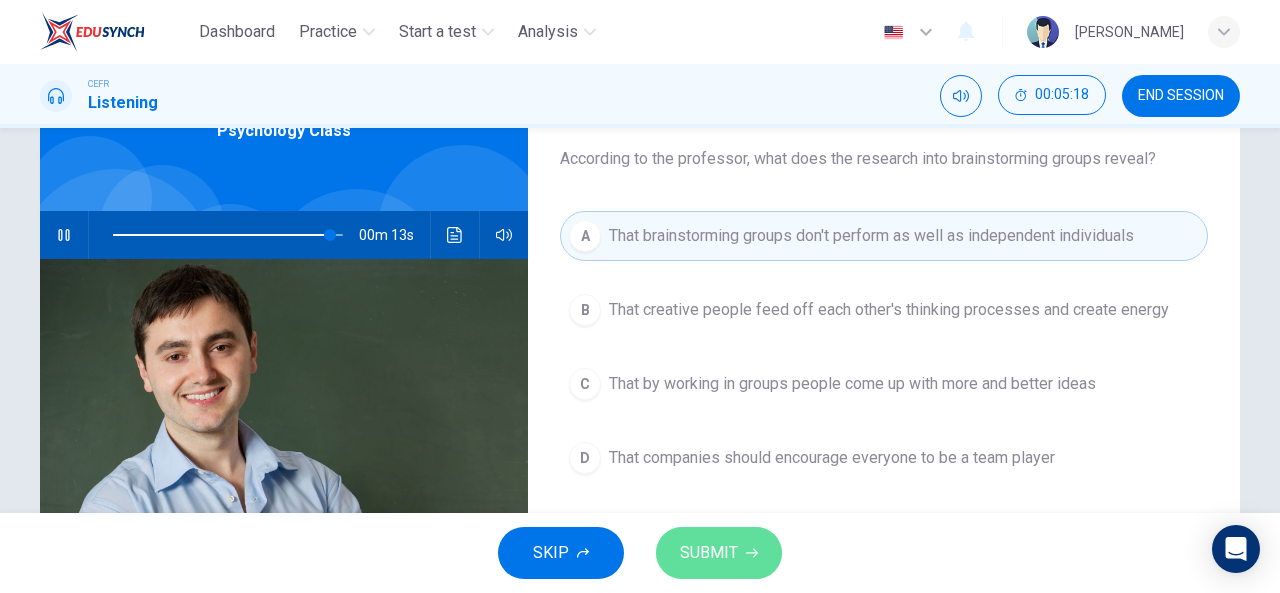 click on "SUBMIT" at bounding box center (719, 553) 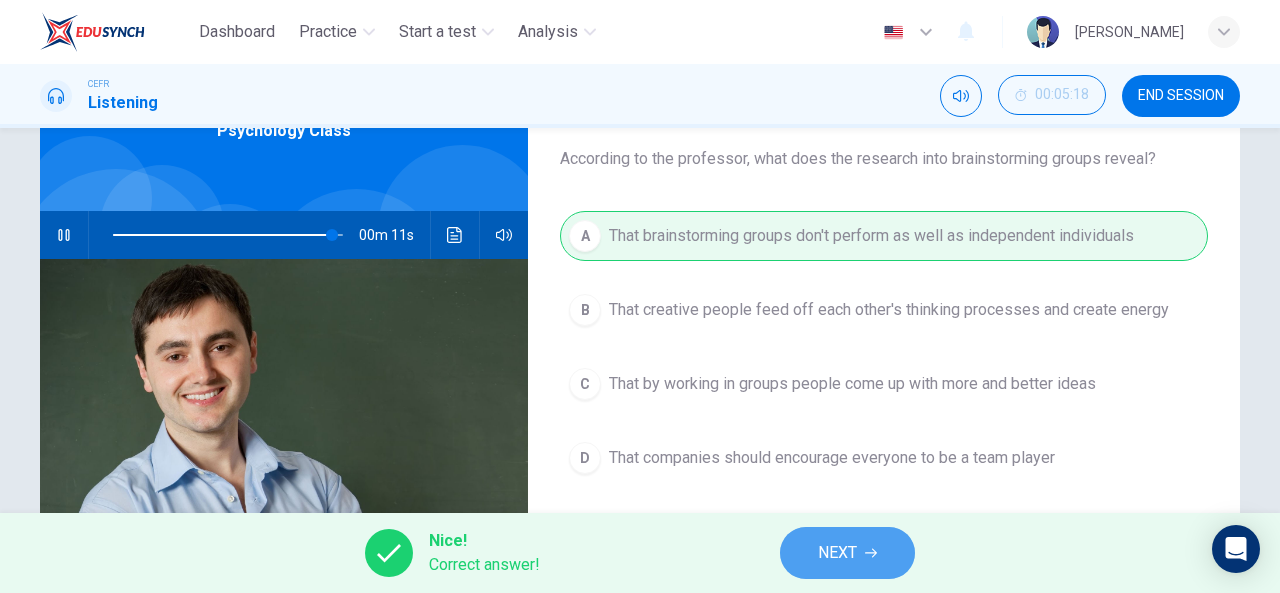 click on "NEXT" at bounding box center [847, 553] 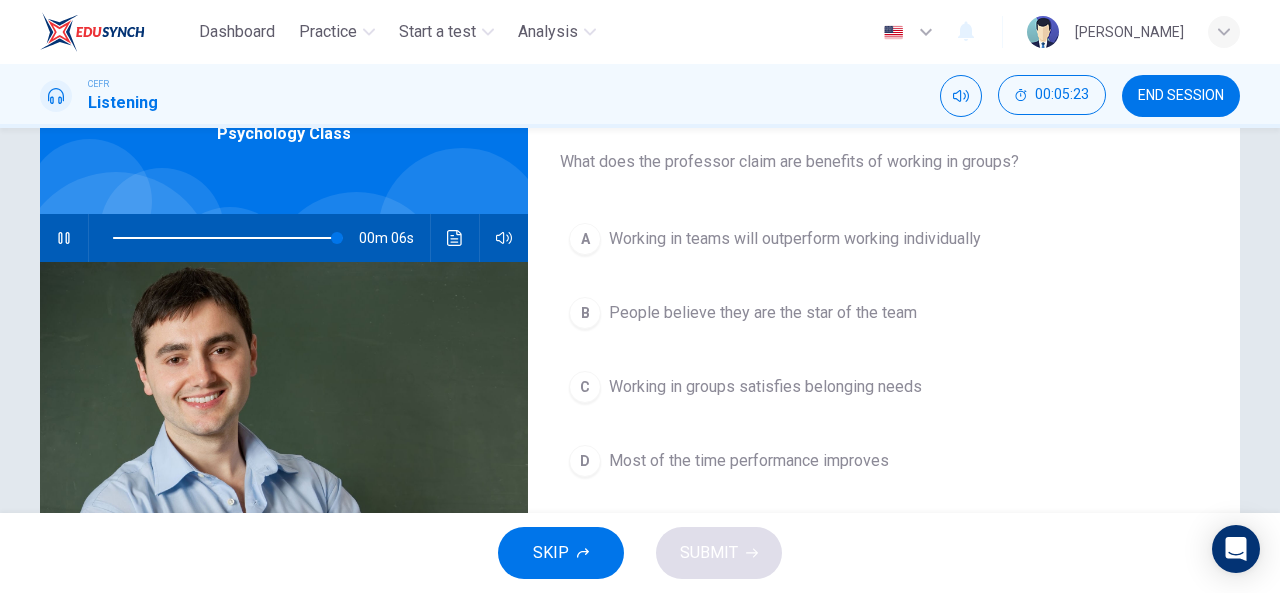 scroll, scrollTop: 113, scrollLeft: 0, axis: vertical 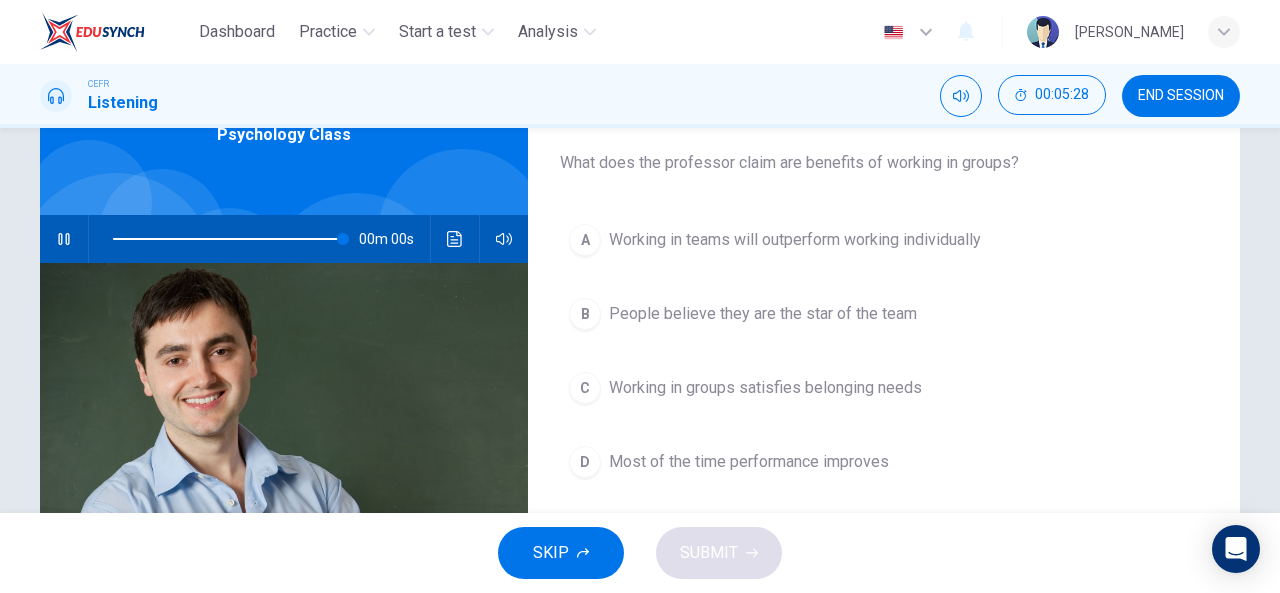 type on "0" 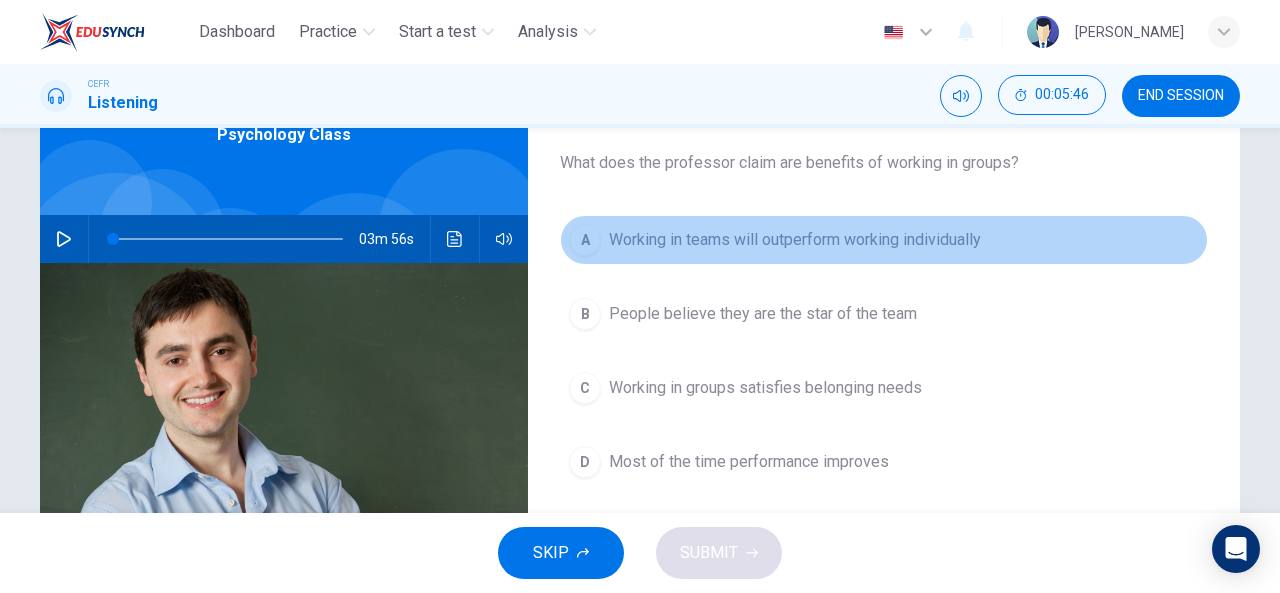 click on "Working in teams will outperform working individually" at bounding box center [795, 240] 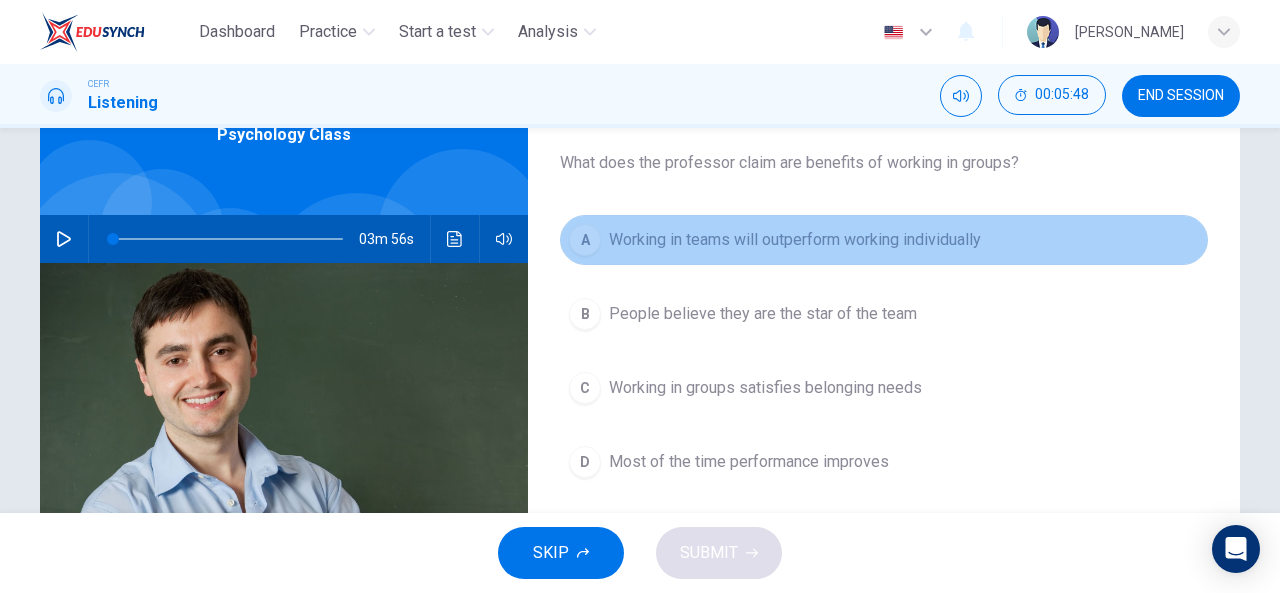 click on "Working in teams will outperform working individually" at bounding box center [795, 240] 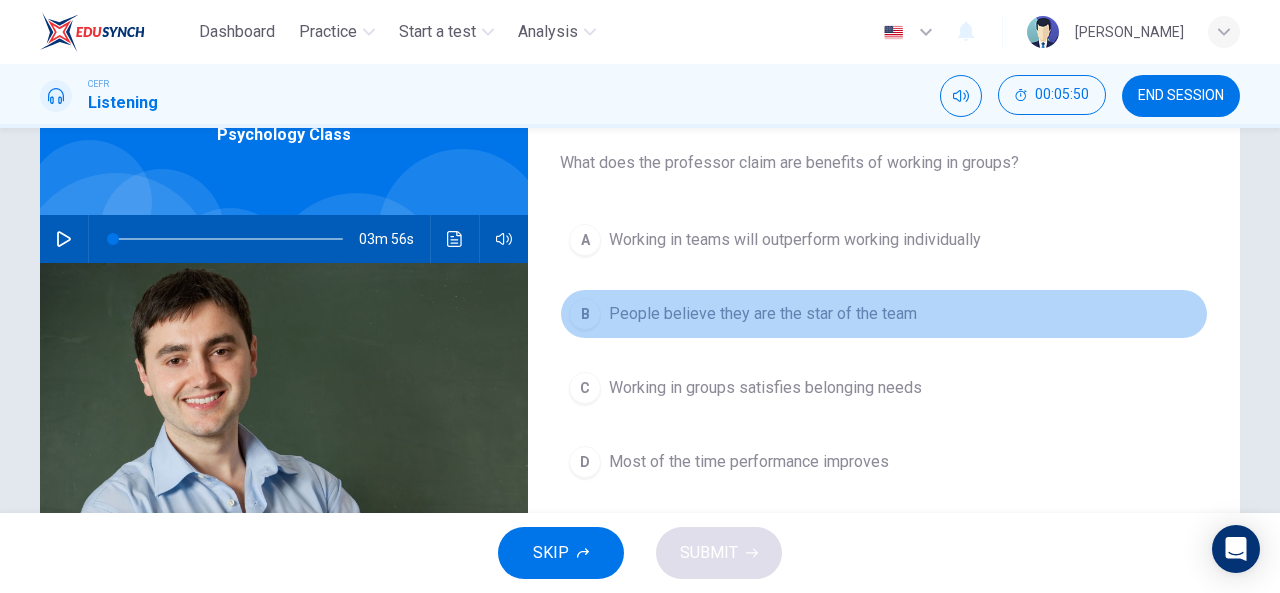 click on "B People believe they are the star of the team" at bounding box center (884, 314) 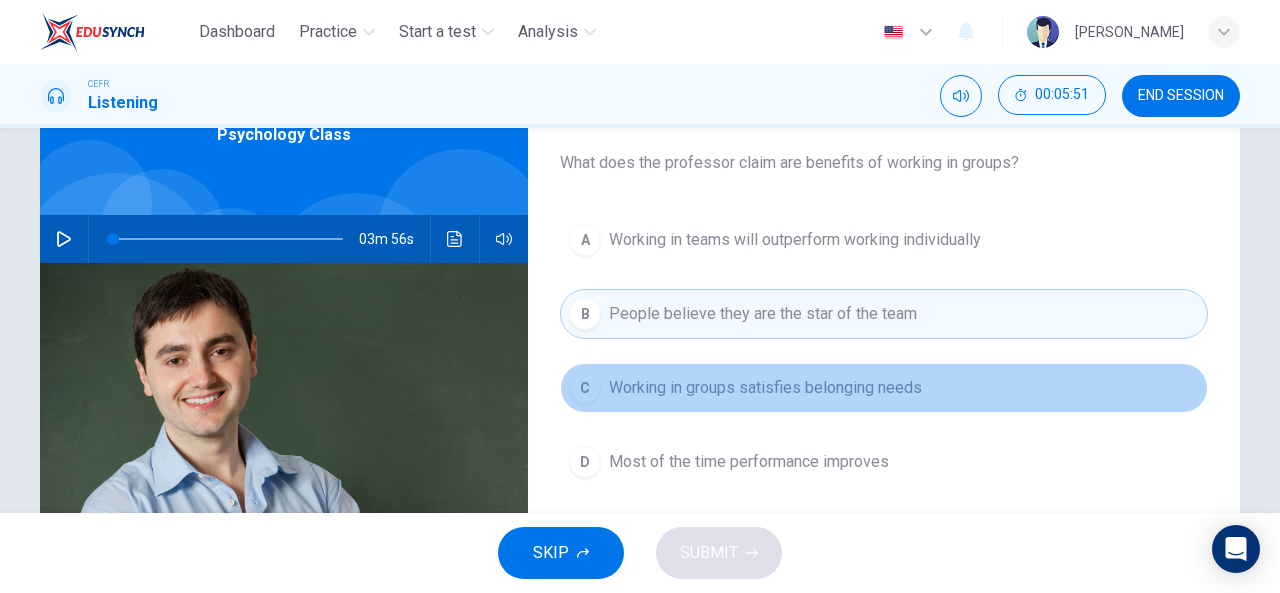 click on "Working in groups satisfies belonging needs" at bounding box center [765, 388] 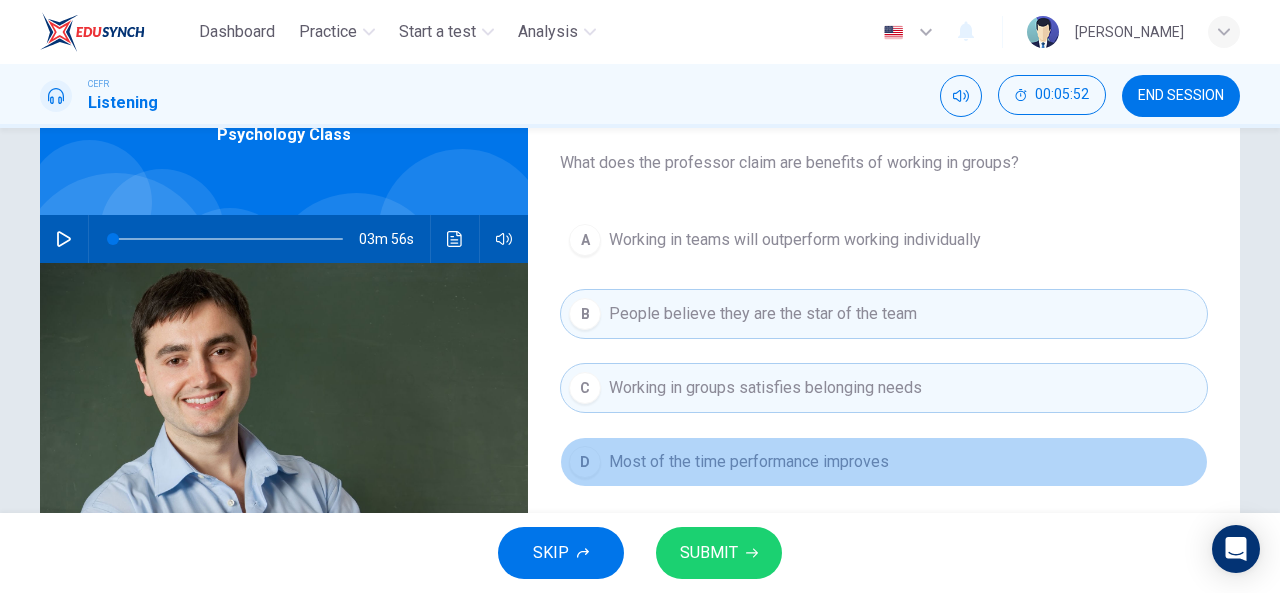 click on "Most of the time performance improves" at bounding box center (749, 462) 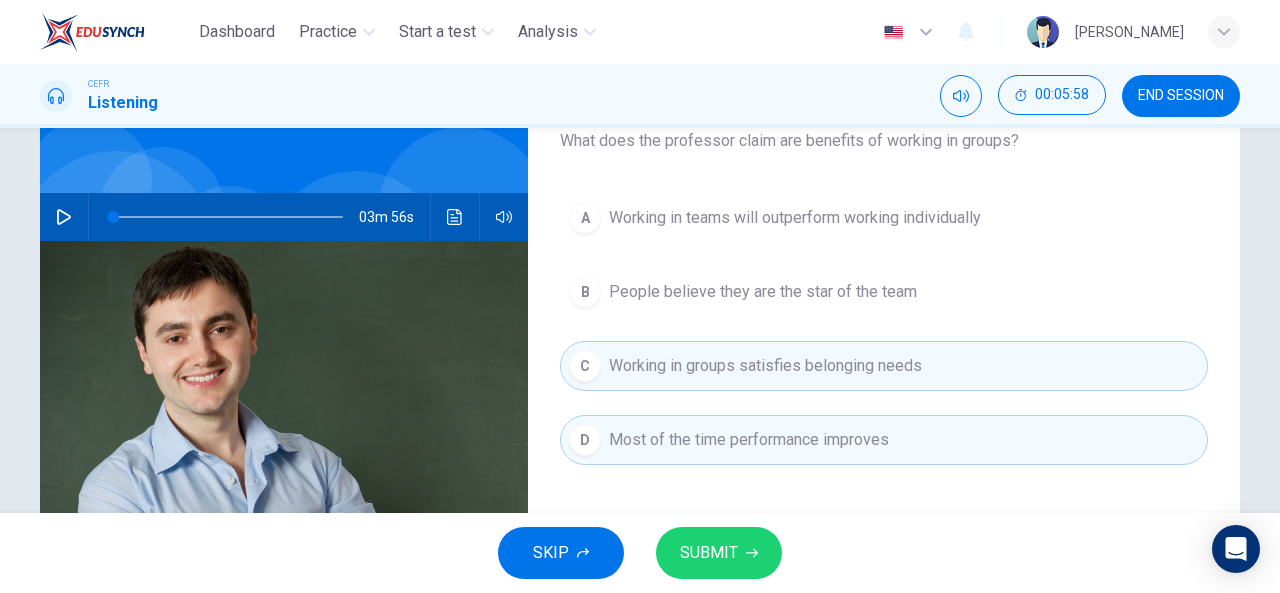 scroll, scrollTop: 136, scrollLeft: 0, axis: vertical 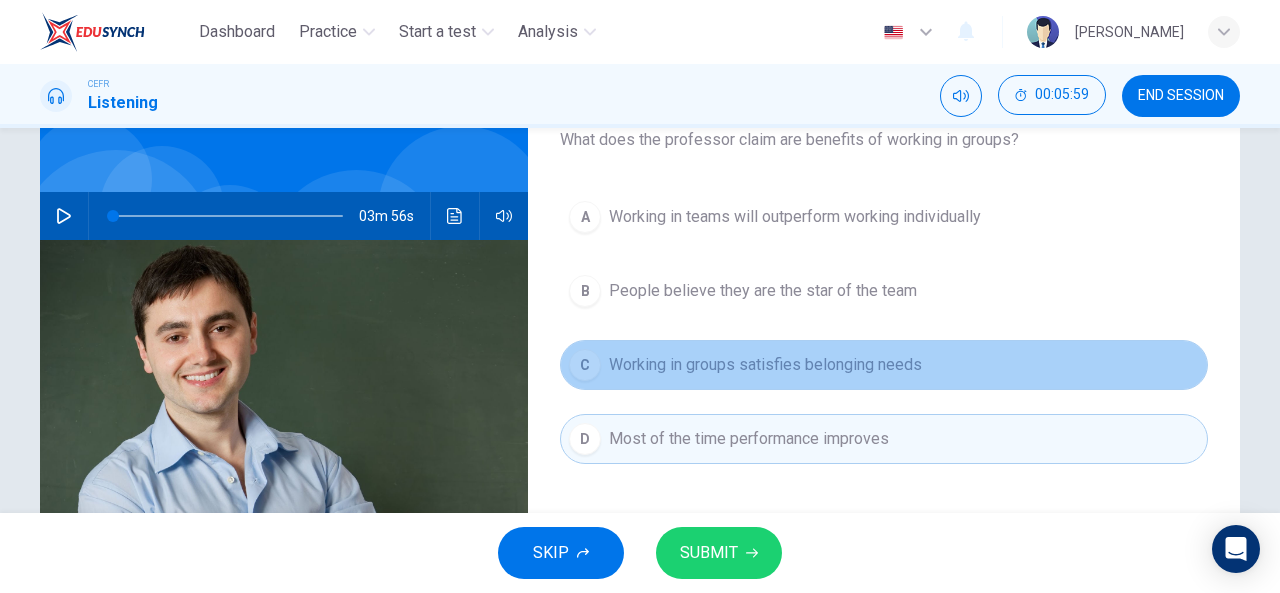 click on "Working in groups satisfies belonging needs" at bounding box center [765, 365] 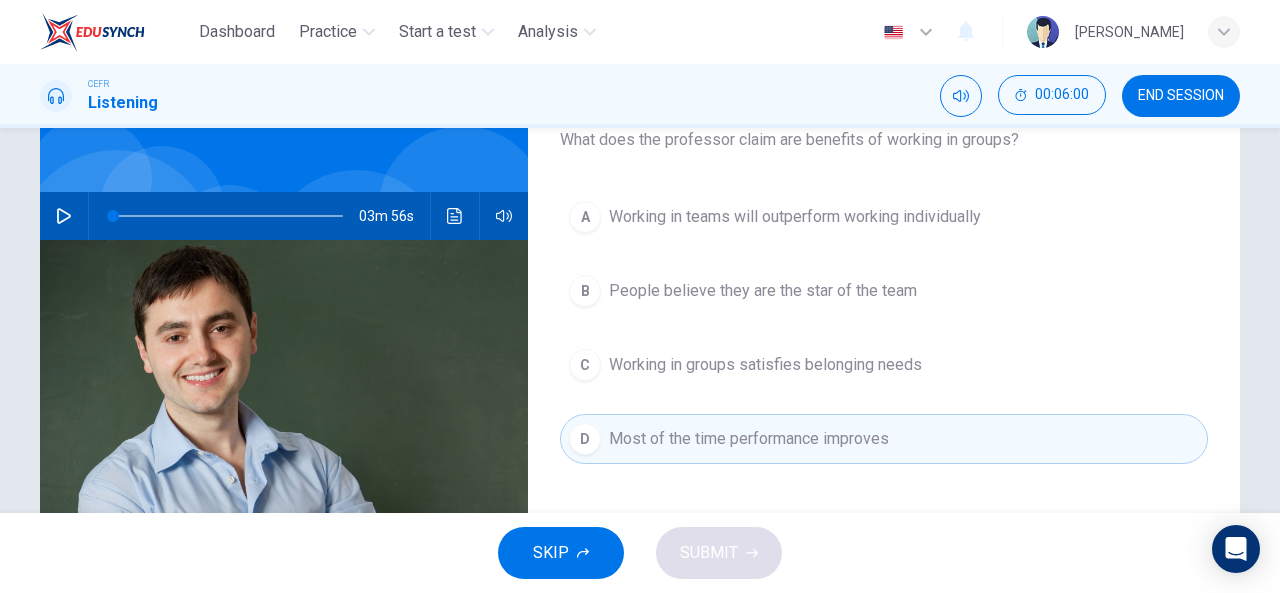 click on "D Most of the time performance improves" at bounding box center (884, 439) 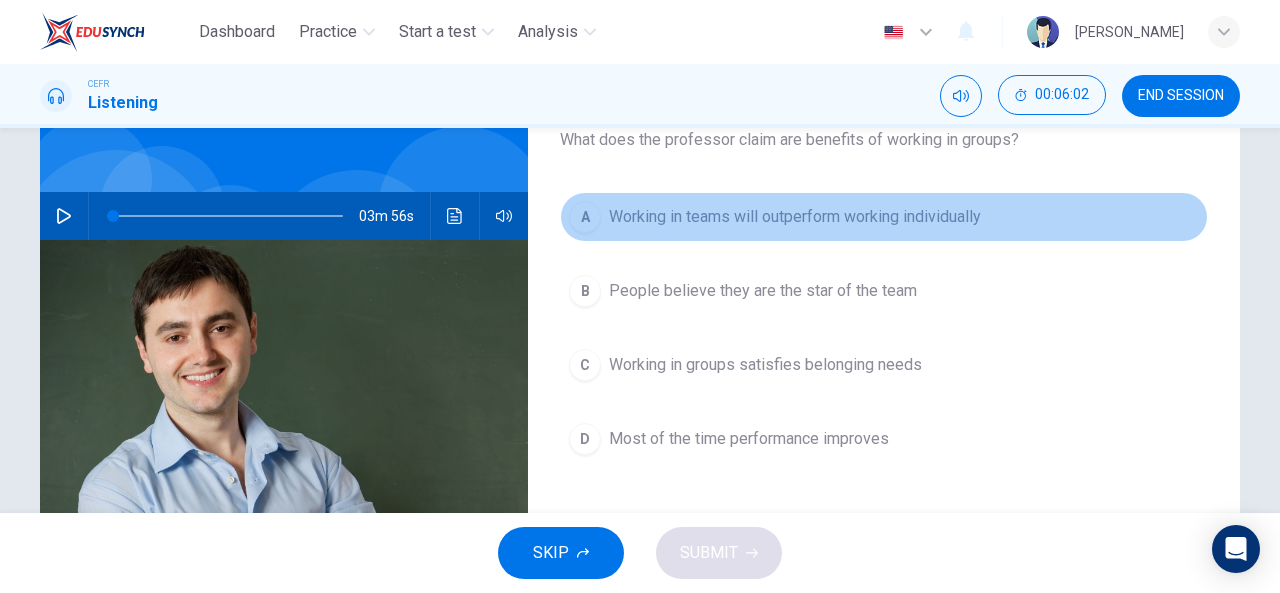 click on "Working in teams will outperform working individually" at bounding box center [795, 217] 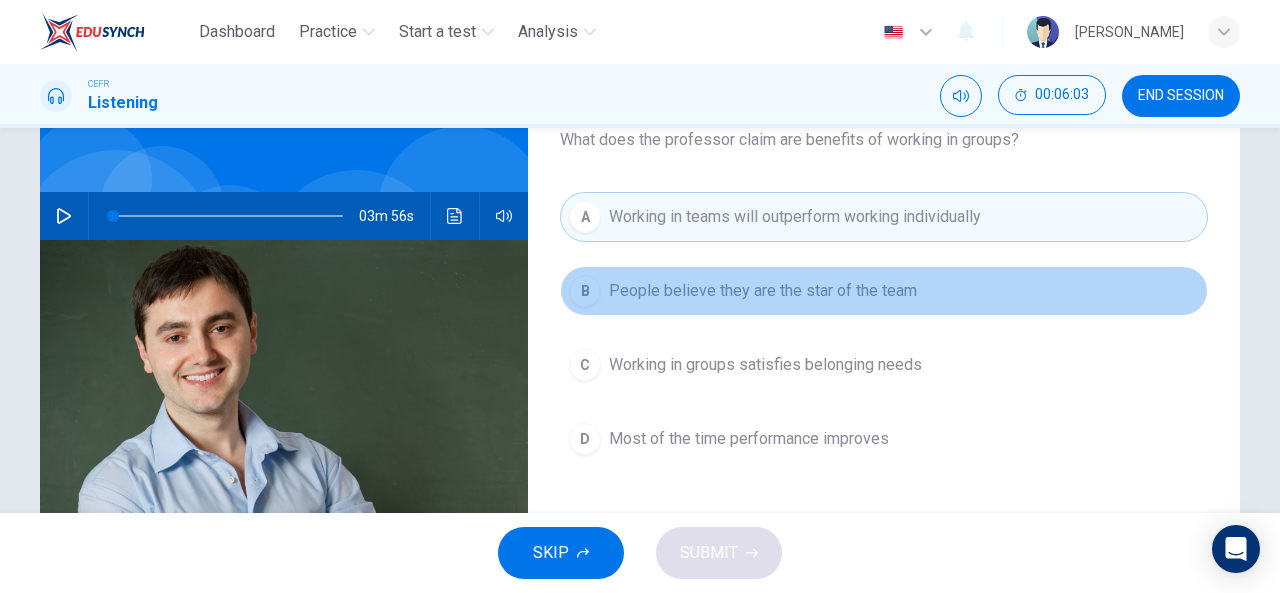 click on "B People believe they are the star of the team" at bounding box center [884, 291] 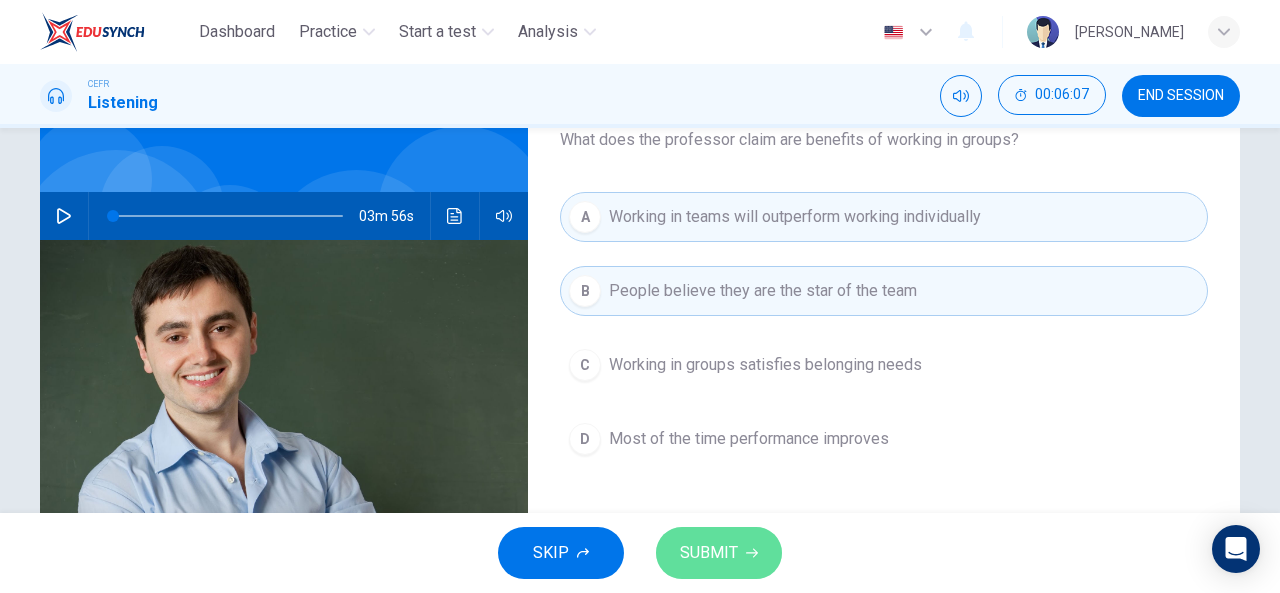 click on "SUBMIT" at bounding box center (719, 553) 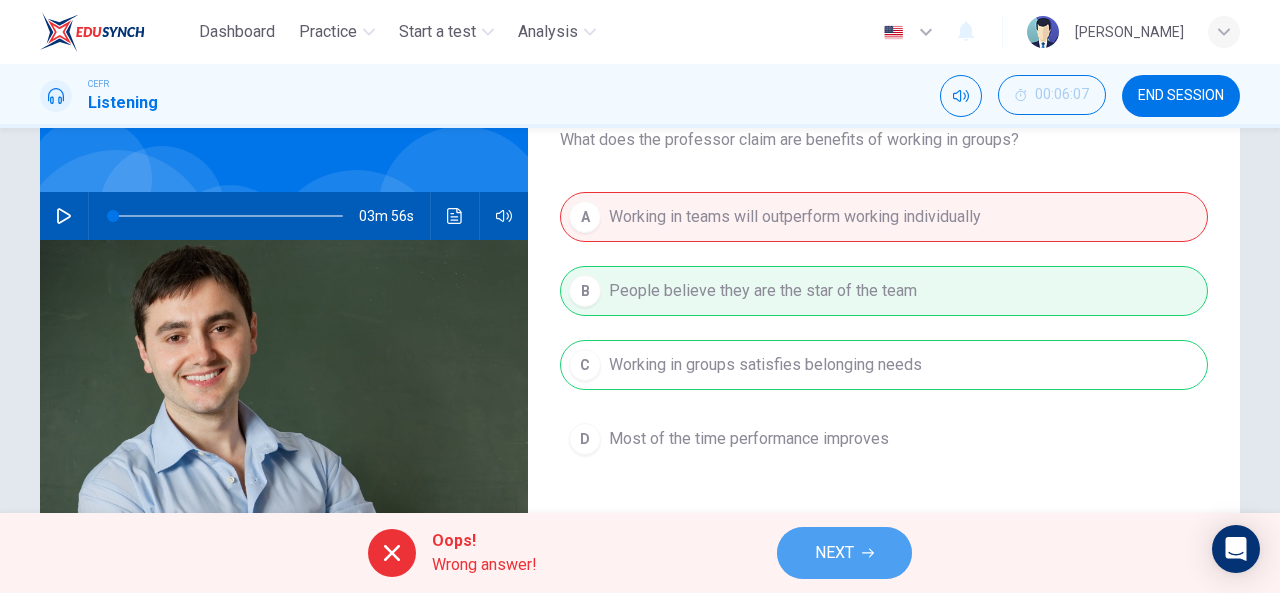 click on "NEXT" at bounding box center (834, 553) 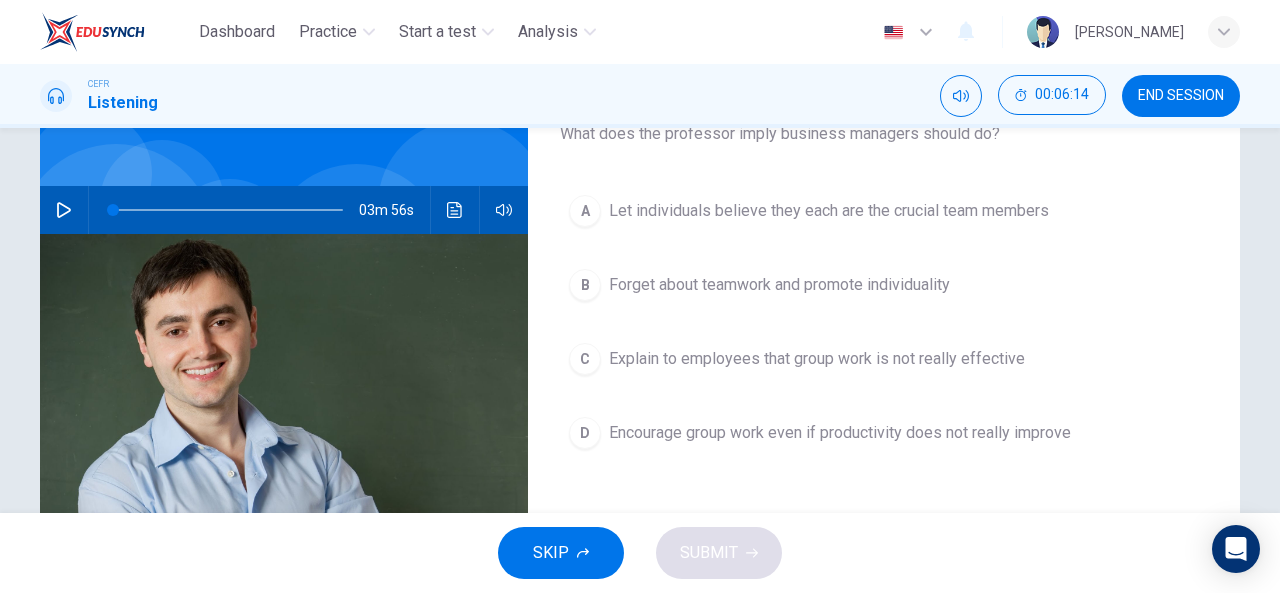 scroll, scrollTop: 140, scrollLeft: 0, axis: vertical 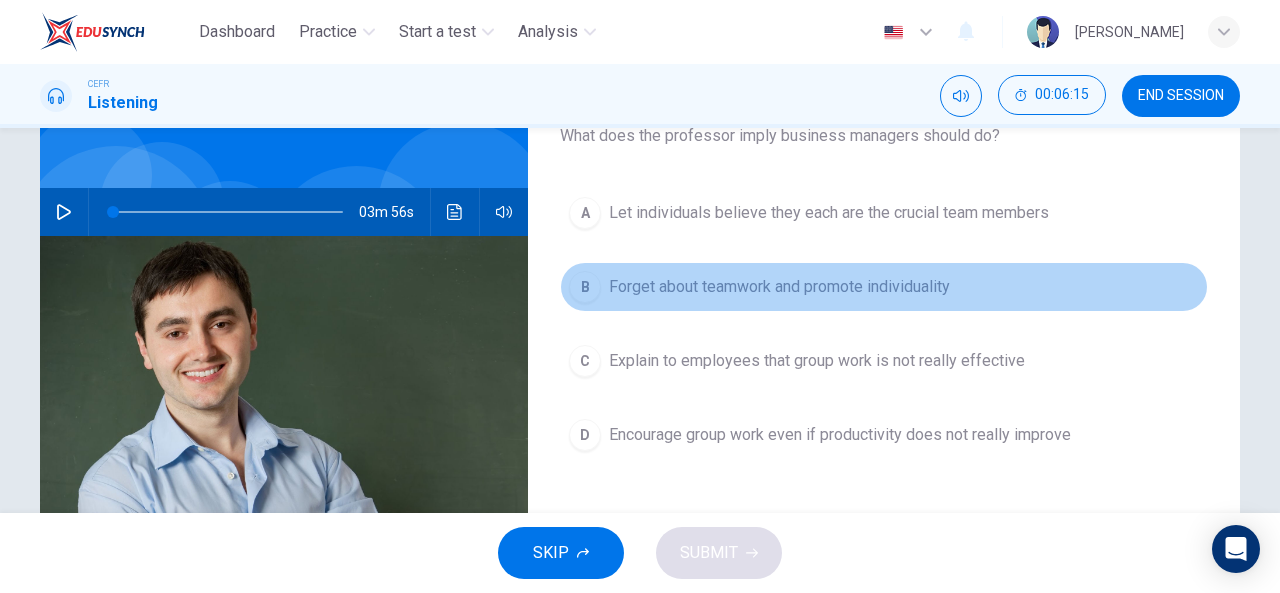 click on "Forget about teamwork and promote individuality" at bounding box center (779, 287) 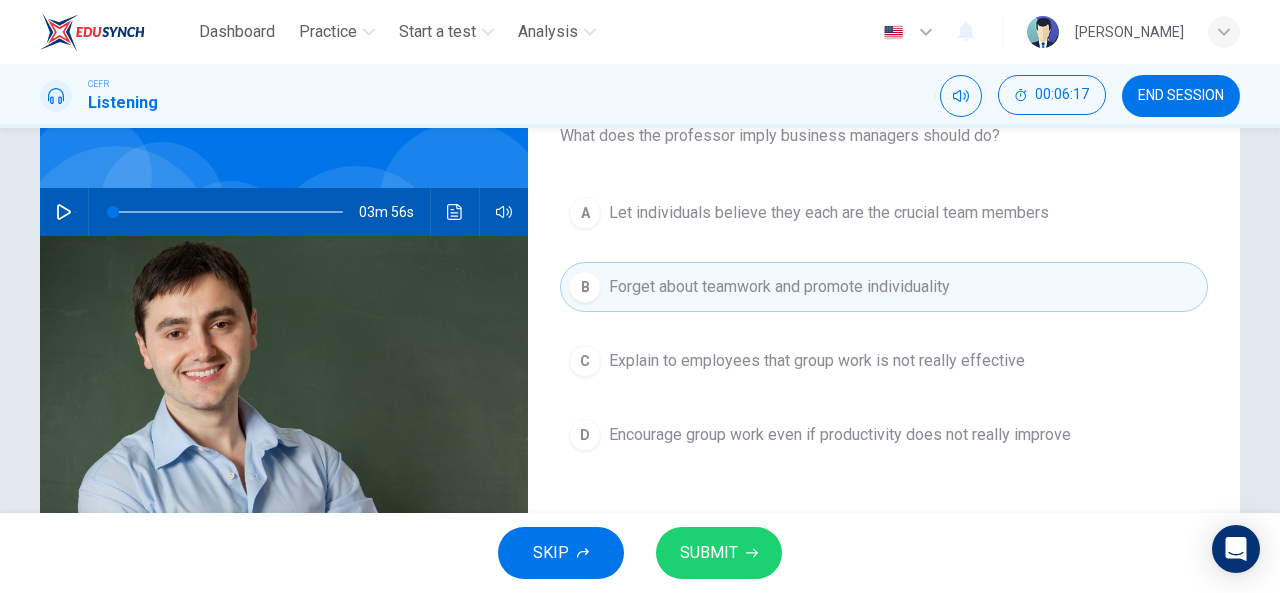 click on "SUBMIT" at bounding box center (709, 553) 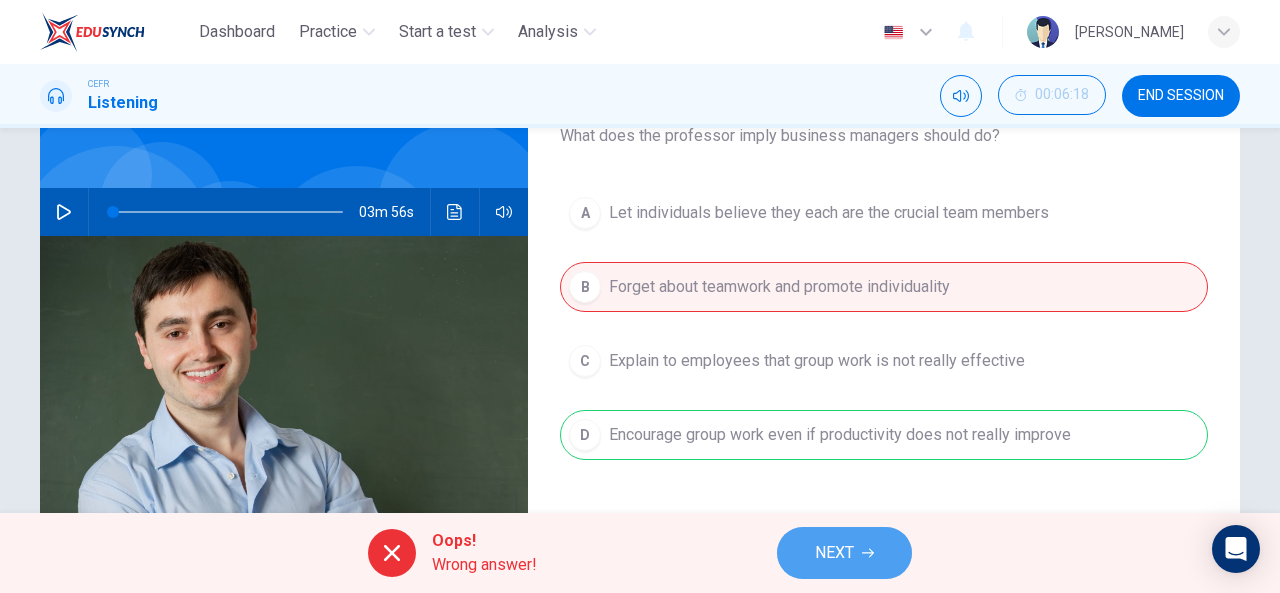click on "NEXT" at bounding box center (844, 553) 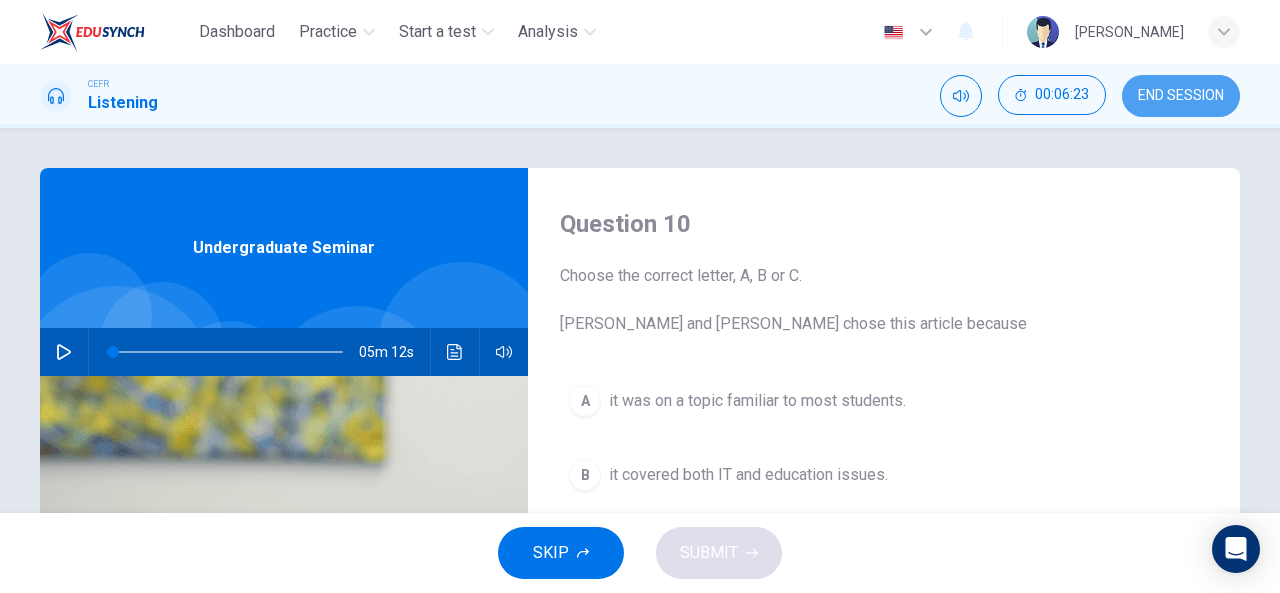 click on "END SESSION" at bounding box center [1181, 96] 